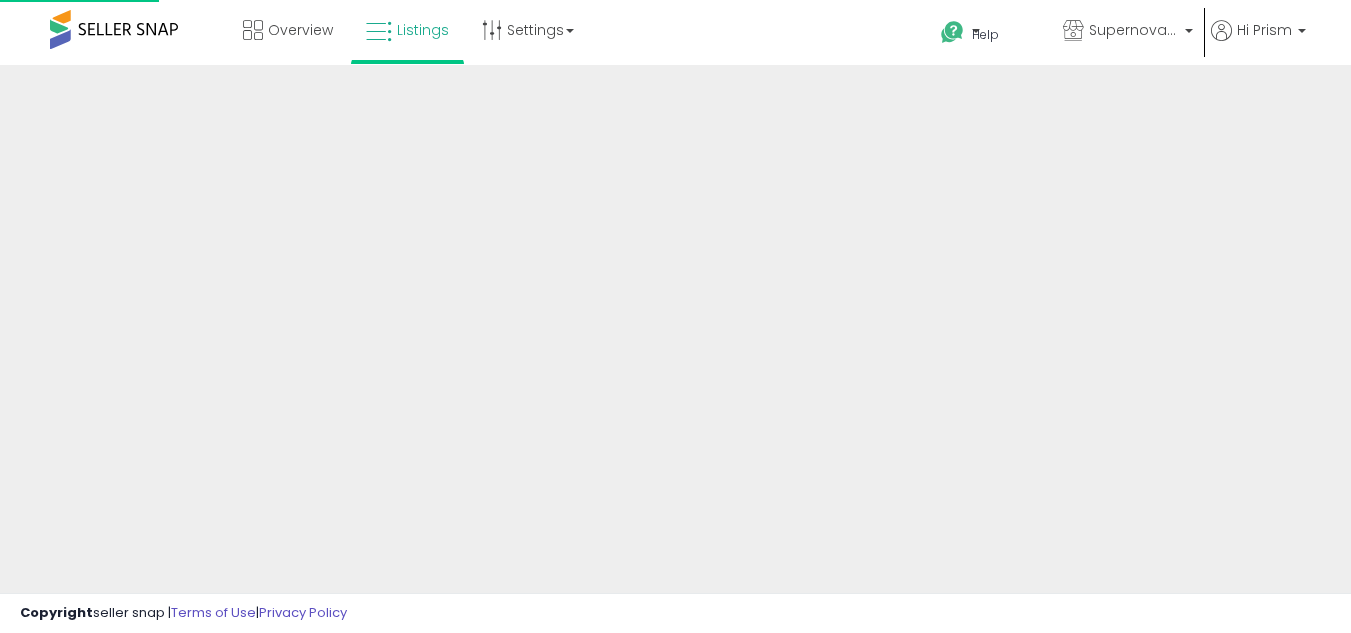 scroll, scrollTop: 0, scrollLeft: 0, axis: both 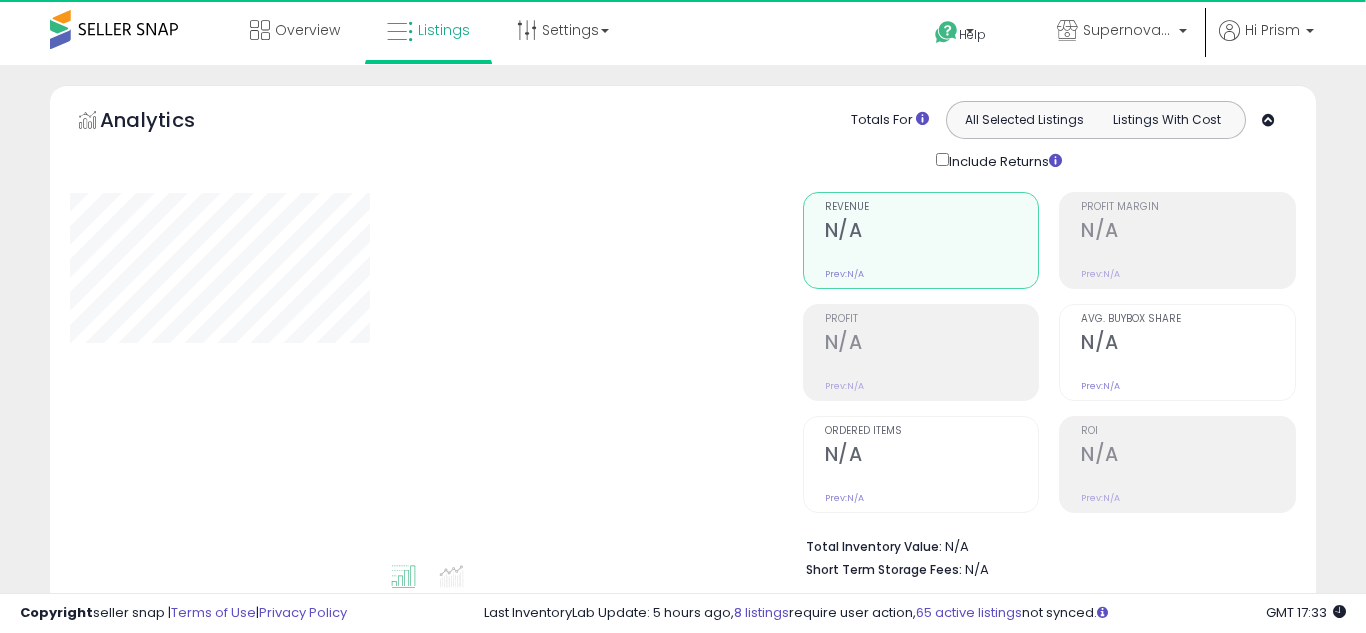 select on "**" 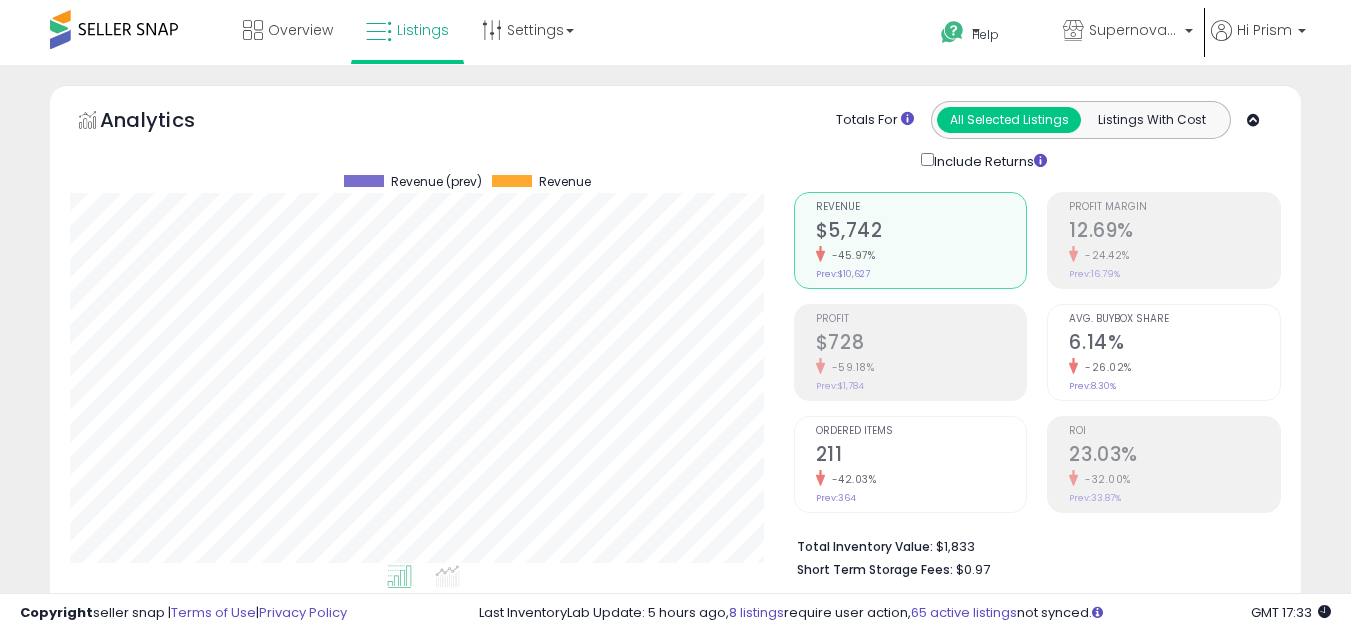scroll, scrollTop: 999590, scrollLeft: 999276, axis: both 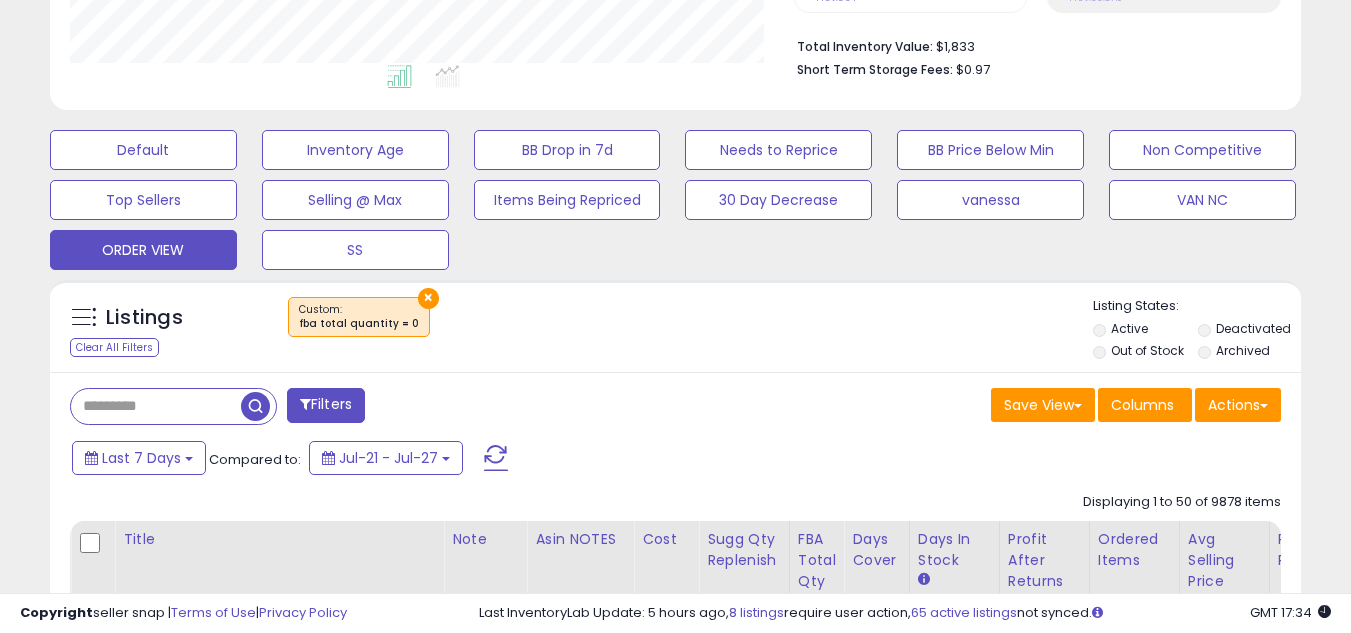 click on "×" at bounding box center [428, 298] 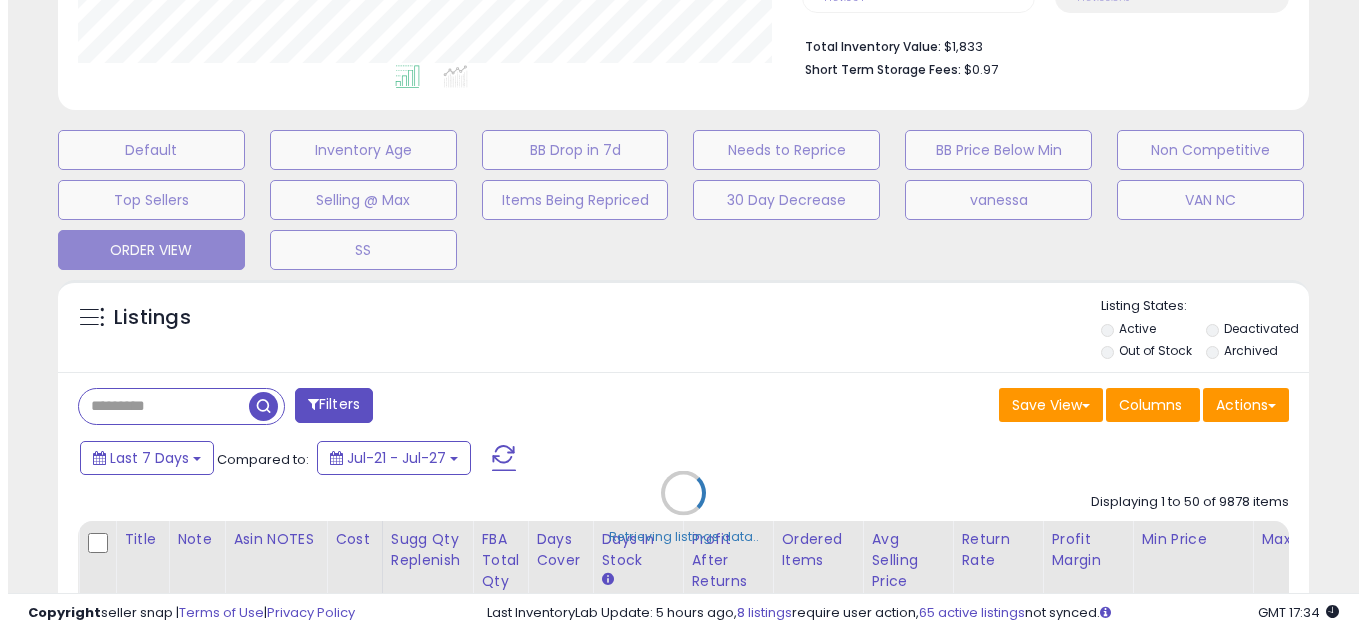 scroll, scrollTop: 999590, scrollLeft: 999267, axis: both 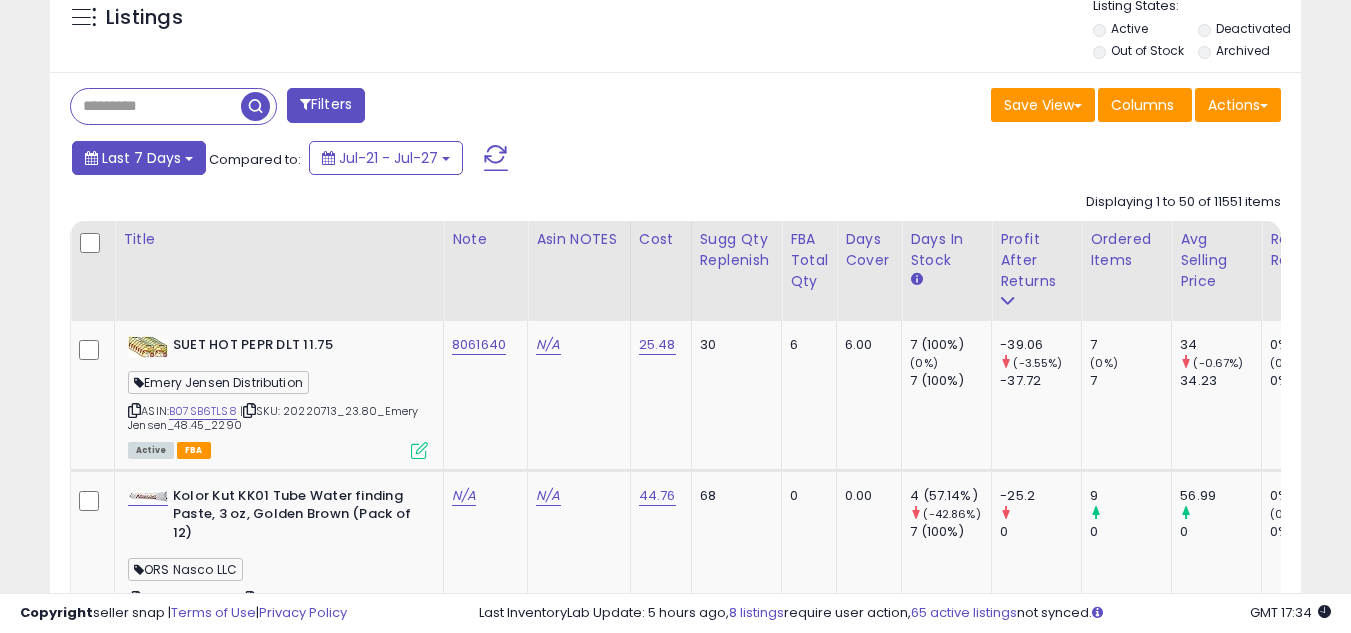 click on "Last 7 Days" at bounding box center [141, 158] 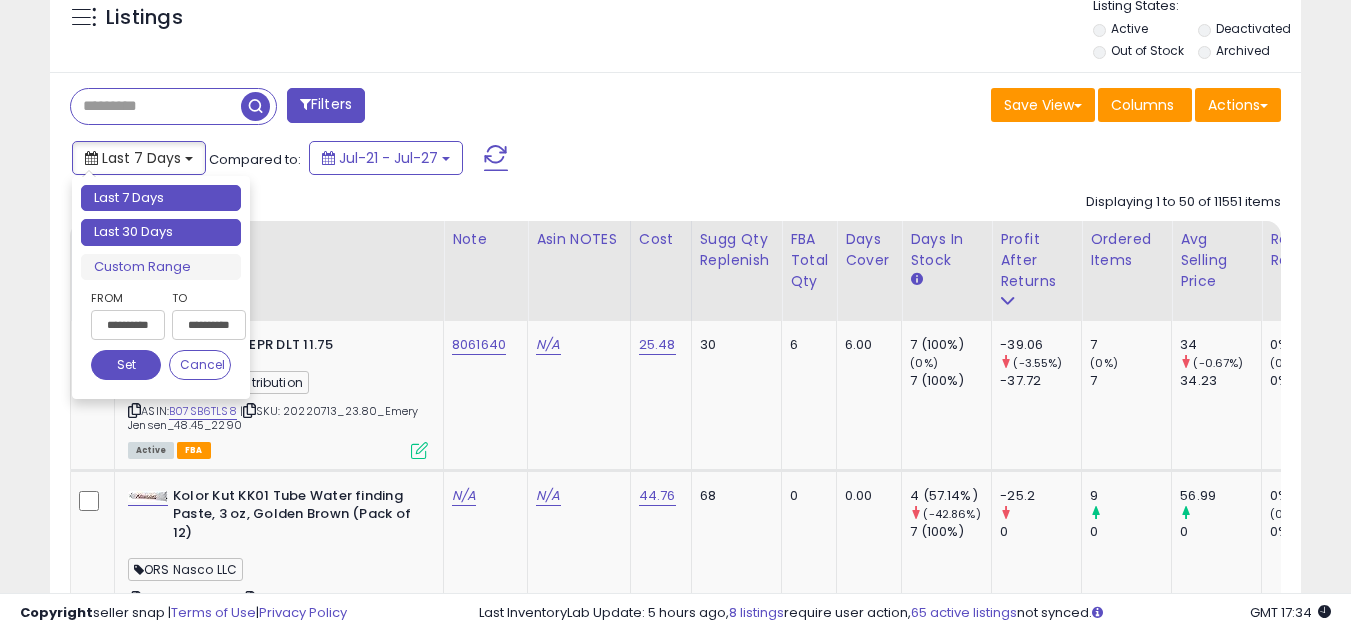 type on "**********" 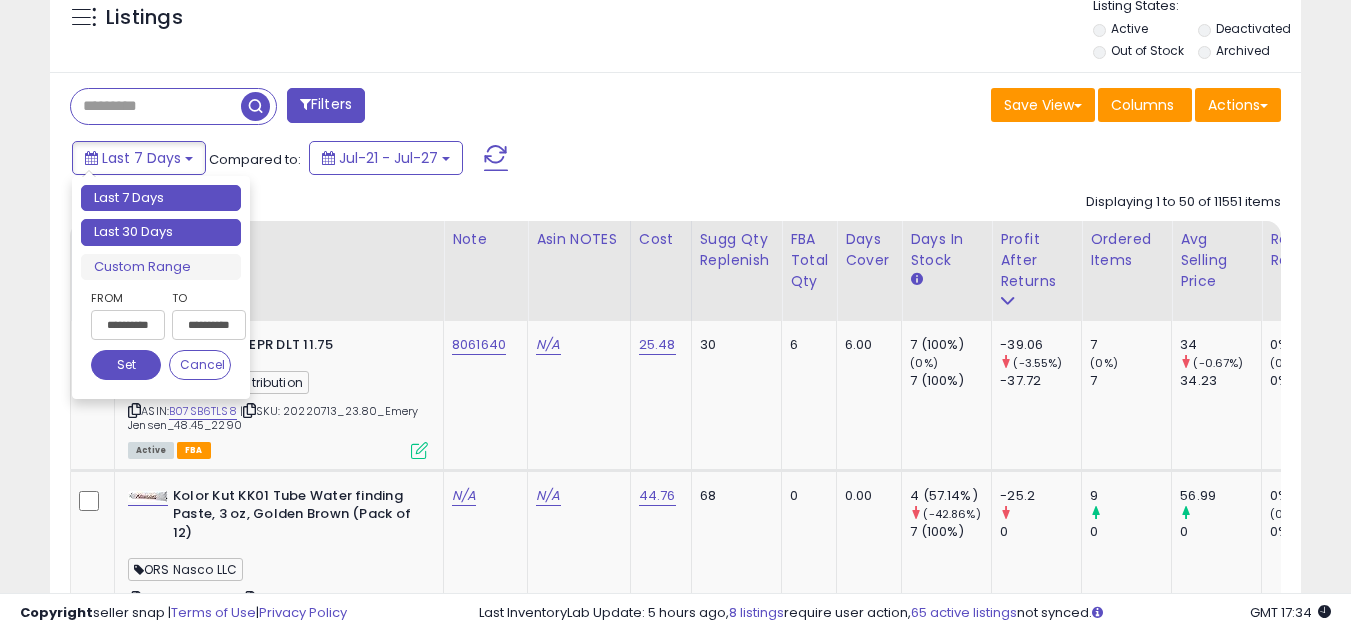 click on "Last 30 Days" at bounding box center [161, 232] 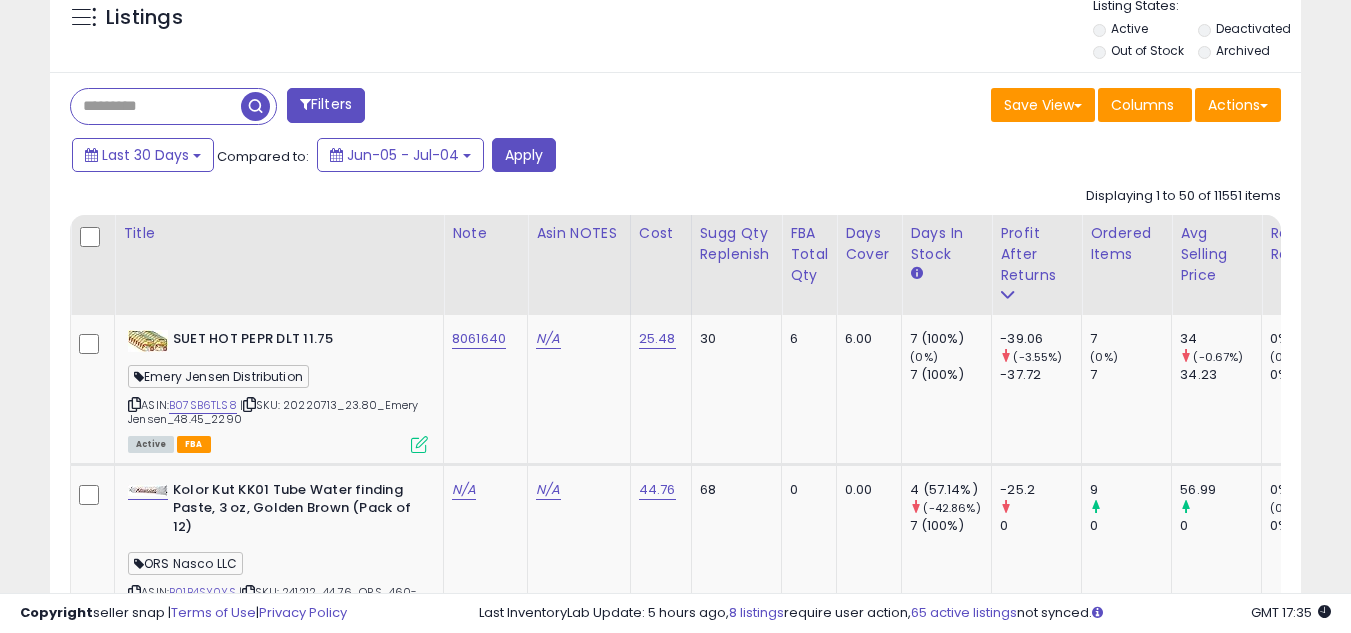 click on "Filters" at bounding box center (326, 105) 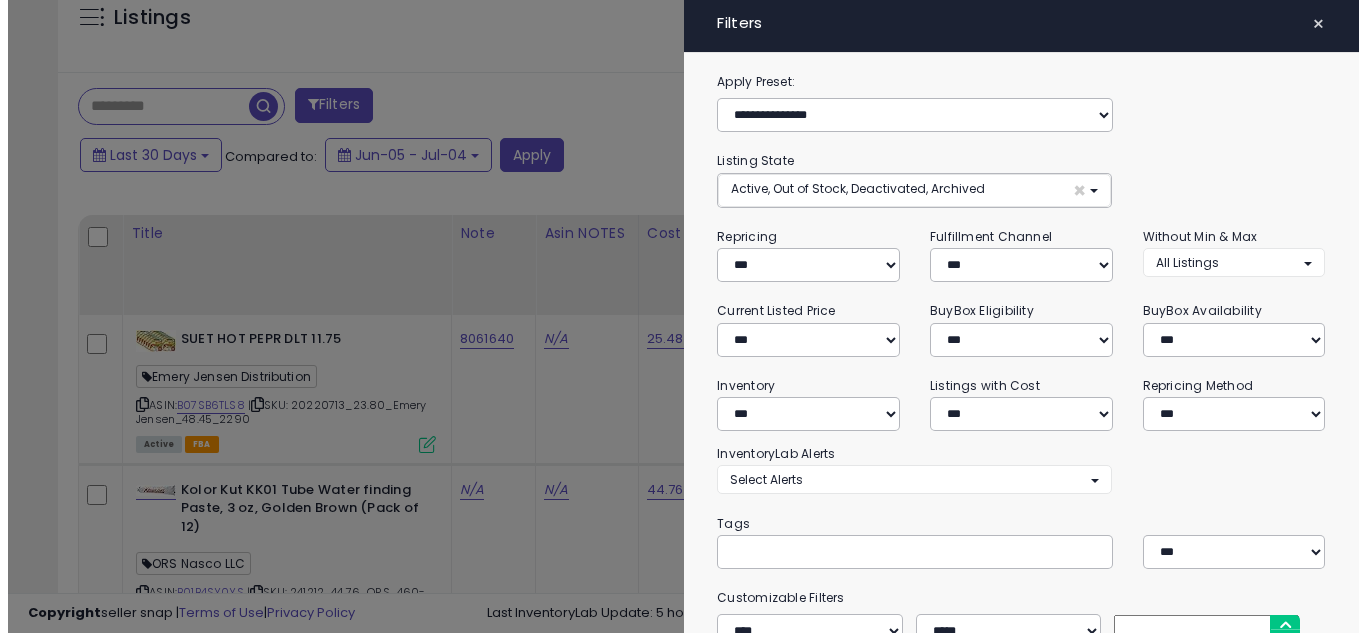 scroll, scrollTop: 999590, scrollLeft: 999267, axis: both 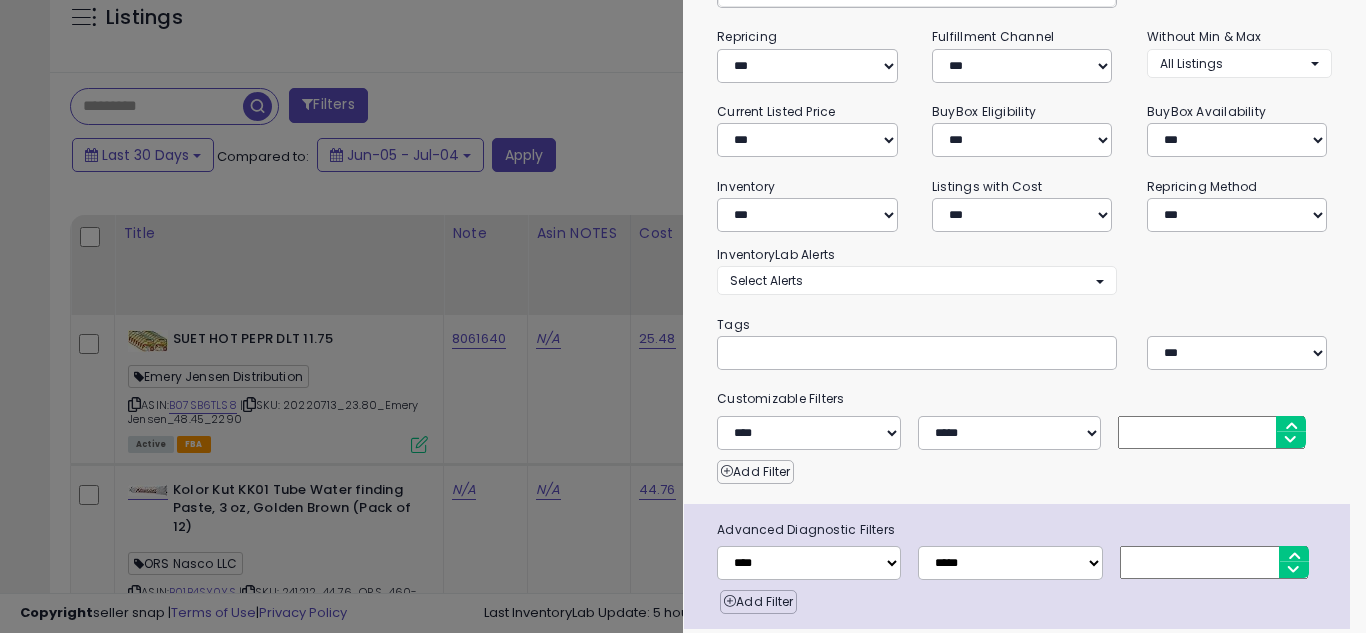 click at bounding box center (917, 353) 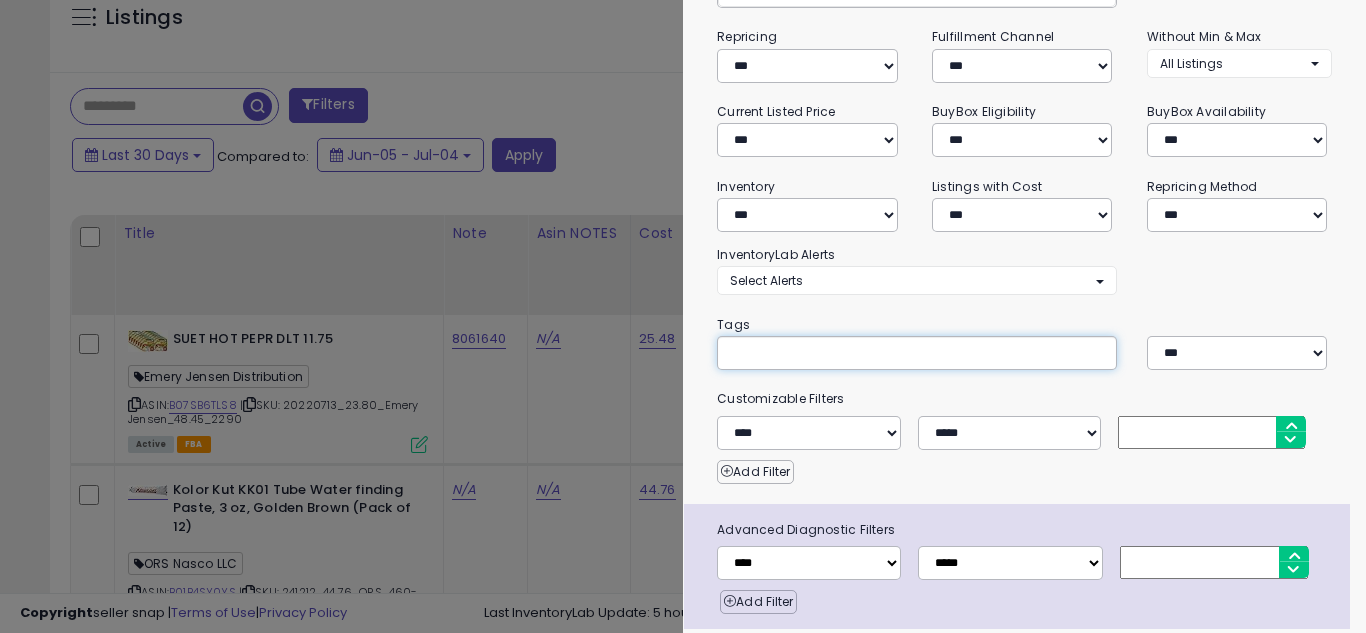 drag, startPoint x: 829, startPoint y: 361, endPoint x: 762, endPoint y: 358, distance: 67.06713 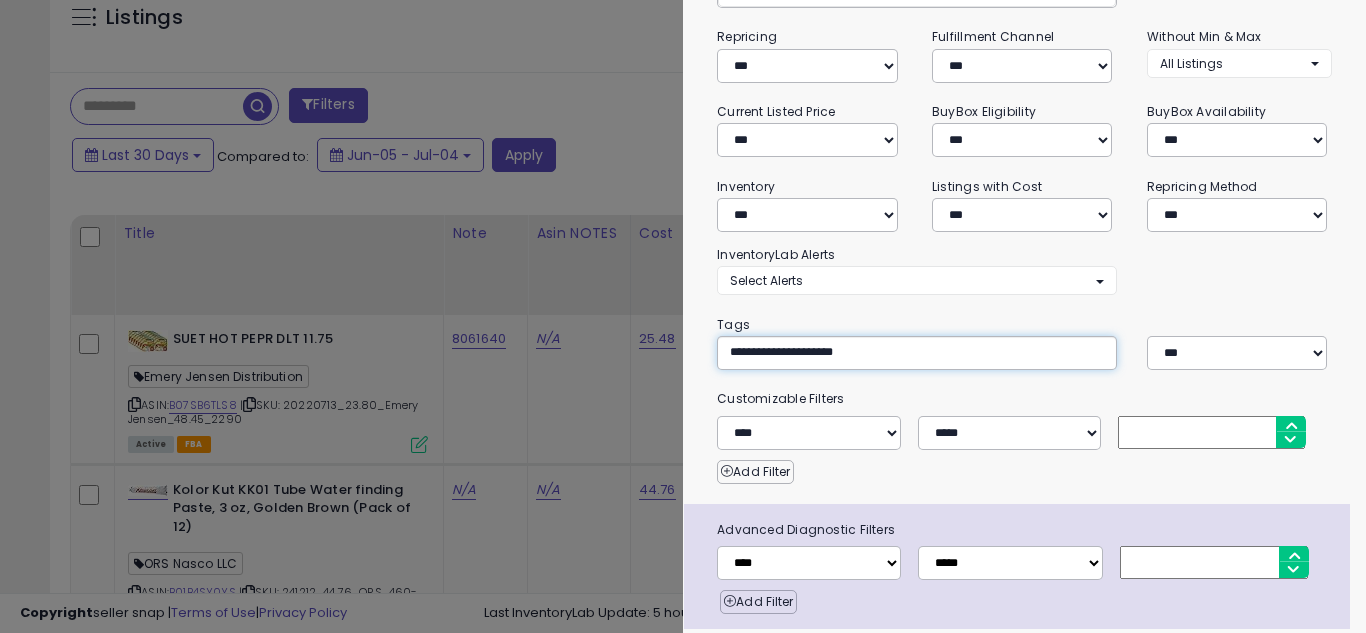 type on "**********" 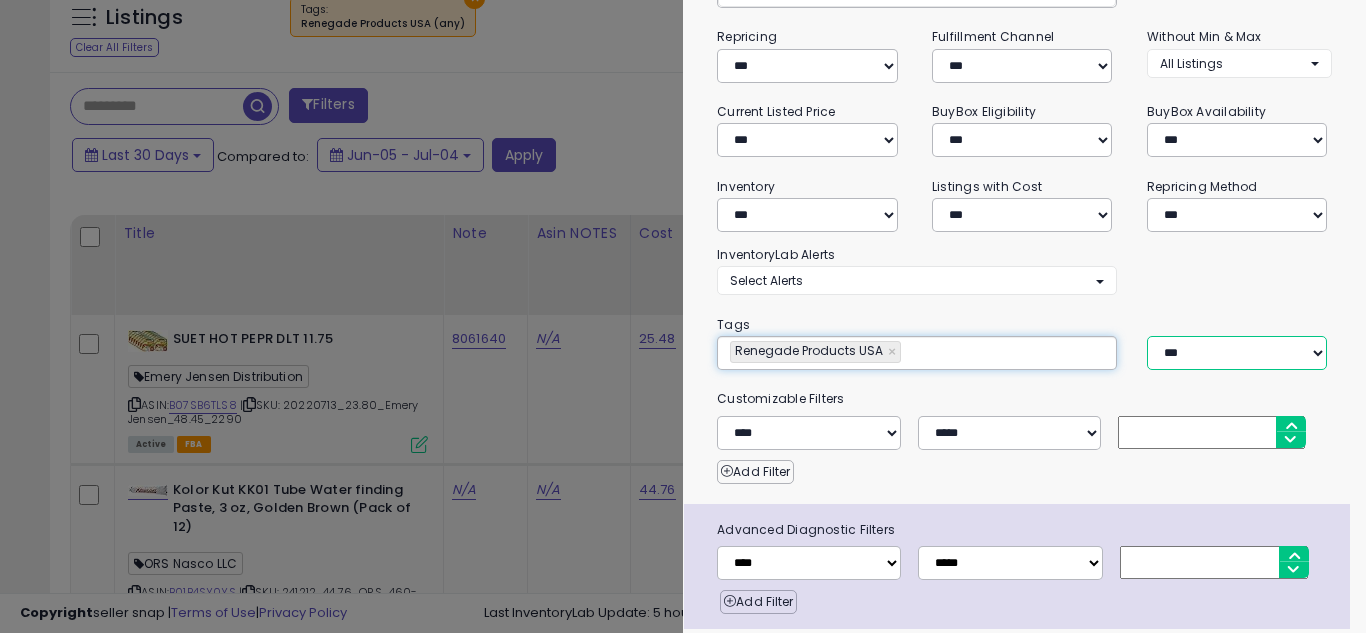 click on "***
***
****" at bounding box center (1237, 353) 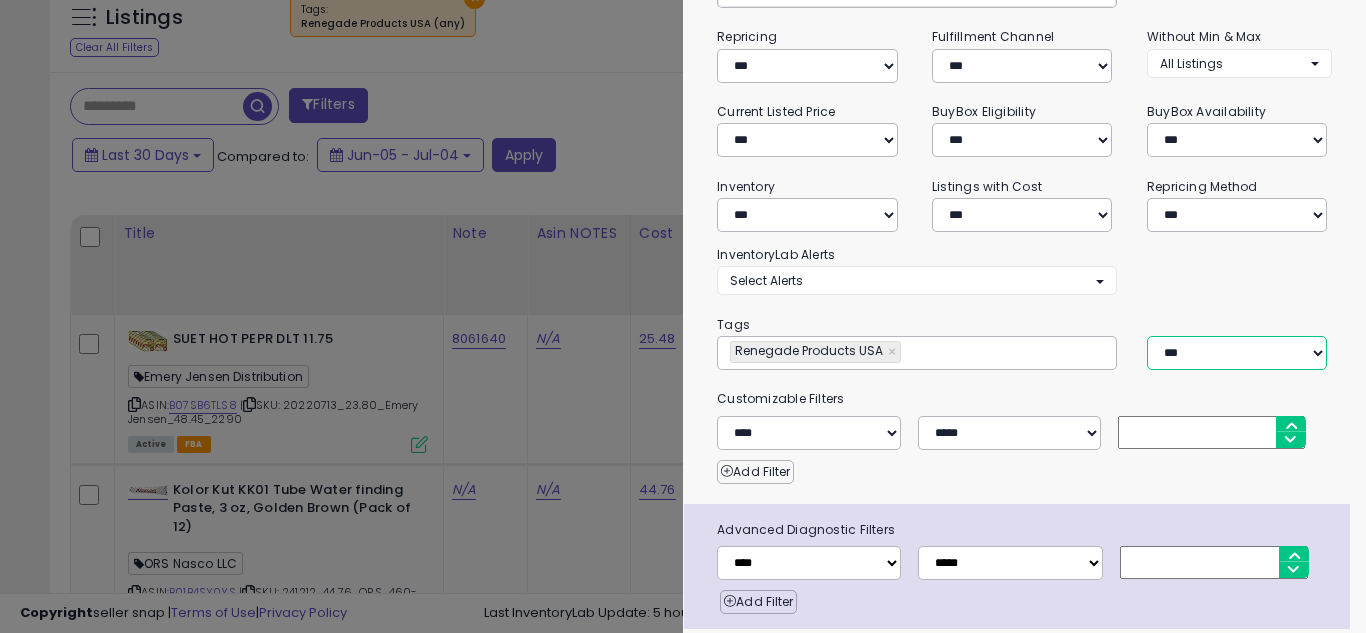 select on "***" 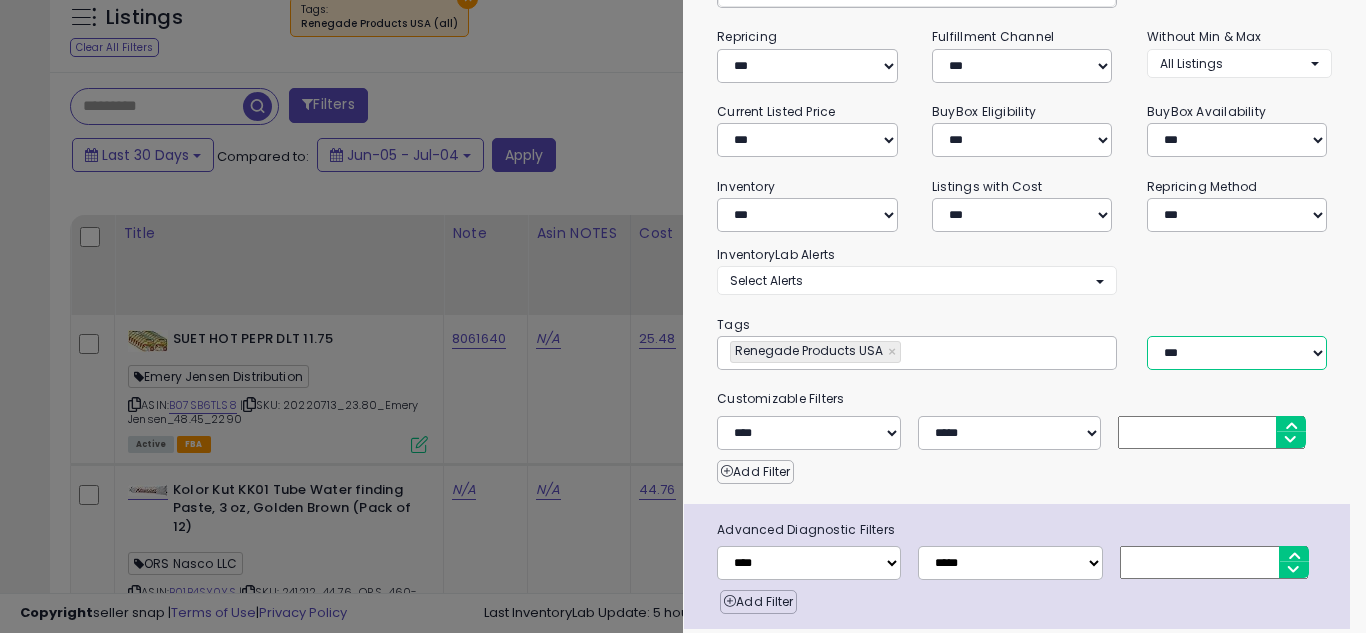 scroll, scrollTop: 263, scrollLeft: 0, axis: vertical 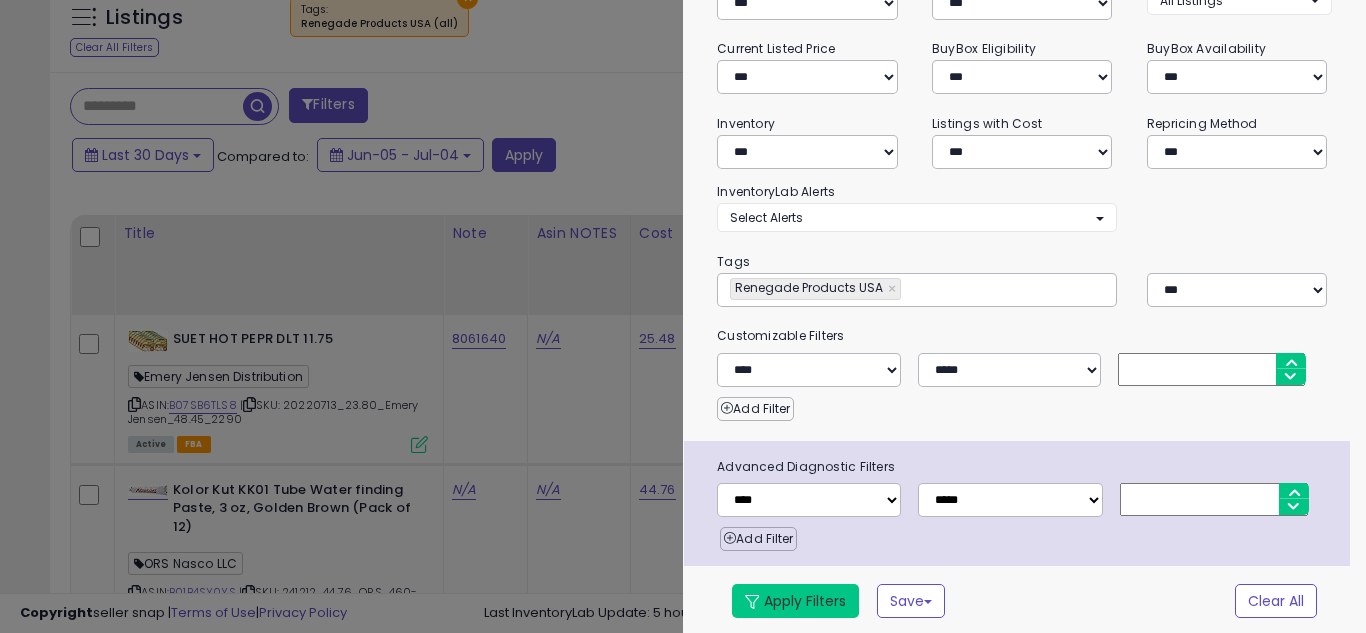 click on "Apply Filters" at bounding box center (795, 601) 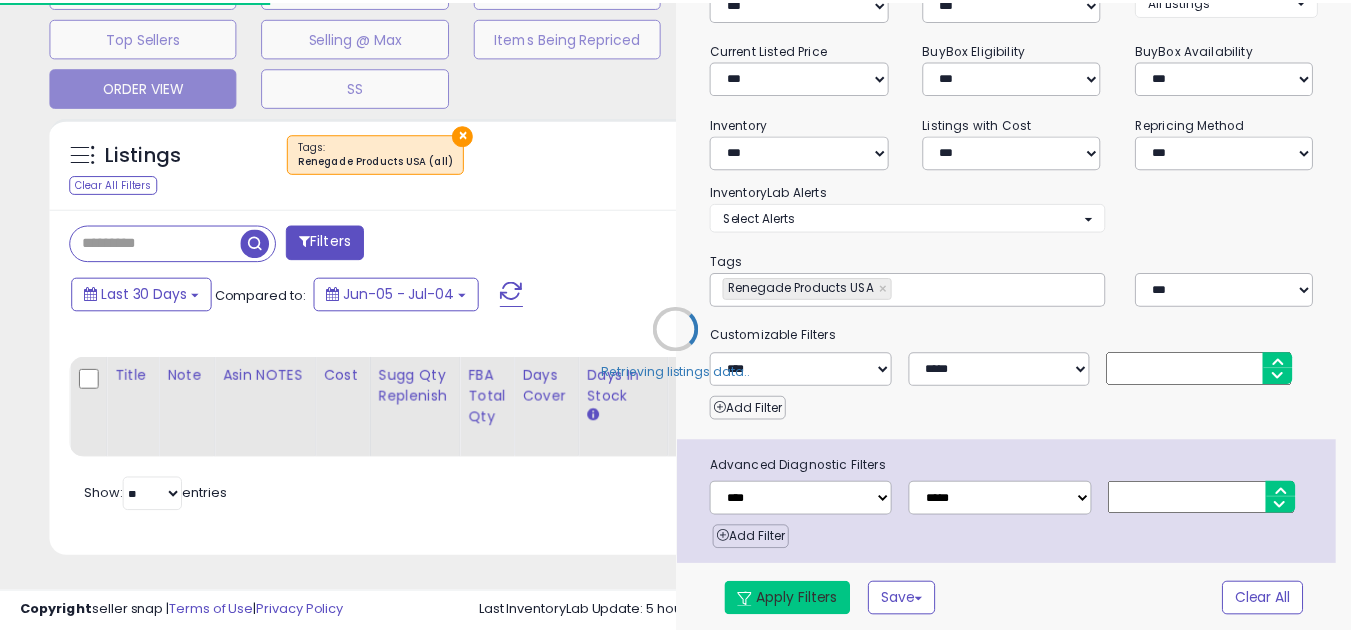 scroll, scrollTop: 678, scrollLeft: 0, axis: vertical 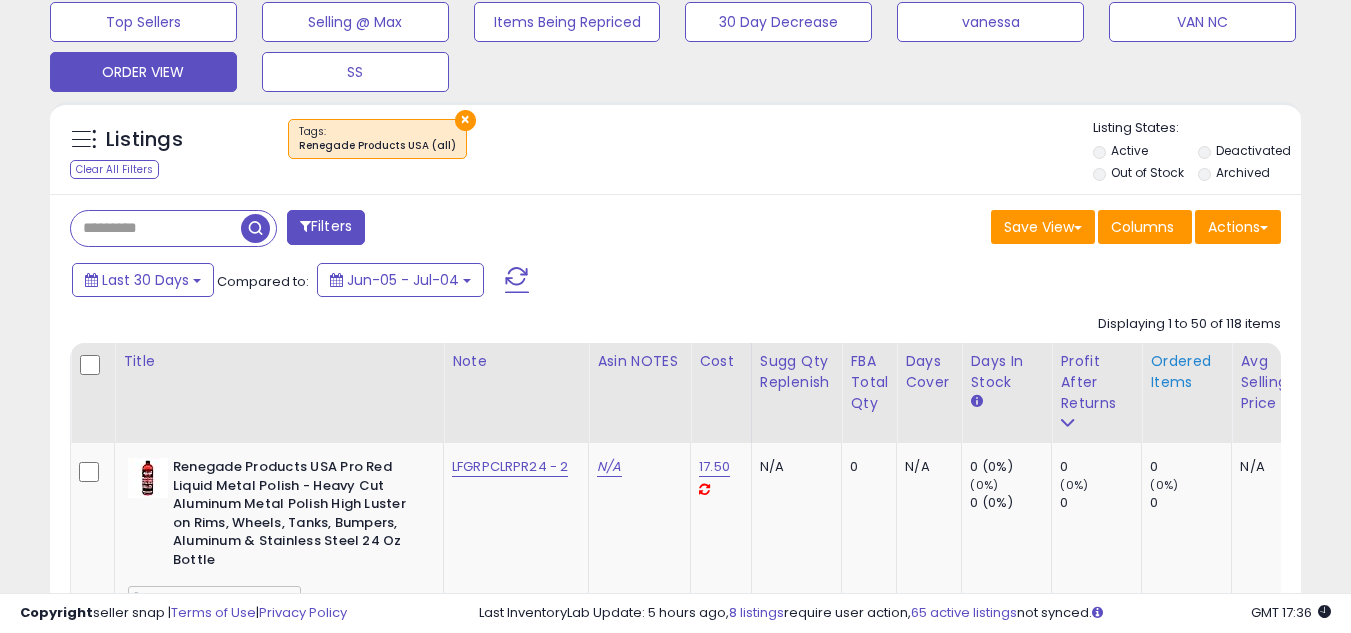 click on "Ordered Items" 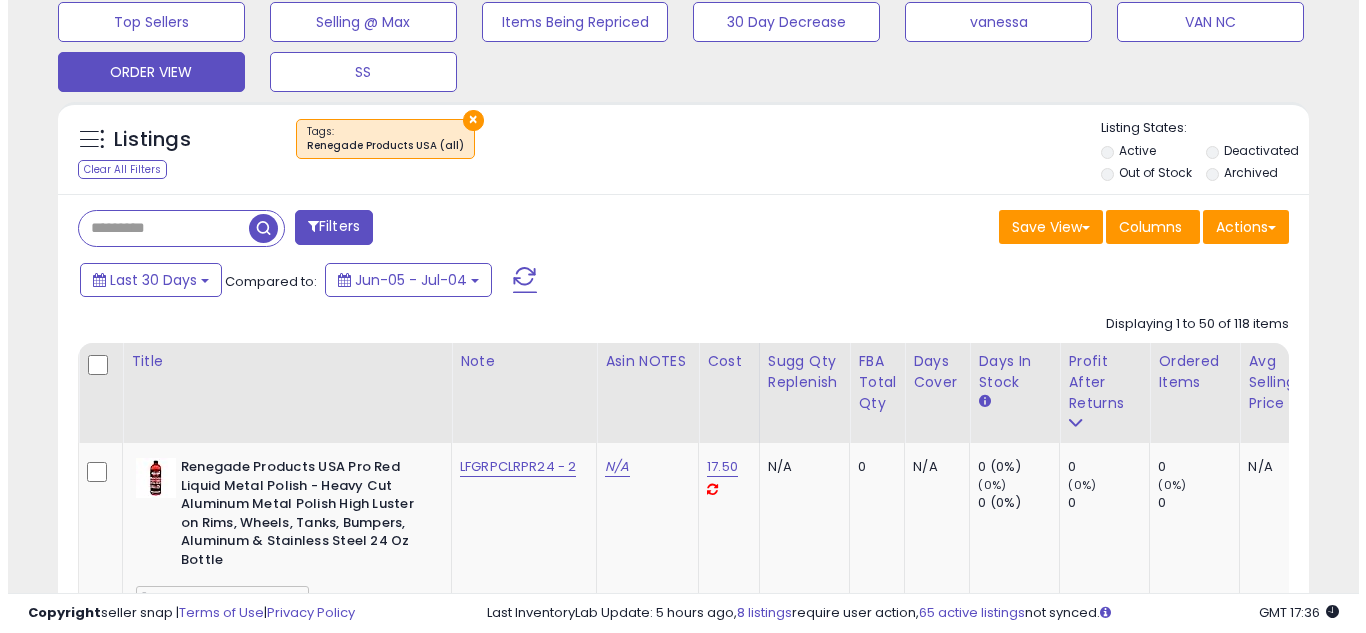 scroll, scrollTop: 0, scrollLeft: 0, axis: both 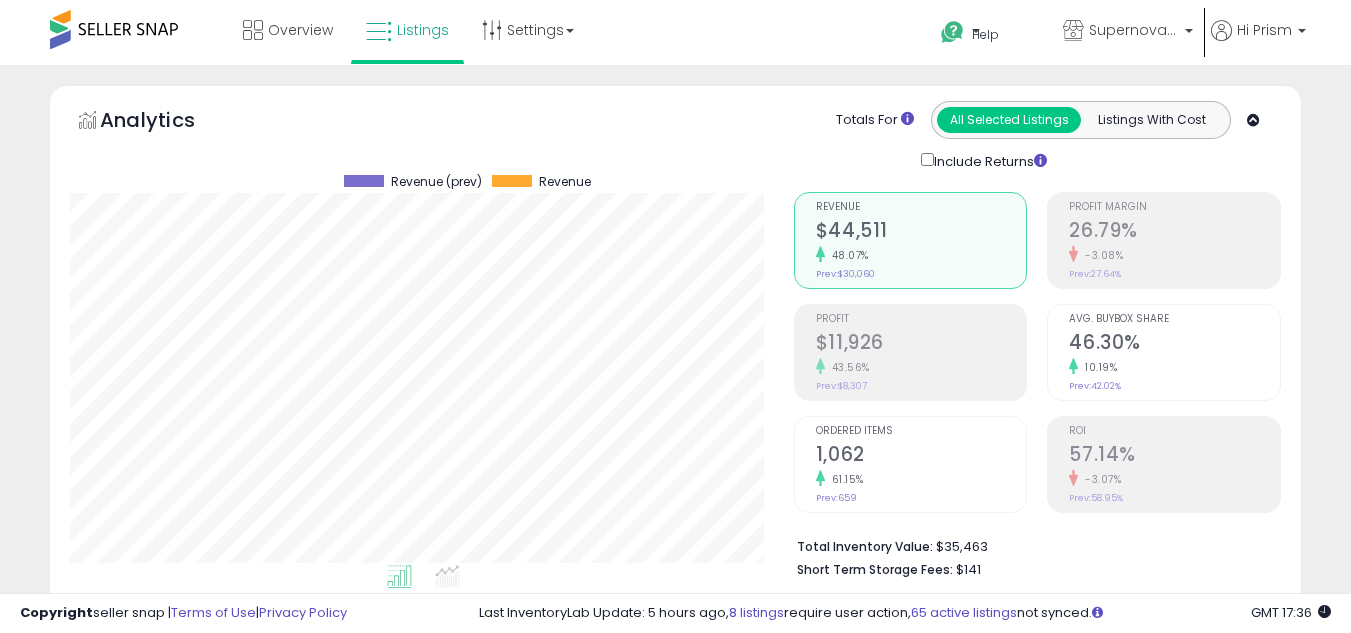 click on "61.15%" at bounding box center (921, 479) 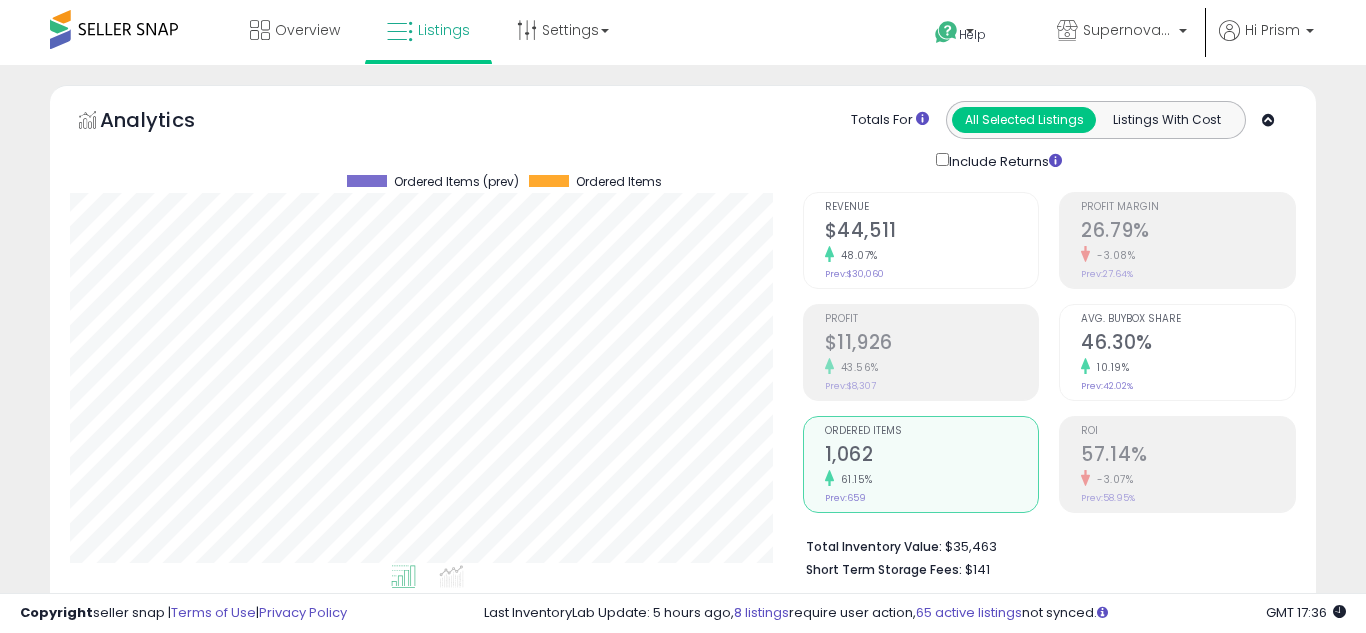 scroll, scrollTop: 999590, scrollLeft: 999276, axis: both 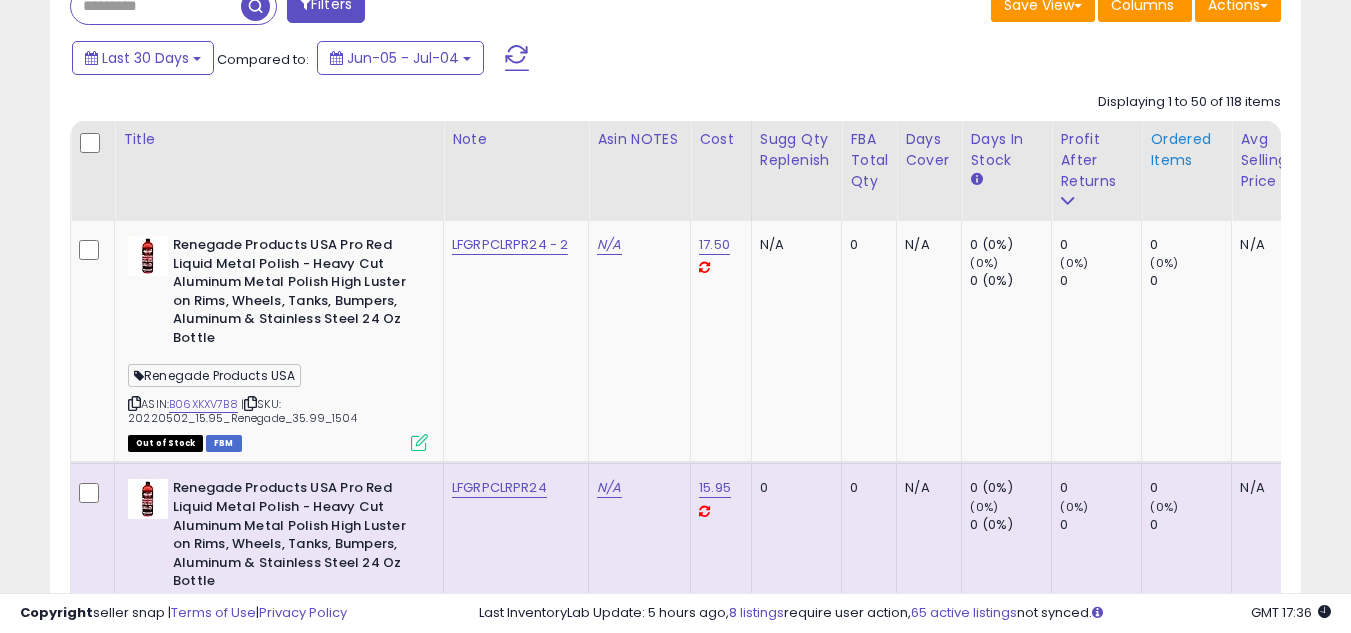 click on "Ordered Items" at bounding box center (1186, 150) 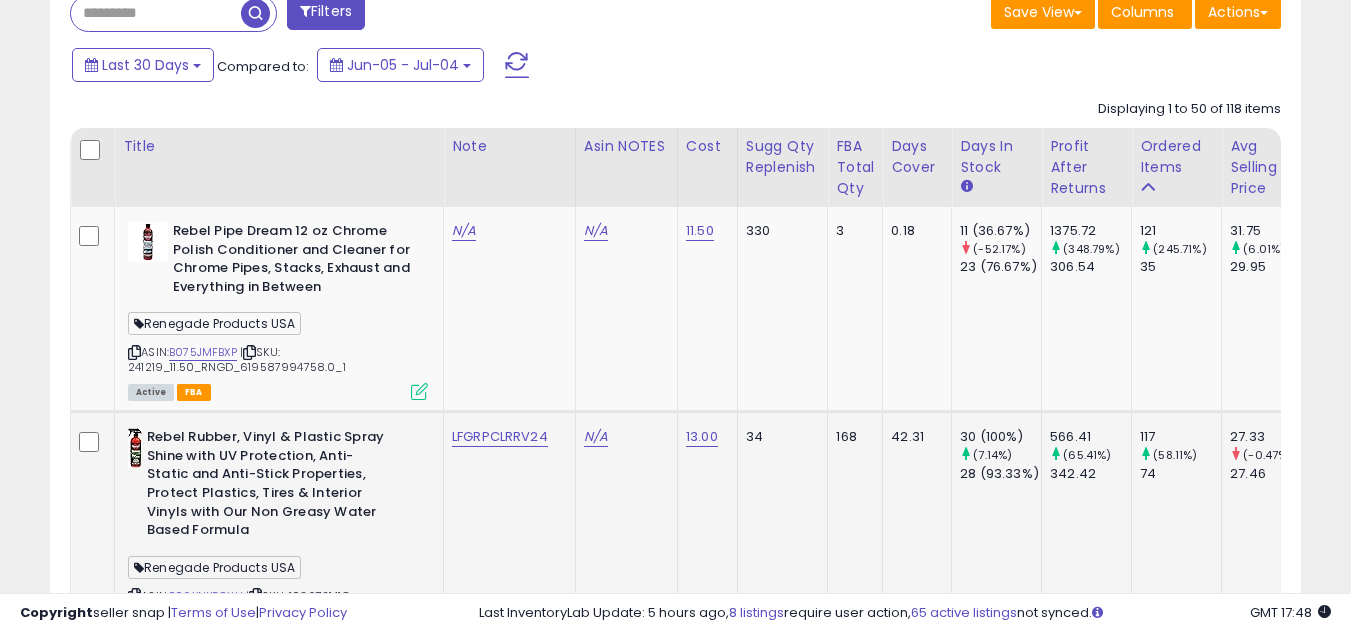 scroll, scrollTop: 900, scrollLeft: 0, axis: vertical 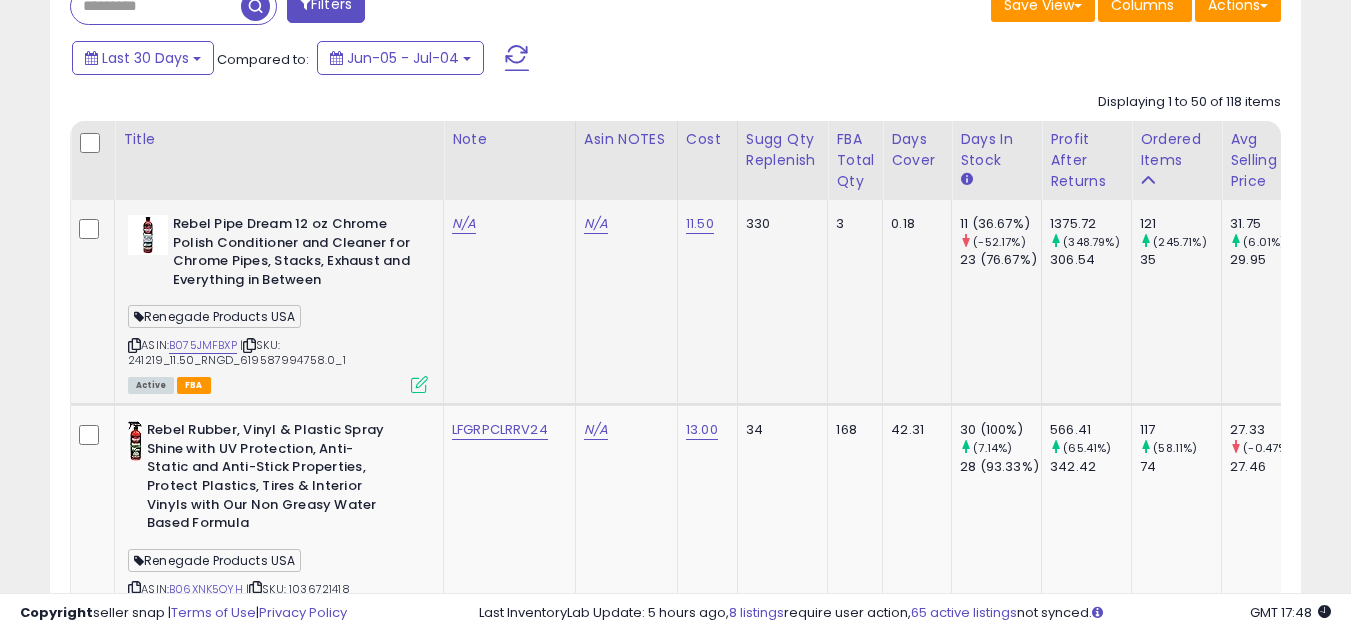 click at bounding box center (134, 345) 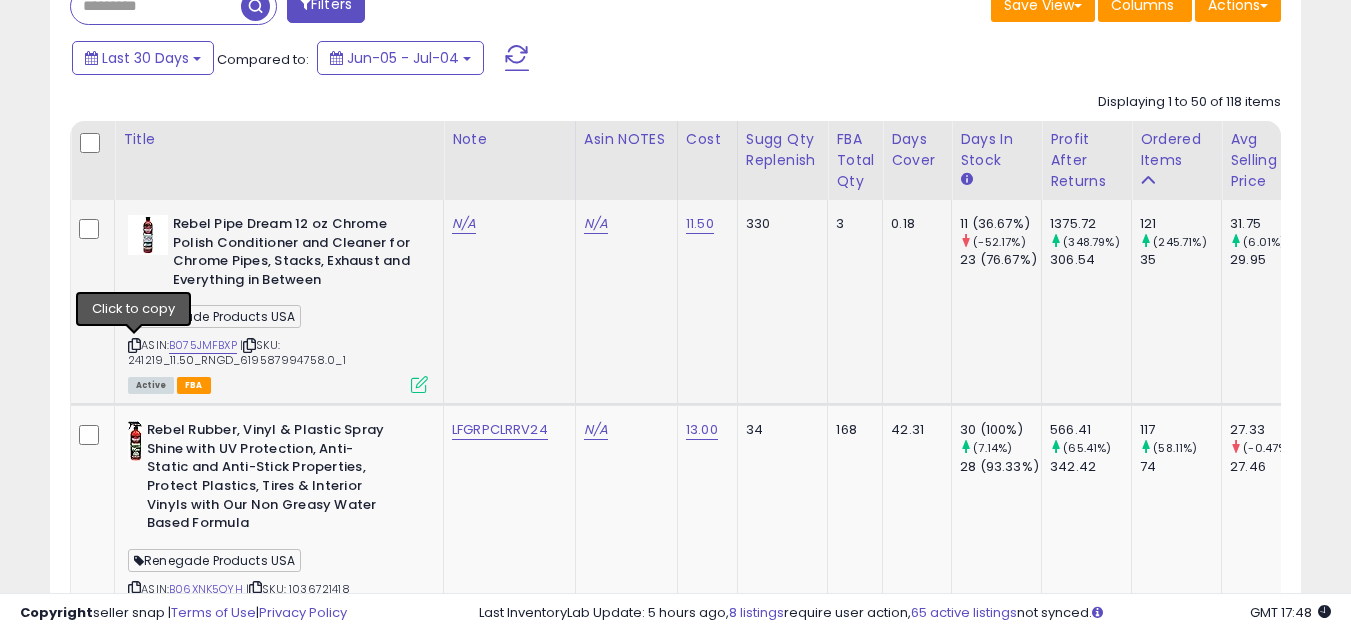 click at bounding box center [134, 345] 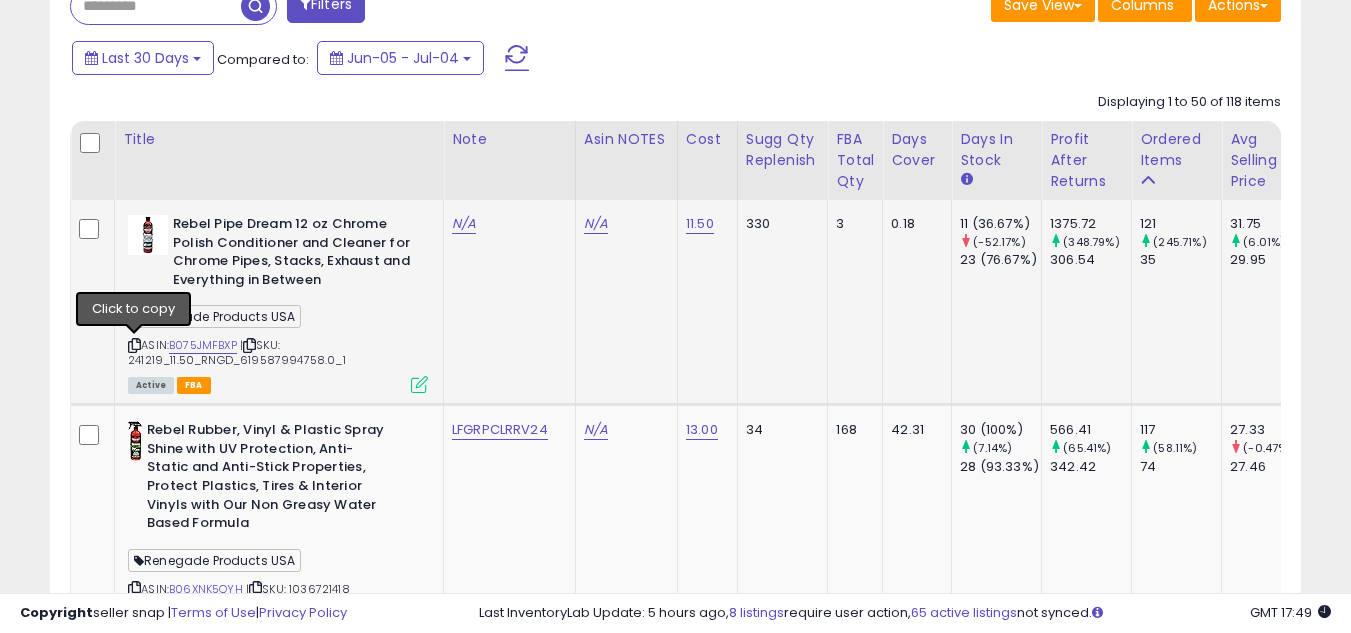 click at bounding box center (134, 345) 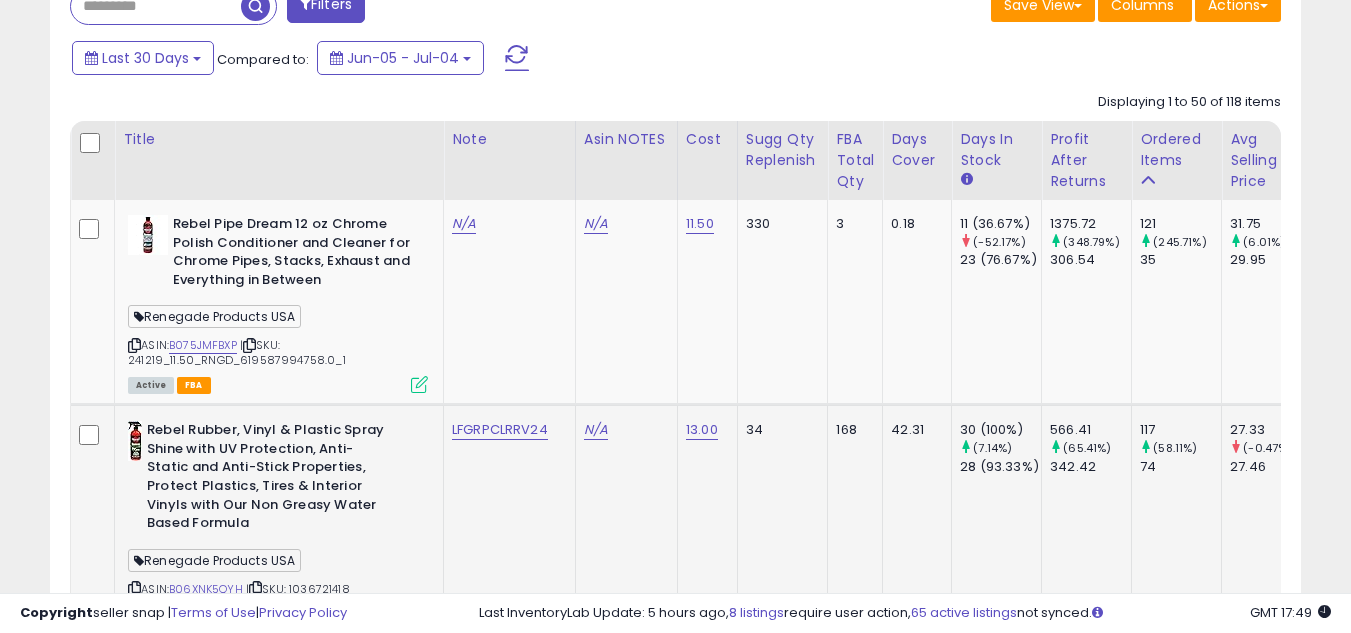 scroll, scrollTop: 1100, scrollLeft: 0, axis: vertical 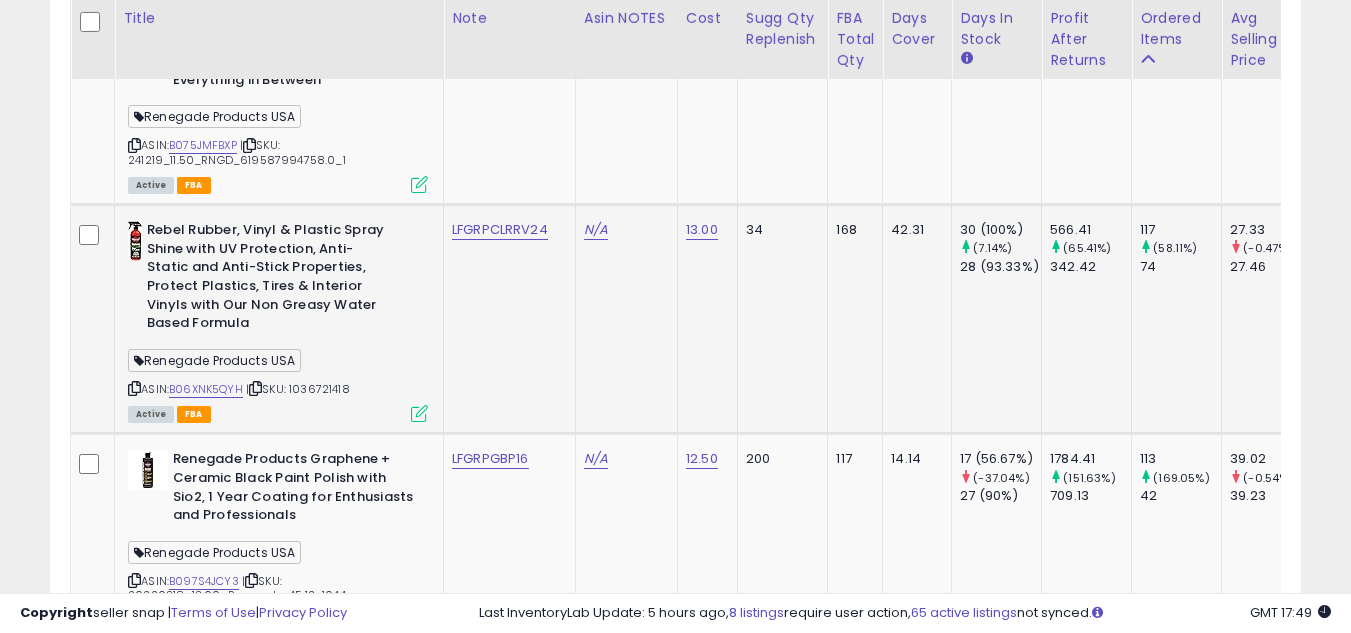 click at bounding box center [134, 388] 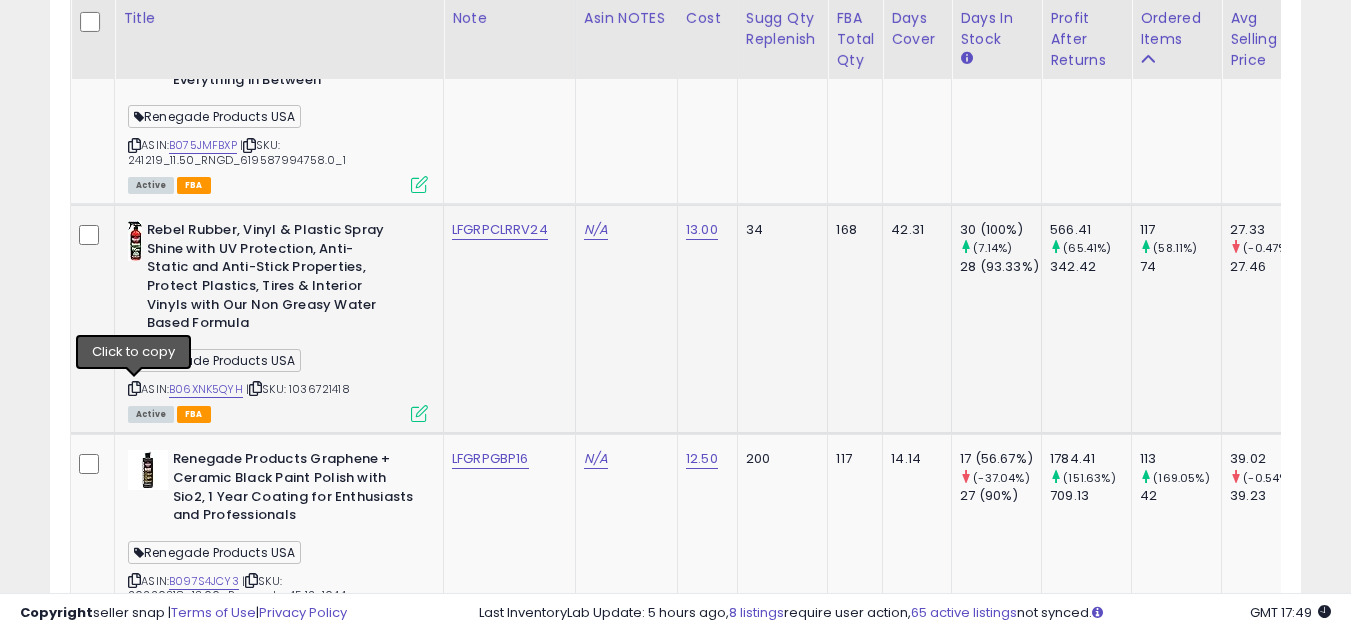 click at bounding box center [134, 388] 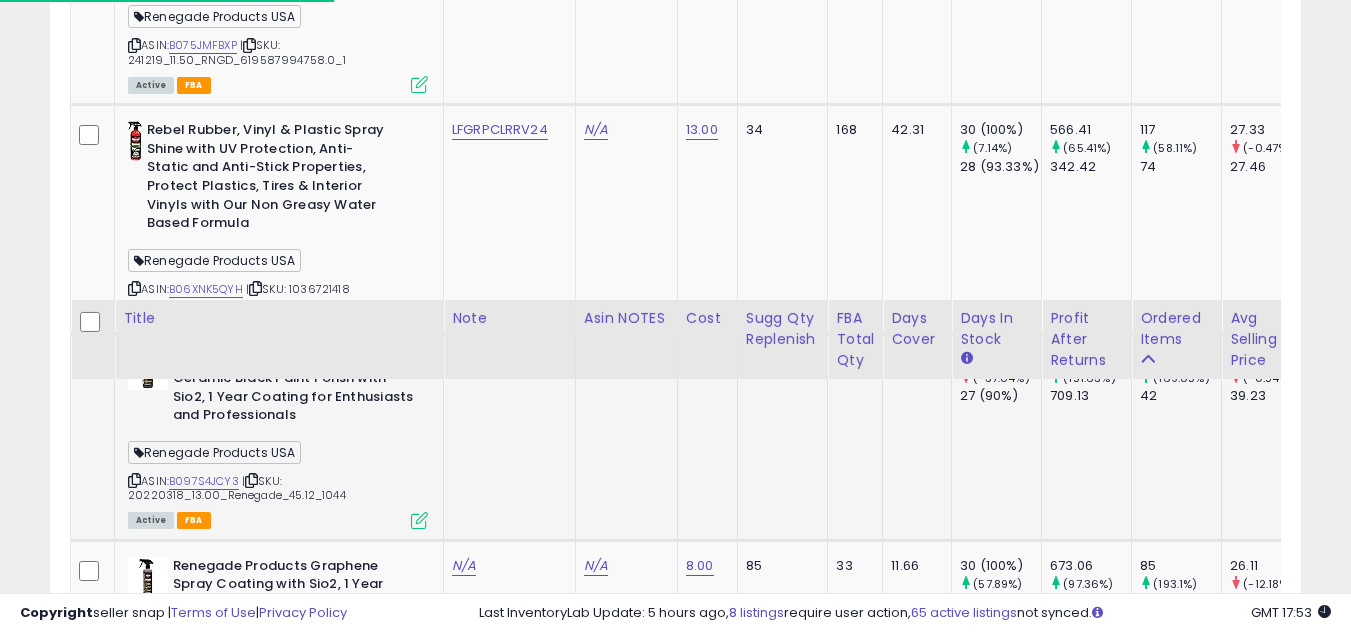 scroll, scrollTop: 1500, scrollLeft: 0, axis: vertical 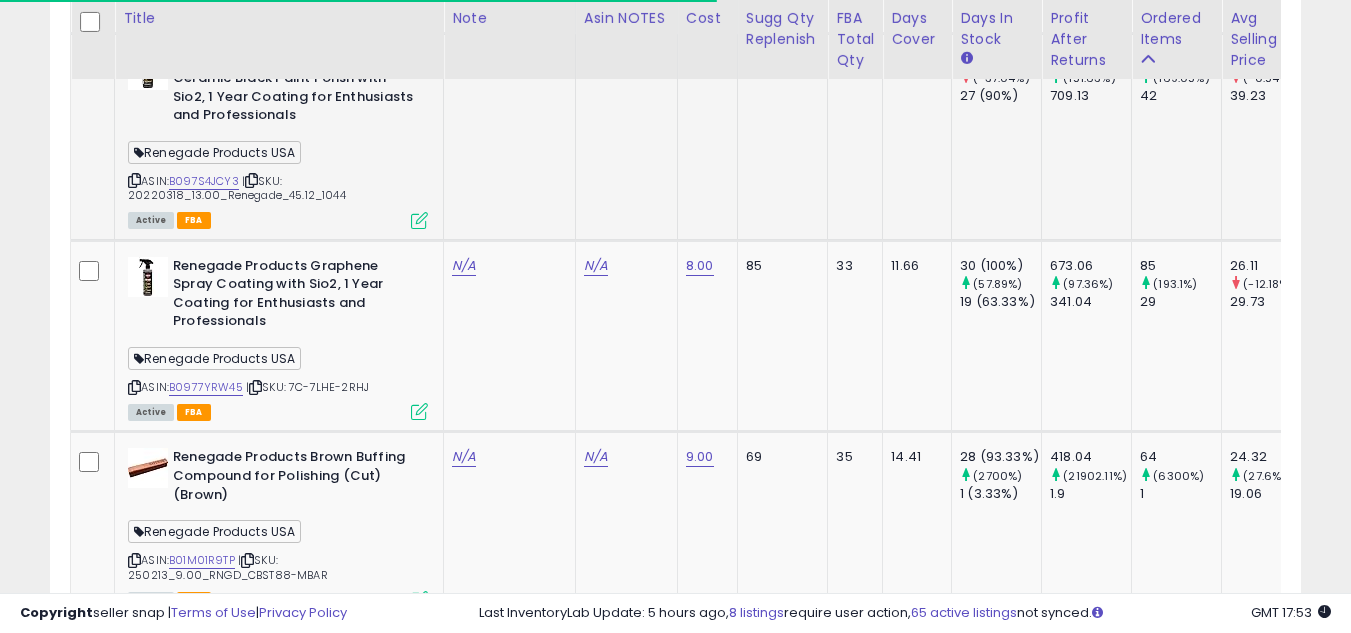click at bounding box center (134, 180) 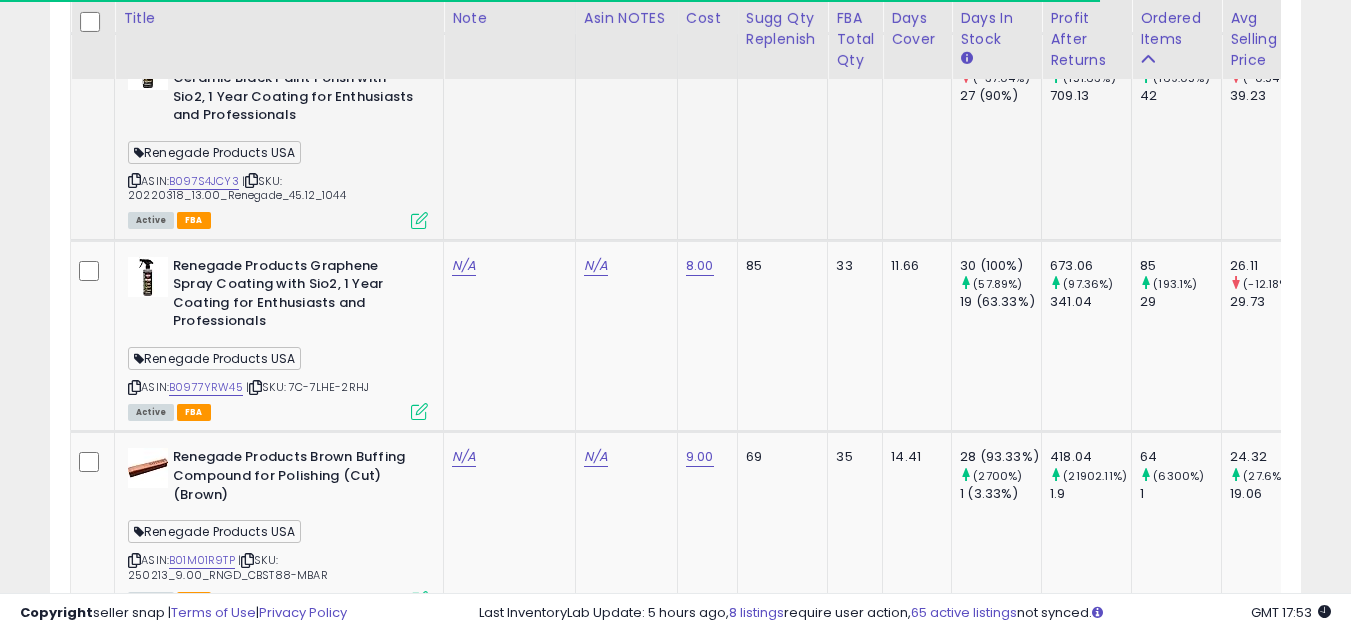 click at bounding box center [134, 180] 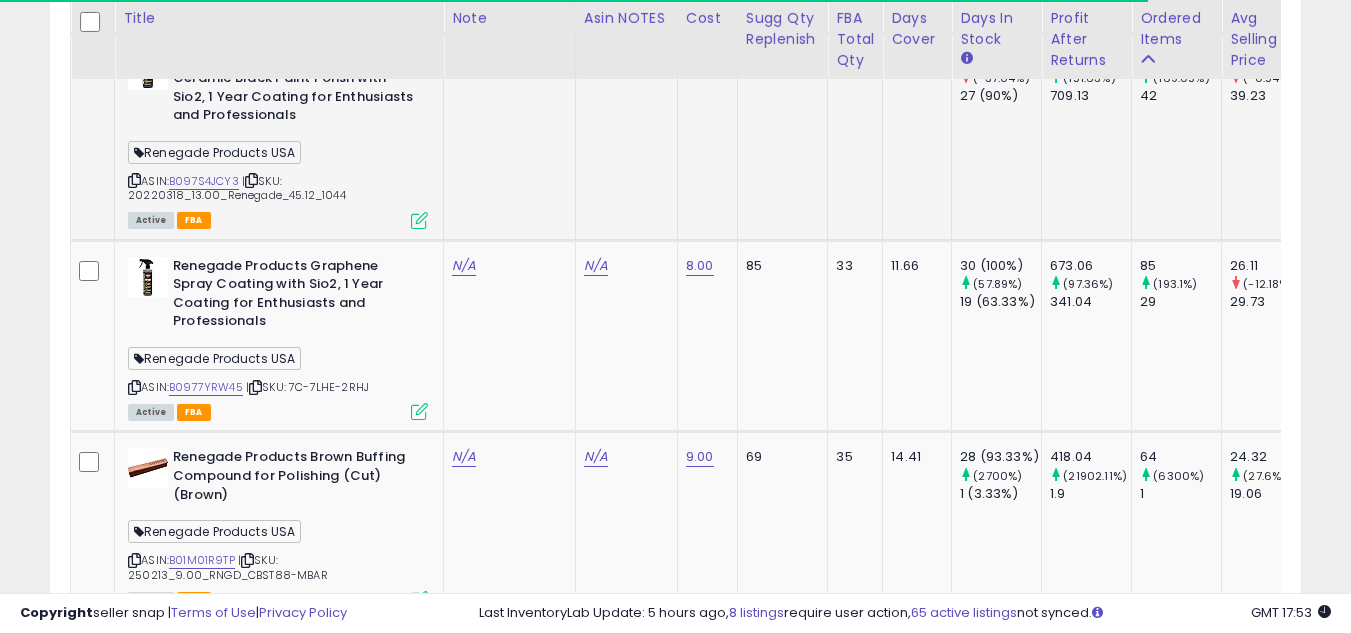 click at bounding box center (134, 180) 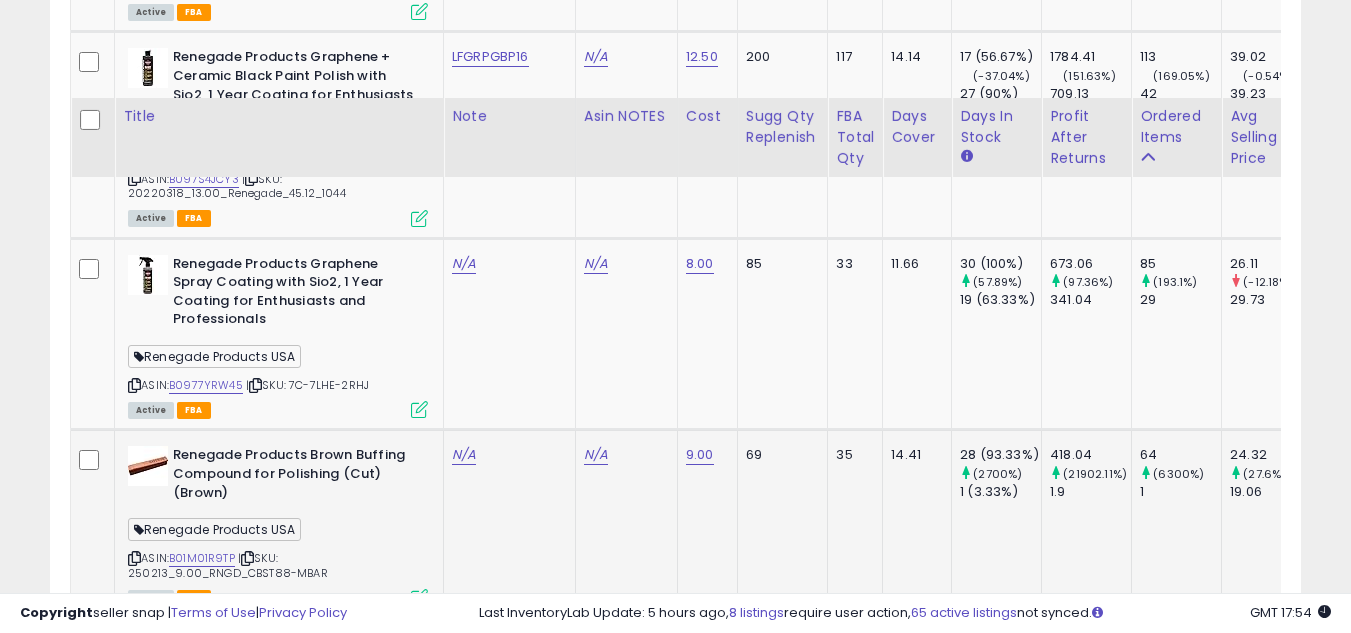 scroll, scrollTop: 1600, scrollLeft: 0, axis: vertical 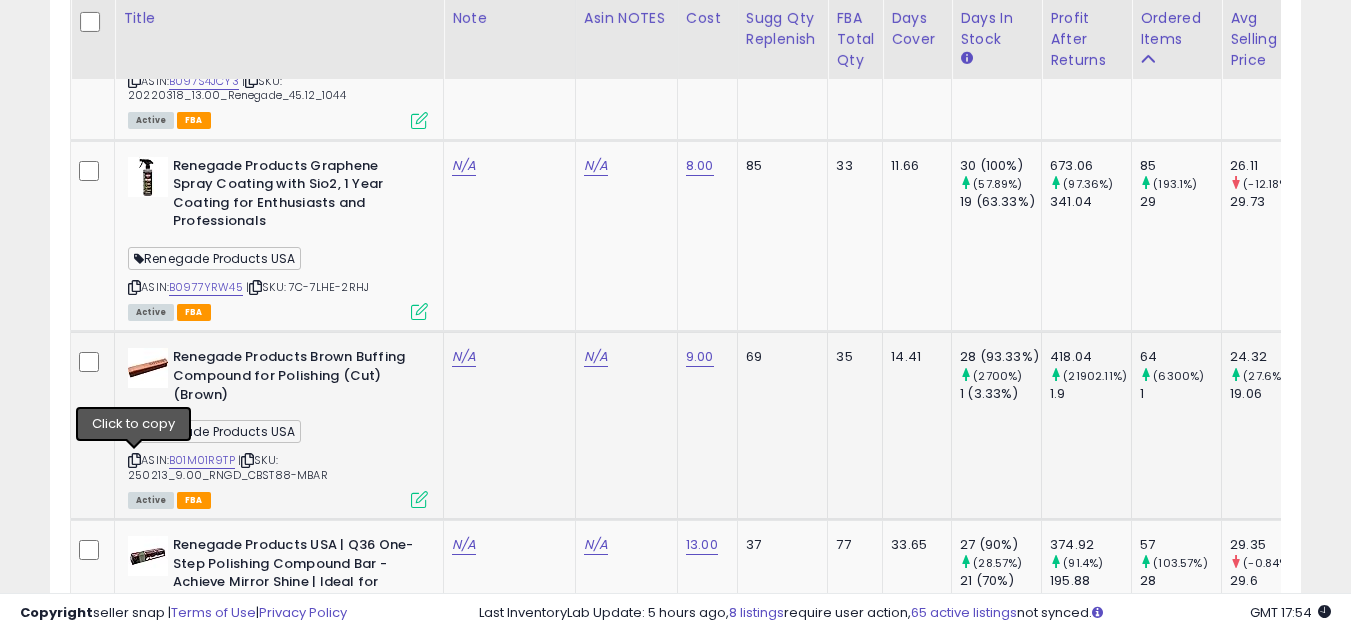 click at bounding box center (134, 460) 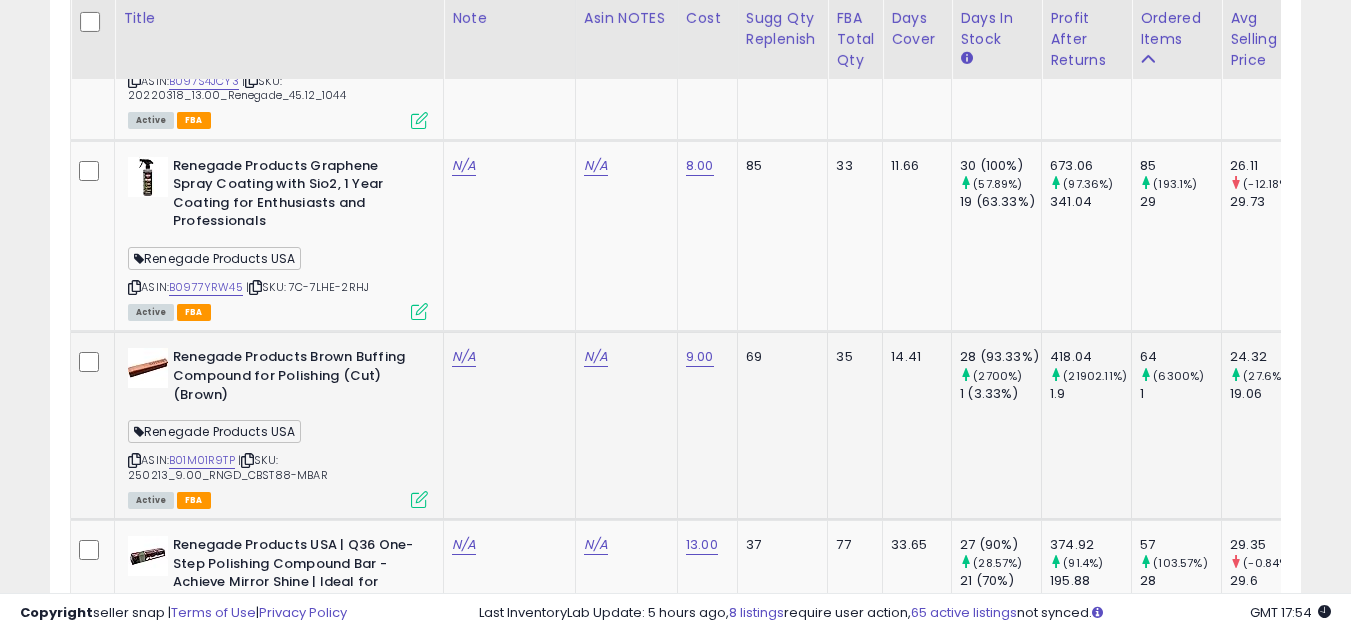 click at bounding box center [134, 460] 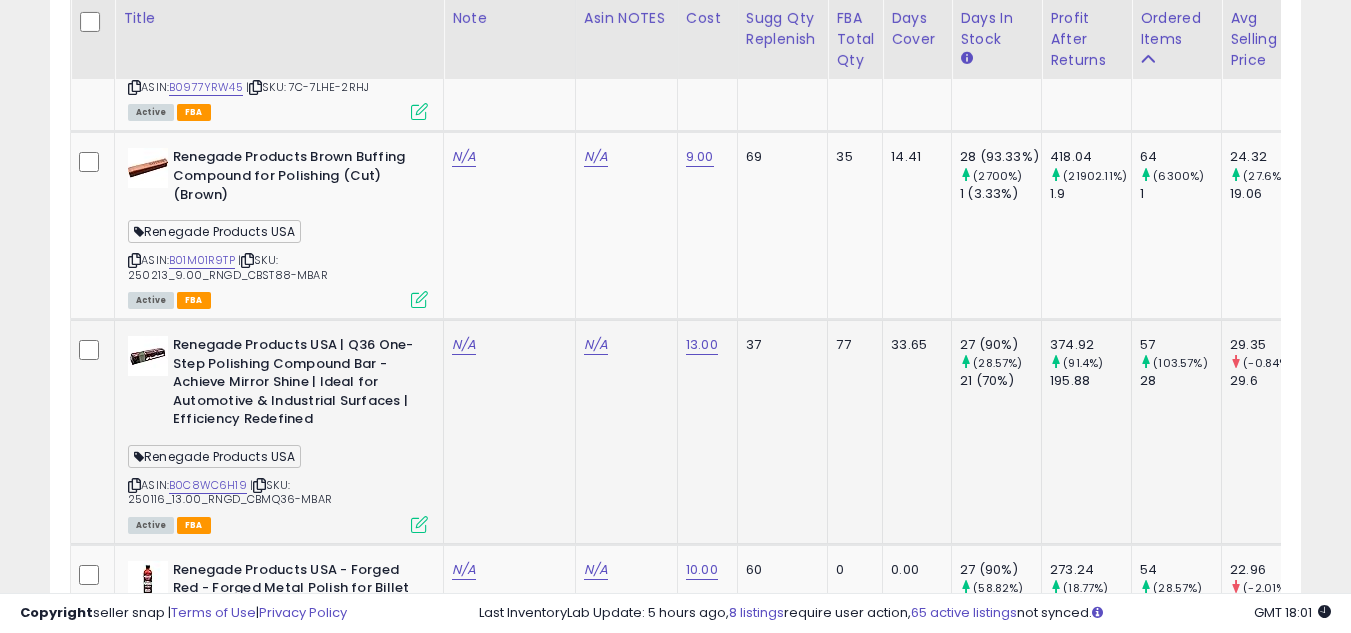 scroll, scrollTop: 1900, scrollLeft: 0, axis: vertical 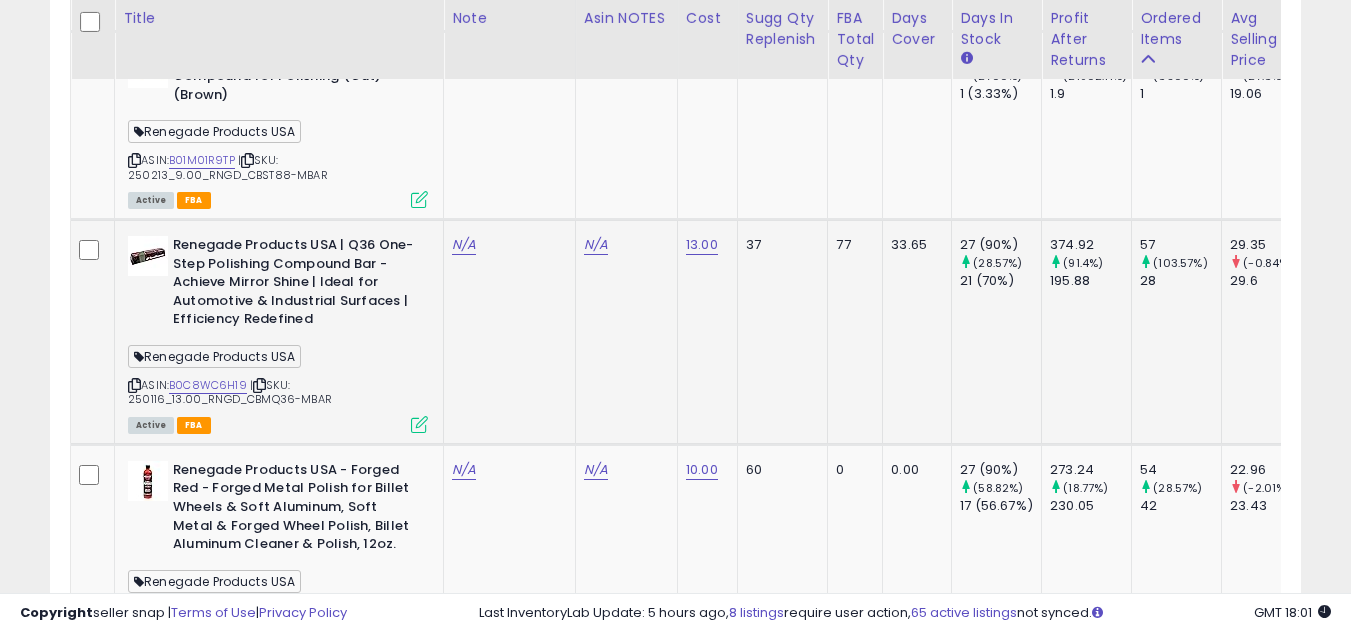 click at bounding box center [134, 385] 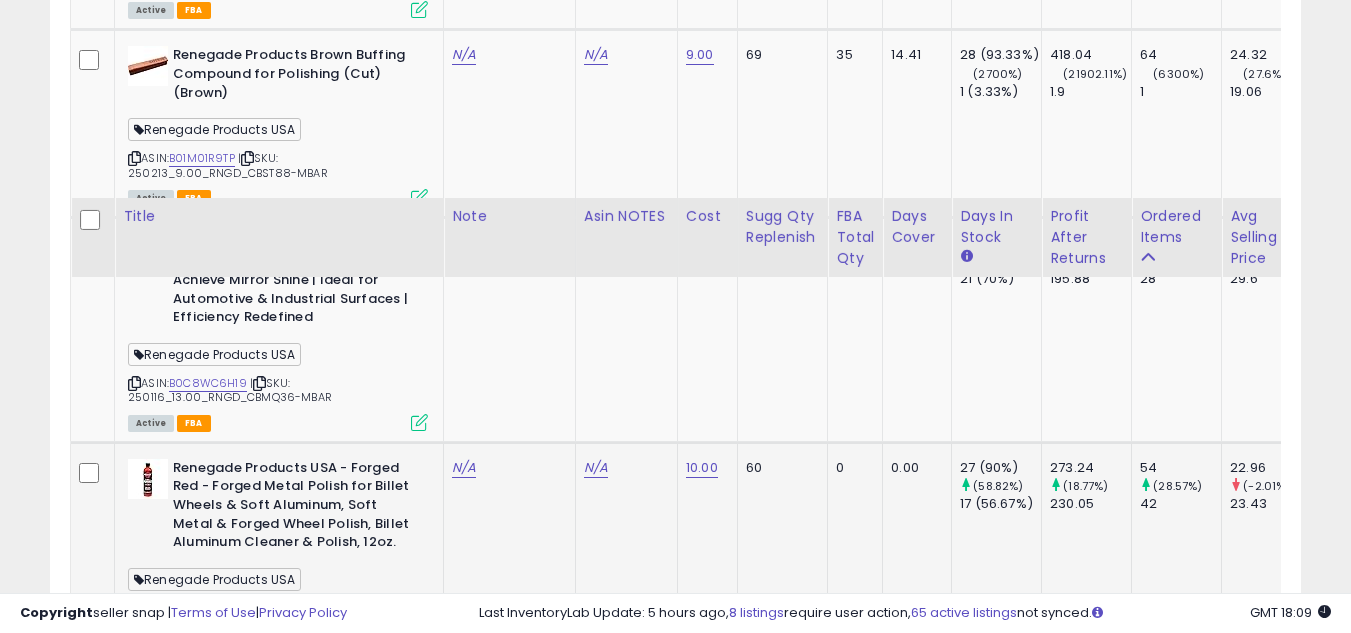 scroll, scrollTop: 2100, scrollLeft: 0, axis: vertical 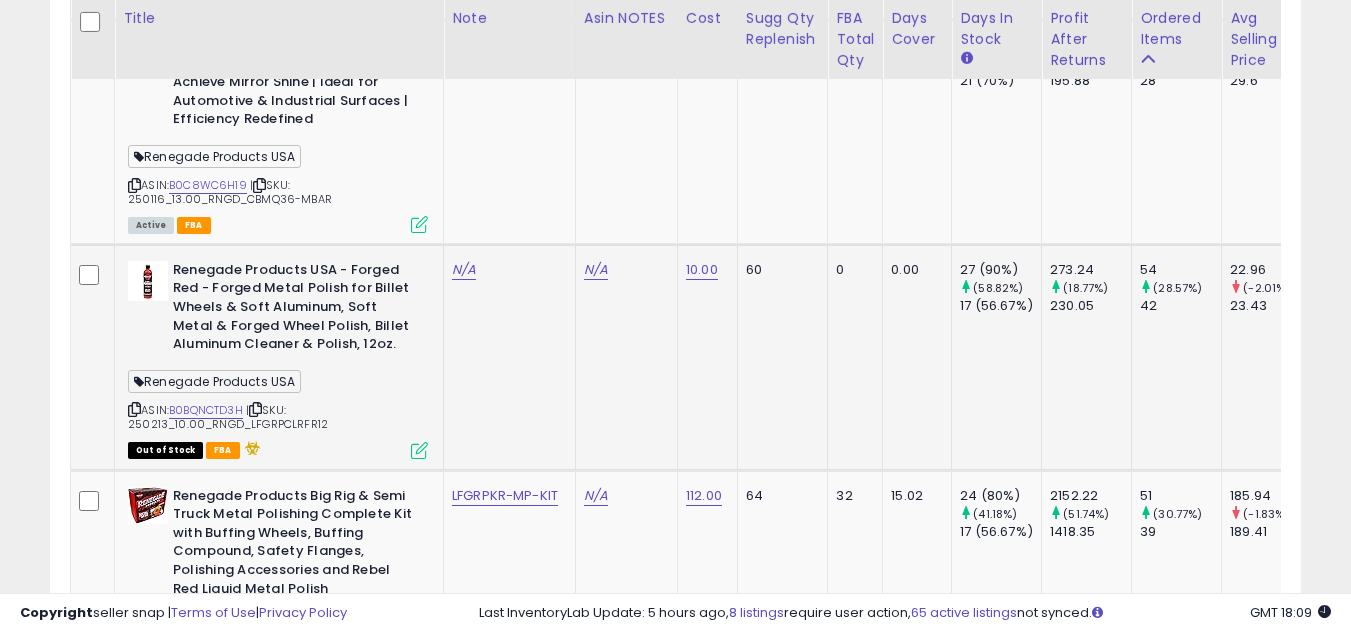click at bounding box center (134, 409) 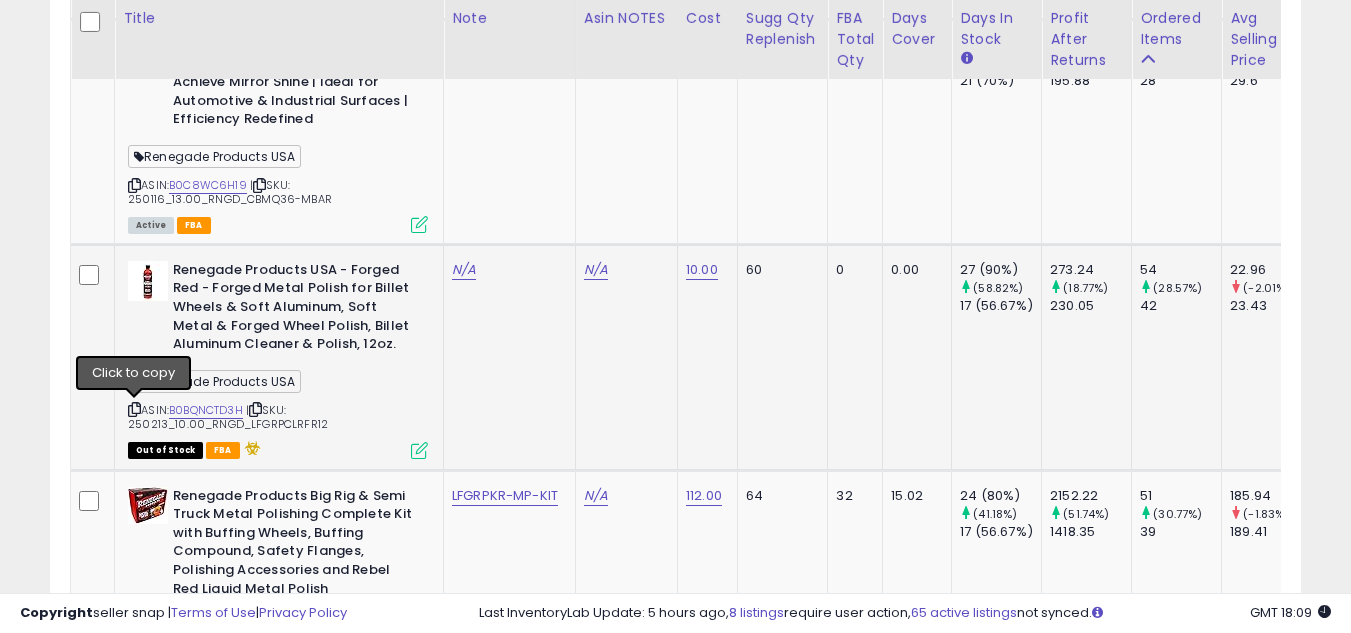 click at bounding box center (134, 409) 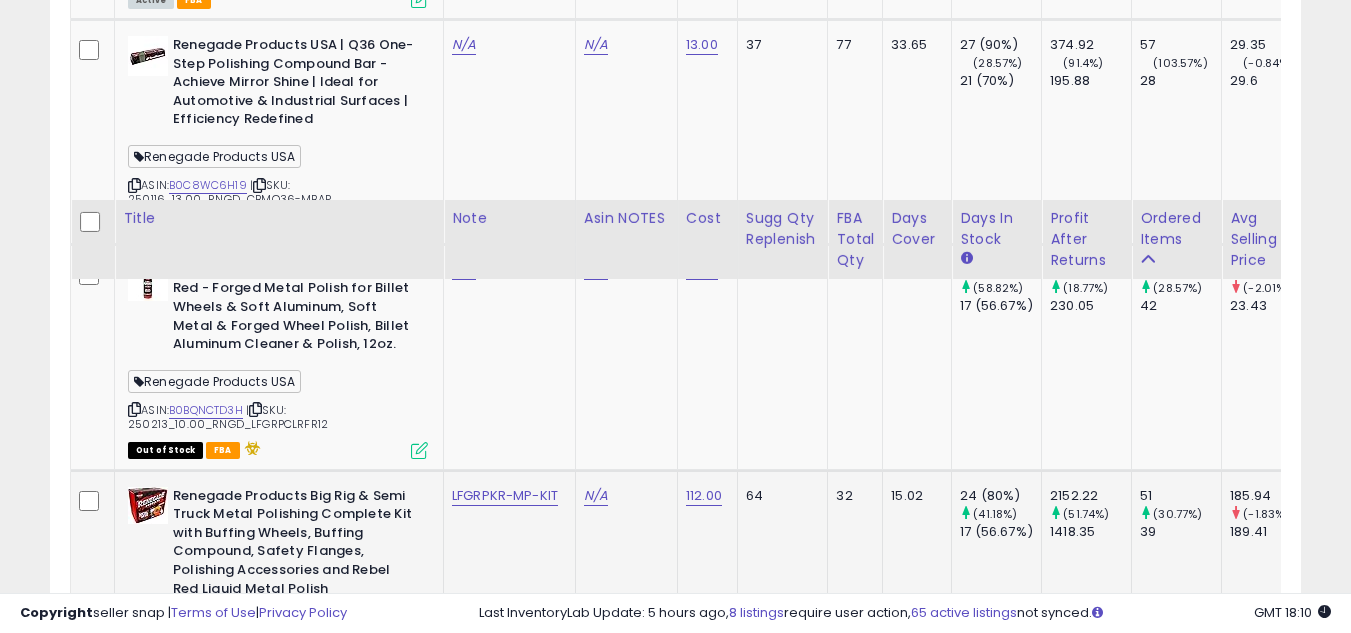 scroll, scrollTop: 2300, scrollLeft: 0, axis: vertical 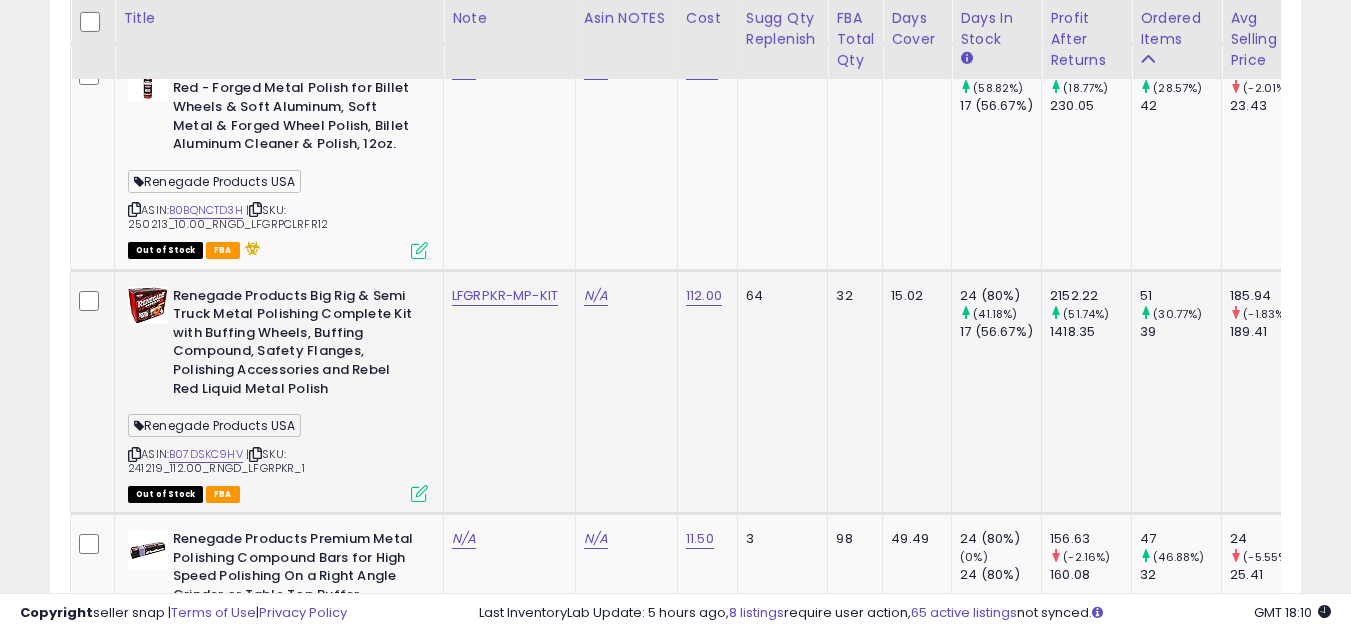 click at bounding box center (134, 454) 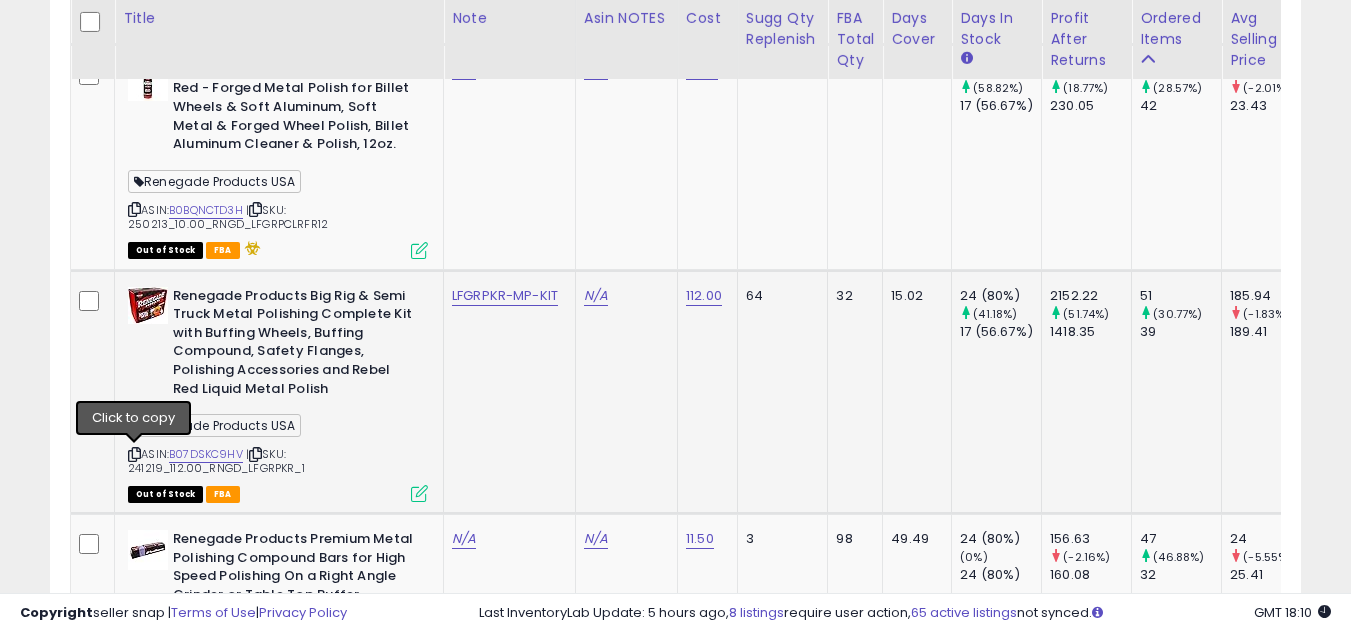 click at bounding box center (134, 454) 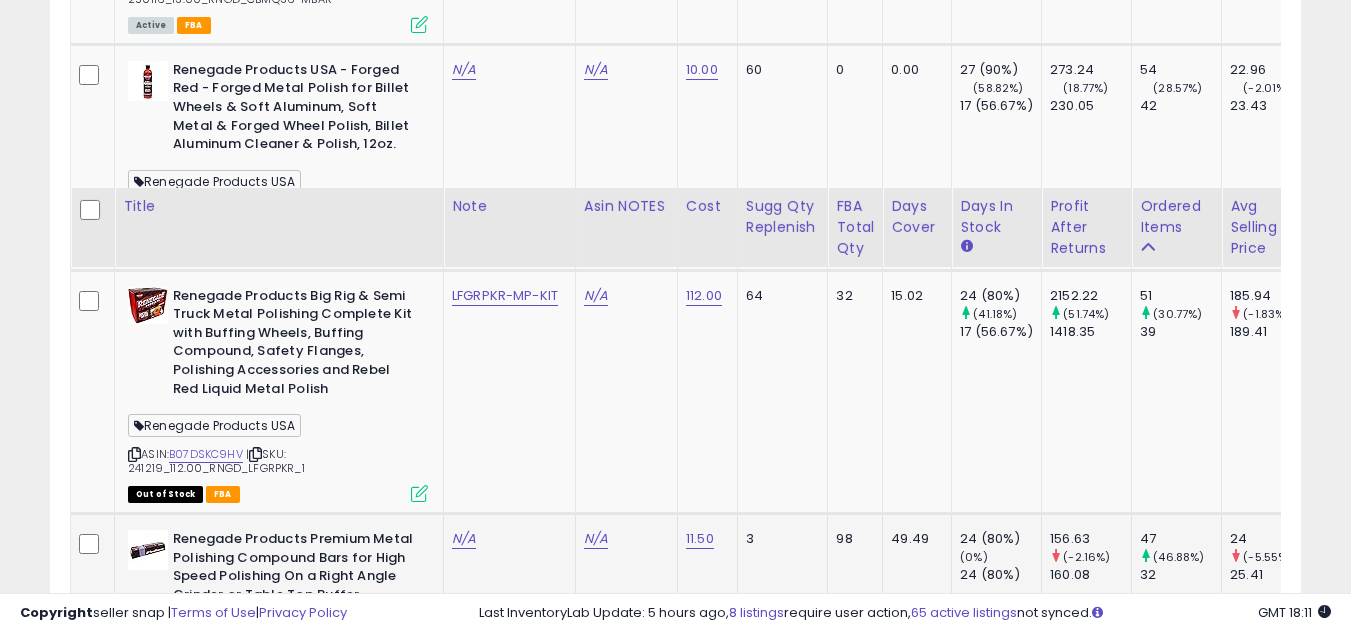 scroll, scrollTop: 2500, scrollLeft: 0, axis: vertical 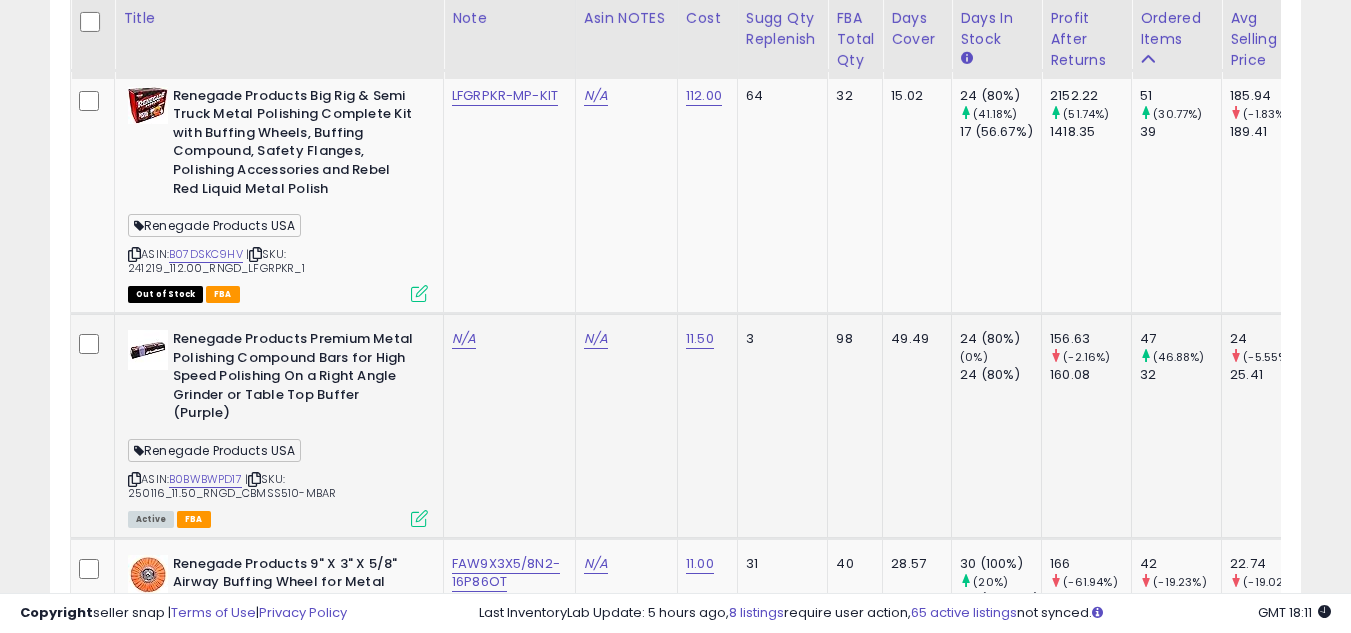 click at bounding box center [134, 479] 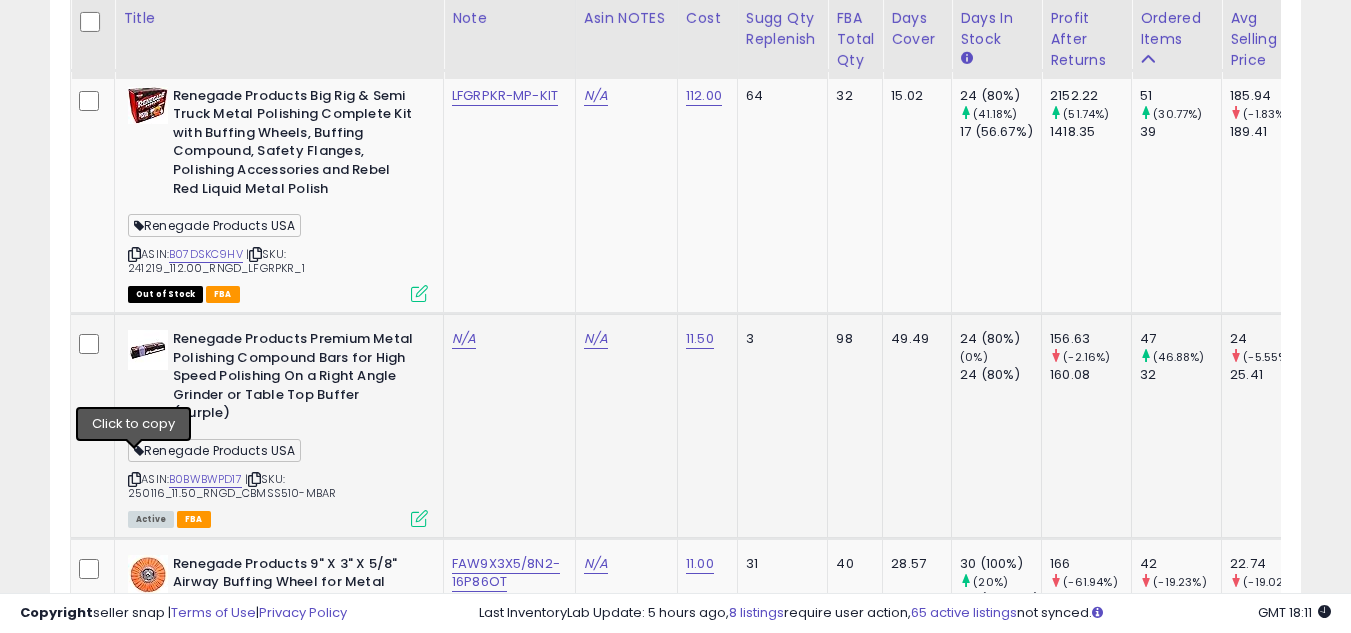 click at bounding box center (134, 479) 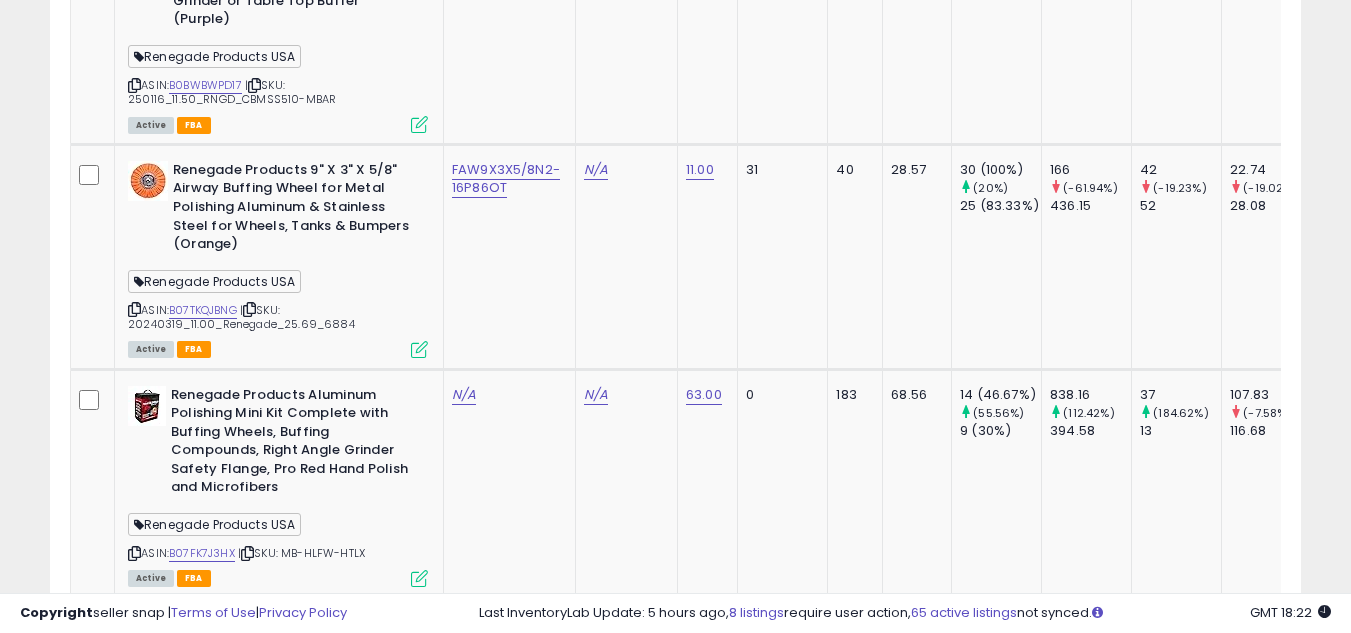 scroll, scrollTop: 2800, scrollLeft: 0, axis: vertical 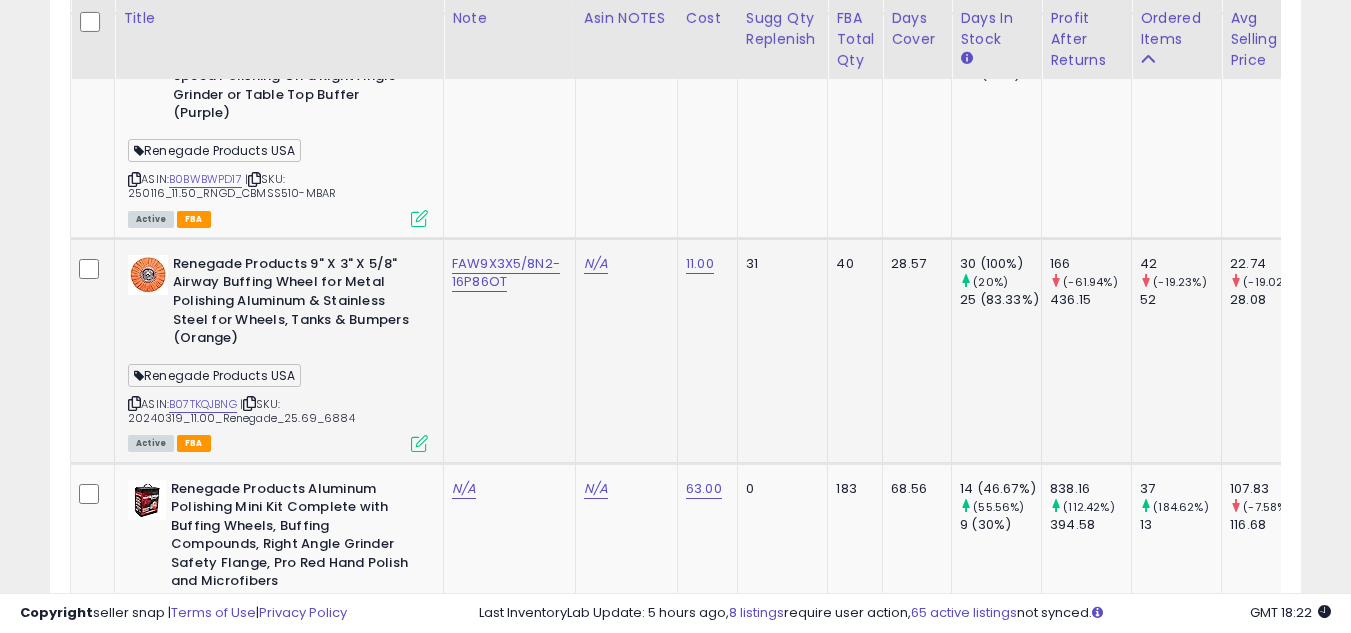 click at bounding box center (134, 403) 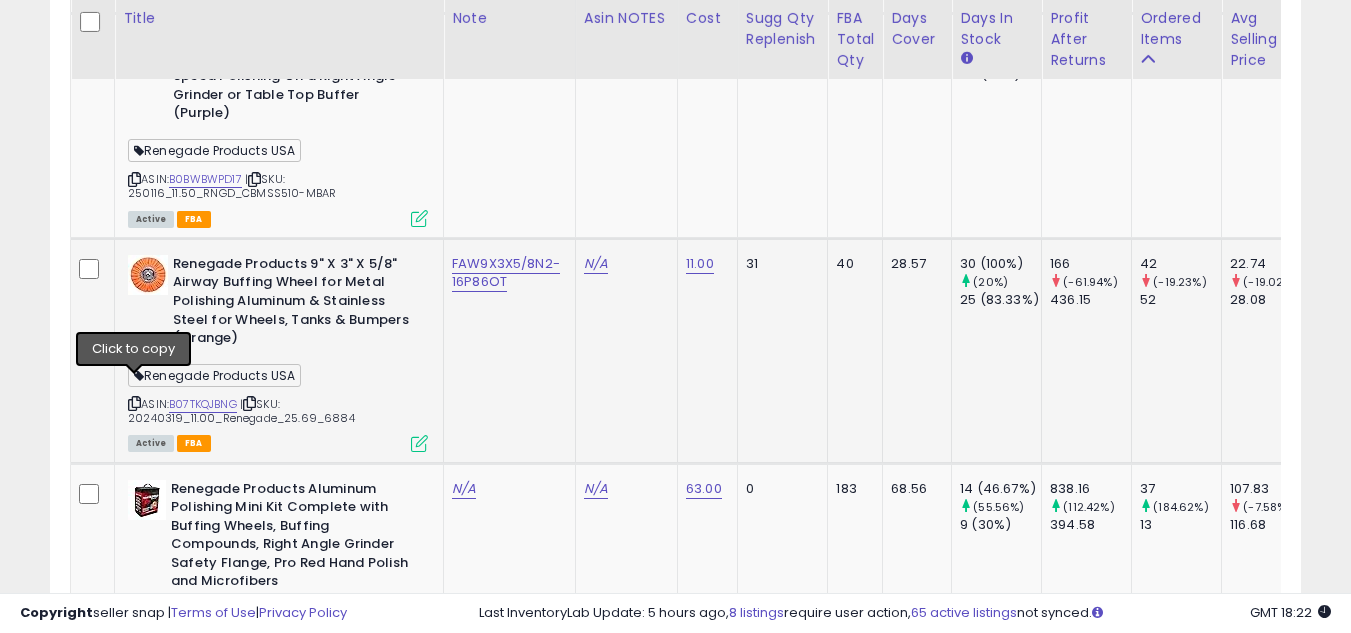 click at bounding box center (134, 403) 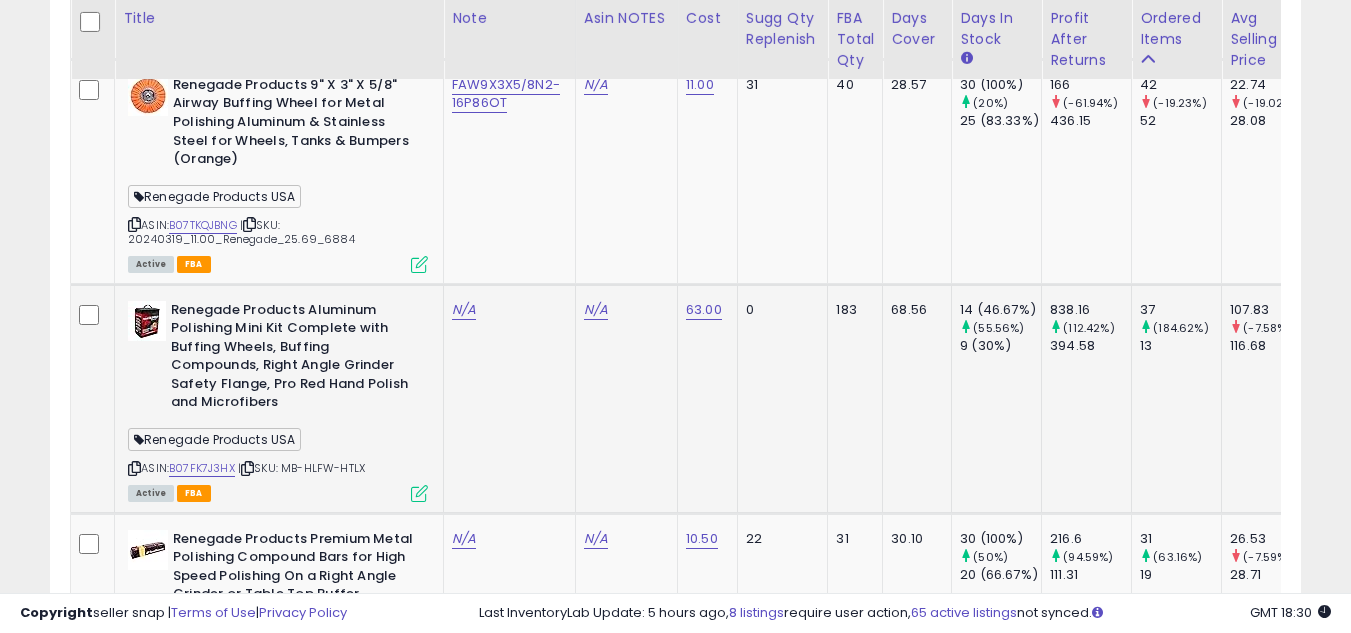 scroll, scrollTop: 3000, scrollLeft: 0, axis: vertical 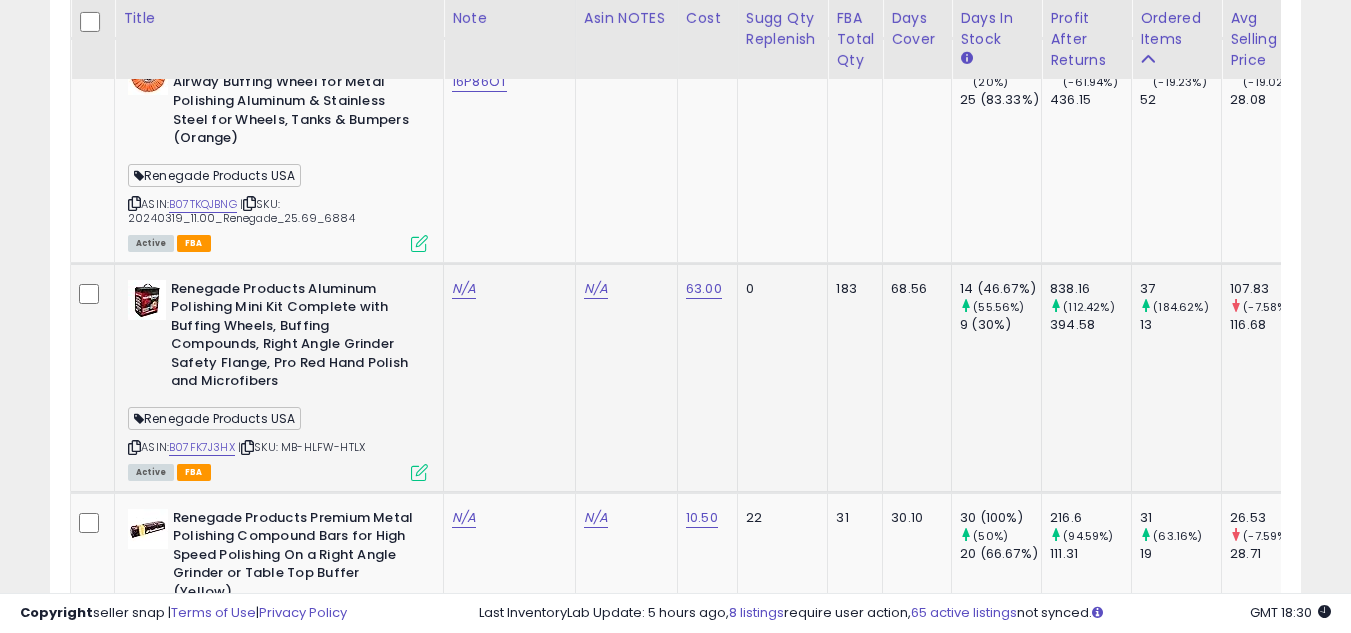 click at bounding box center [134, 447] 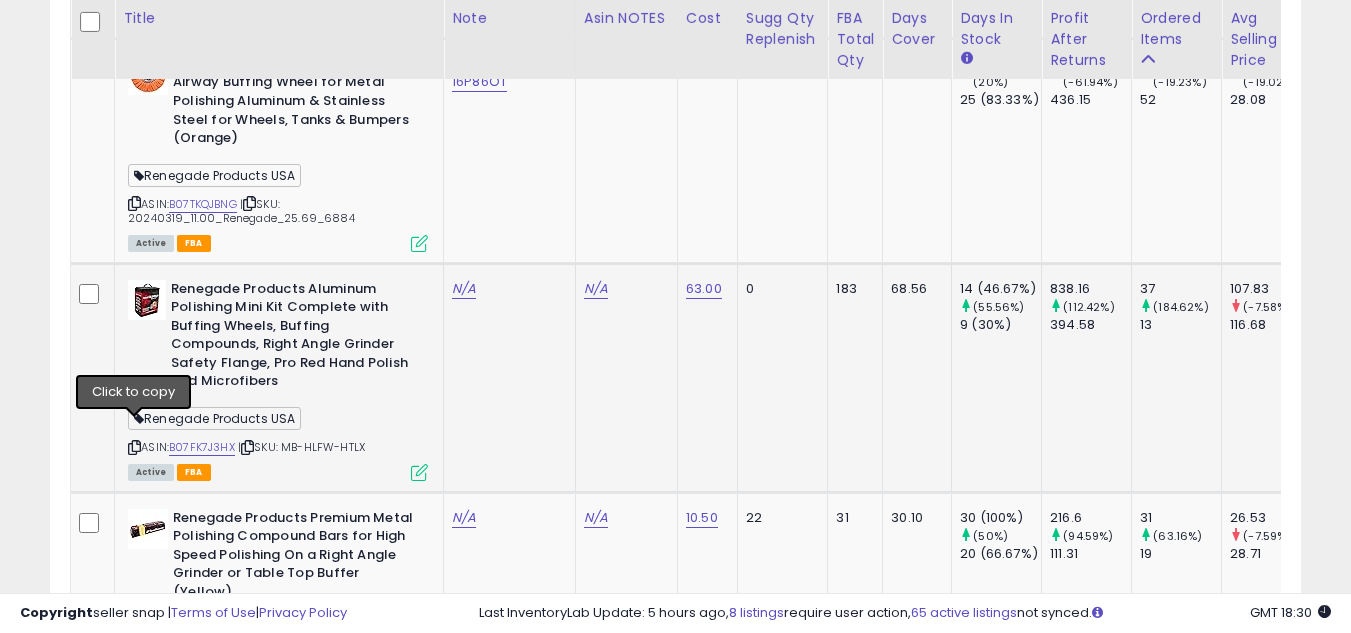click at bounding box center [134, 447] 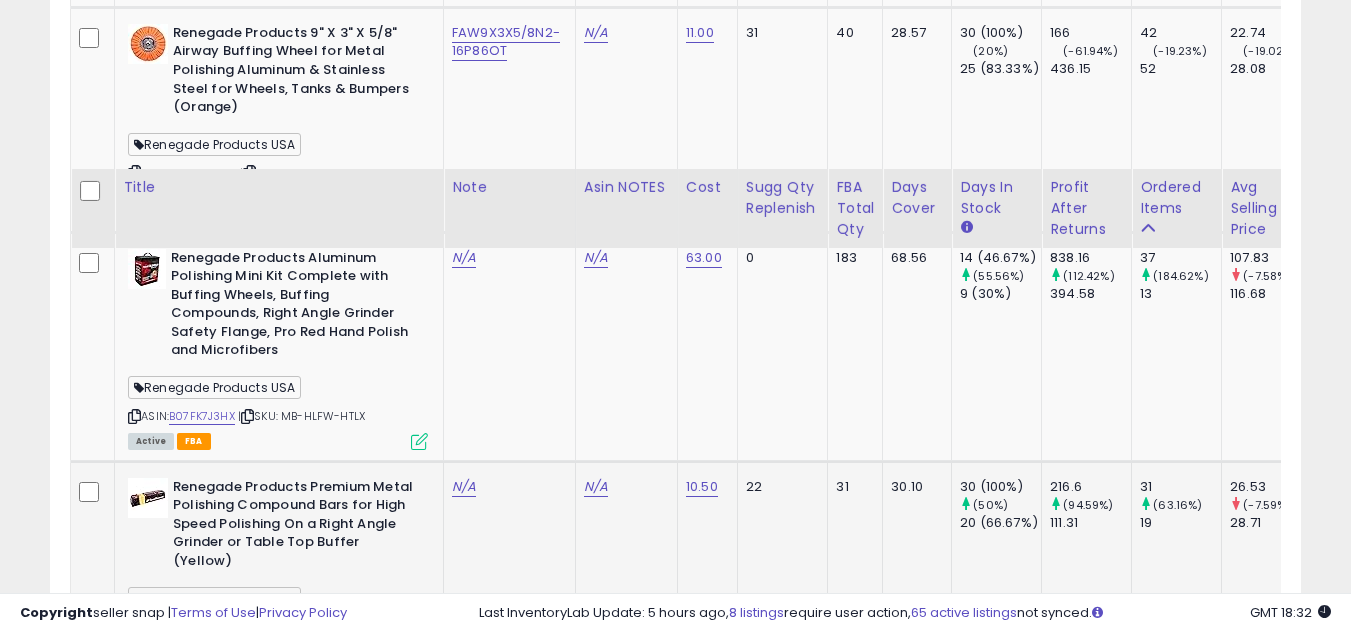 scroll, scrollTop: 3200, scrollLeft: 0, axis: vertical 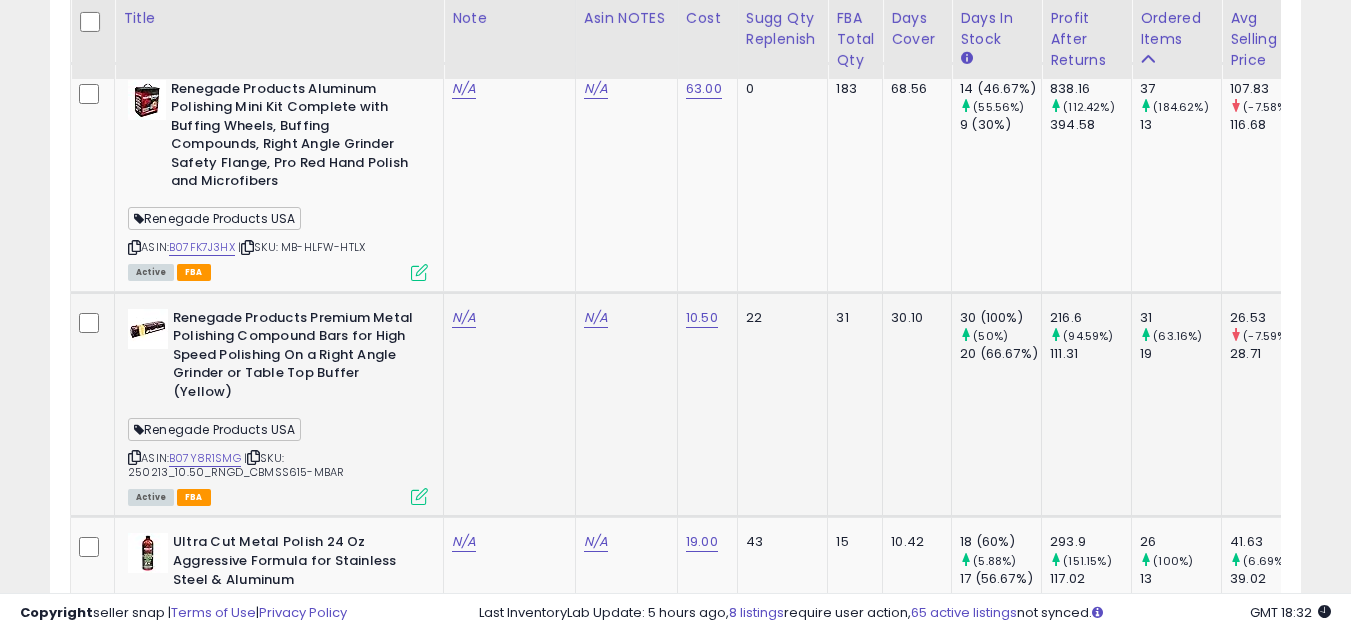 click at bounding box center (134, 457) 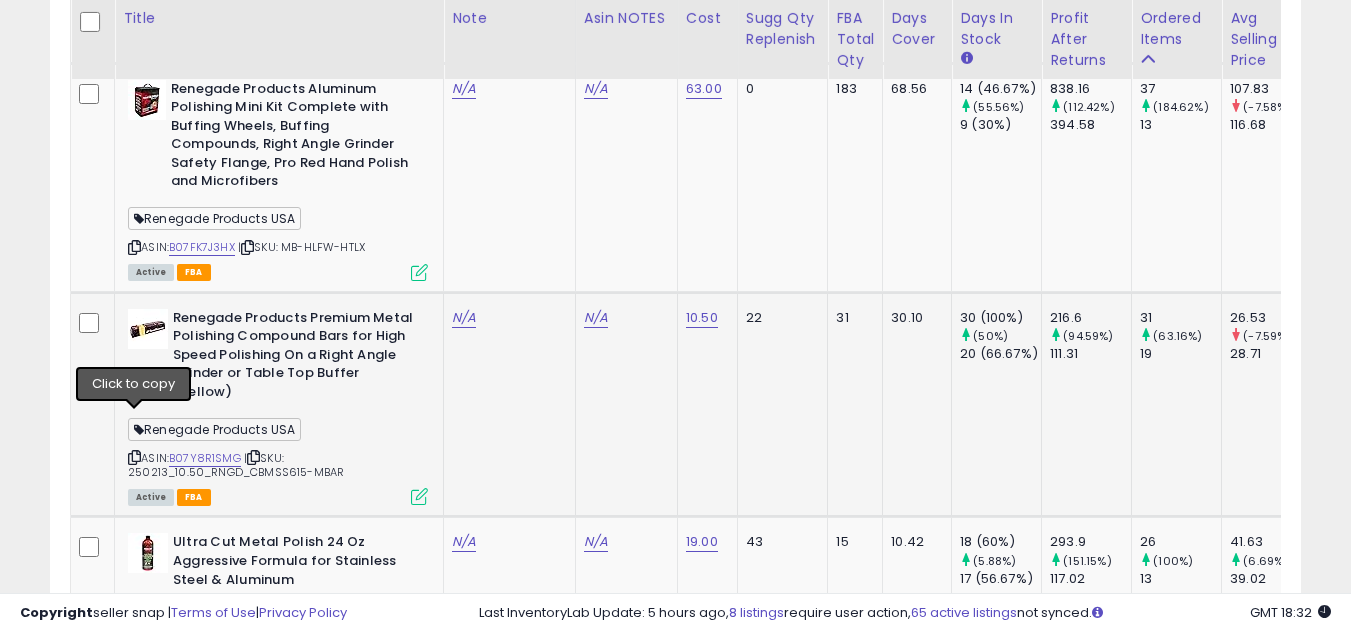 click at bounding box center [134, 457] 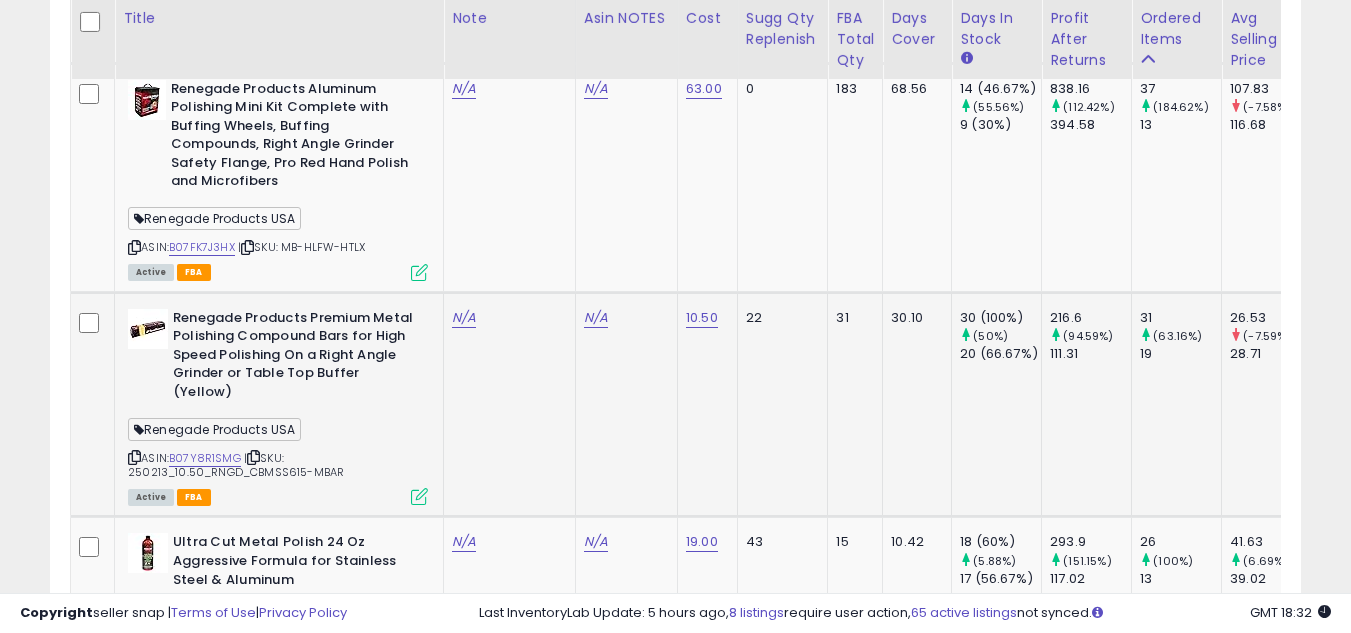click at bounding box center (134, 457) 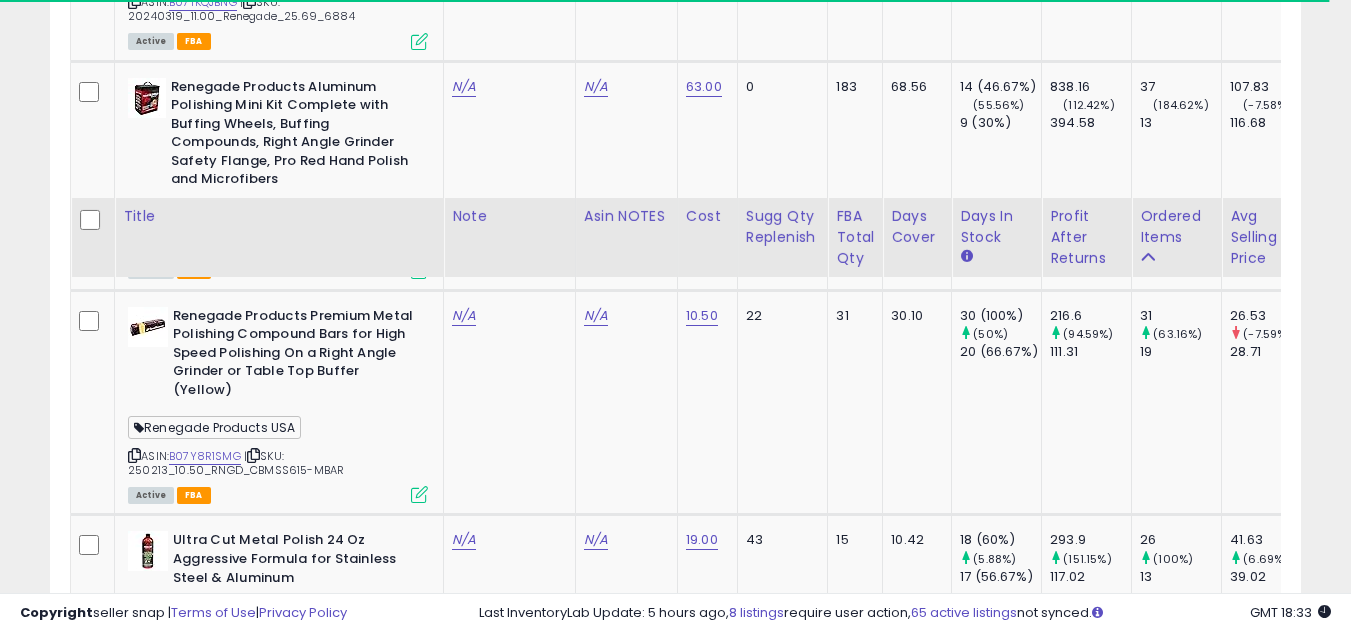 scroll, scrollTop: 3400, scrollLeft: 0, axis: vertical 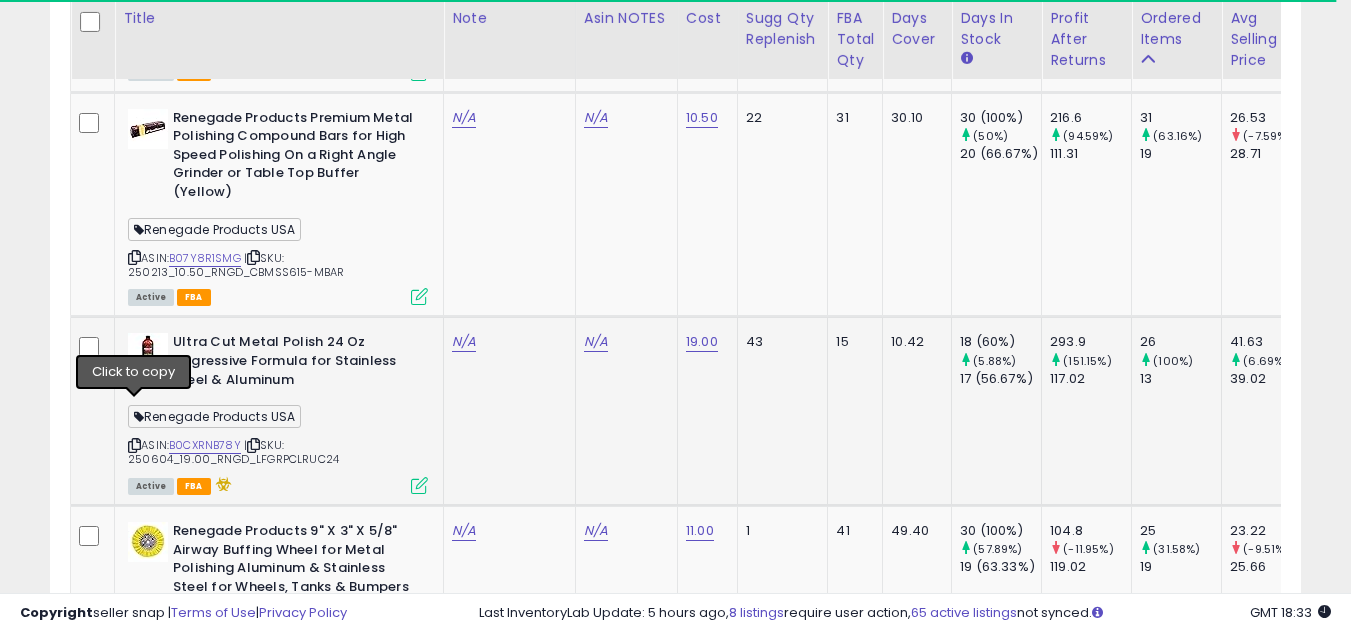 click at bounding box center [134, 445] 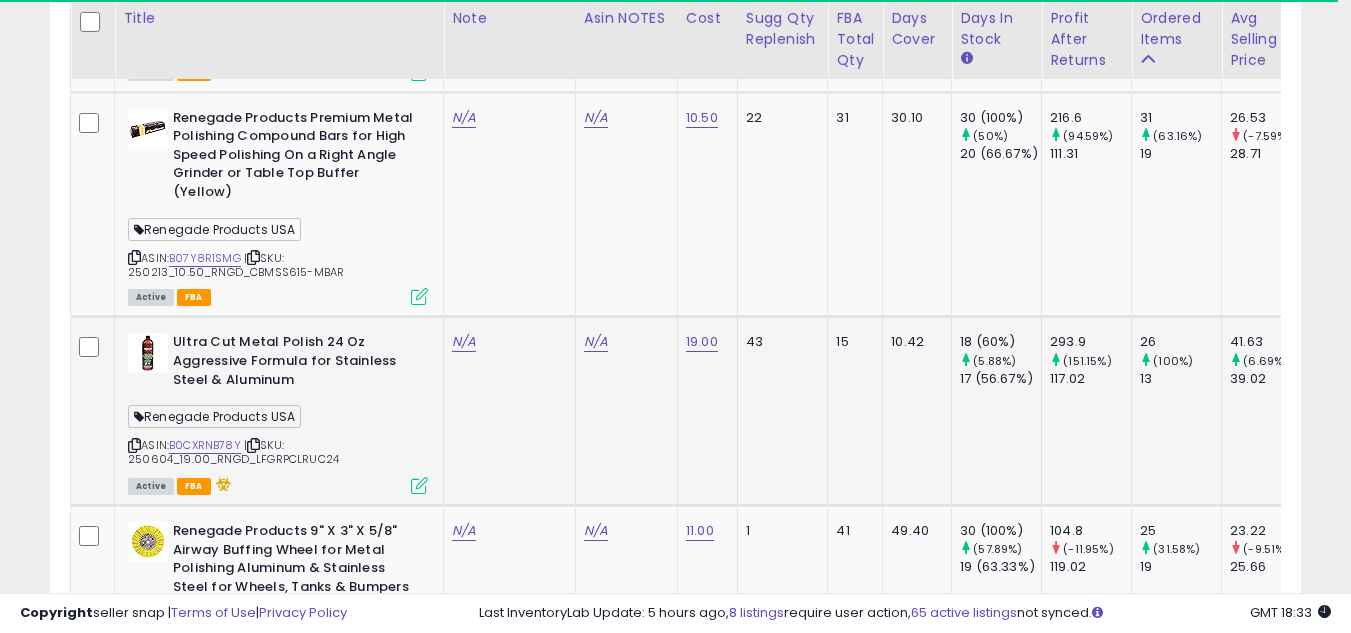 click at bounding box center [134, 445] 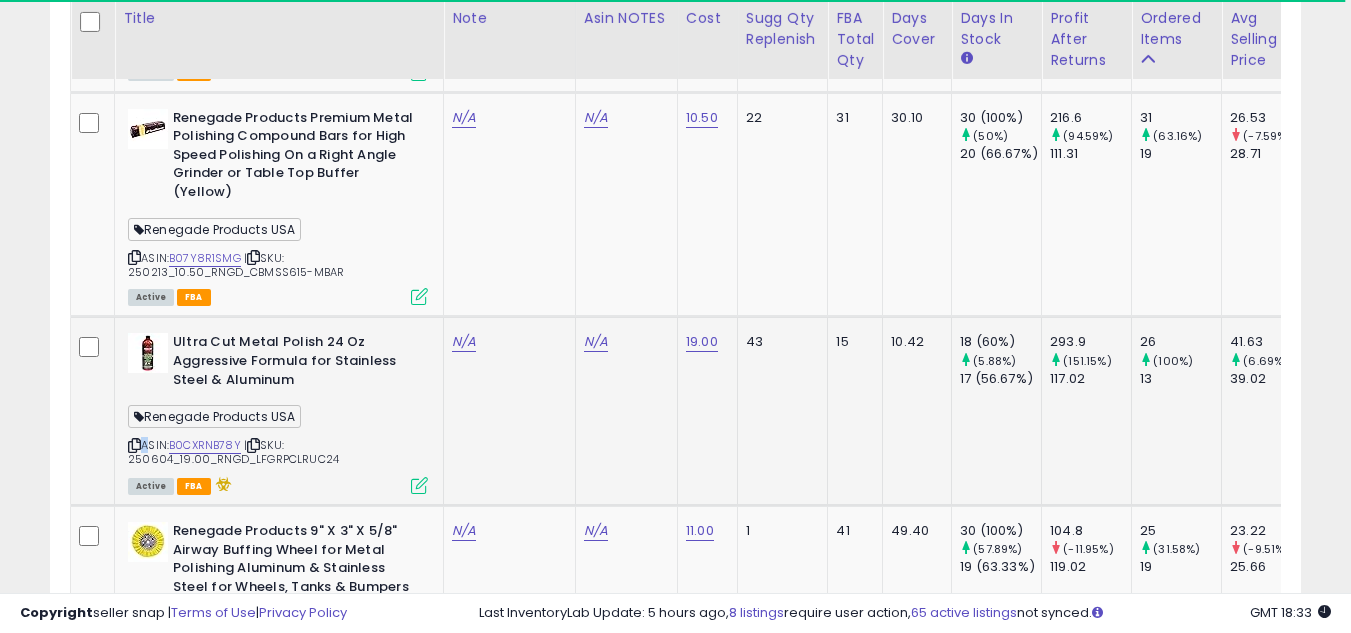 click at bounding box center (134, 445) 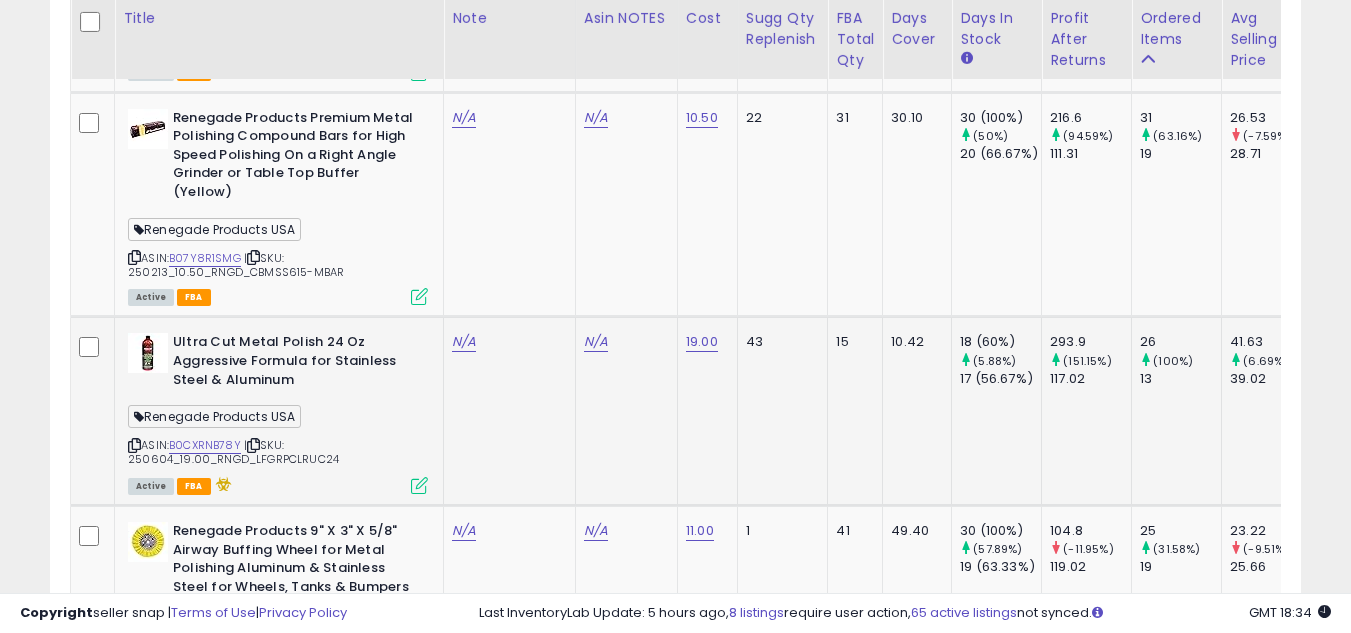 click at bounding box center (134, 445) 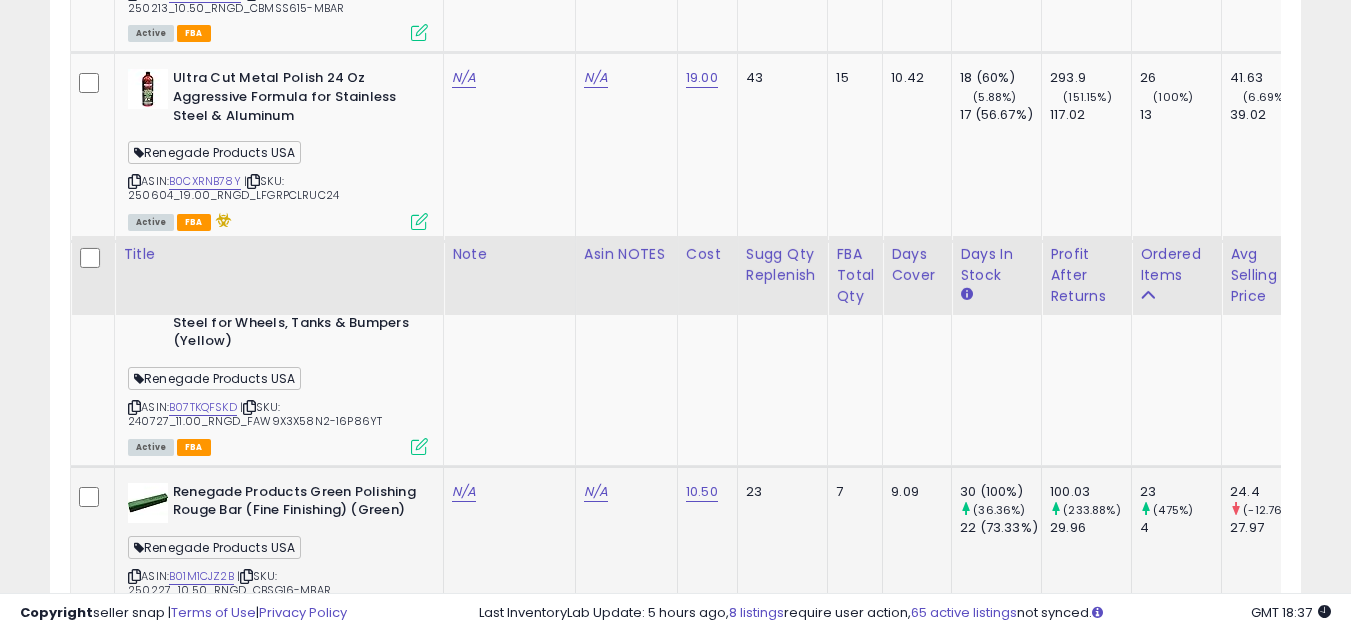 scroll, scrollTop: 3900, scrollLeft: 0, axis: vertical 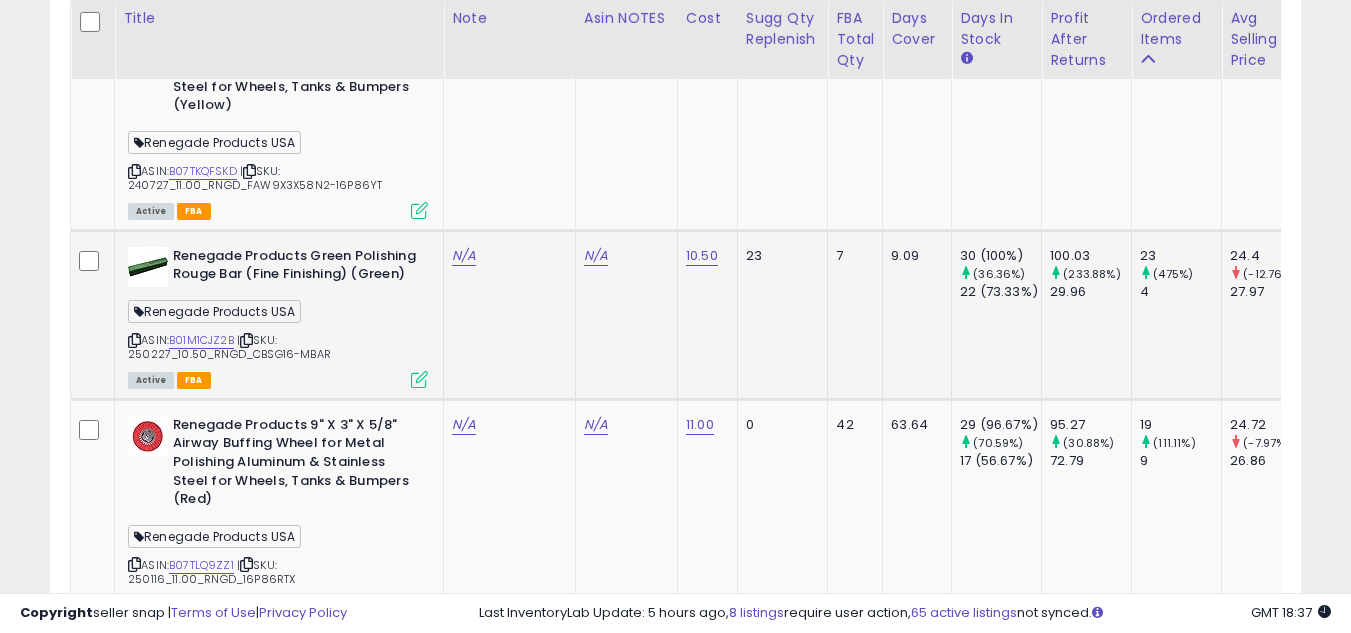 click at bounding box center (134, 340) 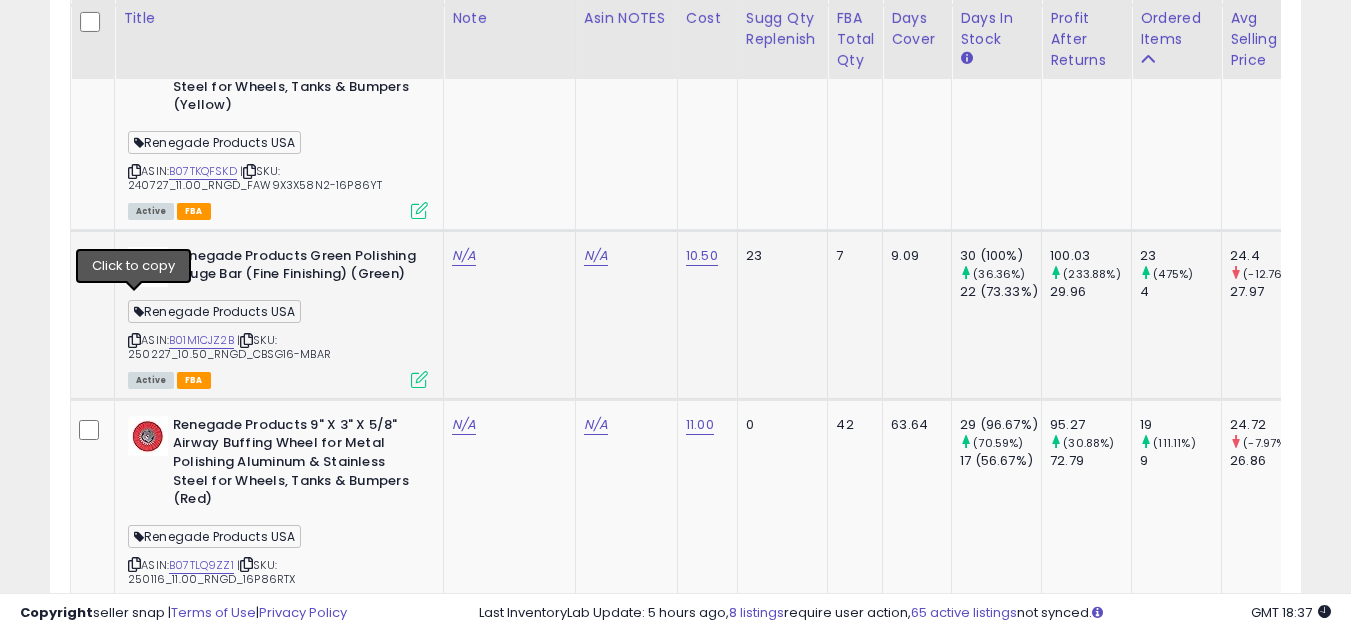 click at bounding box center (134, 340) 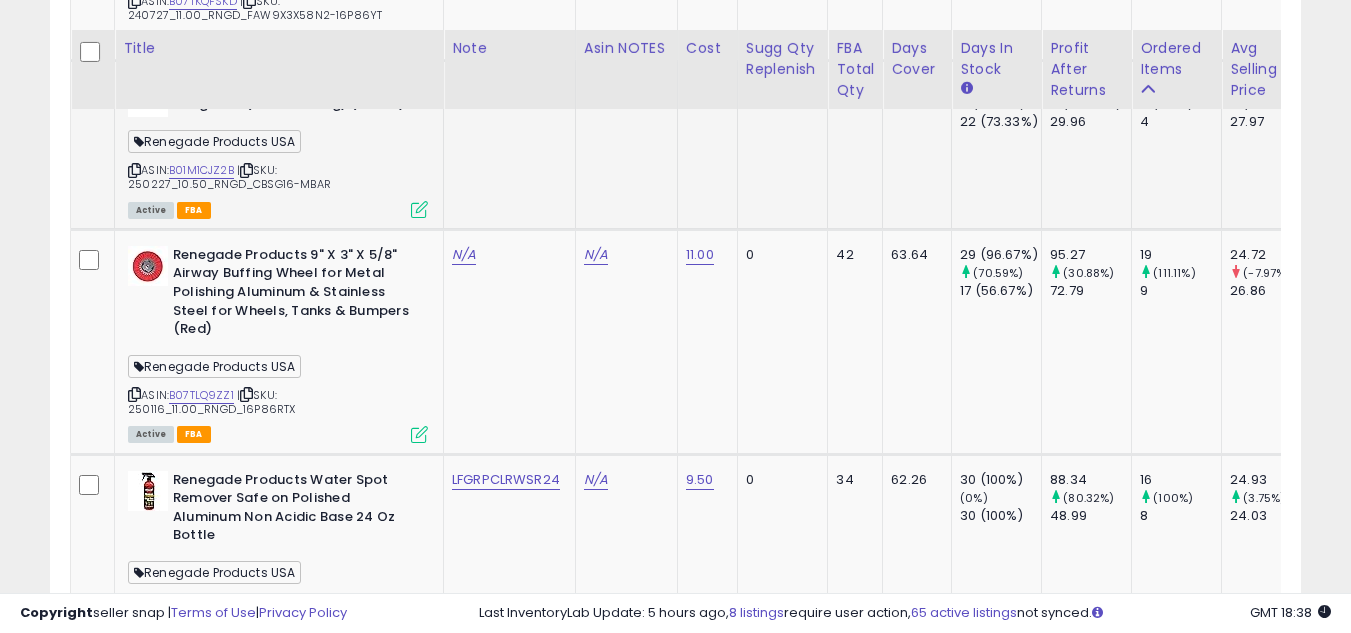 scroll, scrollTop: 4100, scrollLeft: 0, axis: vertical 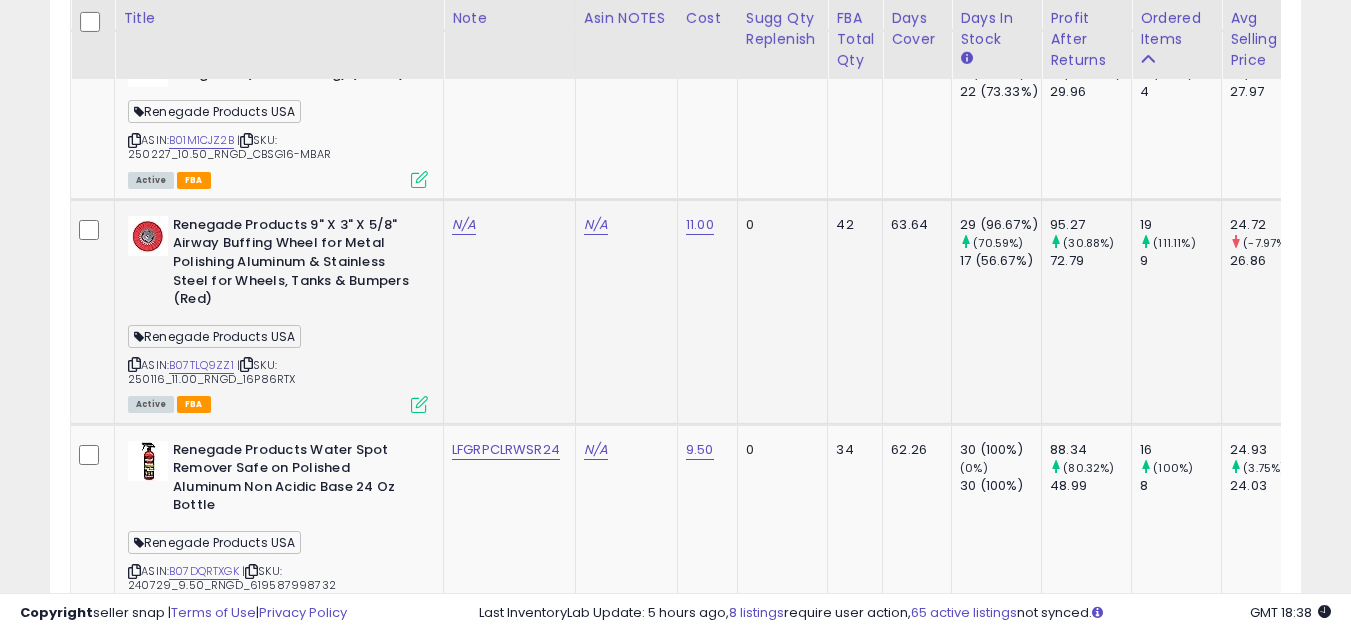 click at bounding box center [134, 364] 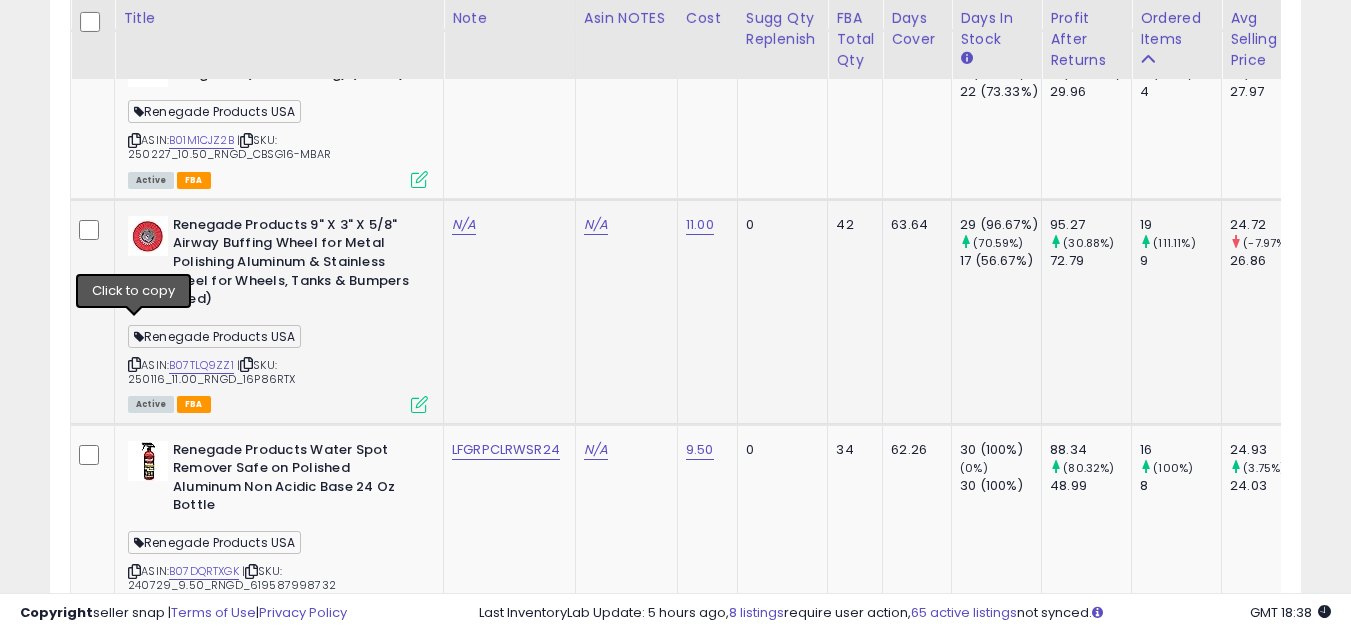 click at bounding box center (134, 364) 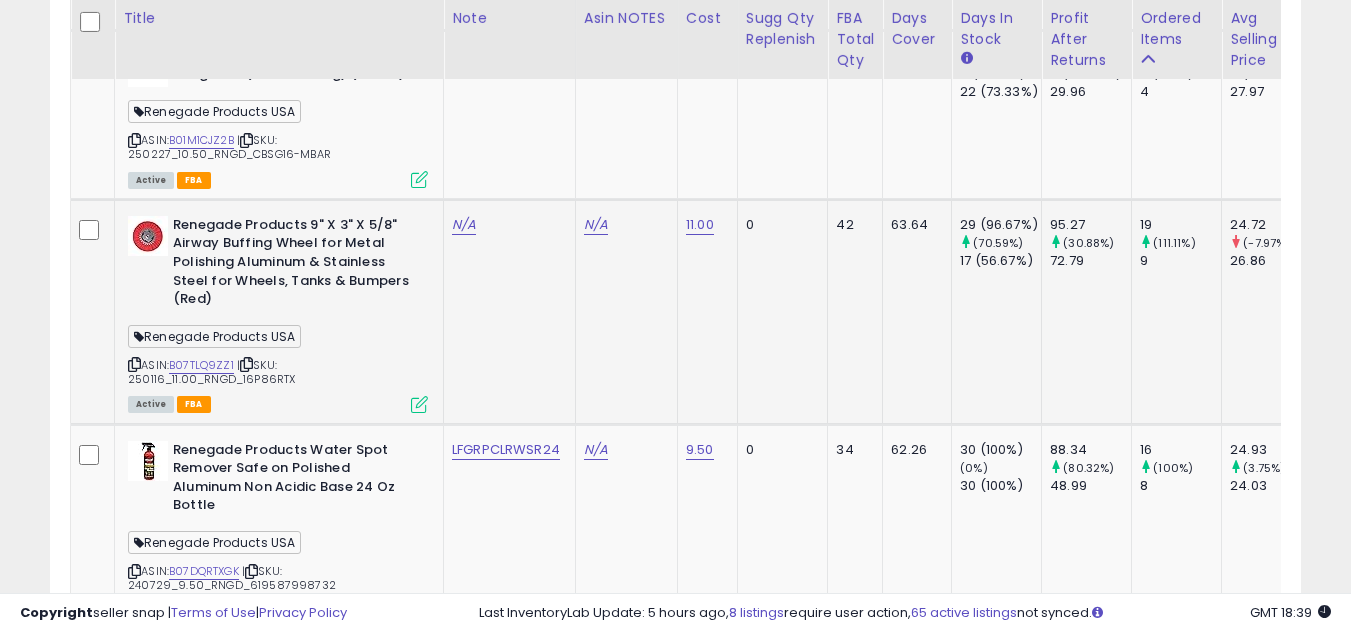 drag, startPoint x: 131, startPoint y: 327, endPoint x: 154, endPoint y: 323, distance: 23.345236 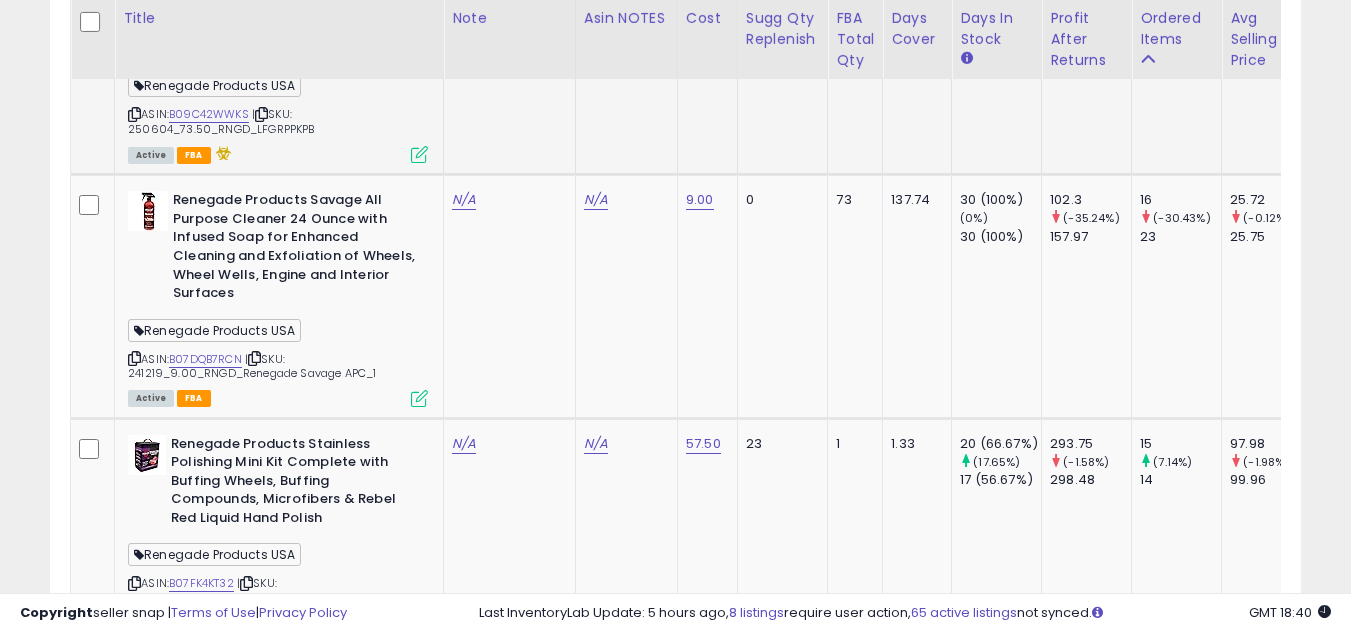 scroll, scrollTop: 4900, scrollLeft: 0, axis: vertical 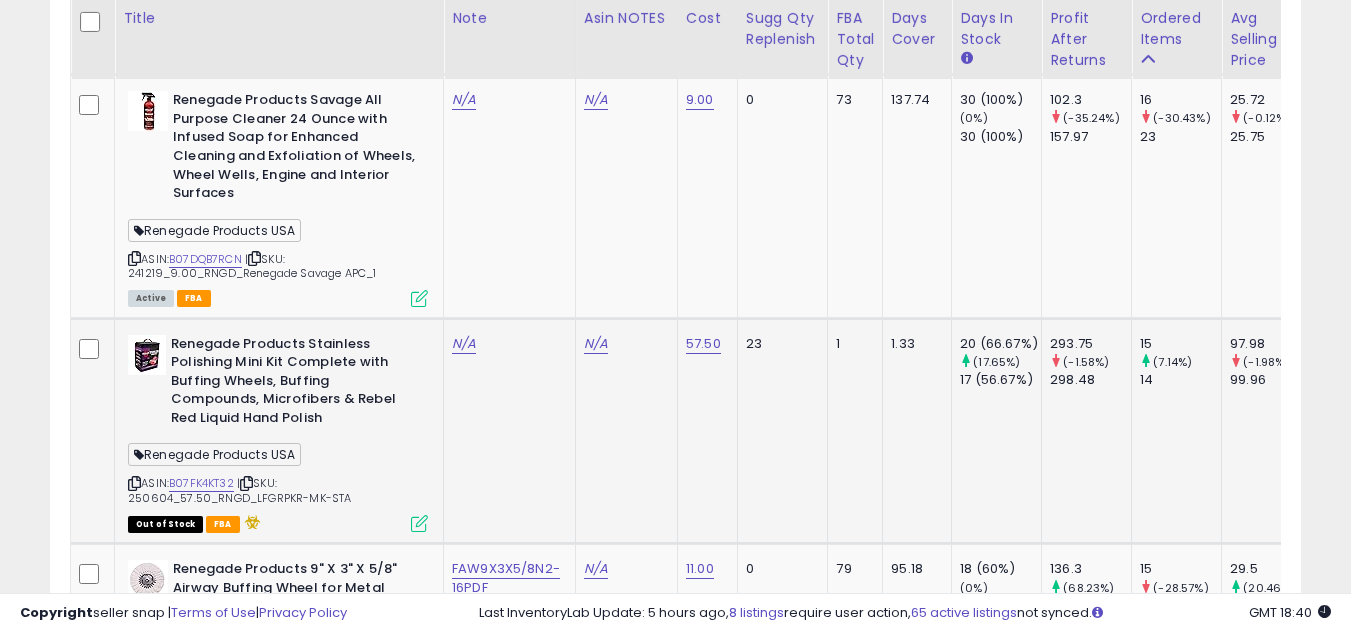 click at bounding box center (134, 483) 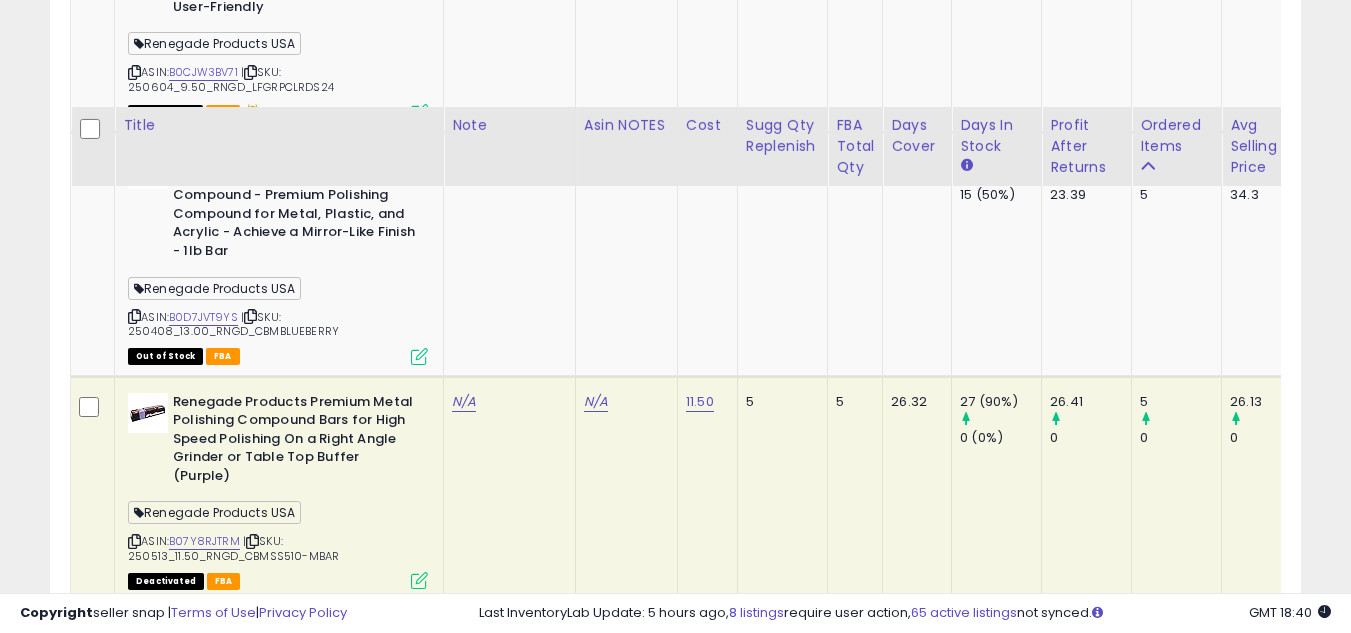 scroll, scrollTop: 6300, scrollLeft: 0, axis: vertical 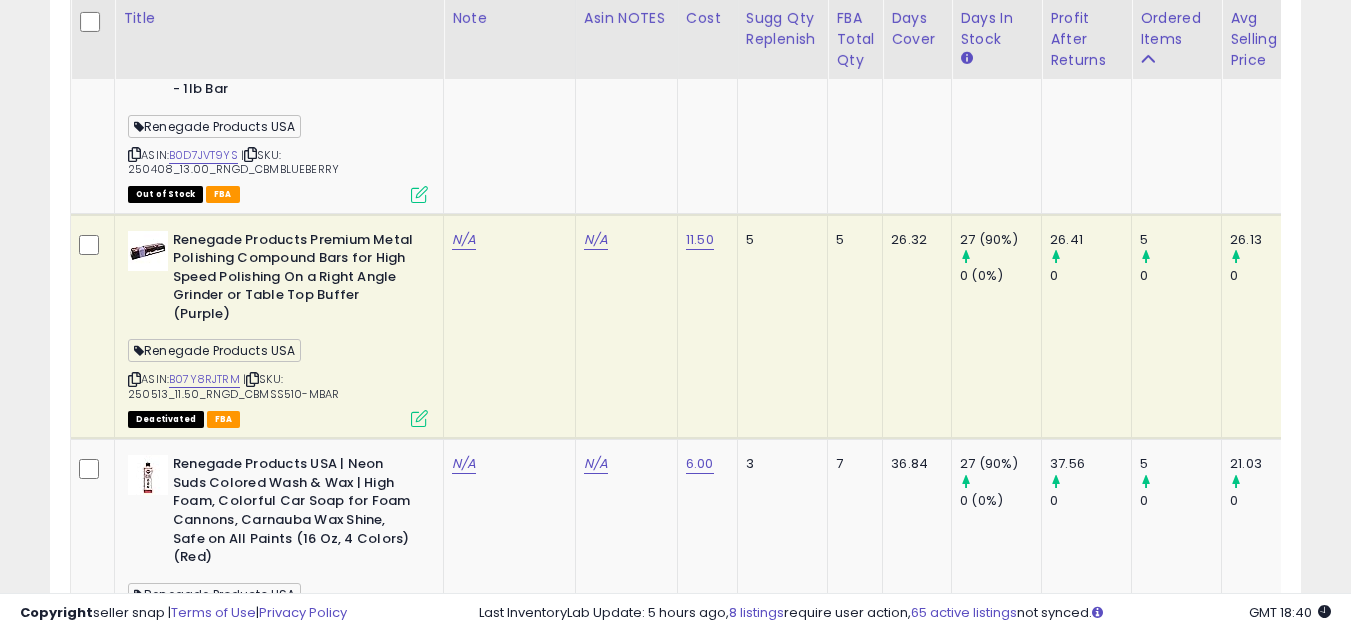 click at bounding box center (134, 379) 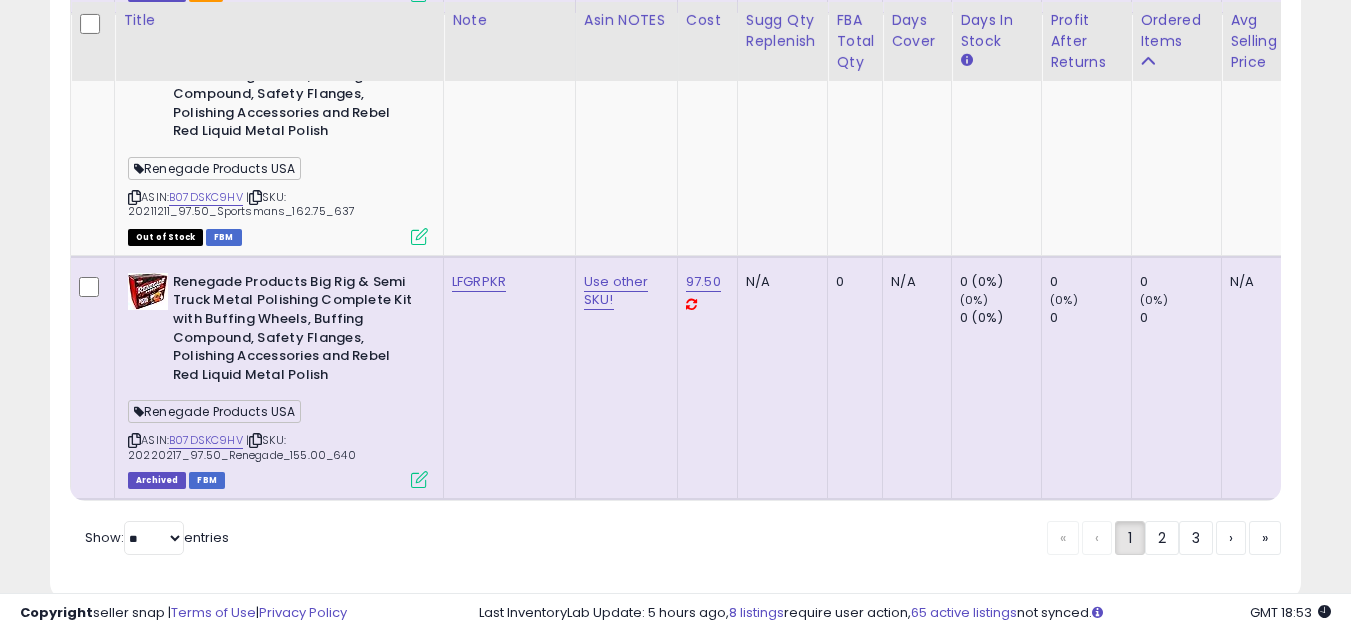 scroll, scrollTop: 11481, scrollLeft: 0, axis: vertical 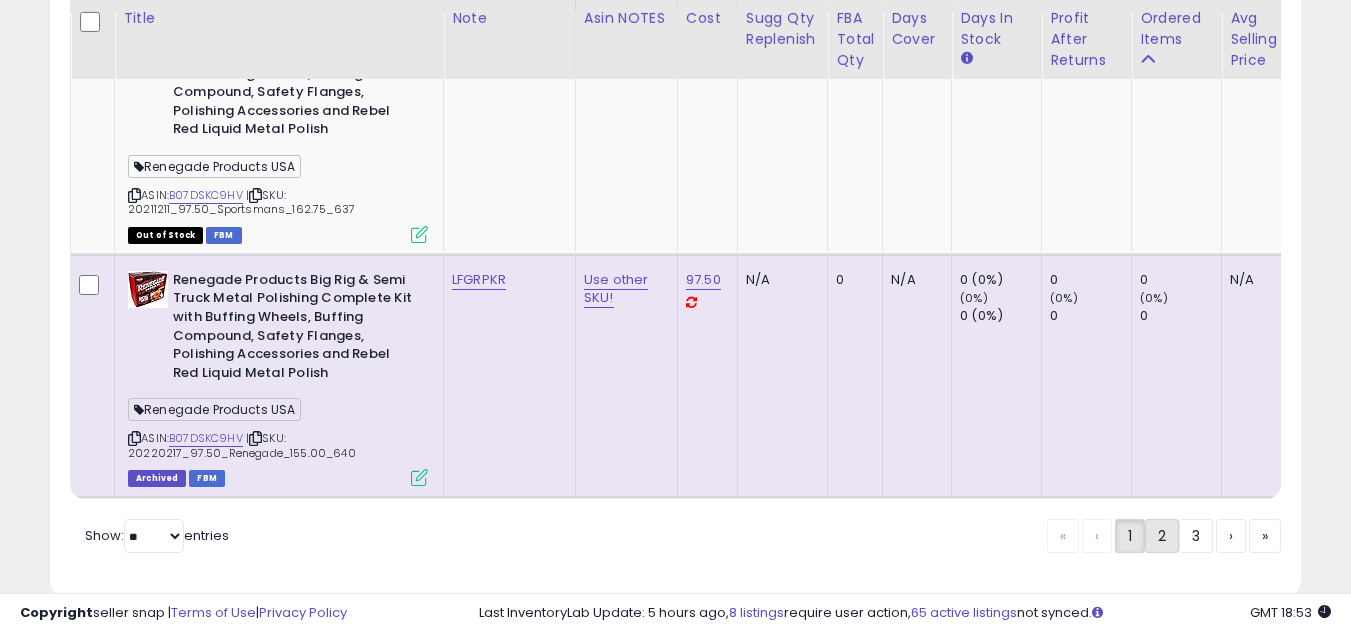 click on "2" 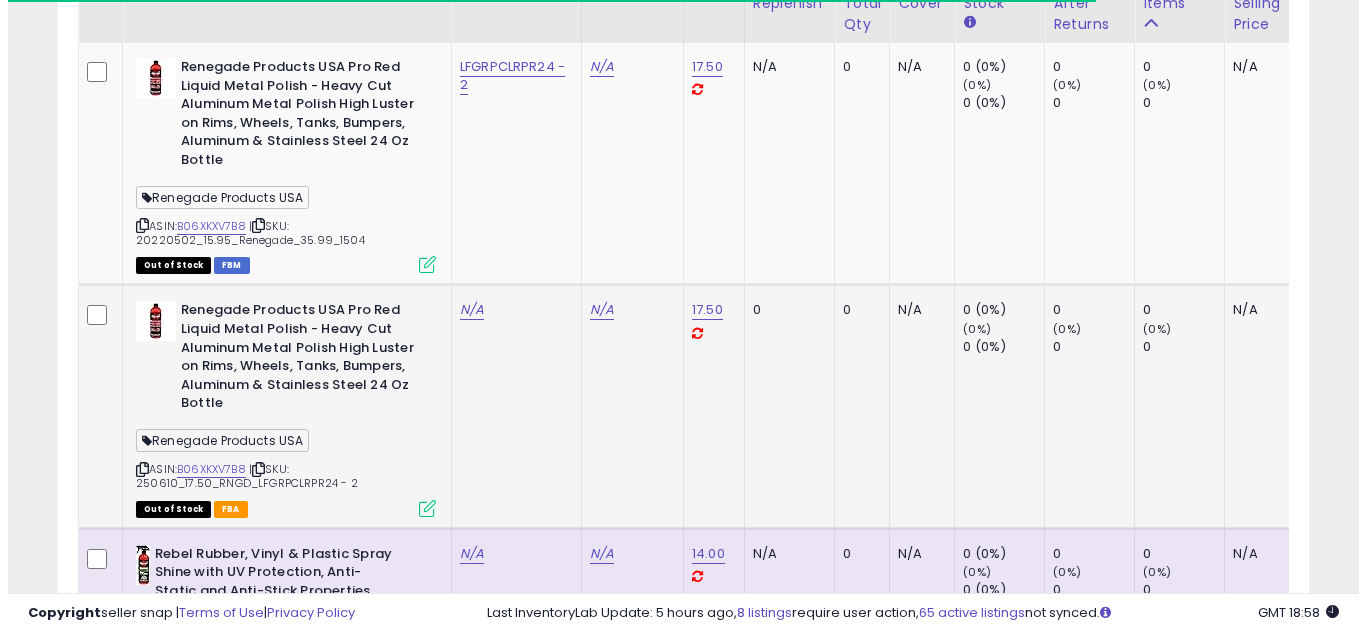 scroll, scrollTop: 657, scrollLeft: 0, axis: vertical 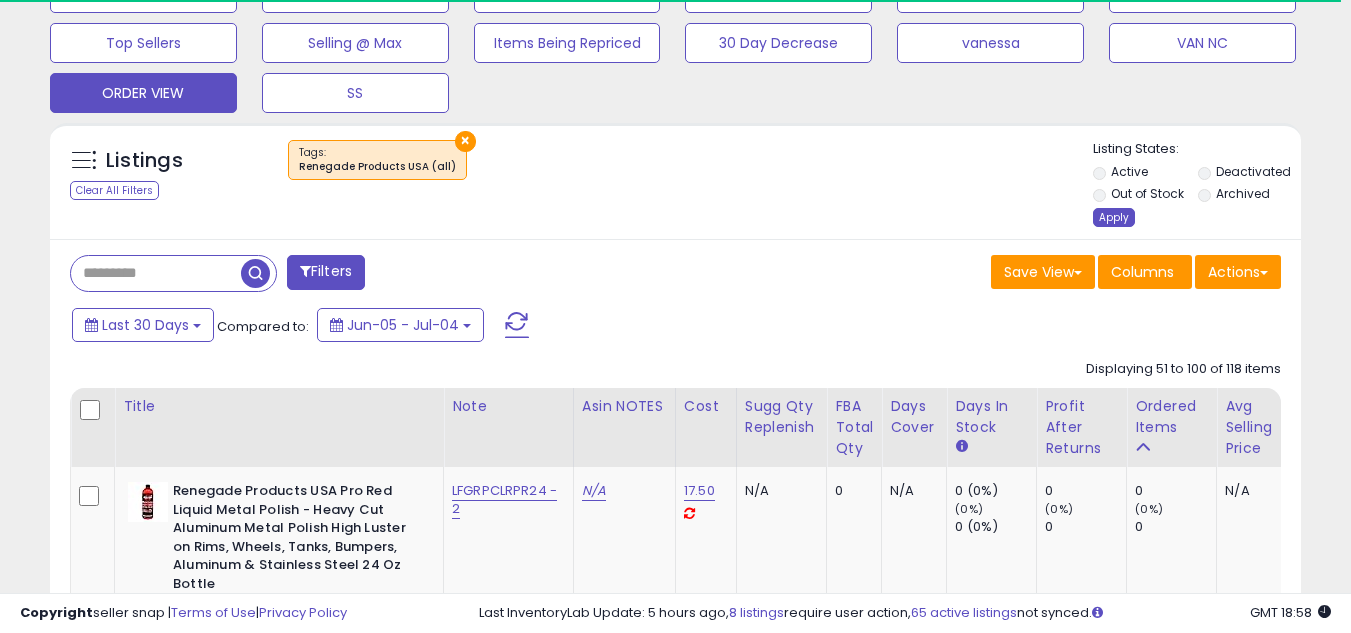 click on "Apply" at bounding box center (1114, 217) 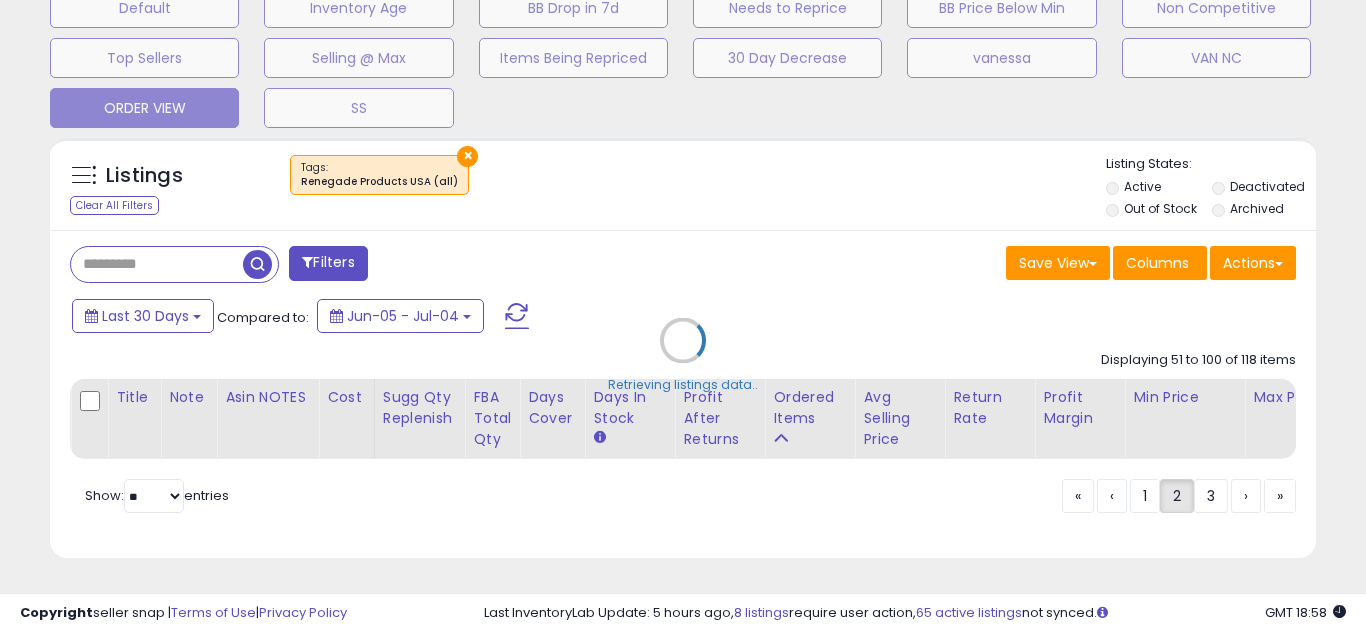 scroll, scrollTop: 999590, scrollLeft: 999267, axis: both 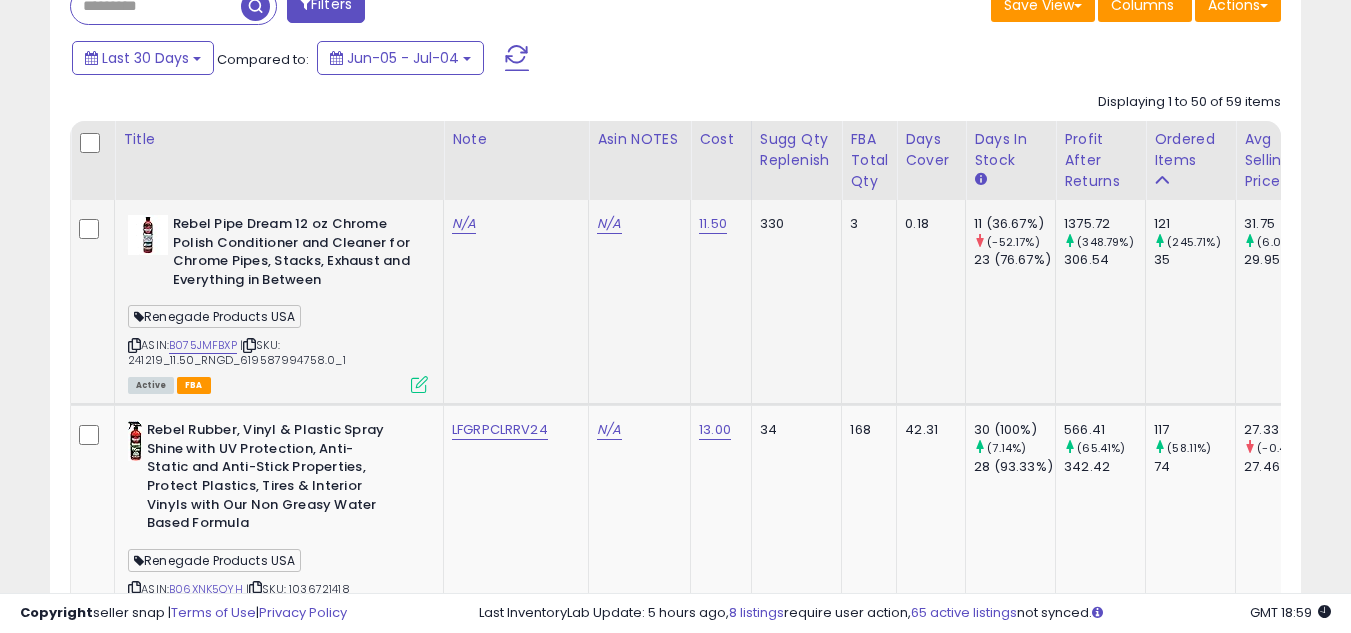 click at bounding box center (134, 345) 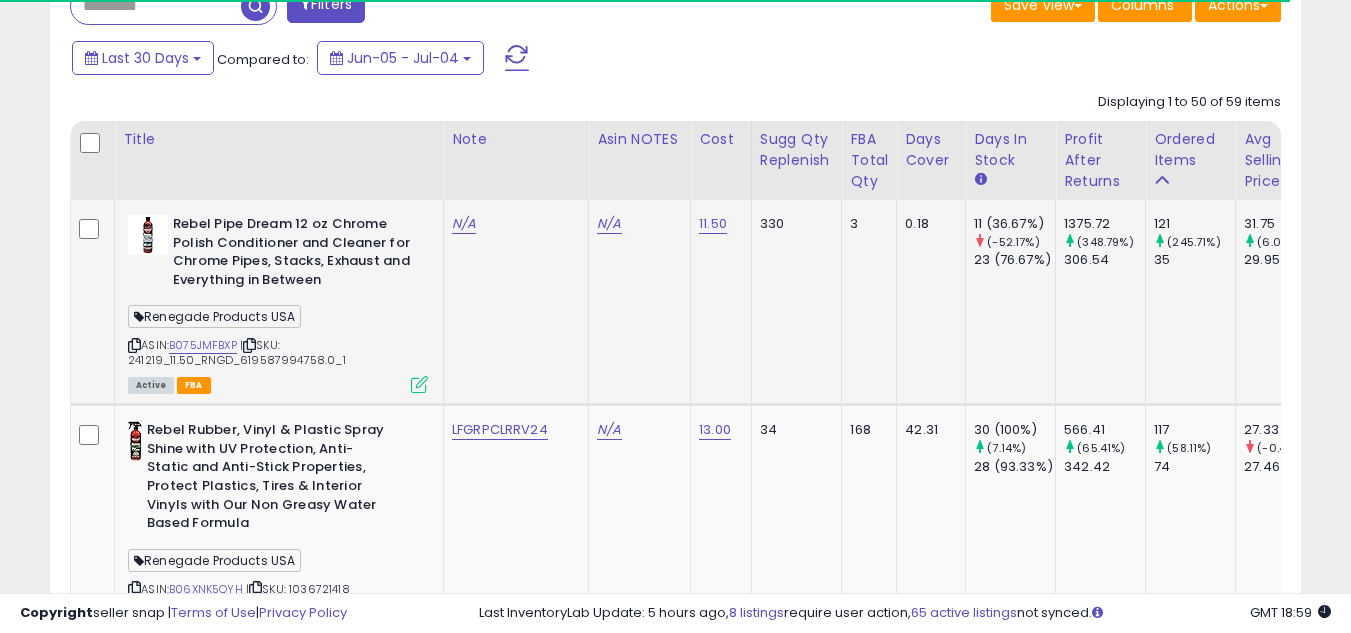 click at bounding box center (134, 345) 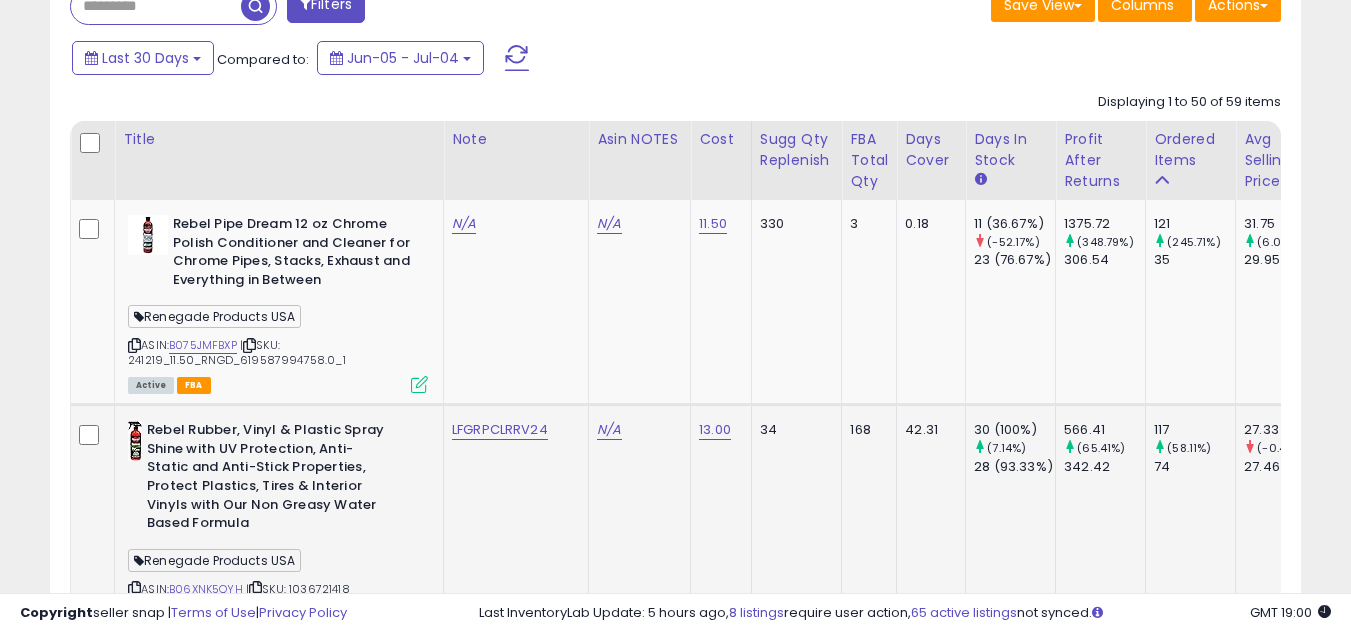 scroll, scrollTop: 1100, scrollLeft: 0, axis: vertical 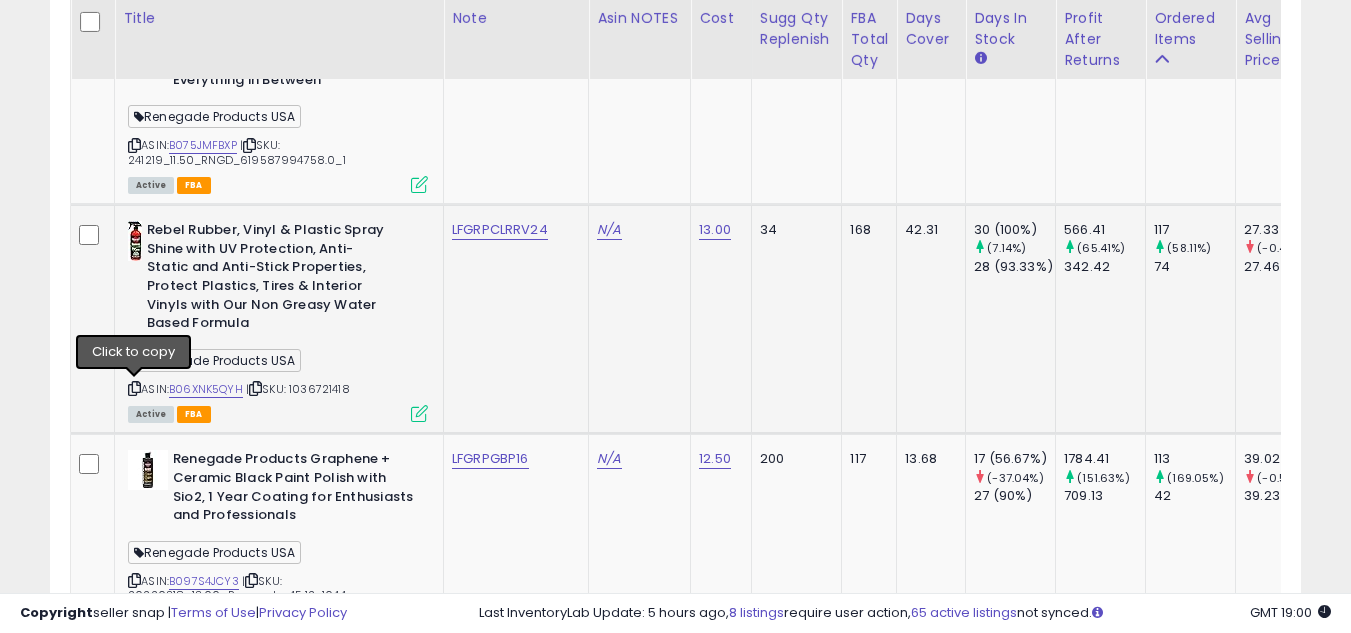 click at bounding box center (134, 388) 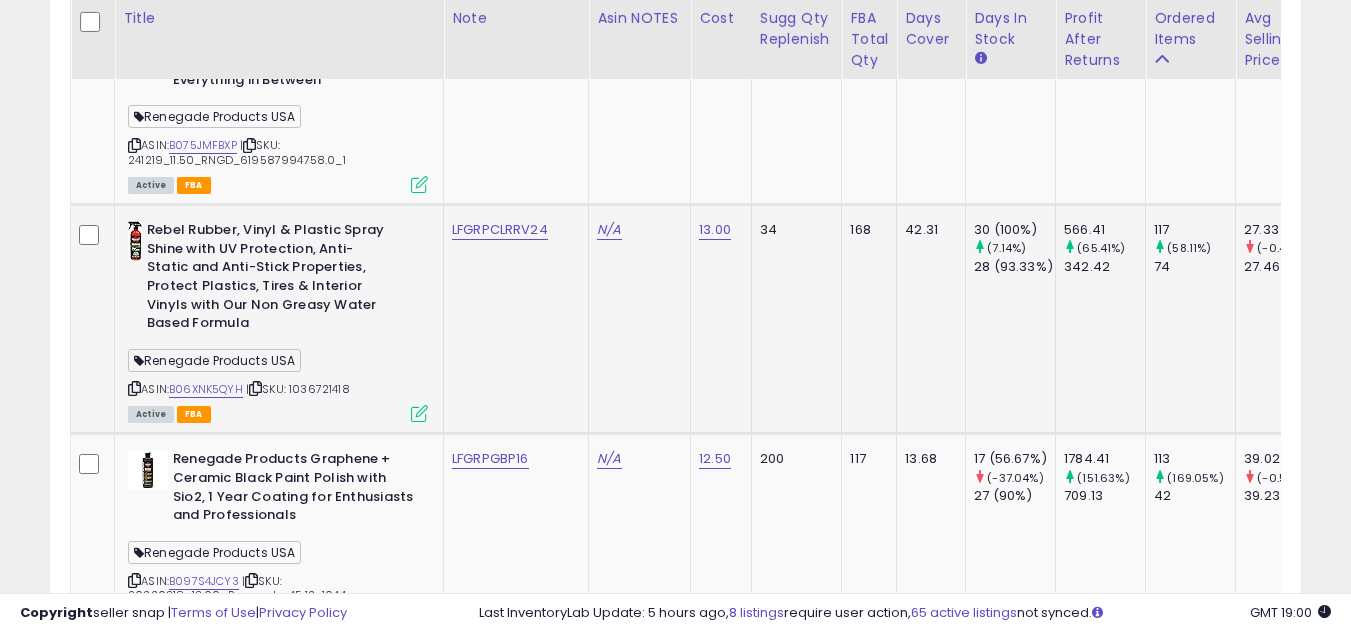 click at bounding box center (134, 388) 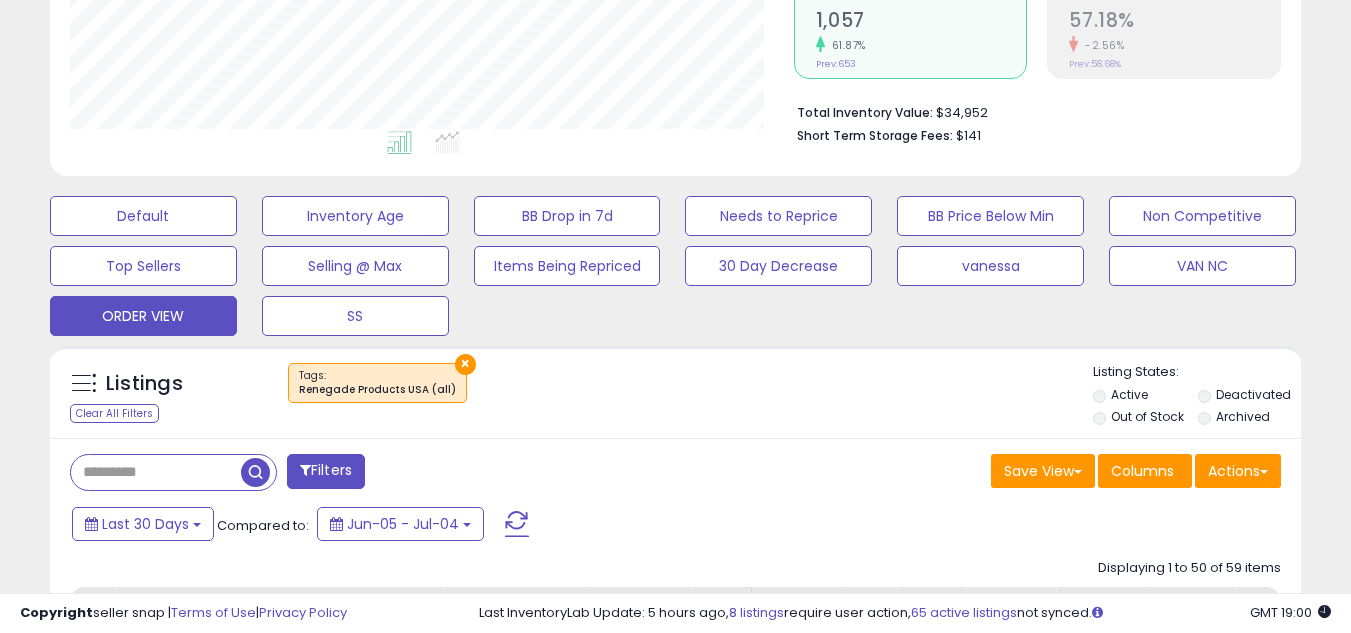 scroll, scrollTop: 0, scrollLeft: 0, axis: both 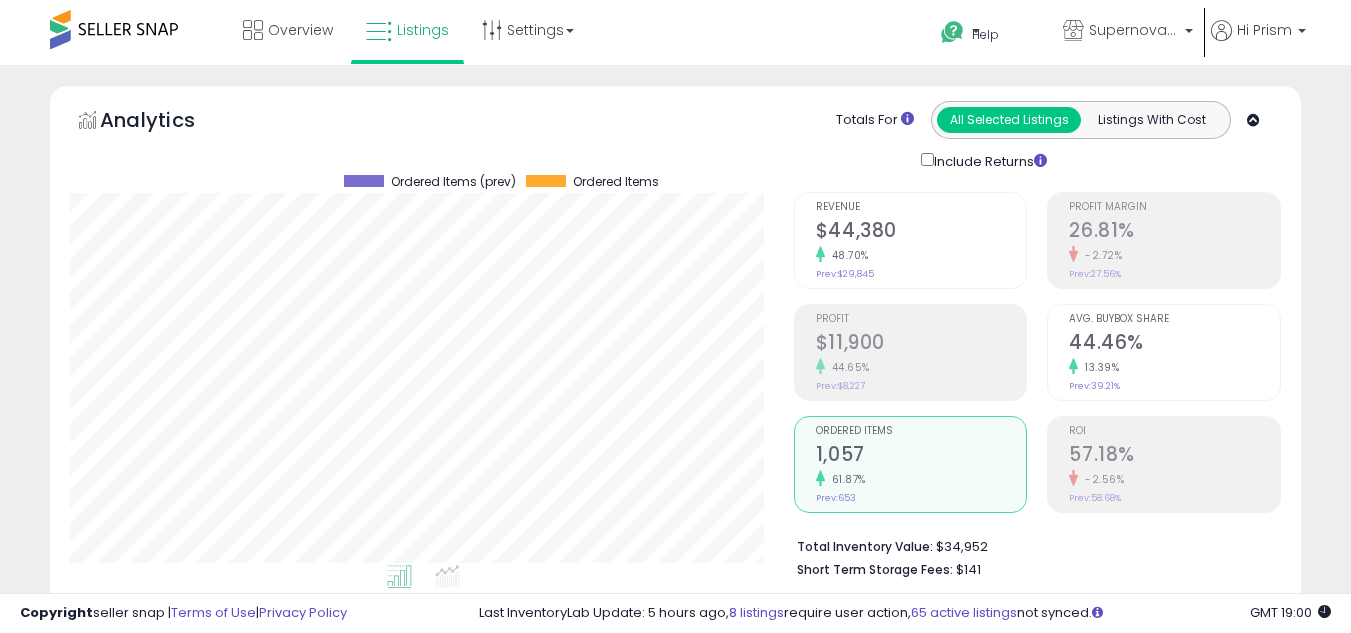 click on "Ordered Items" at bounding box center (921, 431) 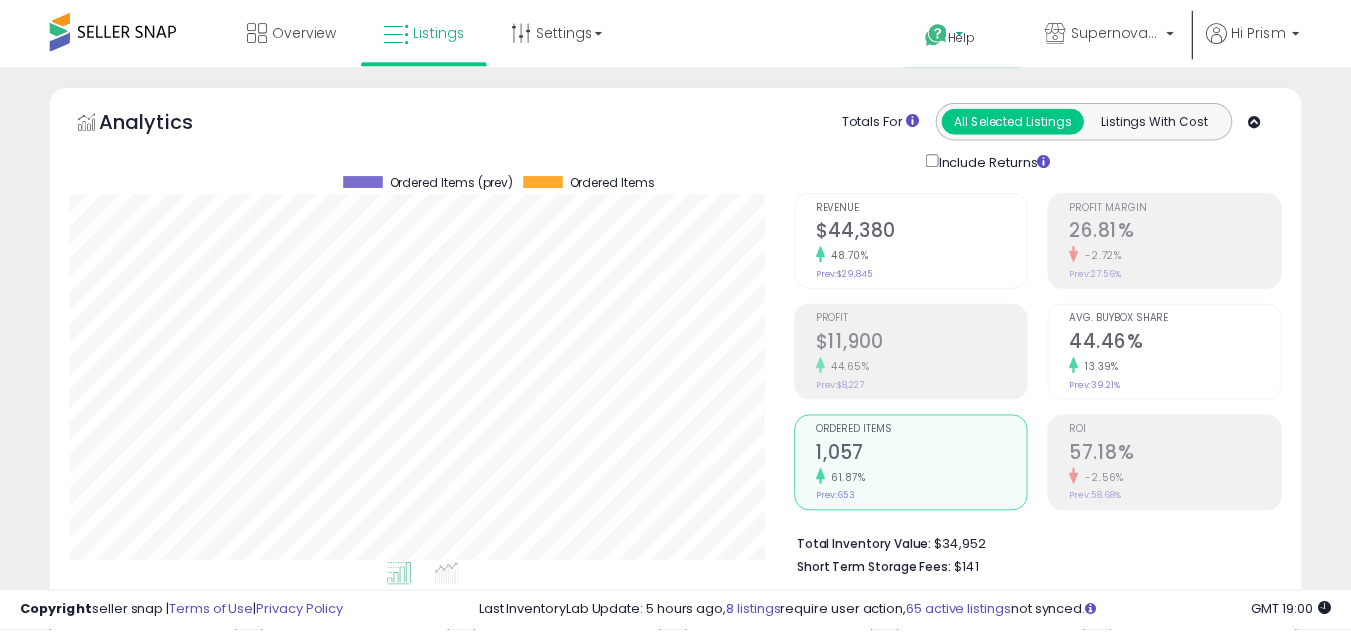 scroll, scrollTop: 999590, scrollLeft: 999276, axis: both 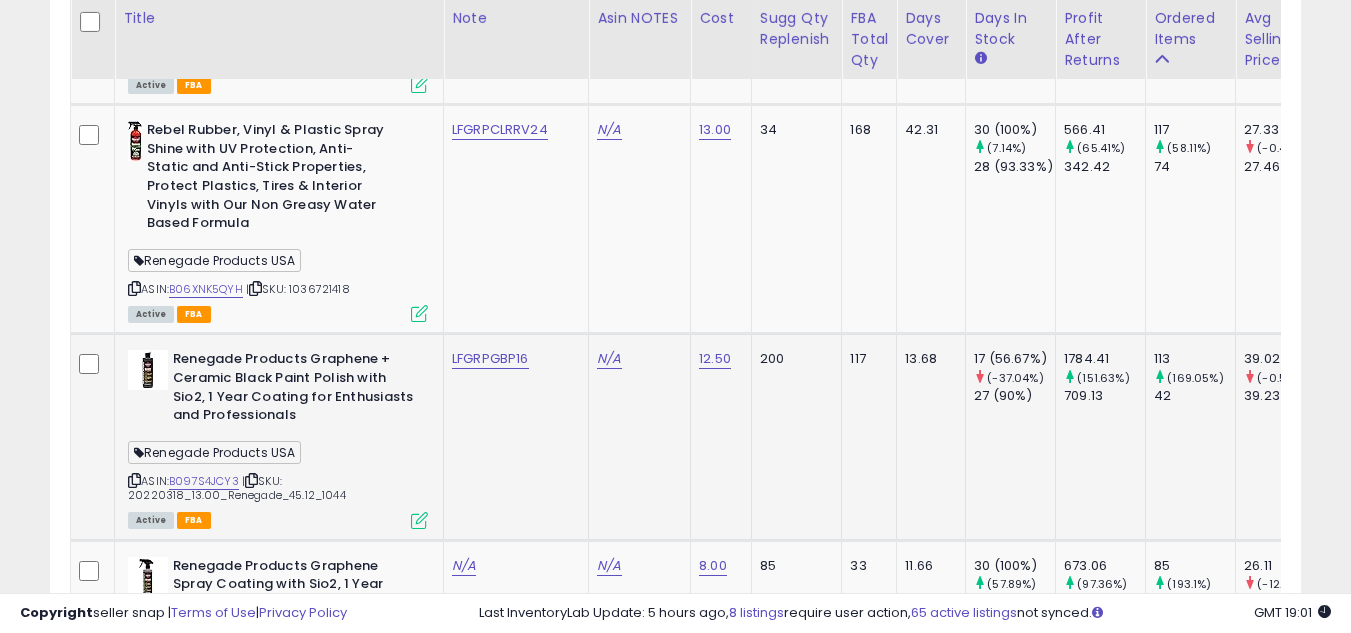 click at bounding box center (134, 480) 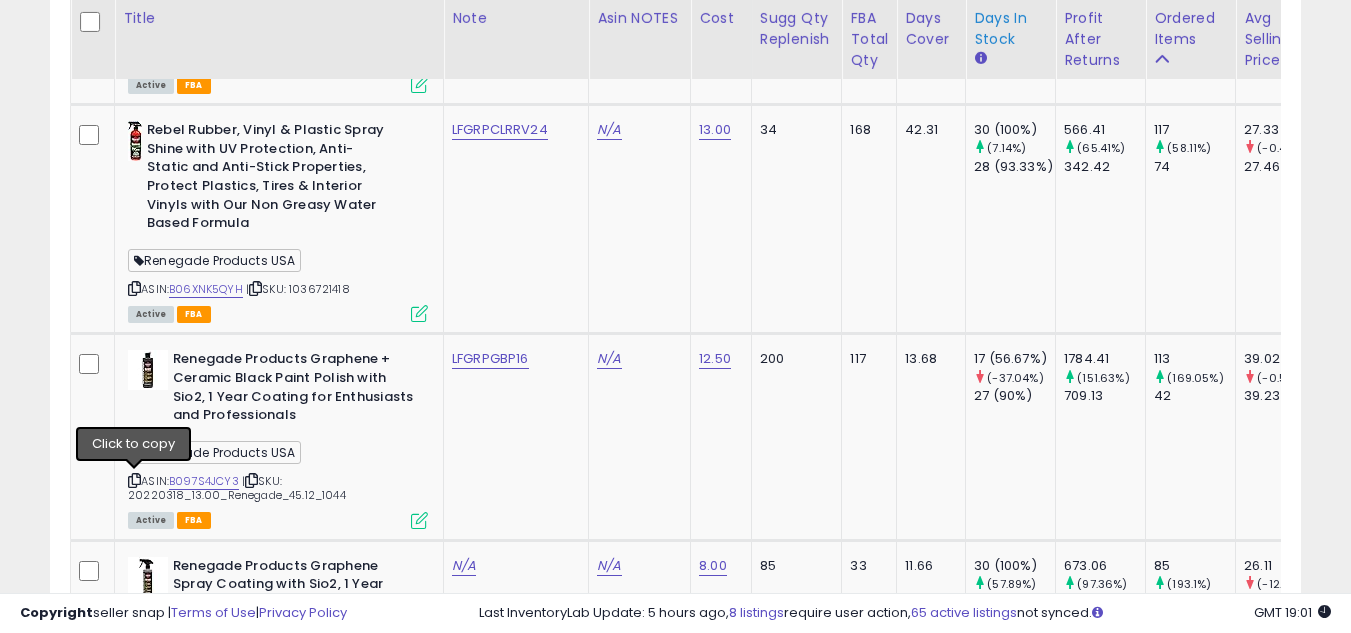 click at bounding box center (134, 480) 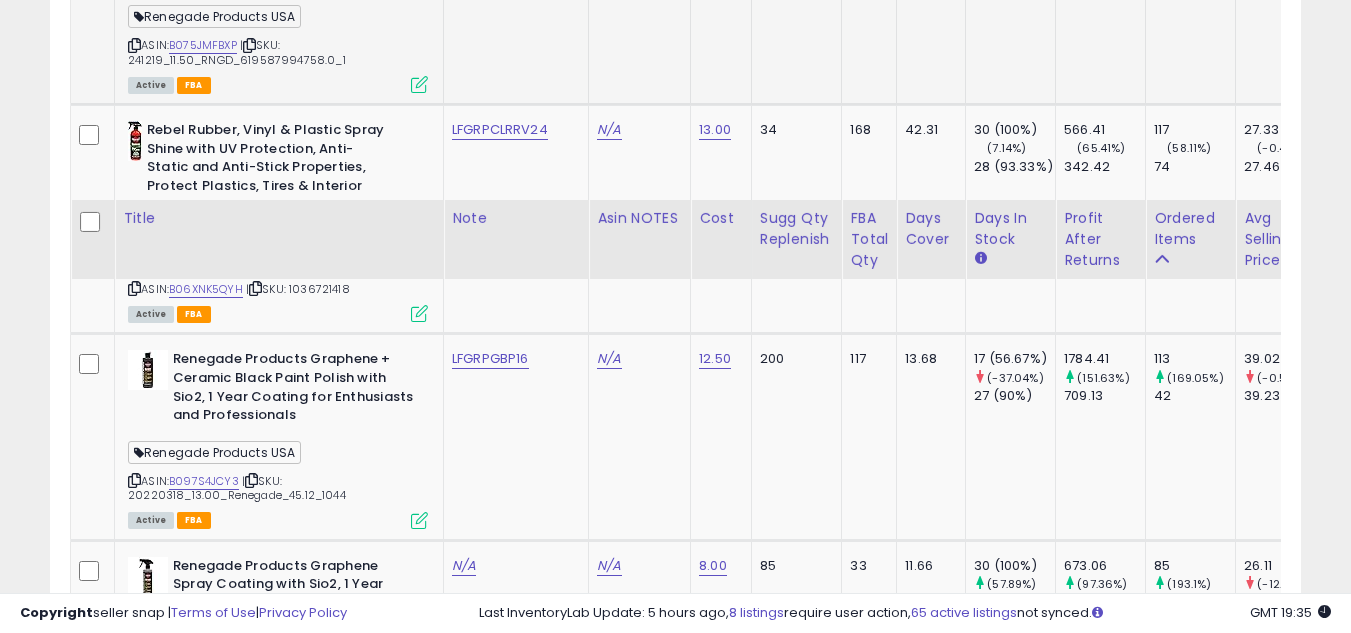 scroll, scrollTop: 1400, scrollLeft: 0, axis: vertical 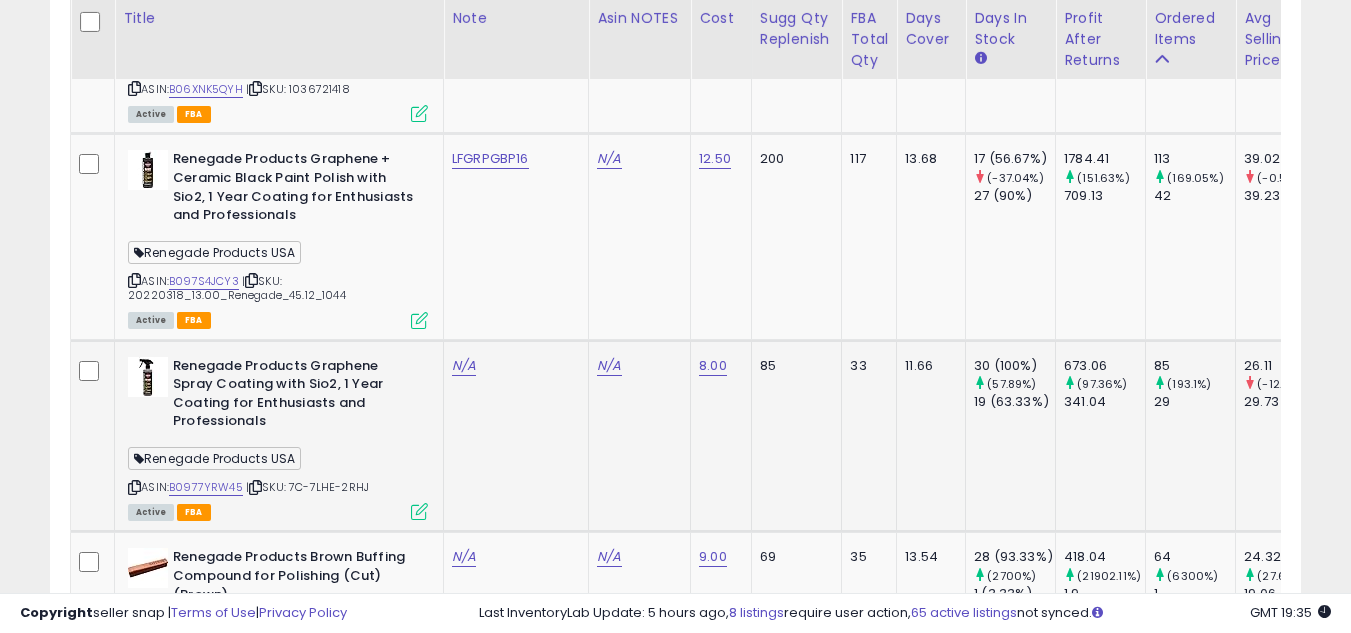 click at bounding box center [134, 487] 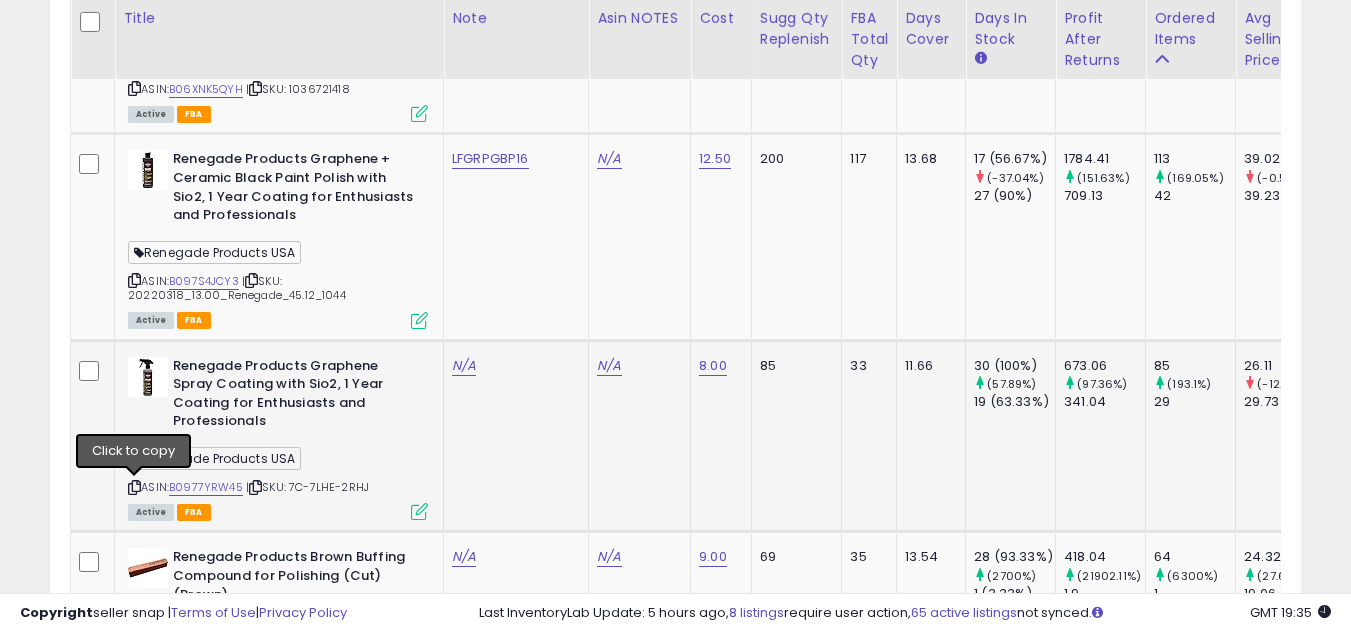 click at bounding box center [134, 487] 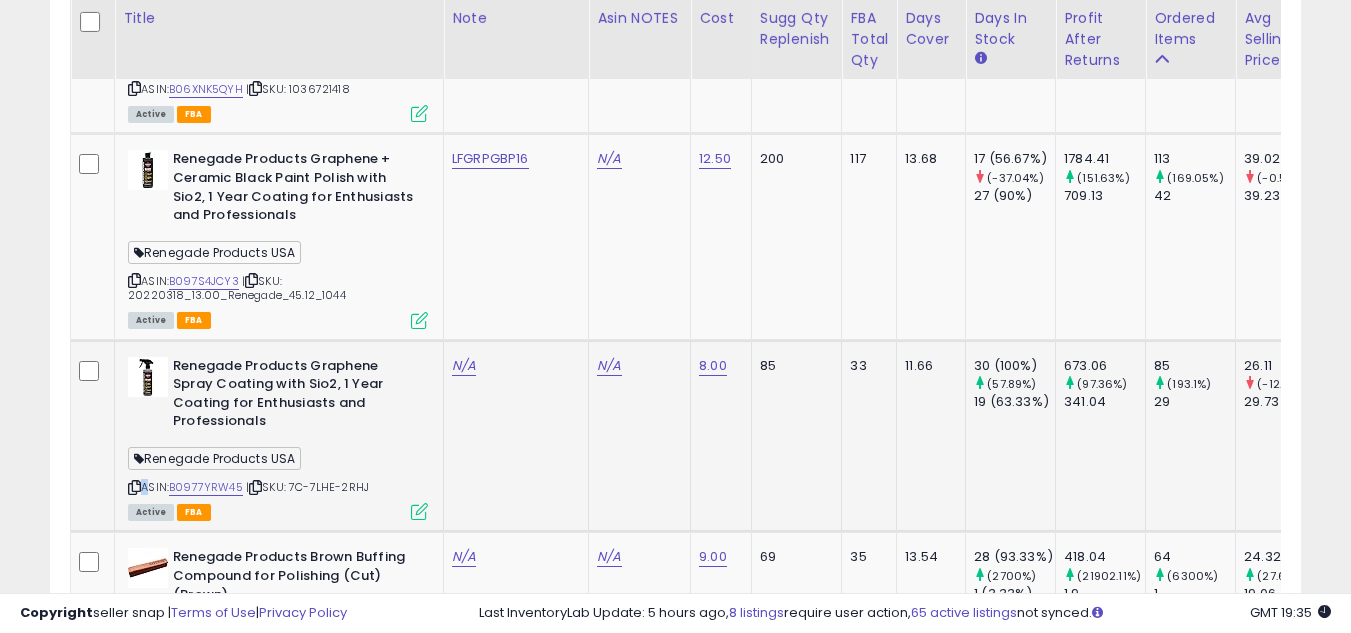 click at bounding box center [134, 487] 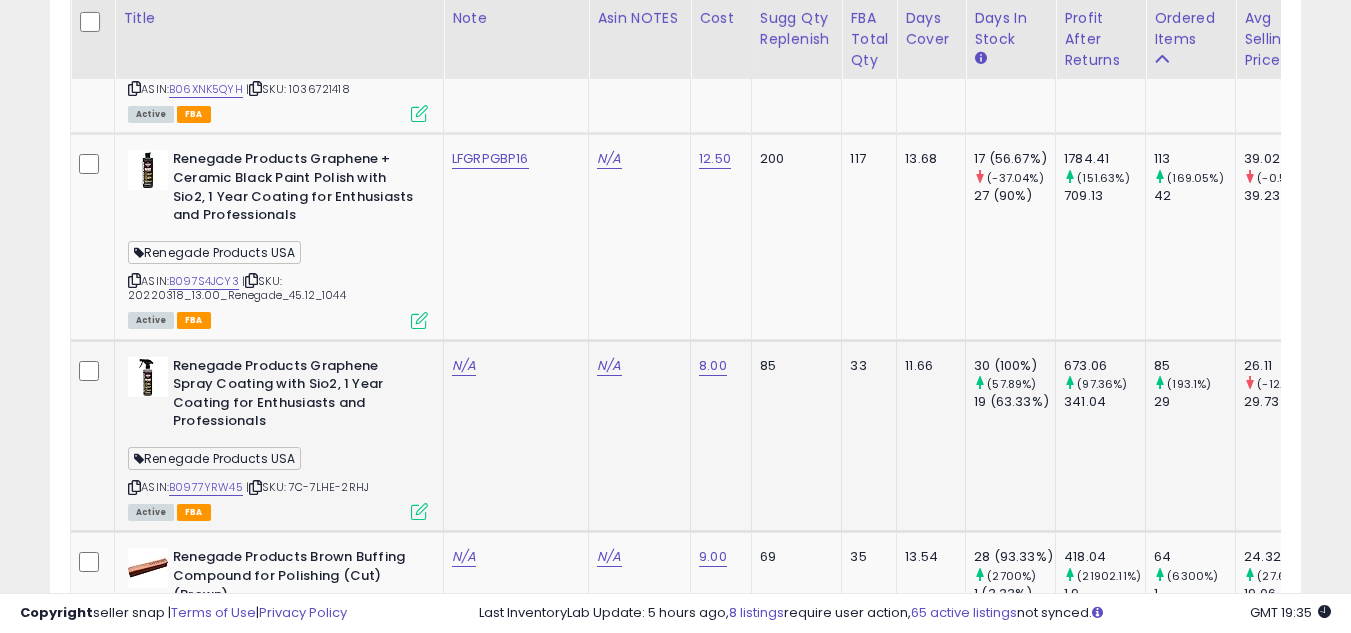 click at bounding box center [134, 487] 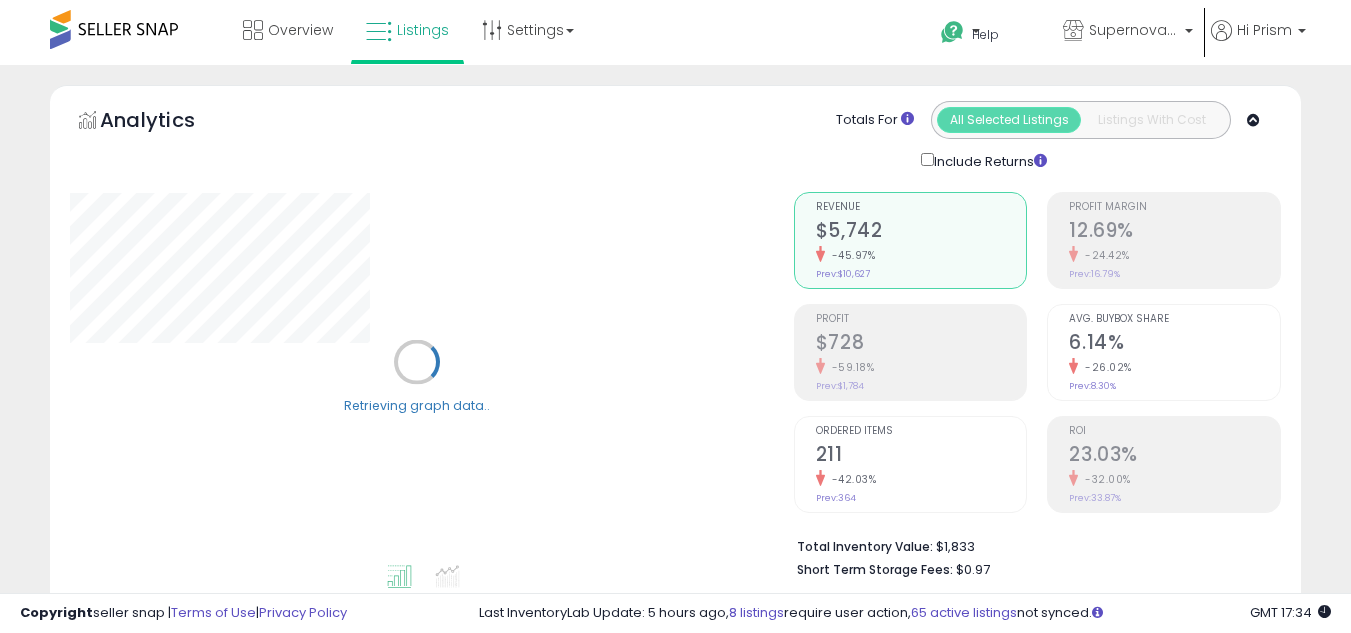 select on "**" 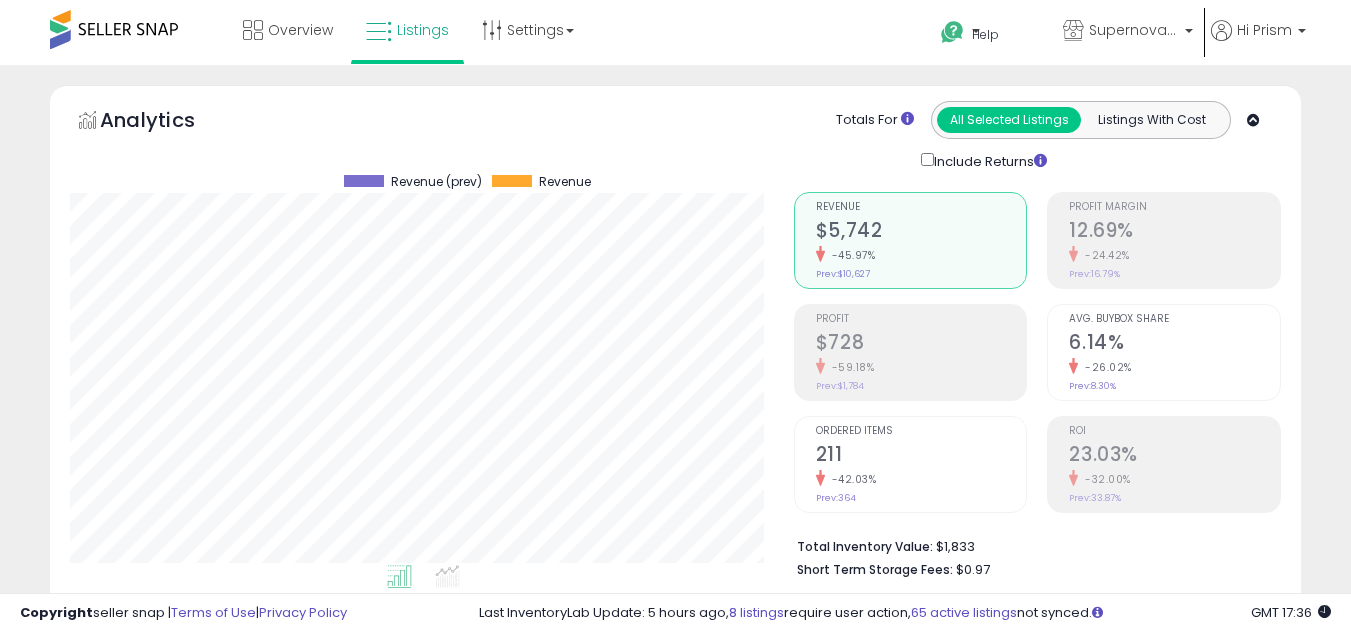 scroll, scrollTop: 500, scrollLeft: 0, axis: vertical 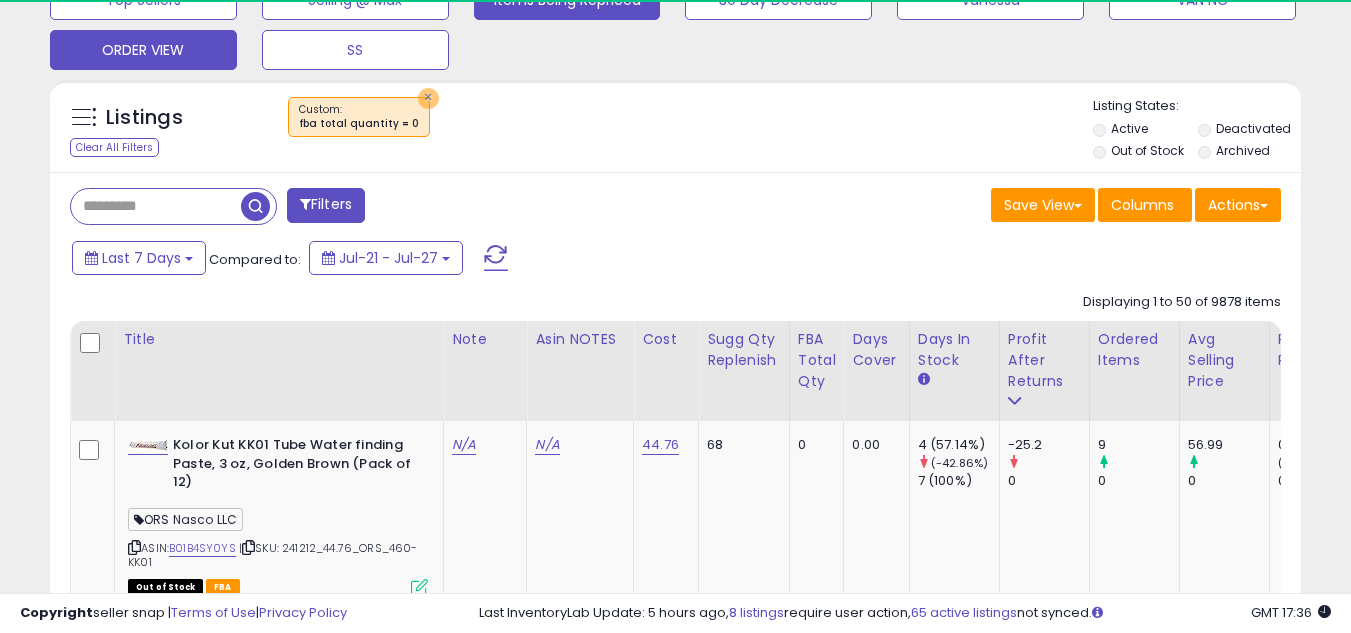 drag, startPoint x: 409, startPoint y: 96, endPoint x: 635, endPoint y: 9, distance: 242.1673 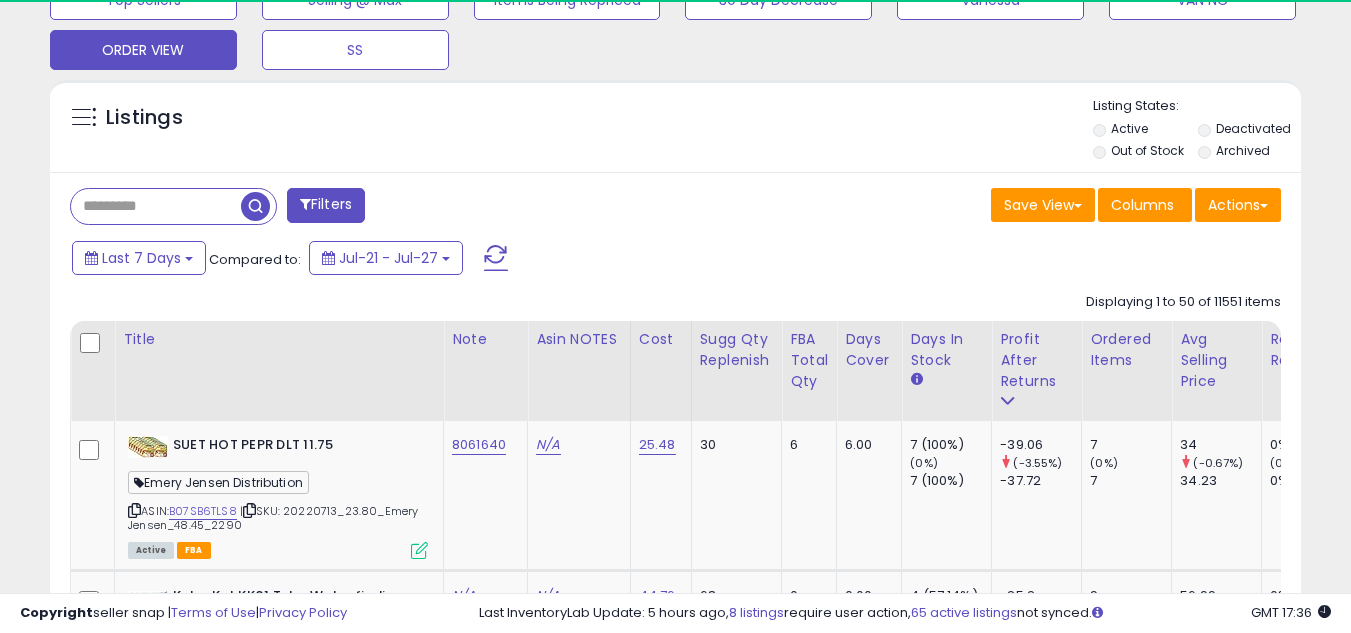 scroll, scrollTop: 678, scrollLeft: 0, axis: vertical 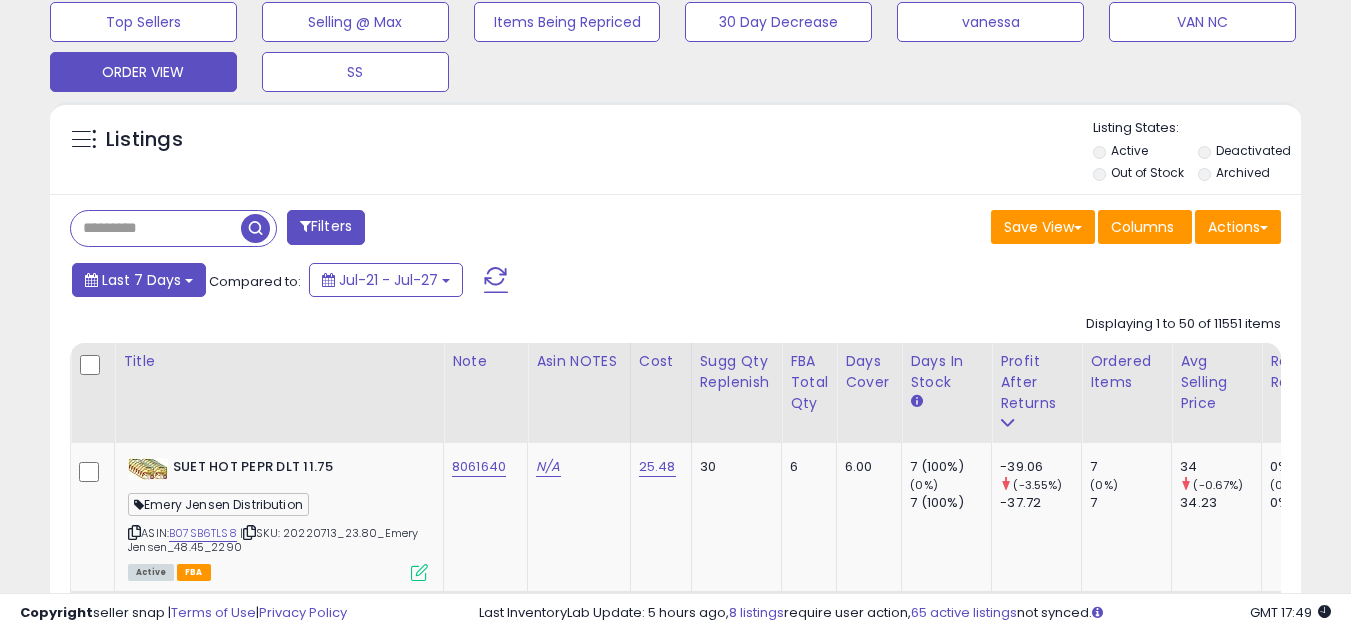 click on "Last 7 Days" at bounding box center (139, 280) 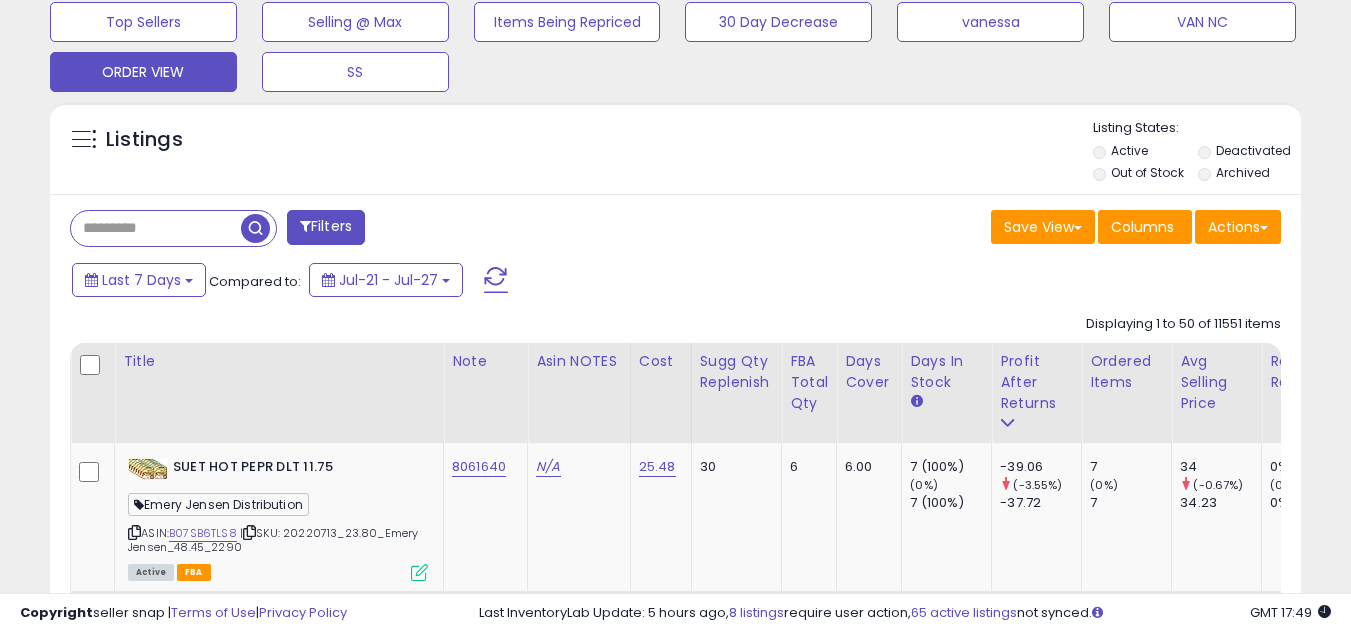 click on "Last 30 Days" at bounding box center [0, 0] 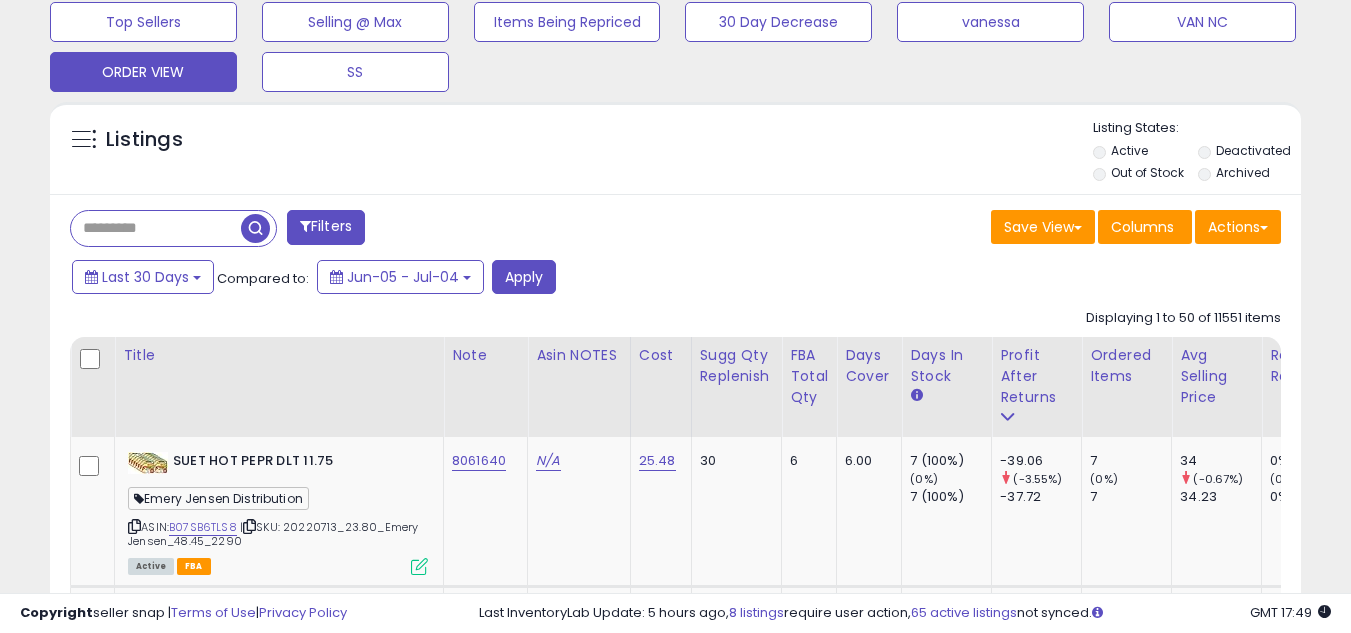 click at bounding box center [156, 228] 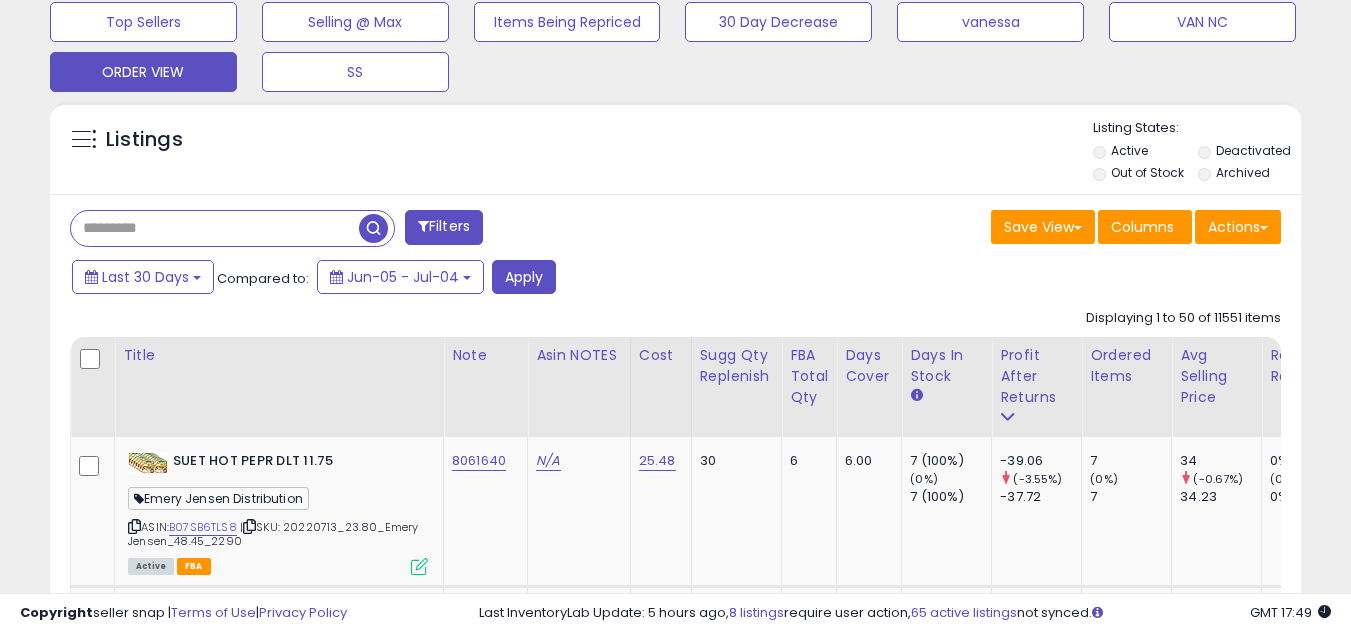 paste on "**********" 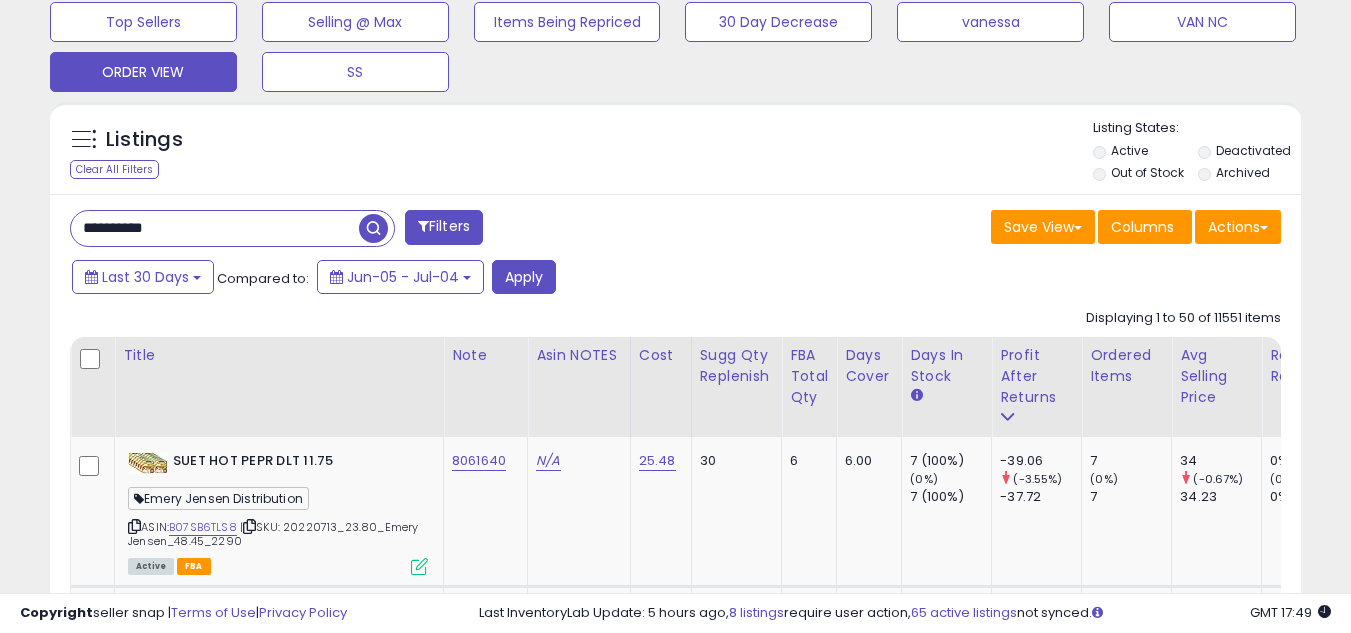 click at bounding box center (373, 228) 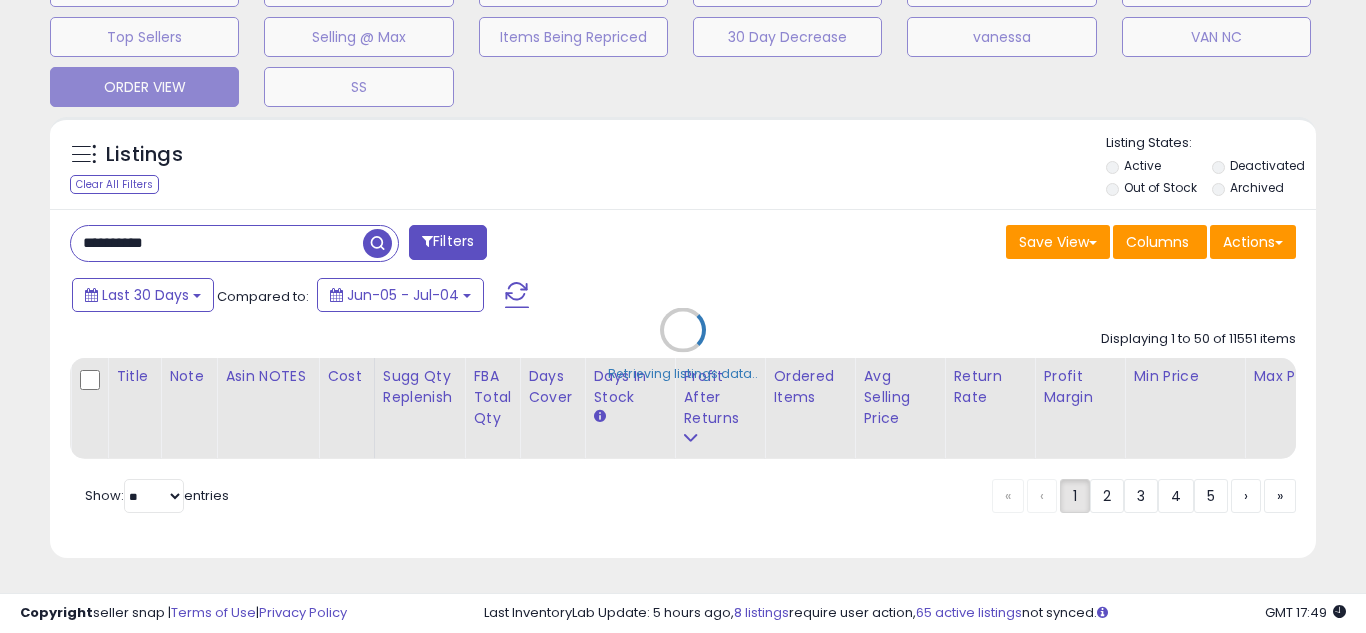 scroll, scrollTop: 999590, scrollLeft: 999276, axis: both 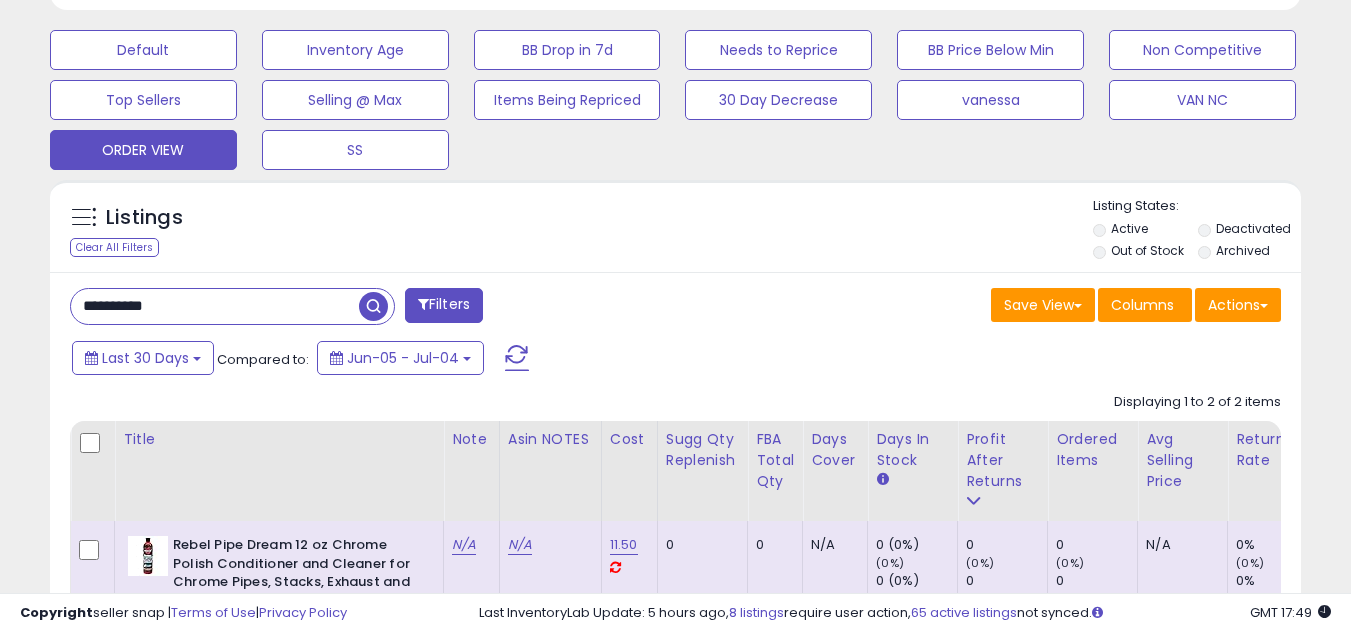 click on "**********" at bounding box center (215, 306) 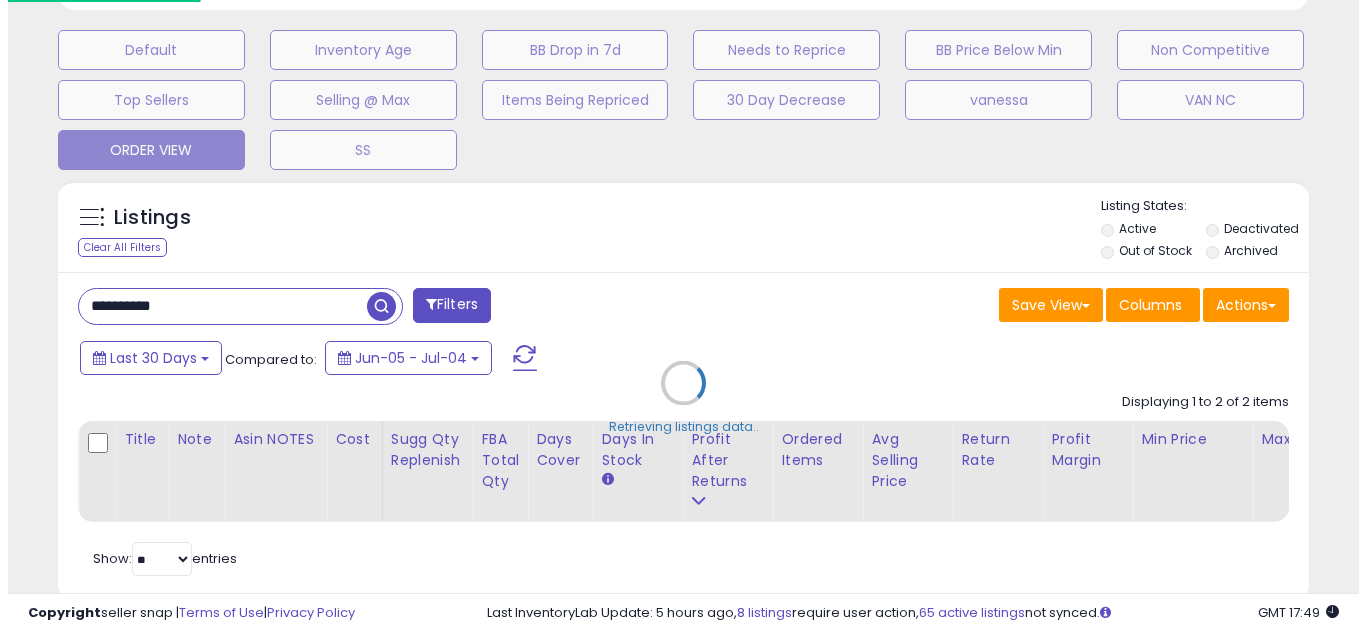 scroll, scrollTop: 999590, scrollLeft: 999267, axis: both 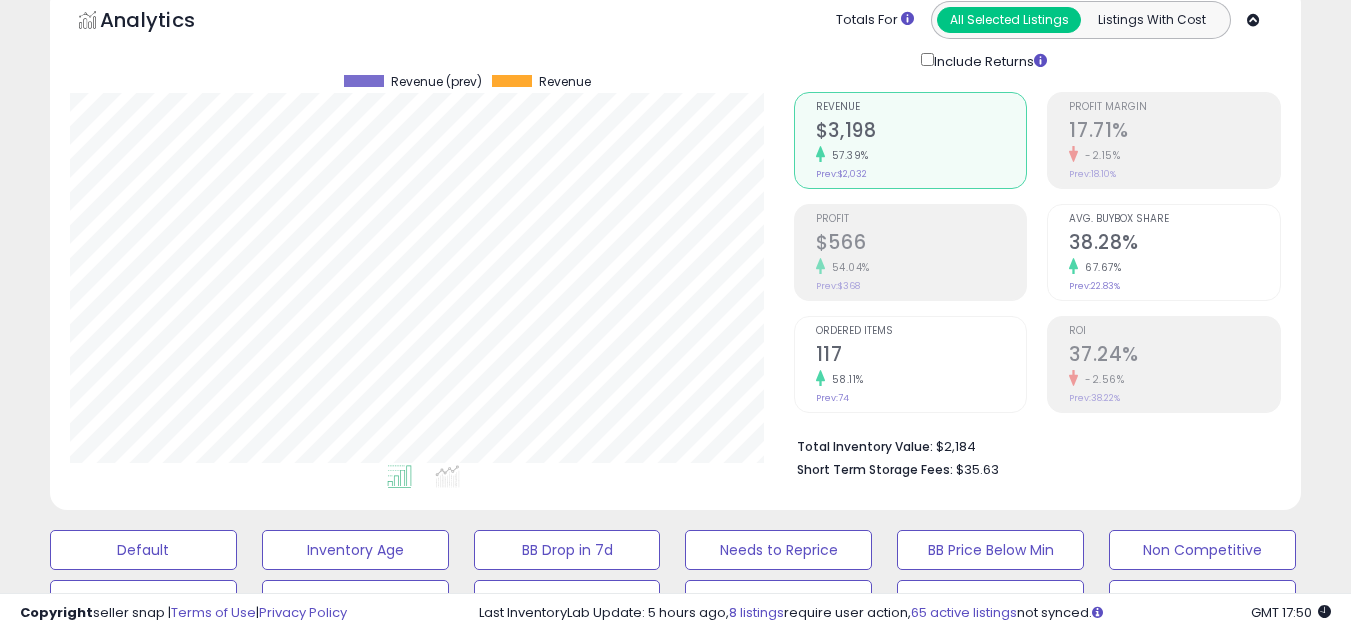 click on "117" at bounding box center (921, 356) 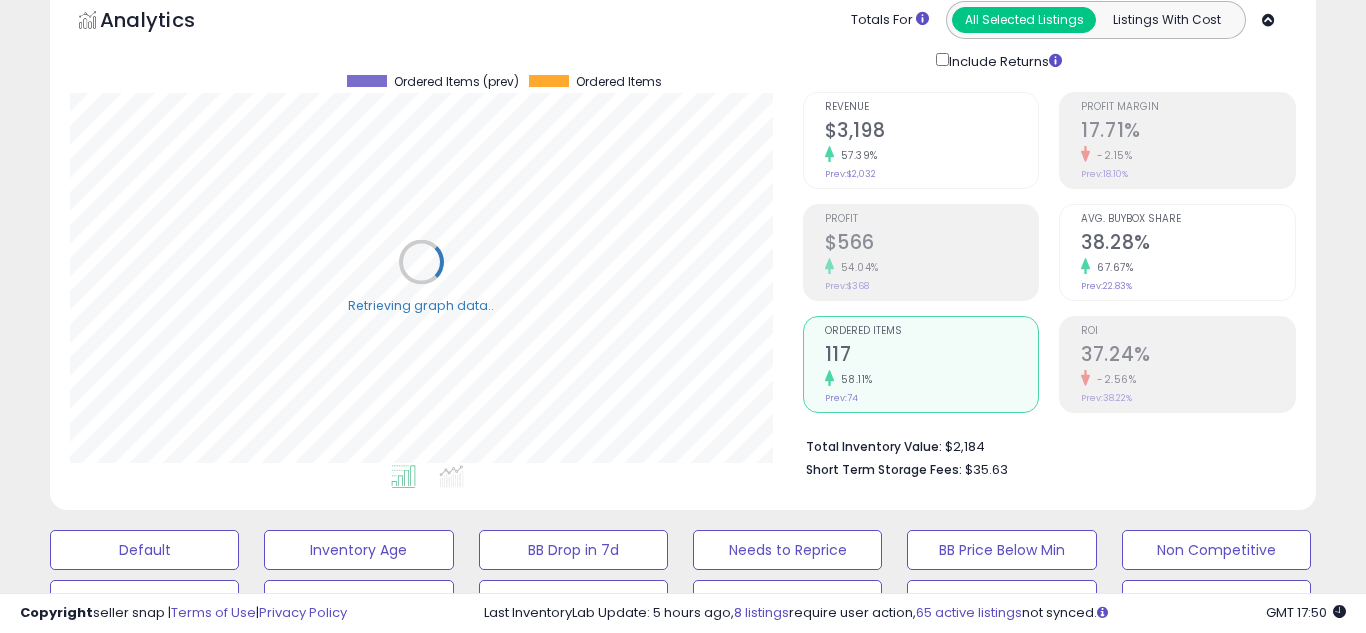 scroll, scrollTop: 999590, scrollLeft: 999267, axis: both 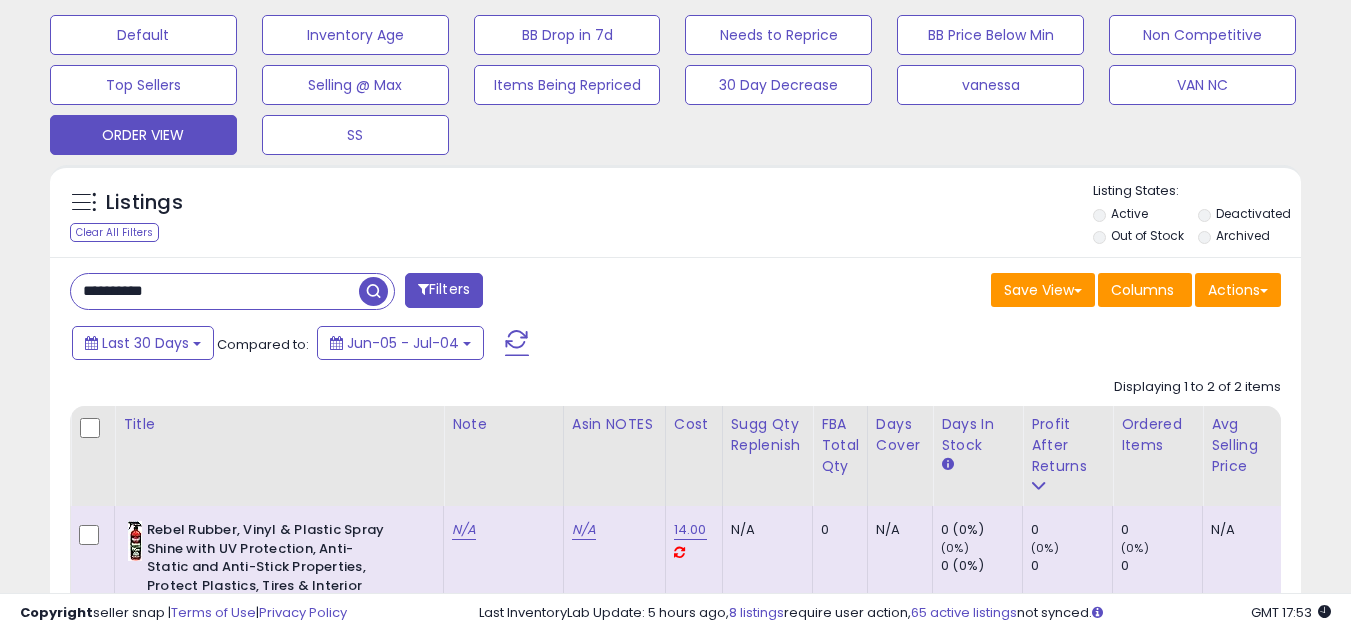 click on "**********" at bounding box center (215, 291) 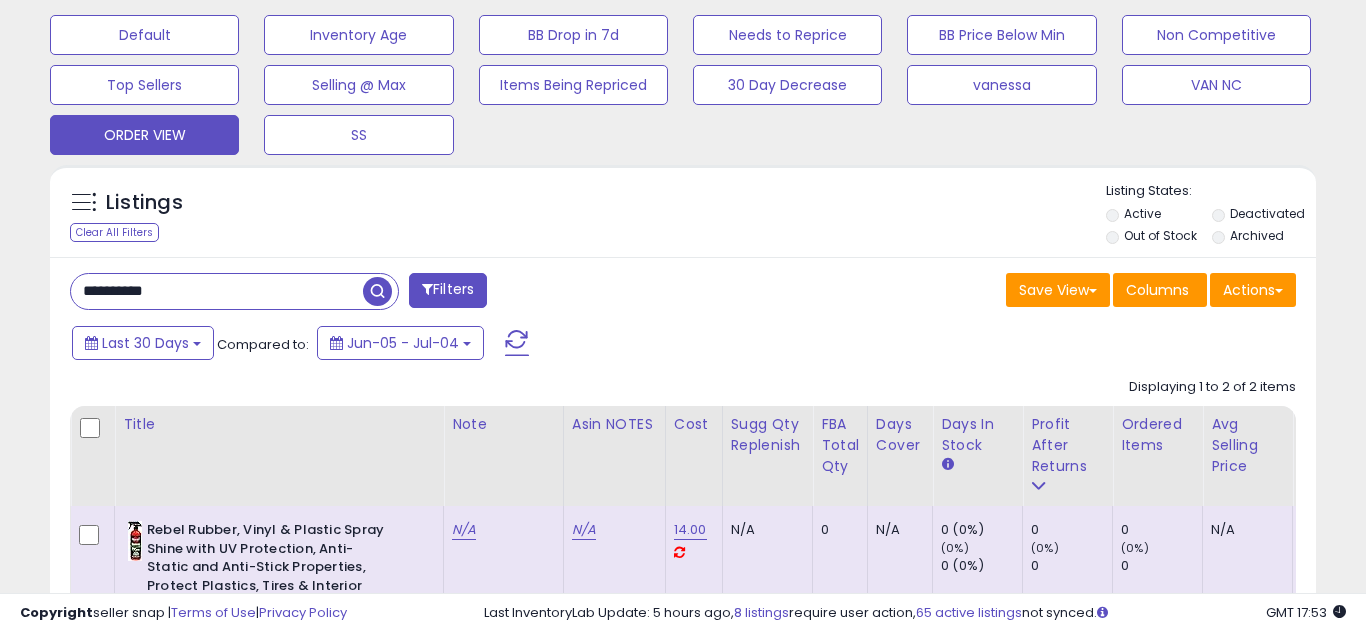 scroll, scrollTop: 999590, scrollLeft: 999267, axis: both 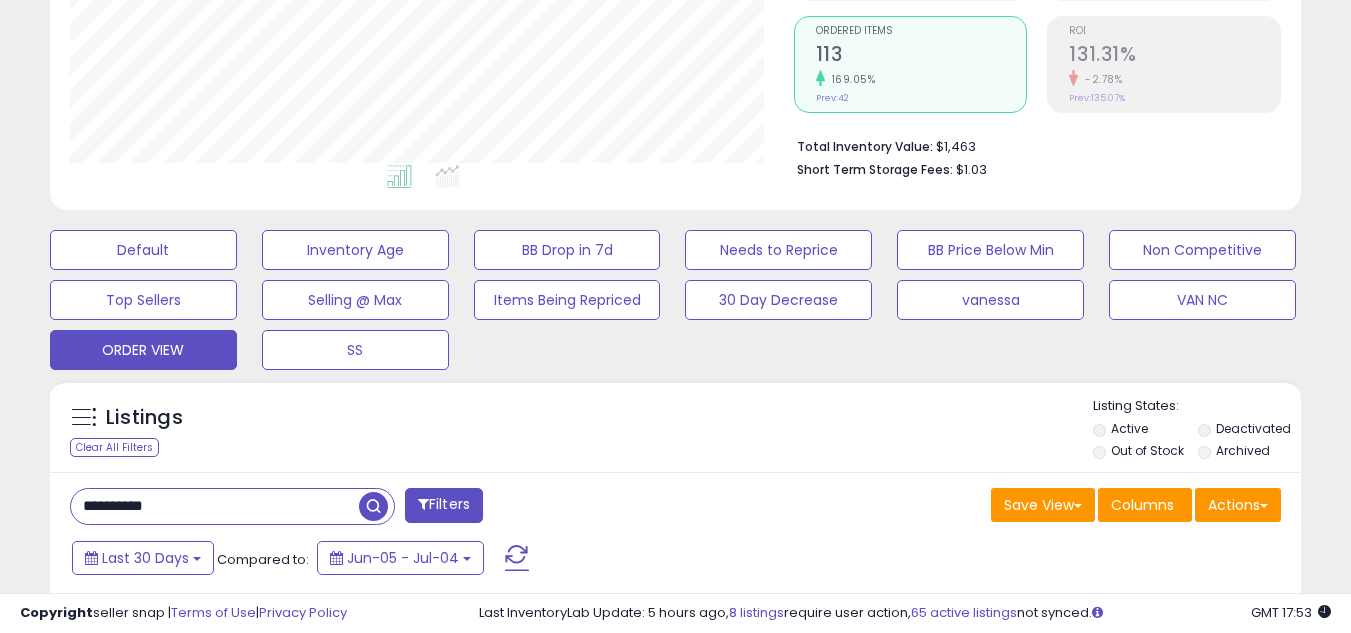 click on "Ordered Items
113
169.05%
Prev:  42" at bounding box center [921, 62] 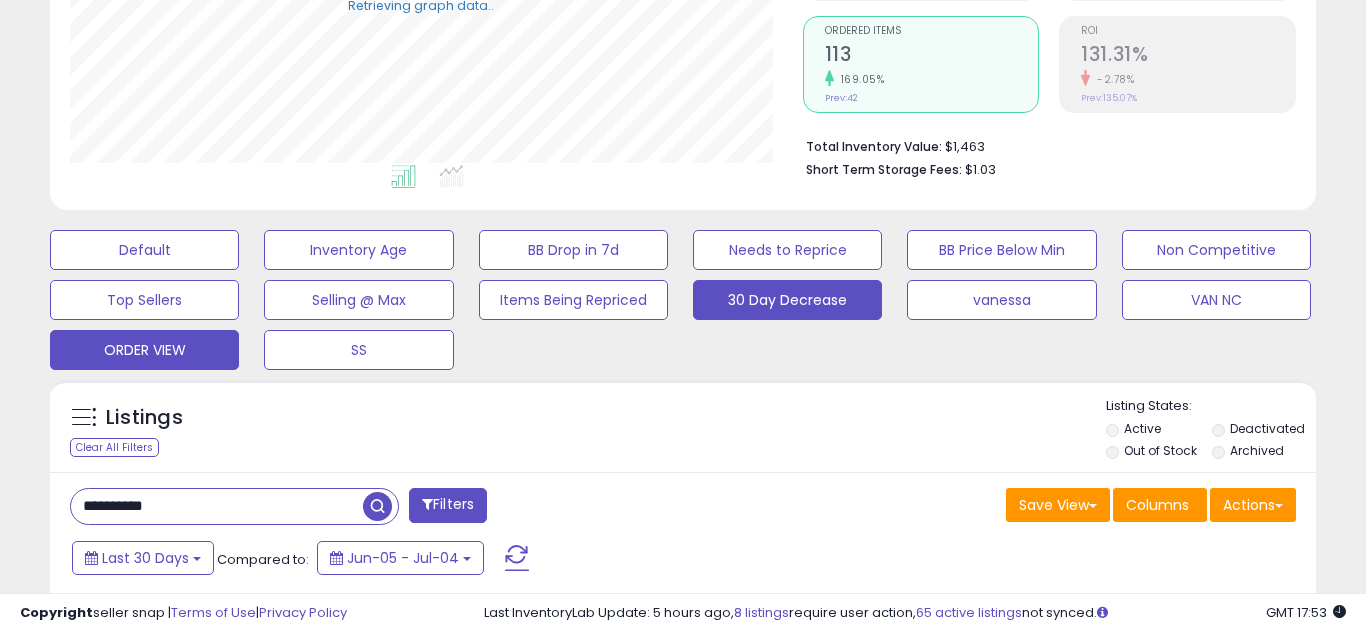 scroll, scrollTop: 999590, scrollLeft: 999267, axis: both 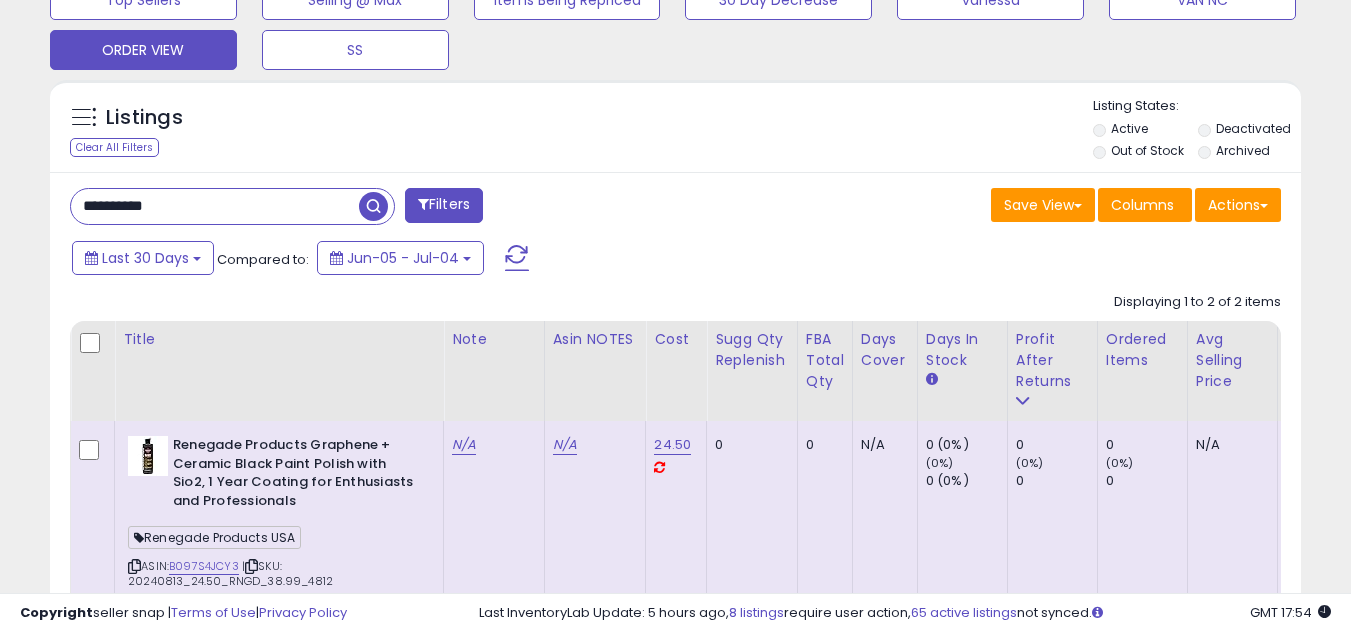 click on "**********" at bounding box center [215, 206] 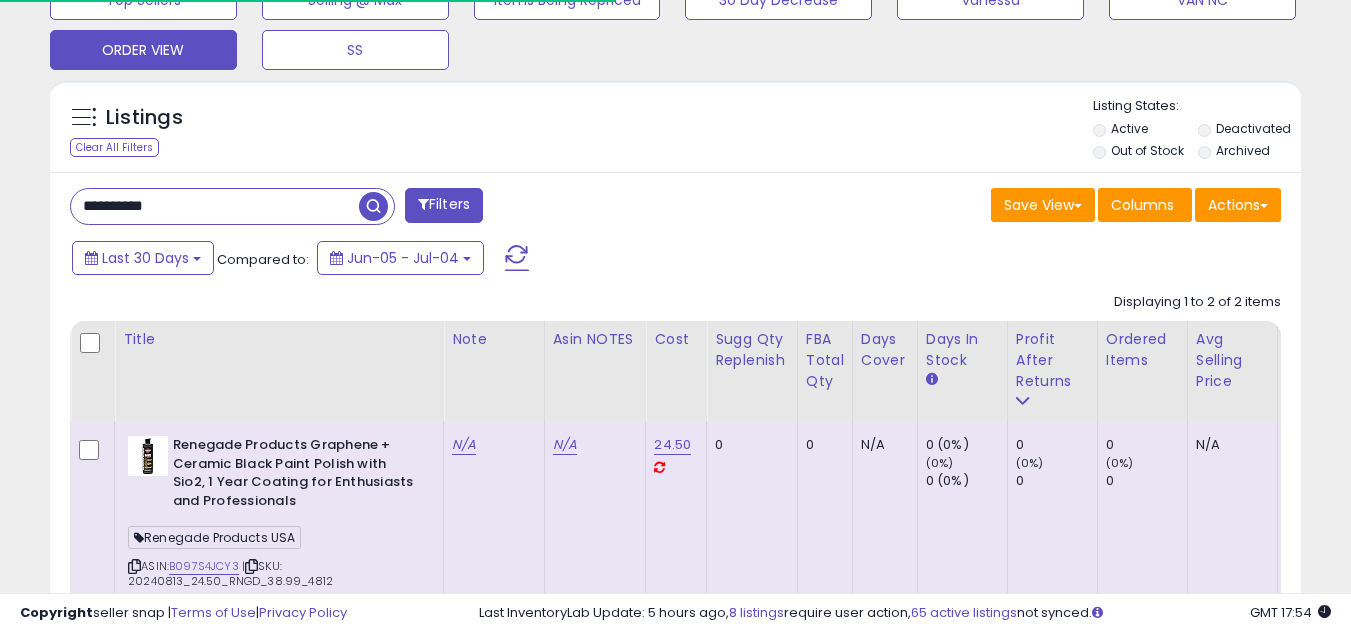paste 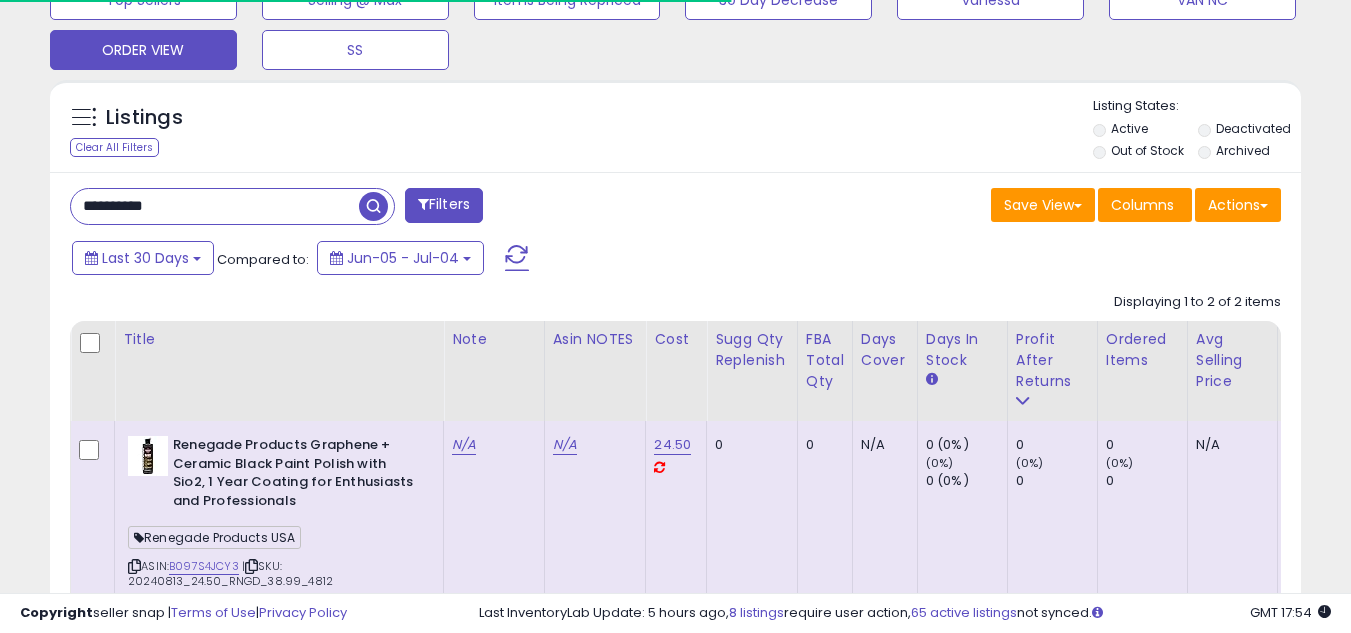 click at bounding box center [373, 206] 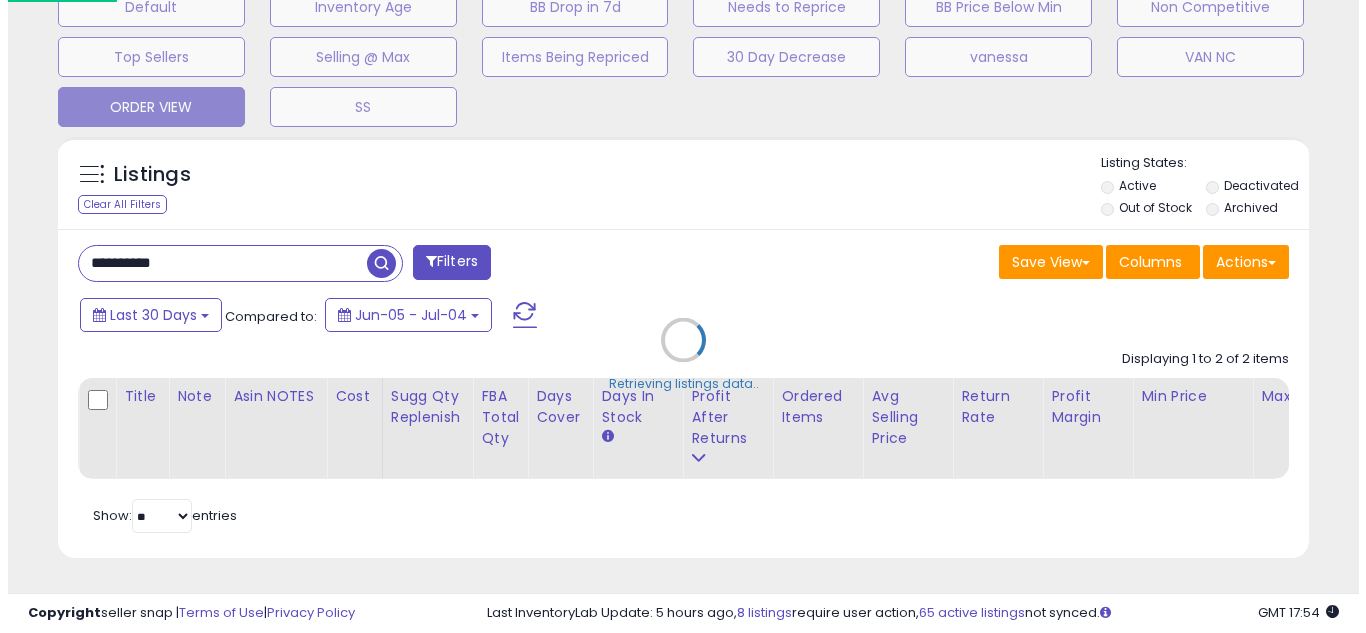 scroll, scrollTop: 658, scrollLeft: 0, axis: vertical 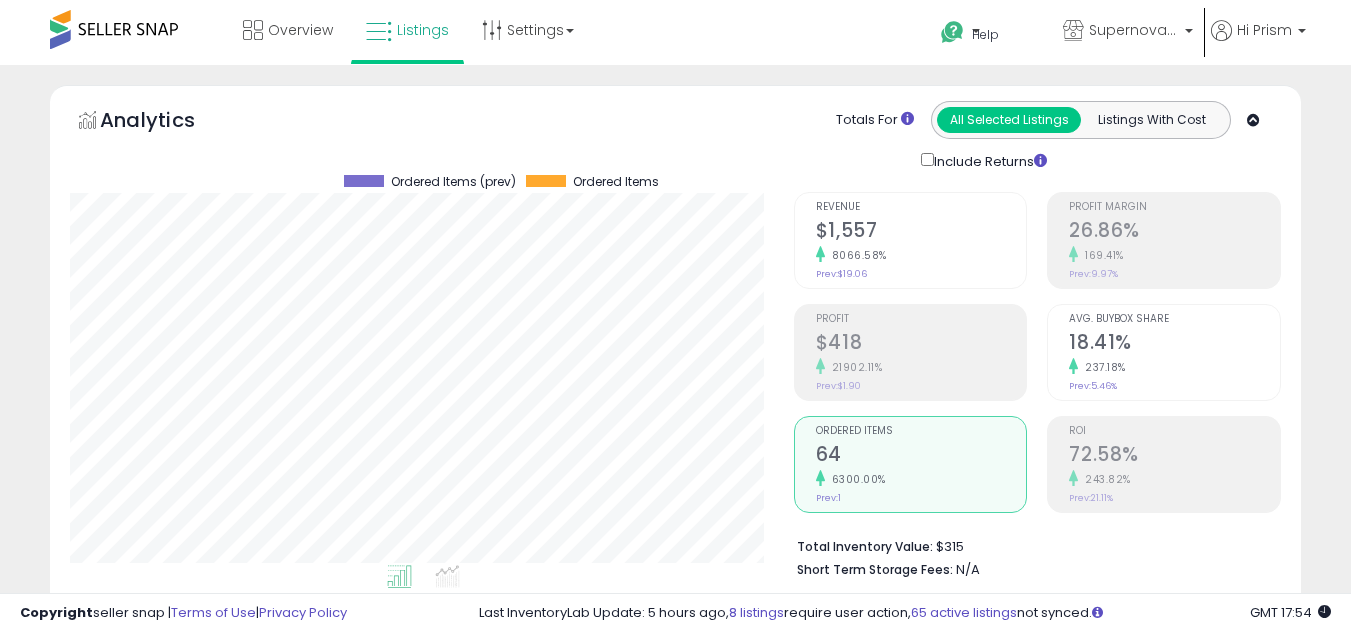 click on "Analytics
Totals For
All Selected Listings
Listings With Cost
Include Returns" at bounding box center (675, 136) 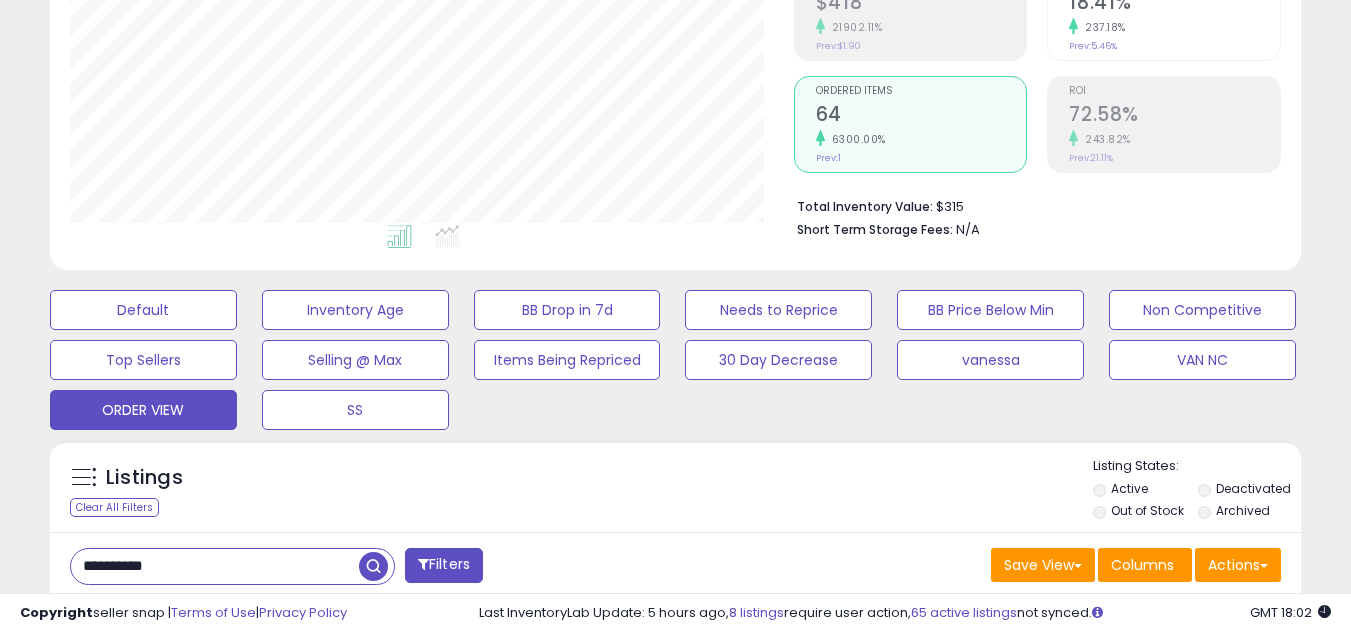 scroll, scrollTop: 600, scrollLeft: 0, axis: vertical 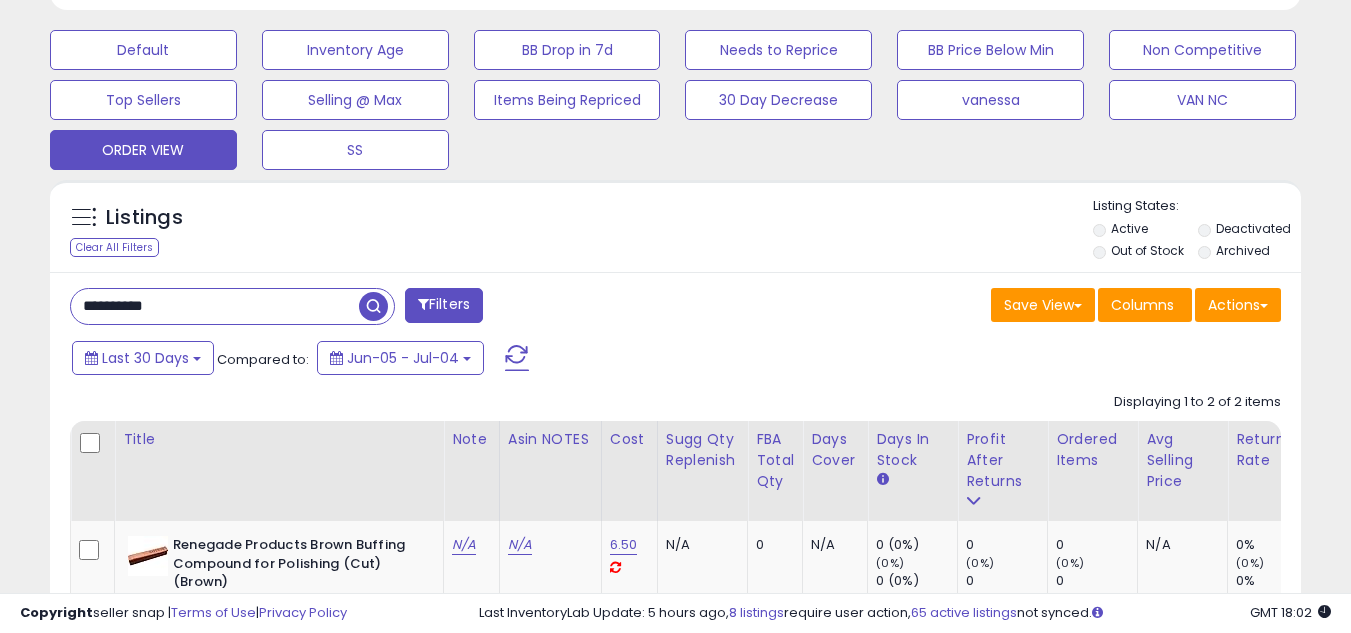 click on "**********" at bounding box center [215, 306] 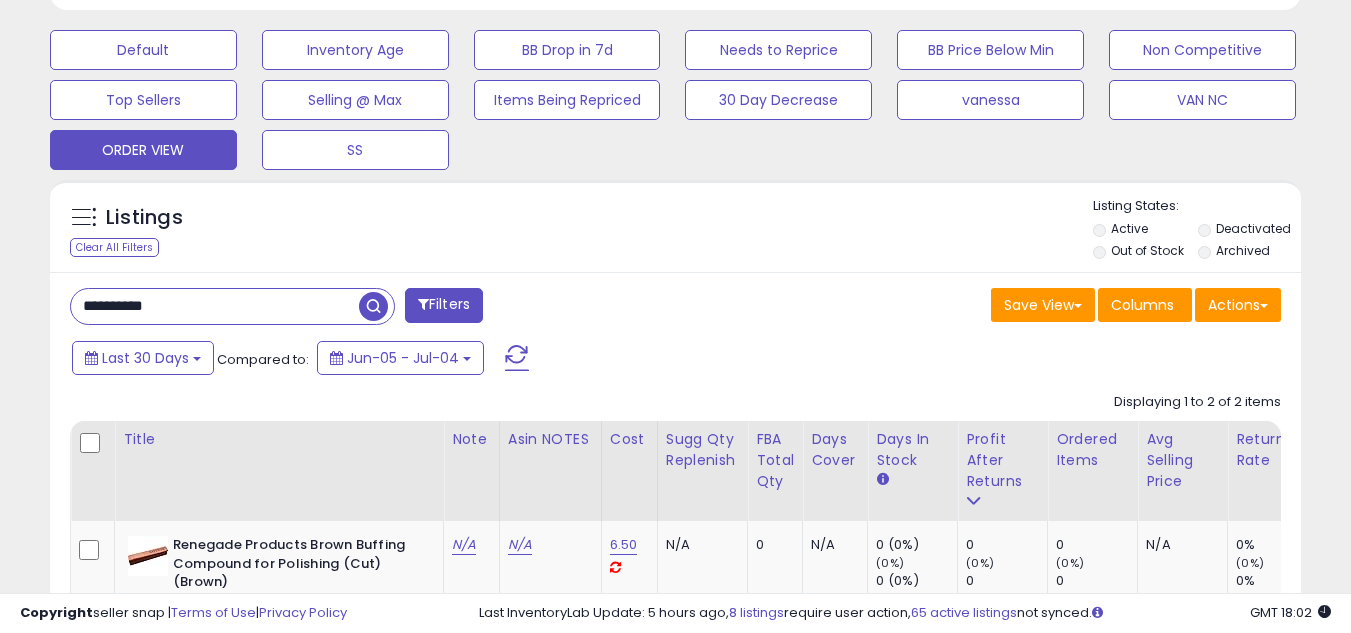 paste 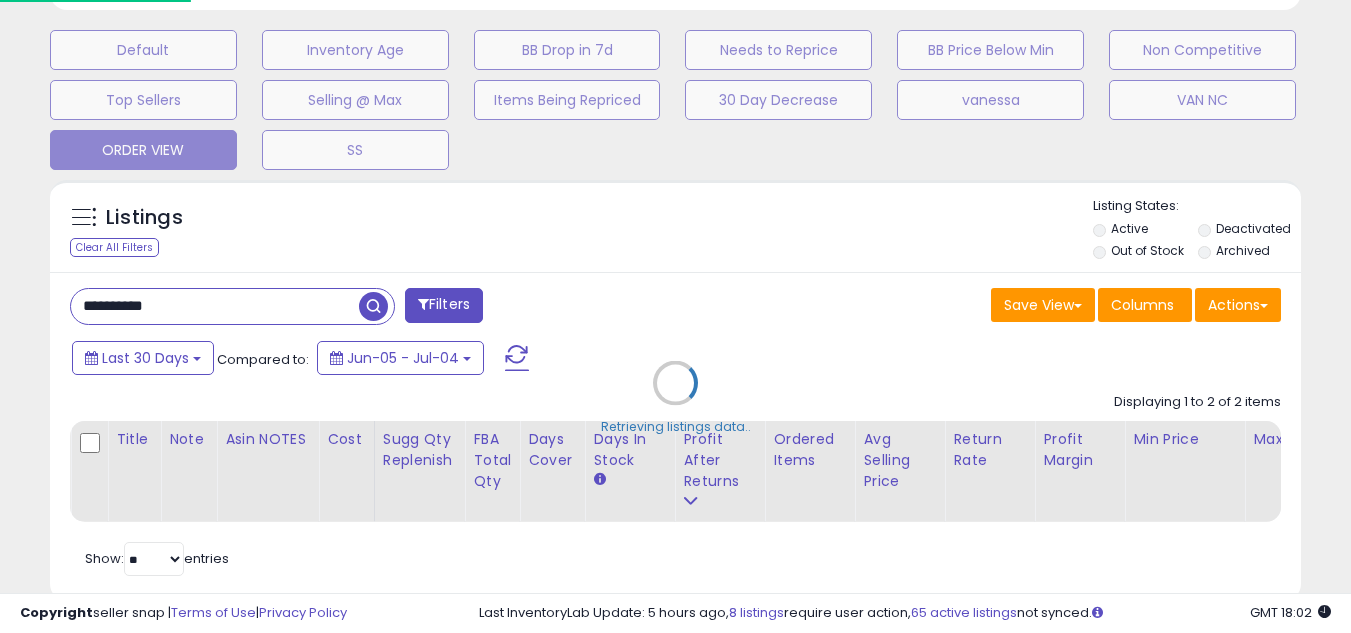 scroll, scrollTop: 999590, scrollLeft: 999267, axis: both 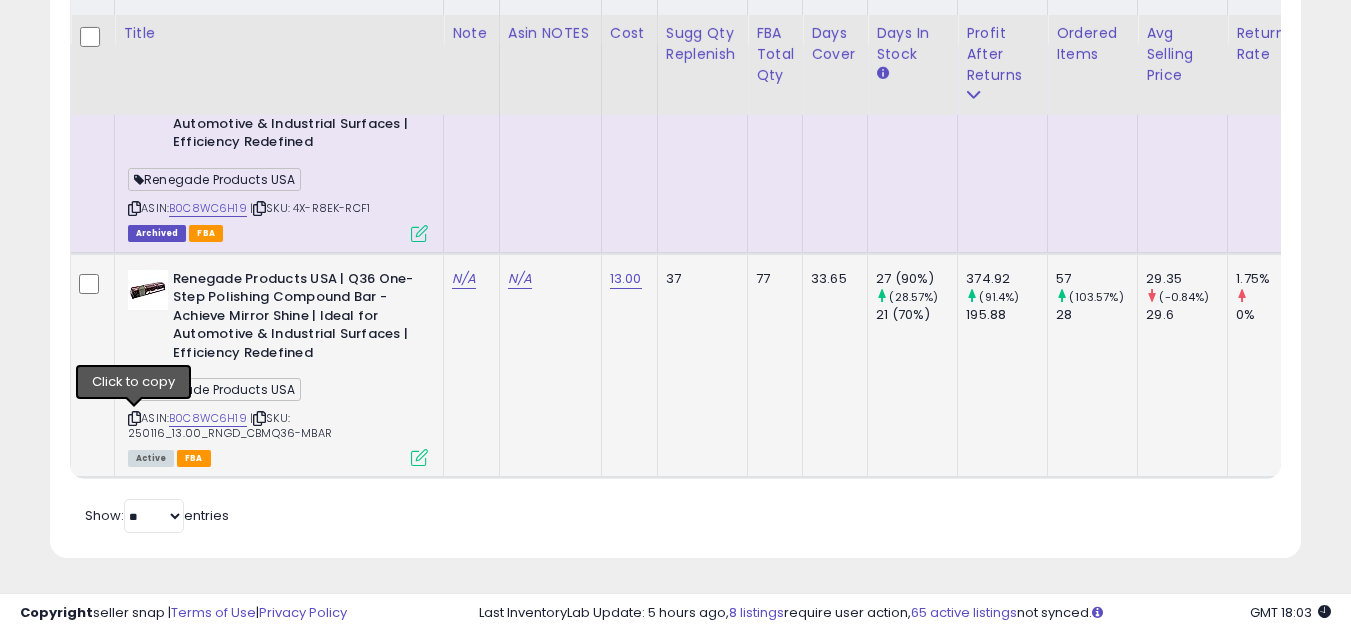 drag, startPoint x: 128, startPoint y: 402, endPoint x: 592, endPoint y: 243, distance: 490.48648 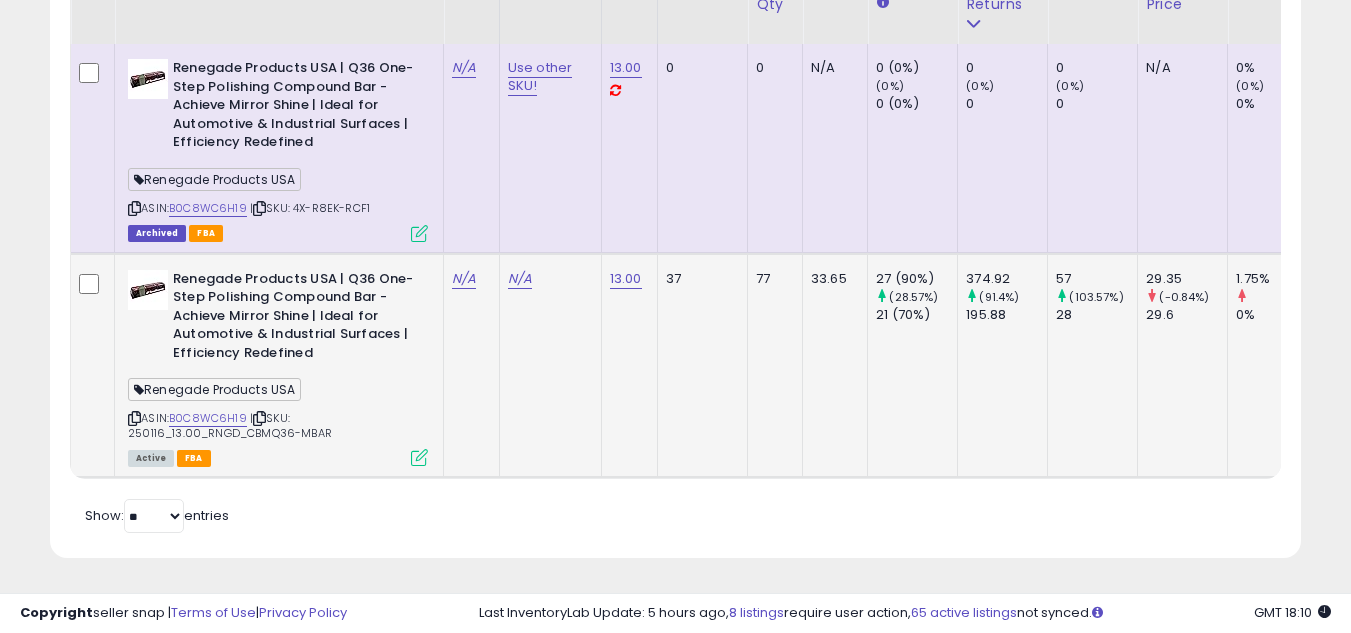 scroll, scrollTop: 792, scrollLeft: 0, axis: vertical 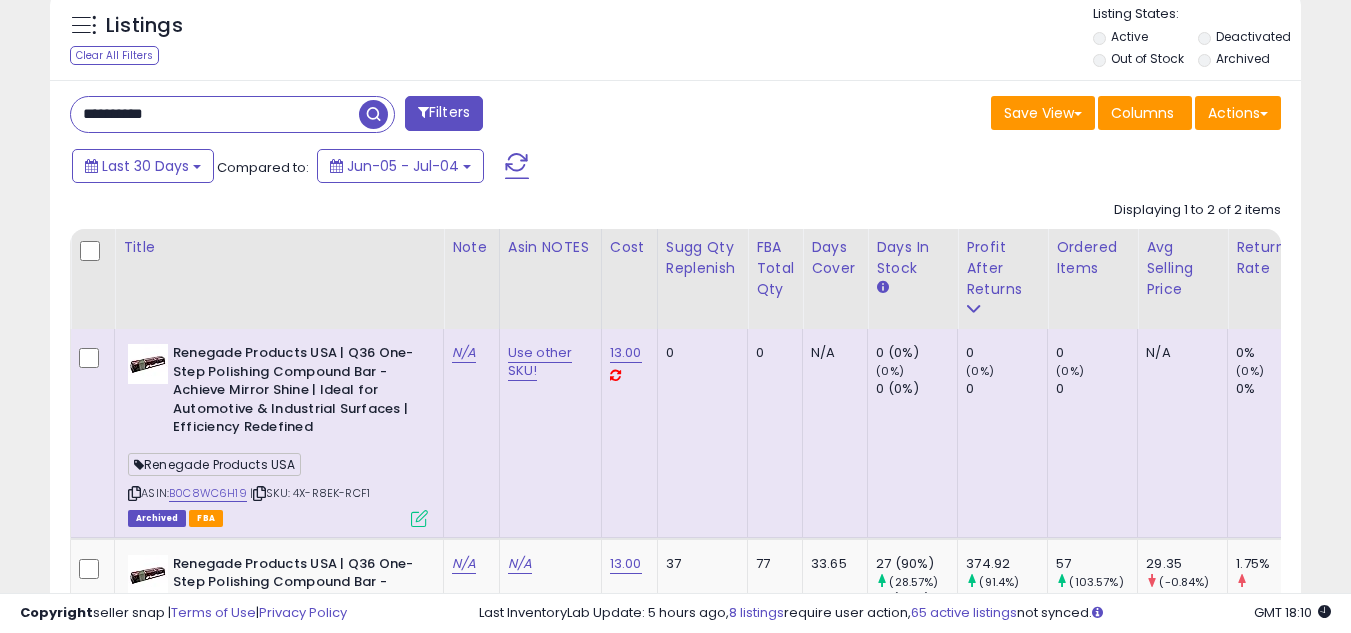 click on "**********" at bounding box center [215, 114] 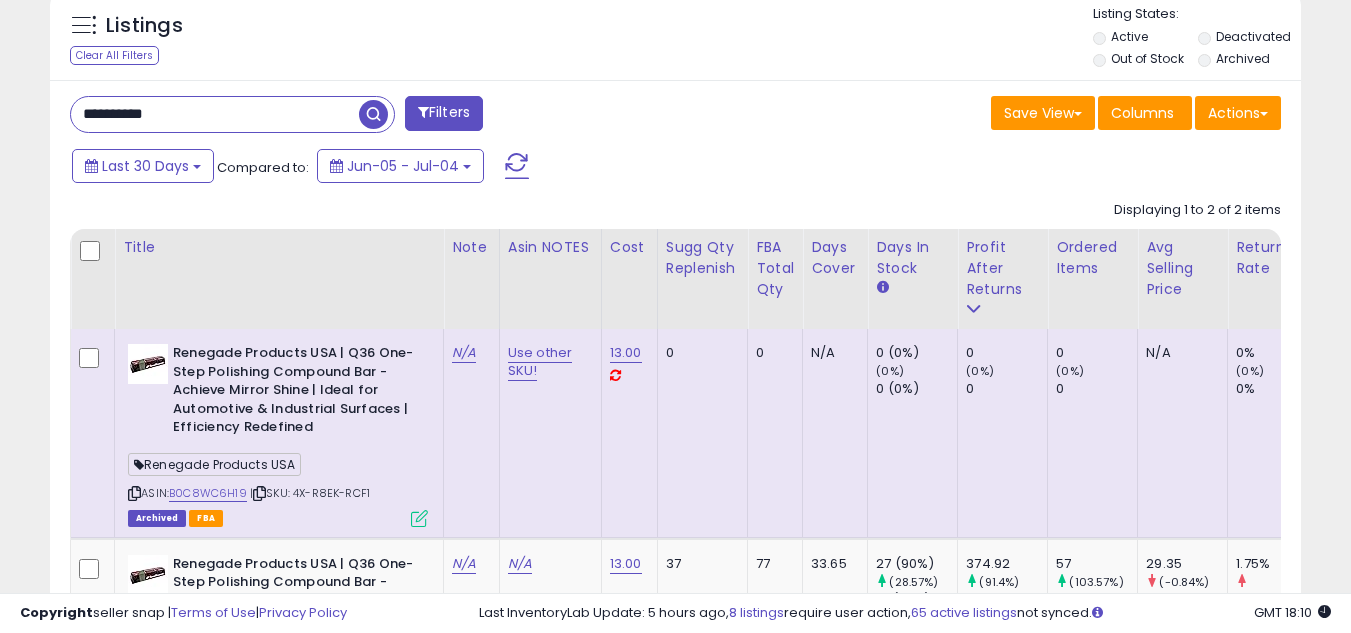 click on "**********" at bounding box center (215, 114) 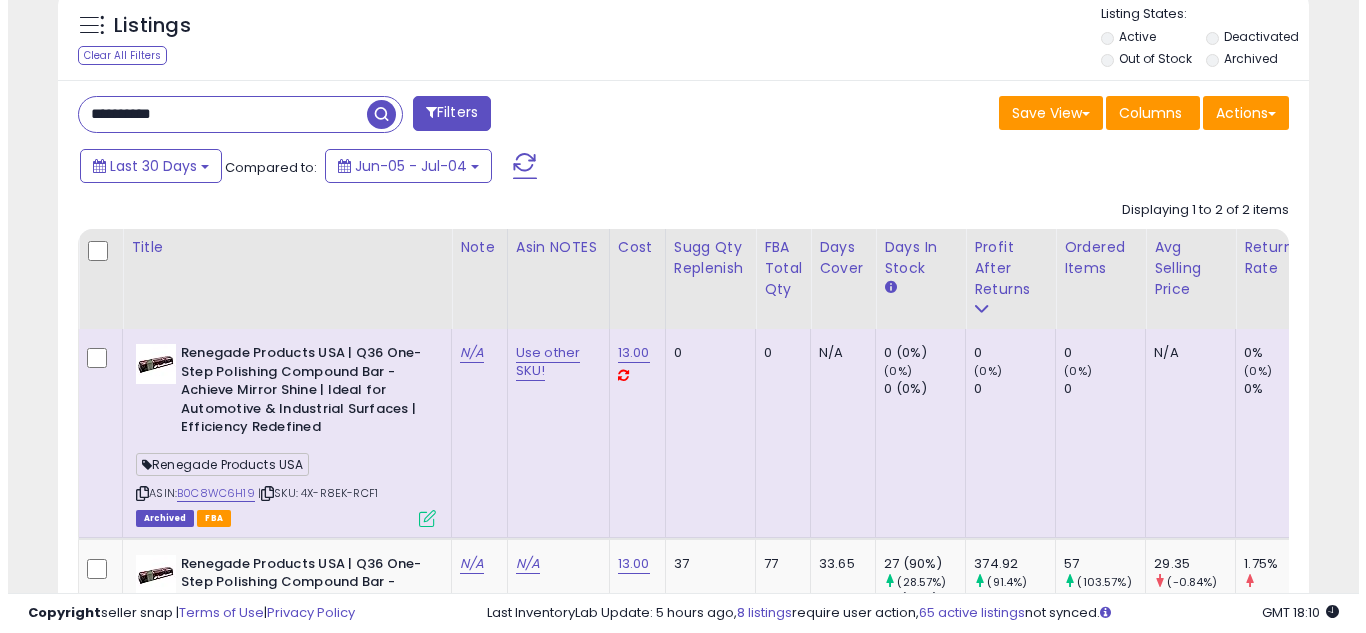 scroll, scrollTop: 658, scrollLeft: 0, axis: vertical 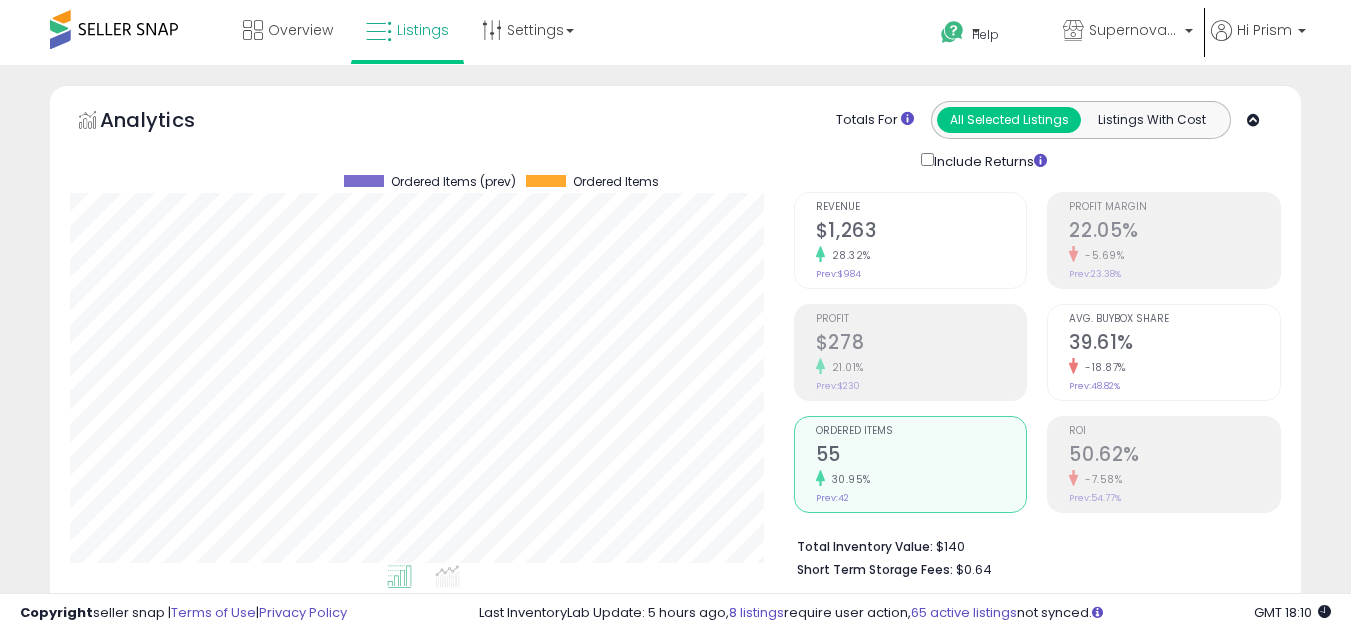 click on "55" at bounding box center [921, 456] 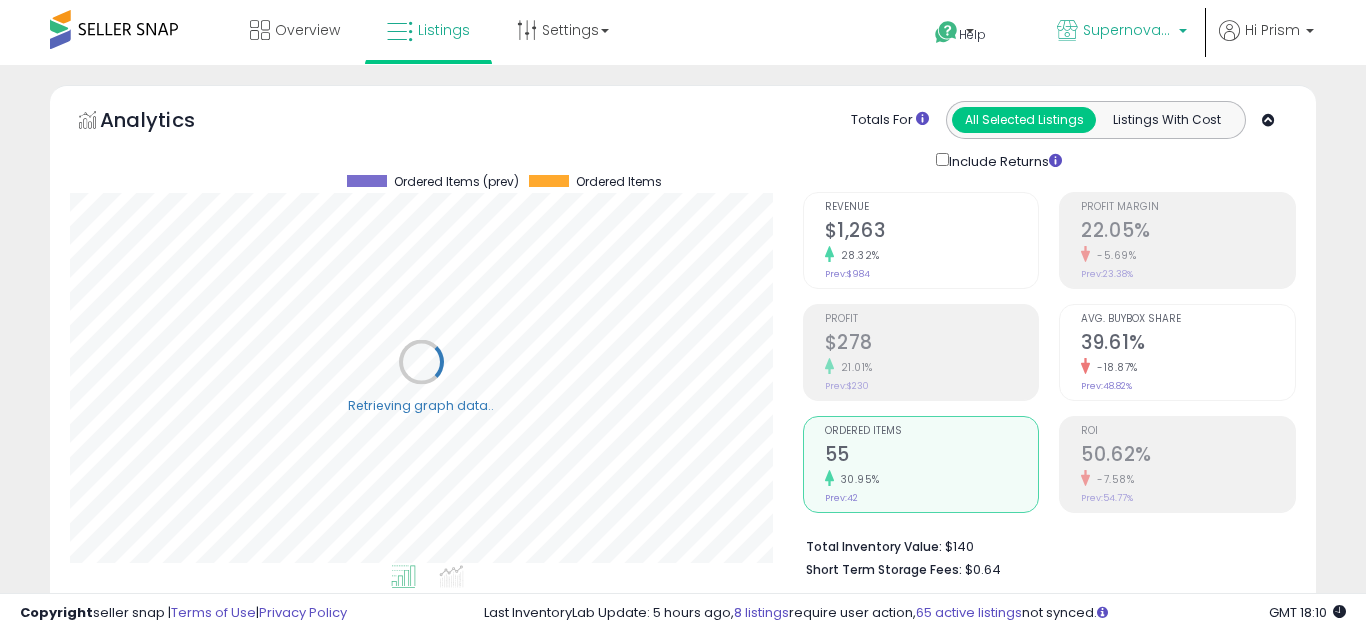 scroll, scrollTop: 999590, scrollLeft: 999267, axis: both 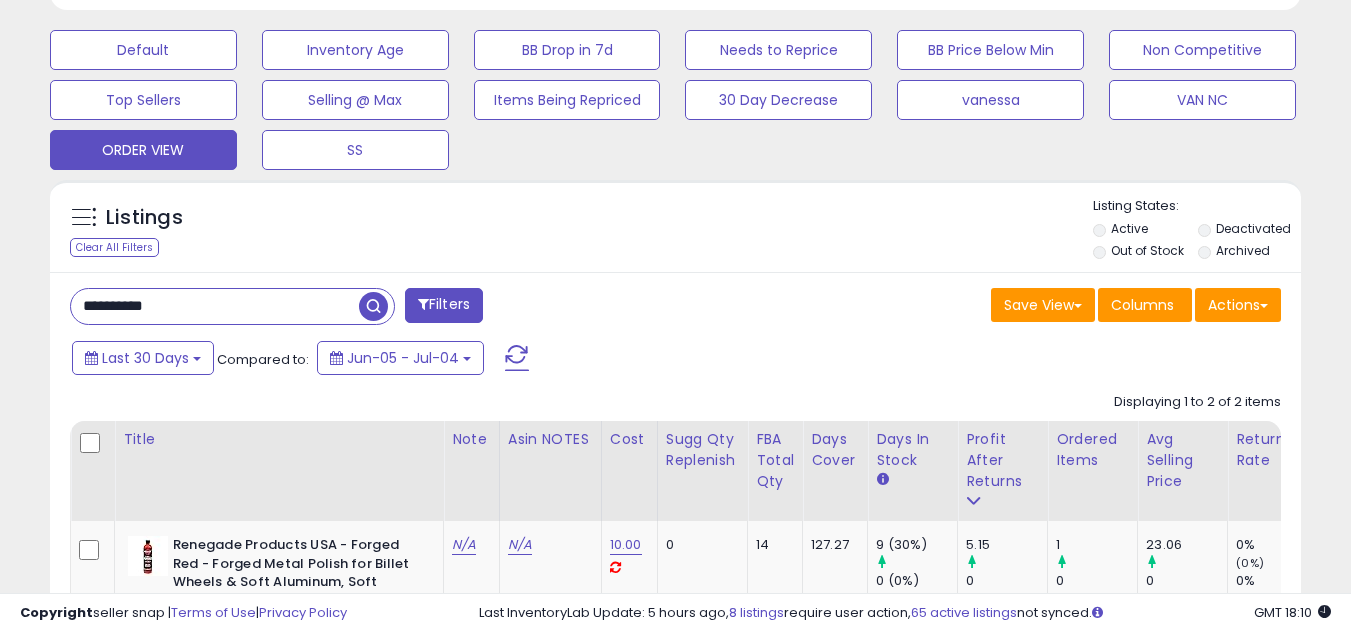 click on "**********" at bounding box center [215, 306] 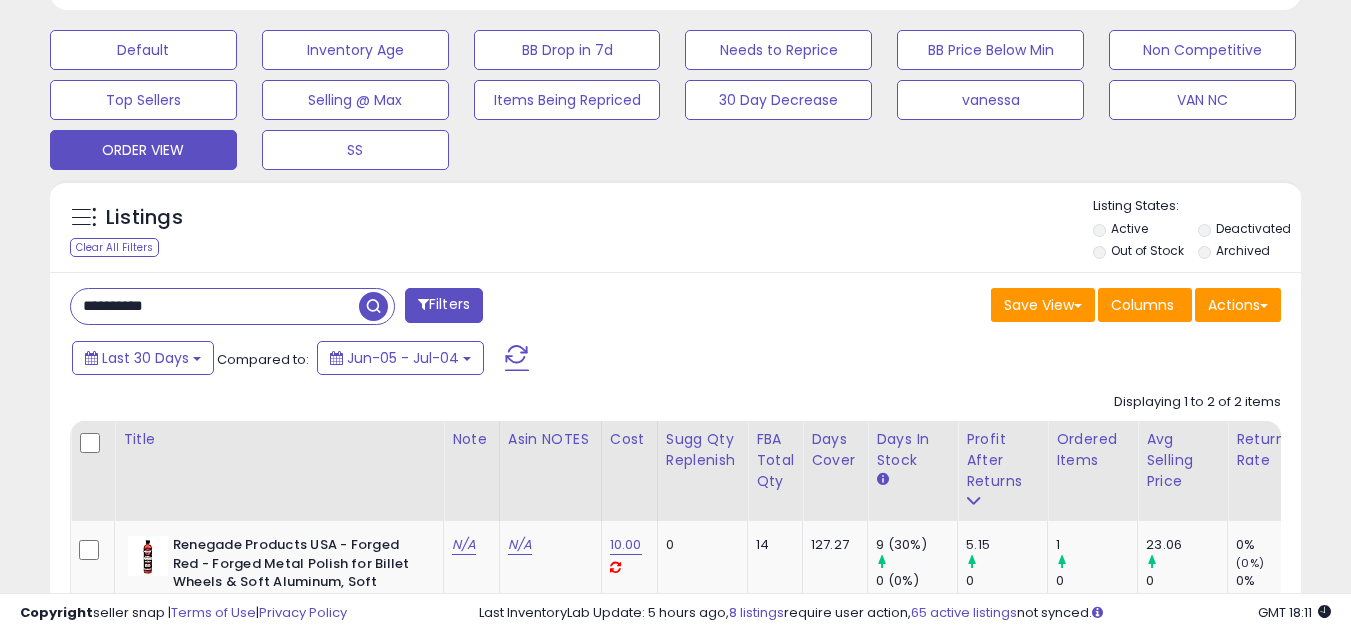 paste 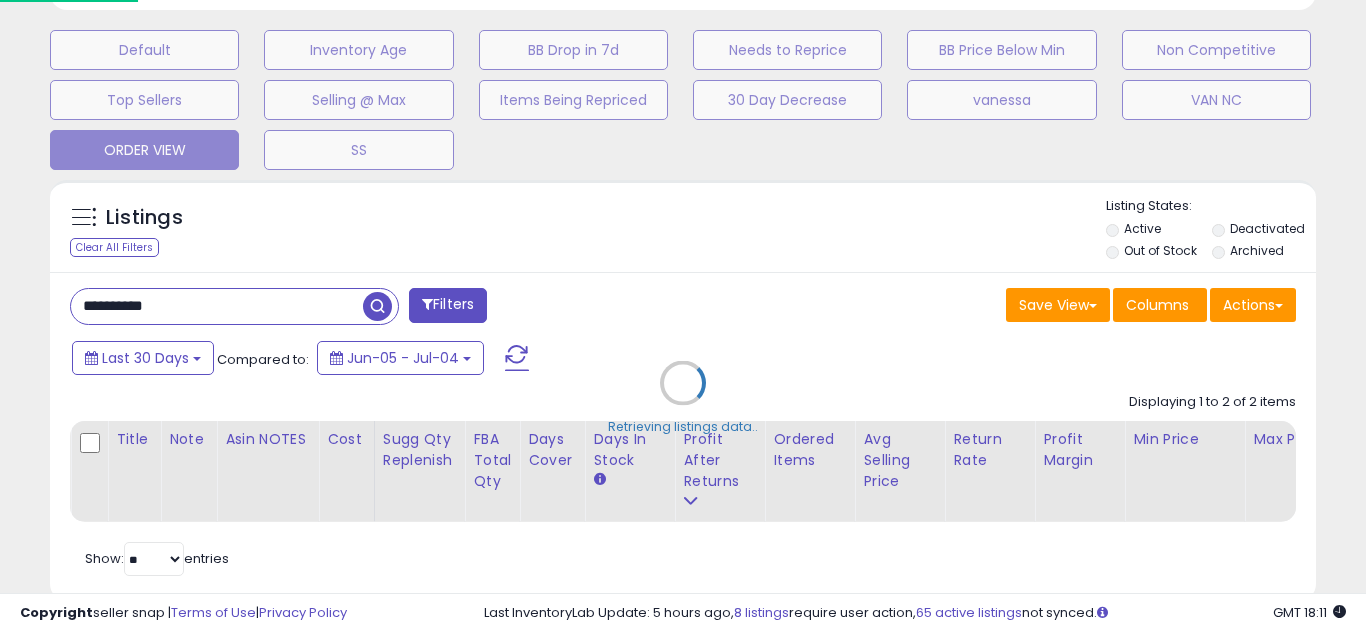 scroll, scrollTop: 999590, scrollLeft: 999267, axis: both 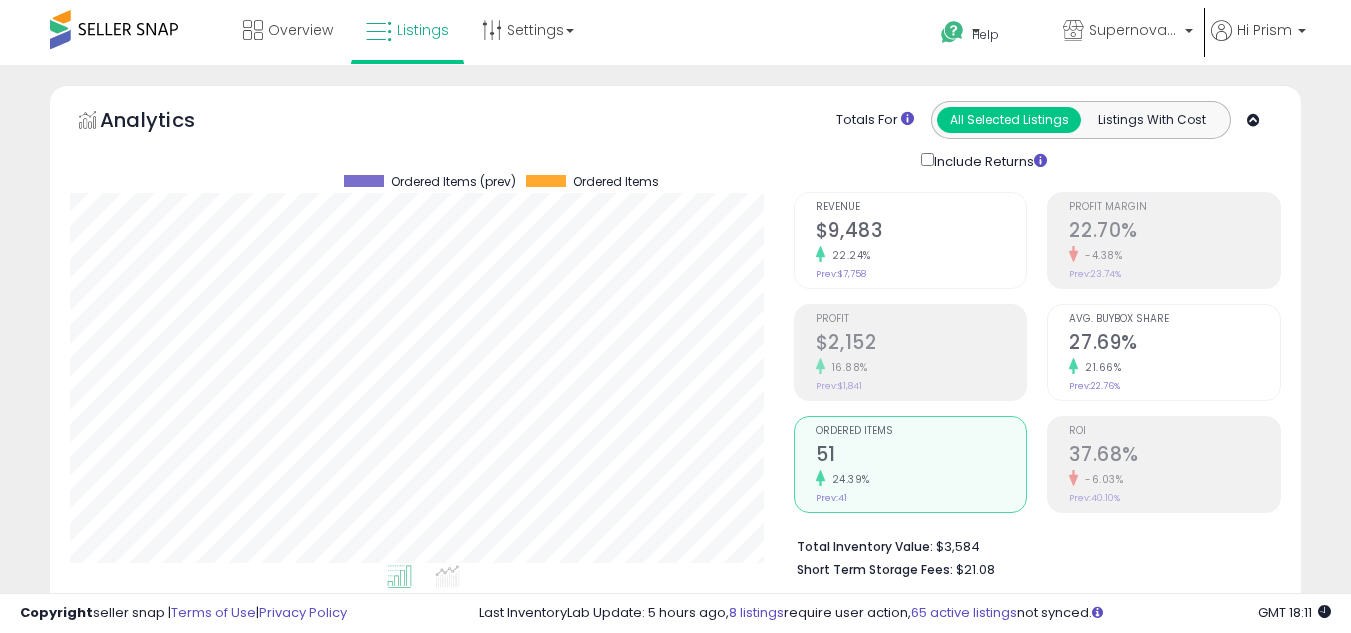 click on "51" at bounding box center [921, 456] 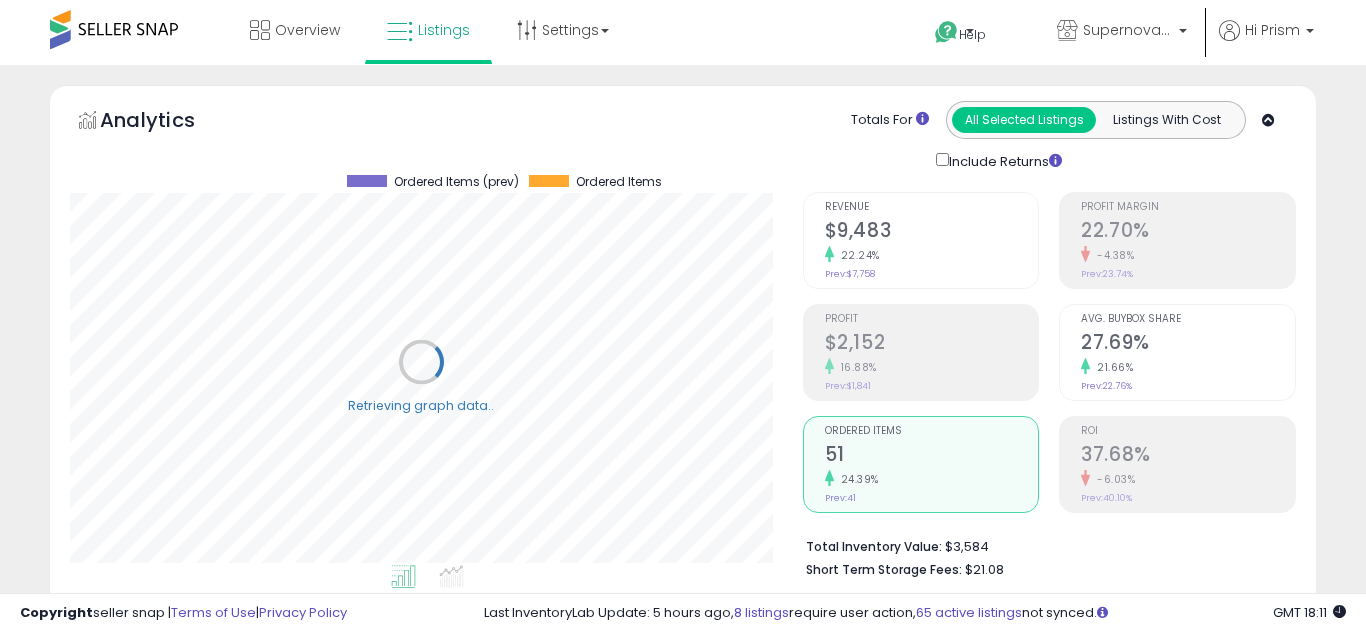 scroll, scrollTop: 999590, scrollLeft: 999267, axis: both 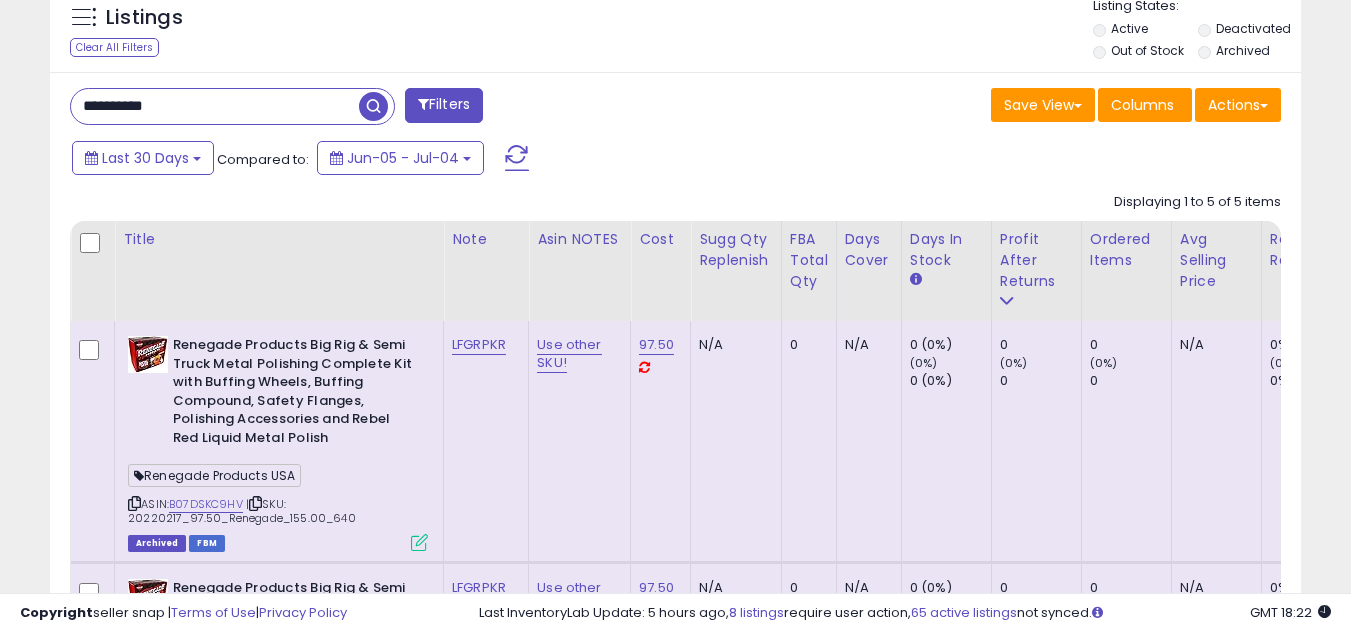 click on "**********" at bounding box center (215, 106) 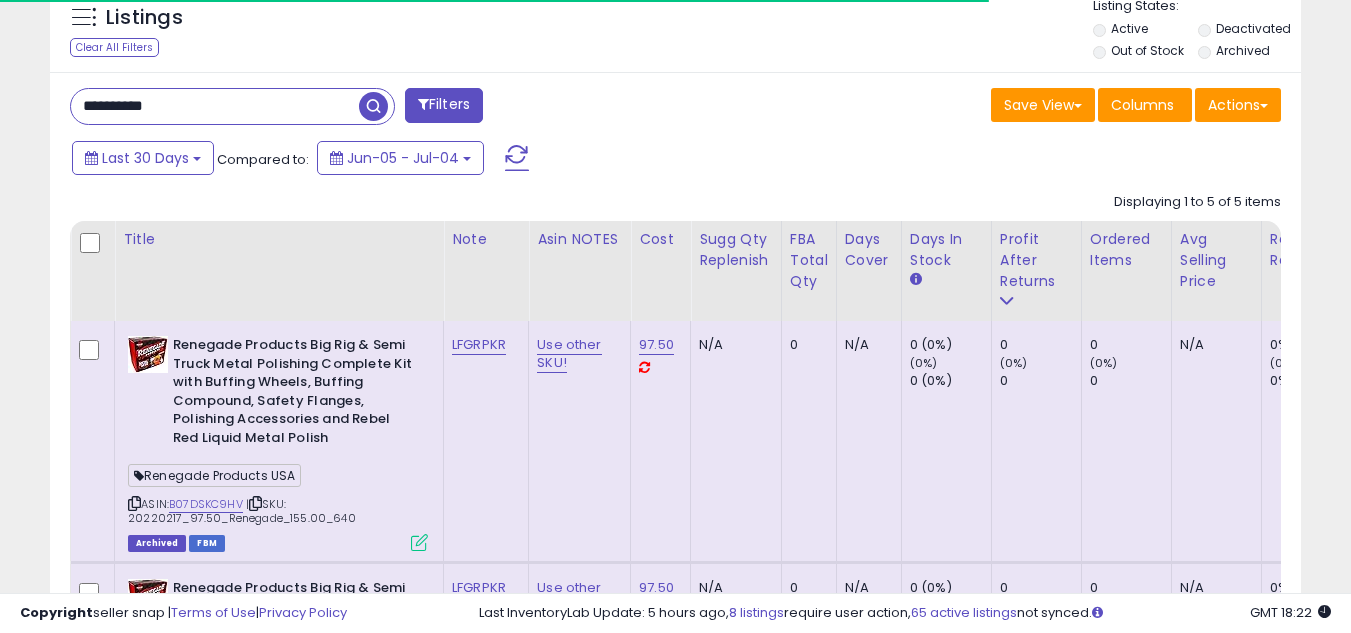 click at bounding box center [373, 106] 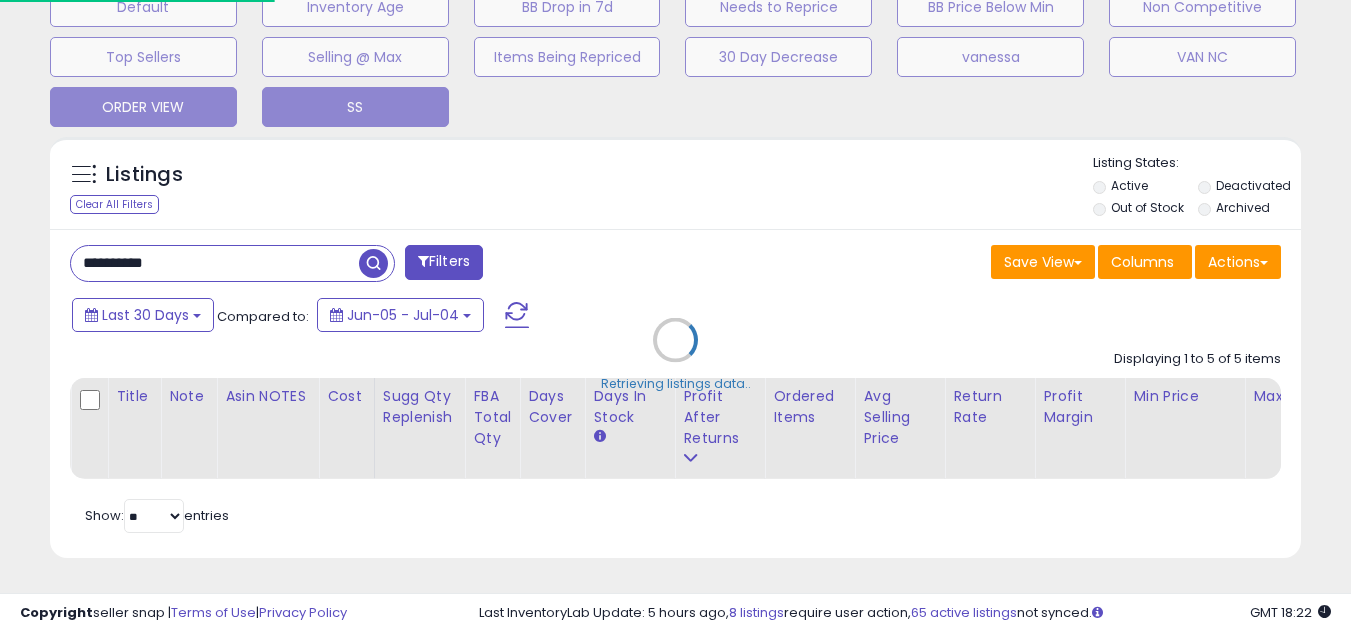 scroll, scrollTop: 999590, scrollLeft: 999267, axis: both 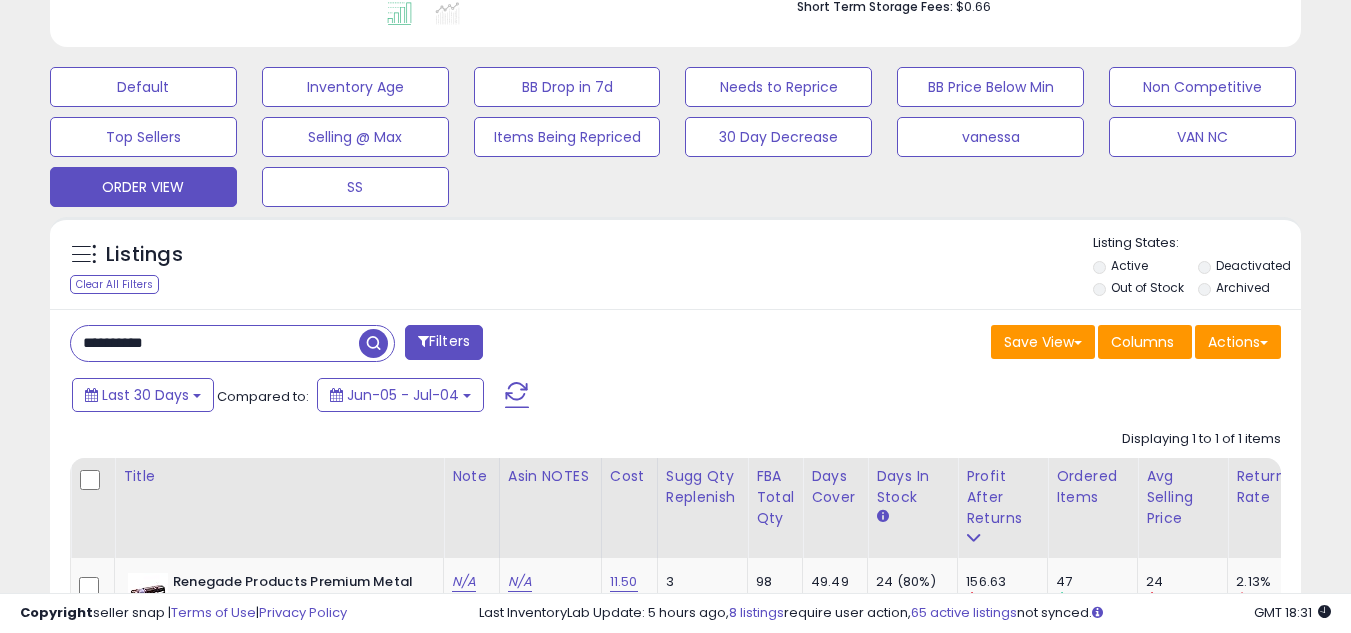 click on "**********" at bounding box center (365, 345) 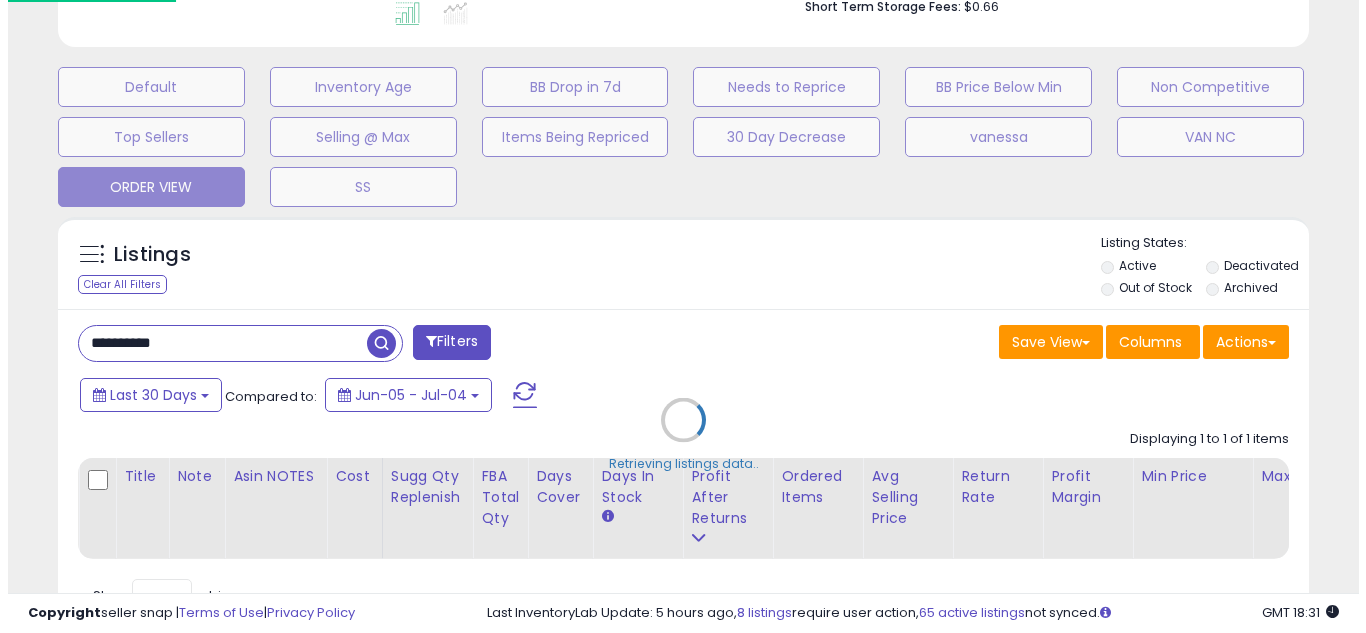 scroll, scrollTop: 999590, scrollLeft: 999267, axis: both 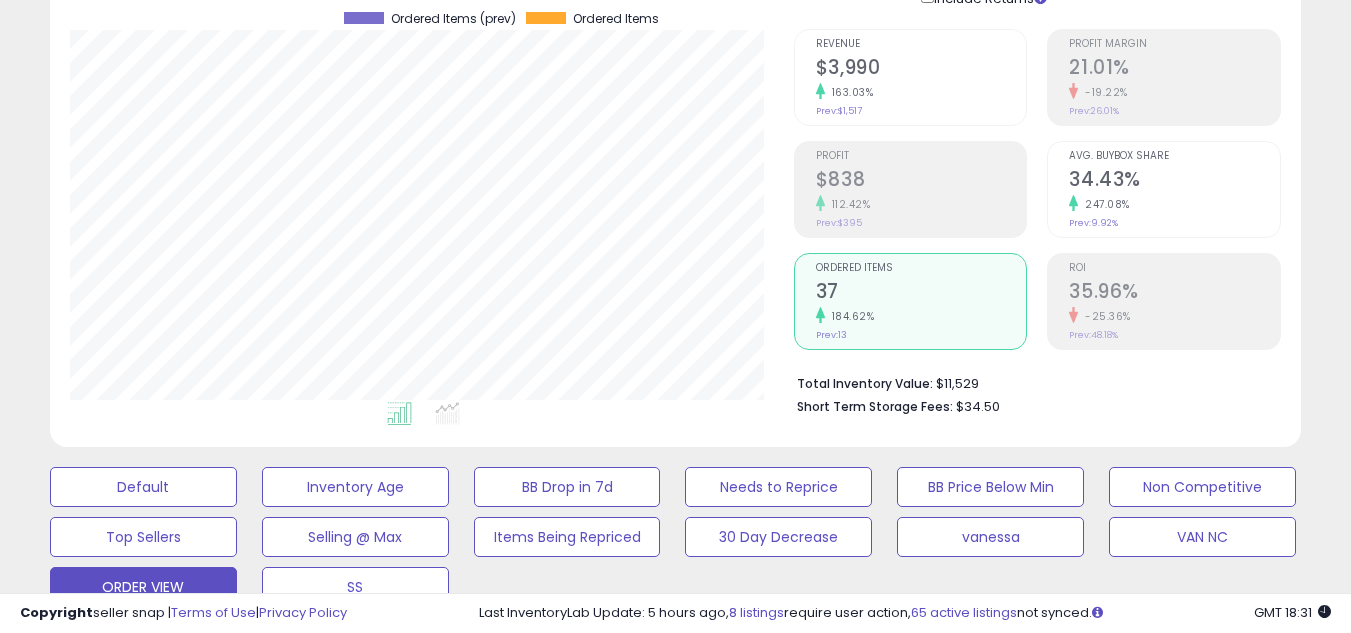 click on "Ordered Items
37
184.62%
Prev:  13" at bounding box center [911, 301] 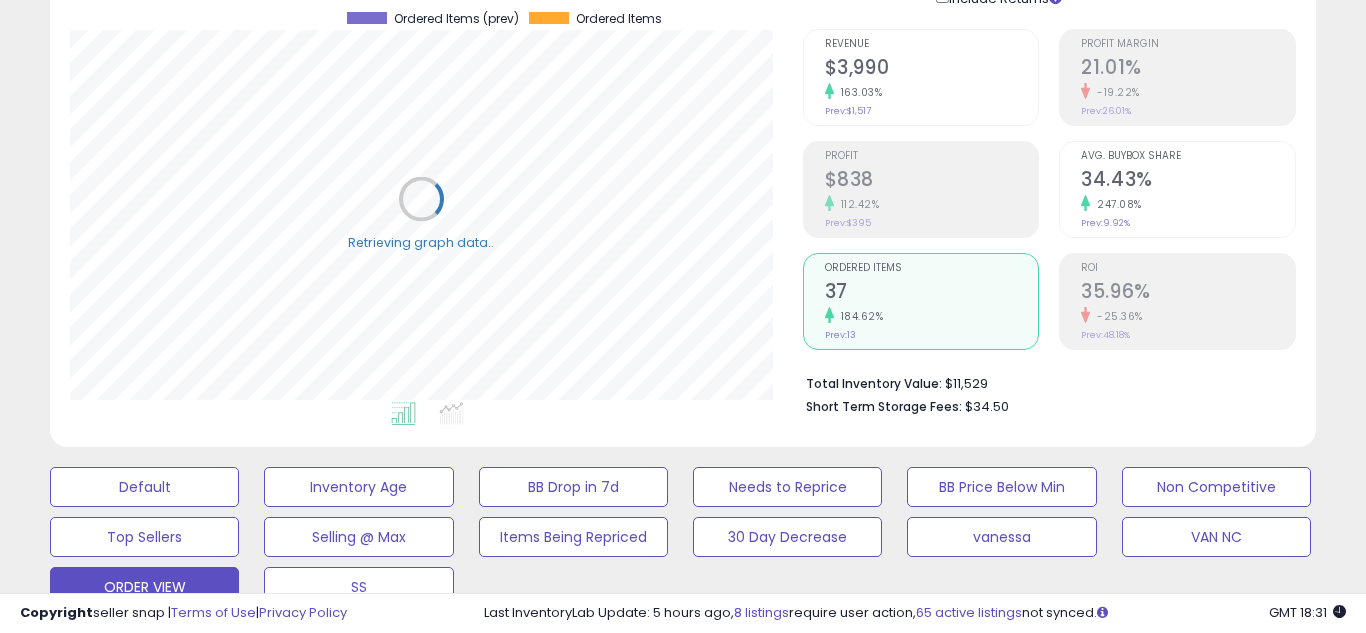 scroll, scrollTop: 999590, scrollLeft: 999267, axis: both 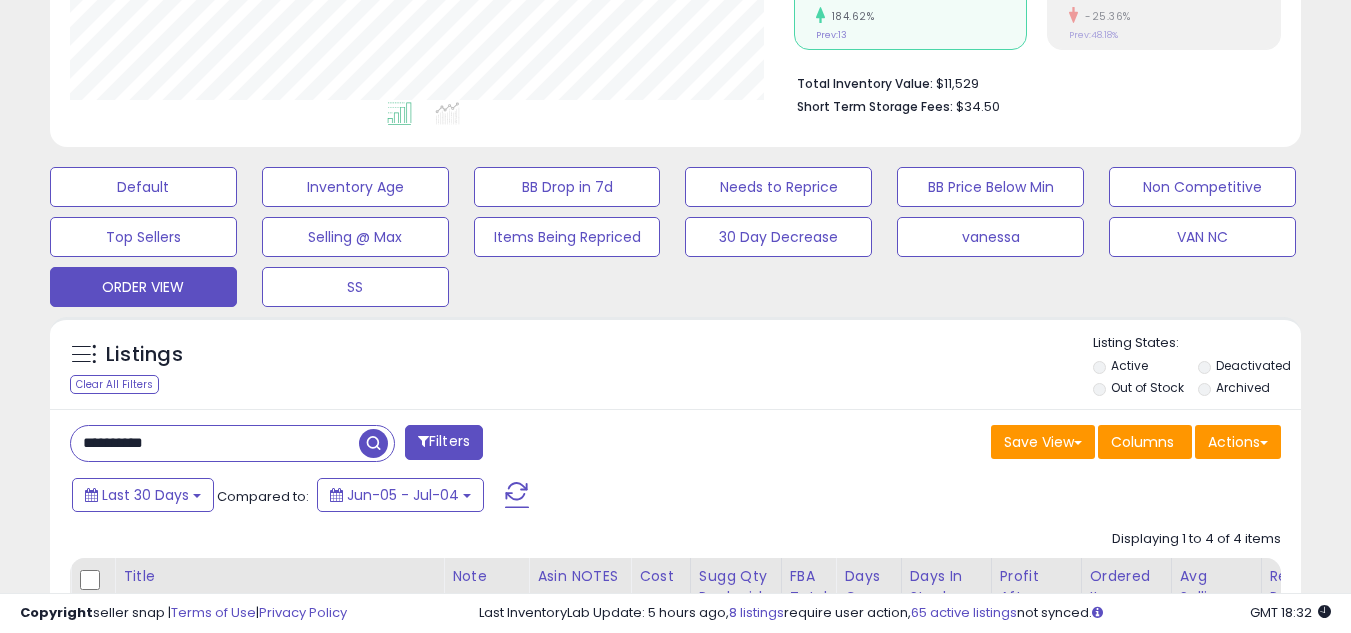 click on "**********" at bounding box center [215, 443] 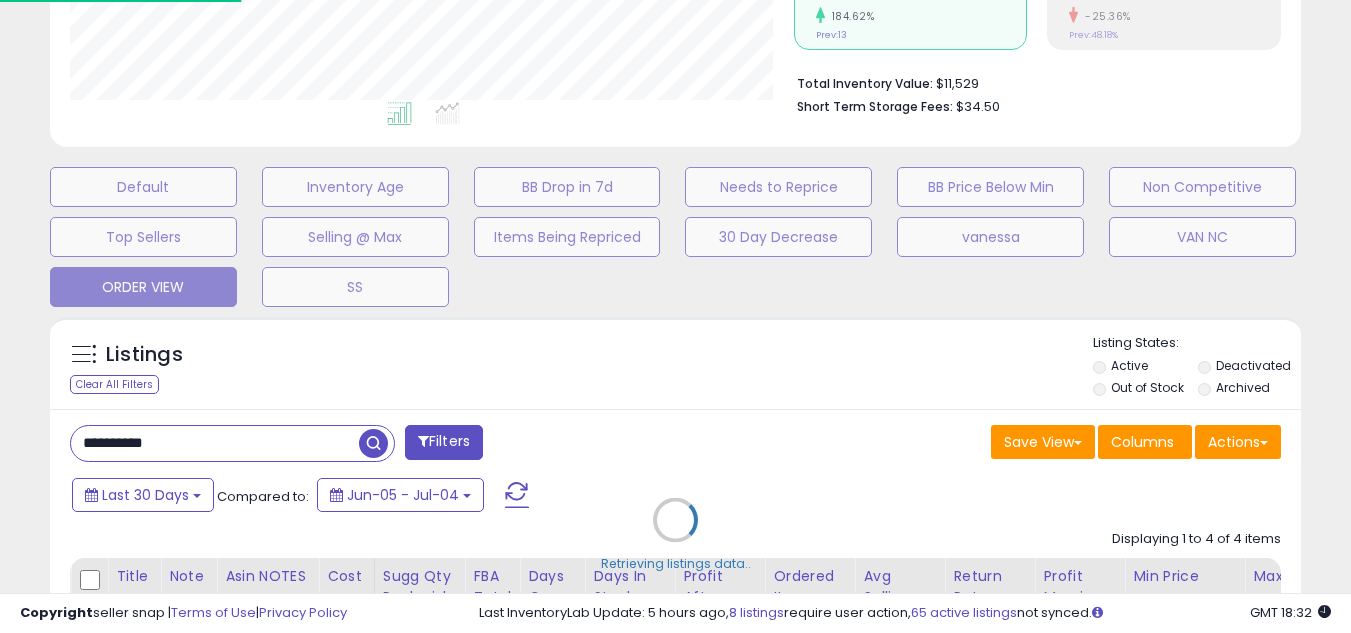 scroll, scrollTop: 999590, scrollLeft: 999267, axis: both 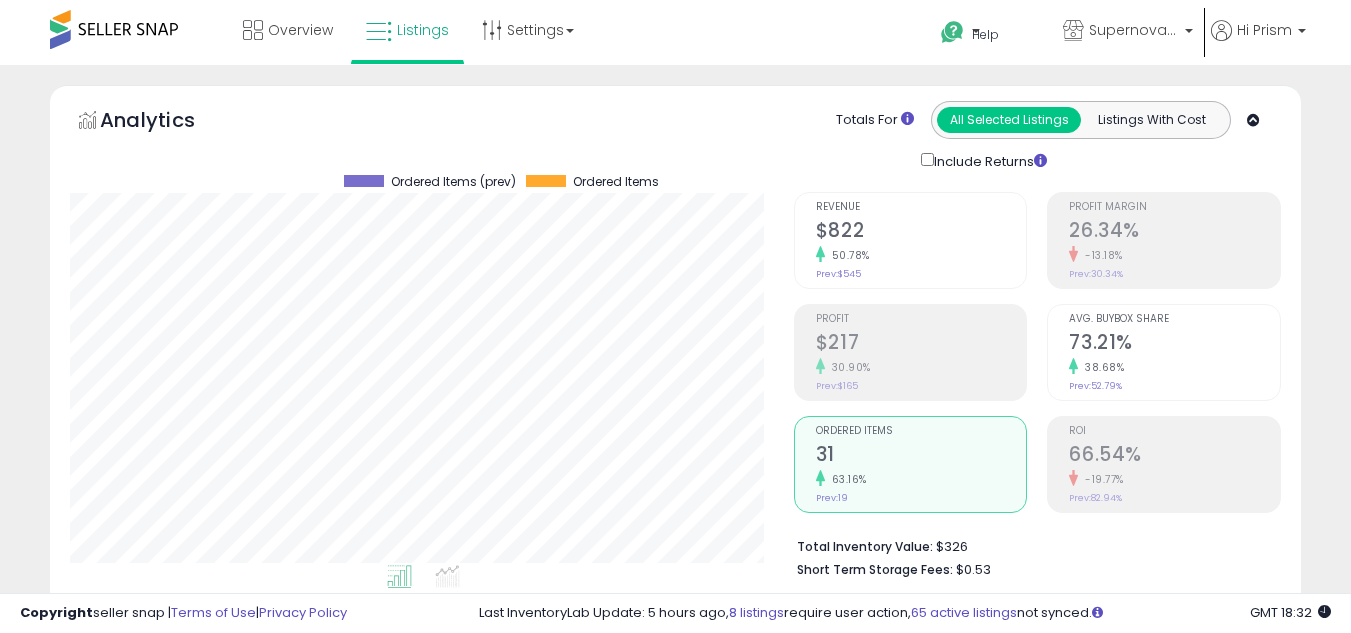 click on "31" at bounding box center (921, 456) 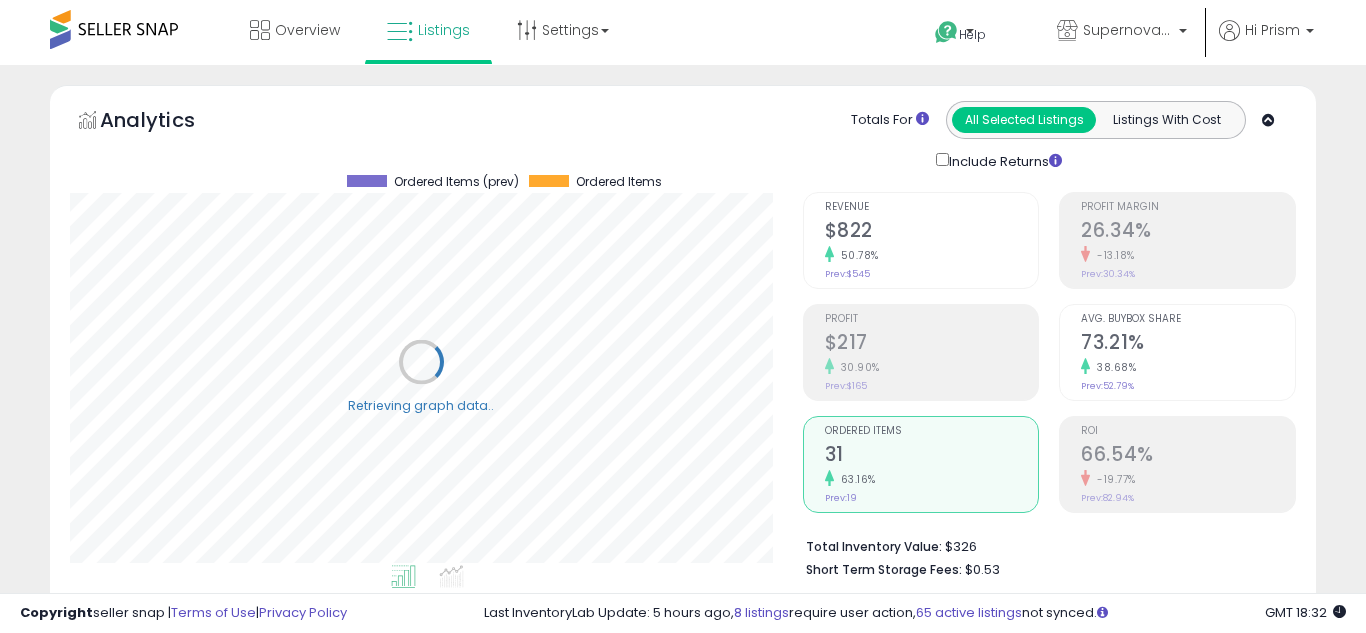 scroll, scrollTop: 999590, scrollLeft: 999267, axis: both 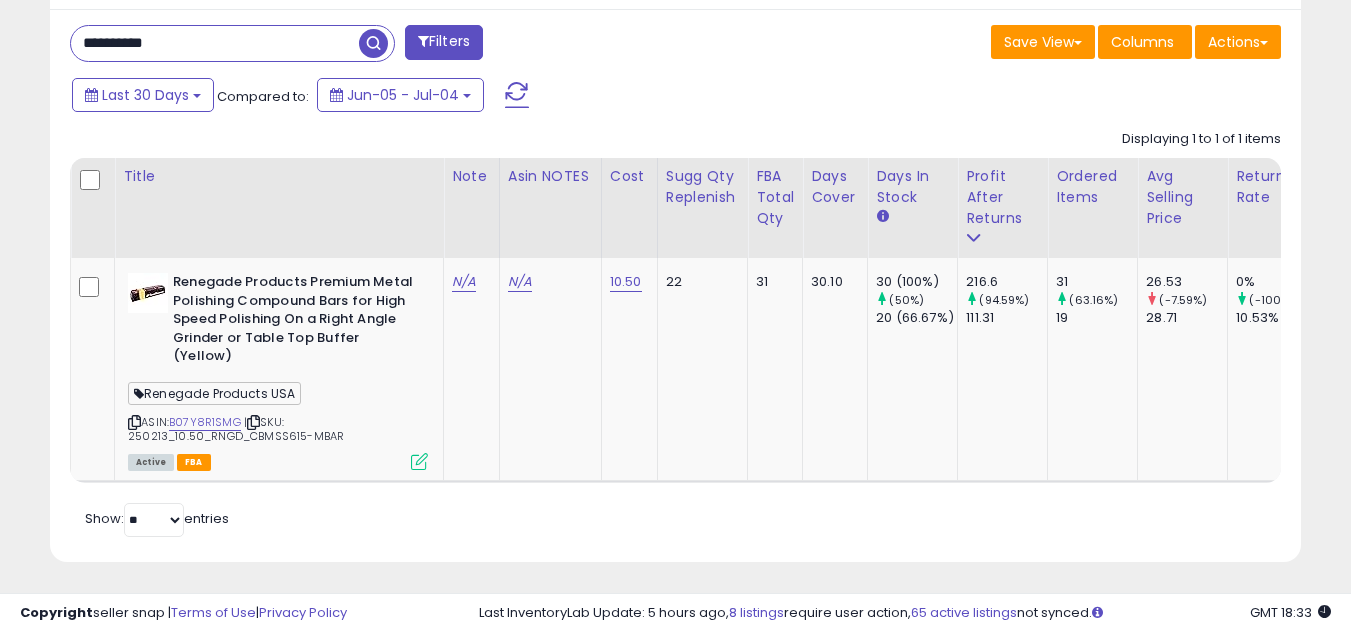 click on "**********" at bounding box center (215, 43) 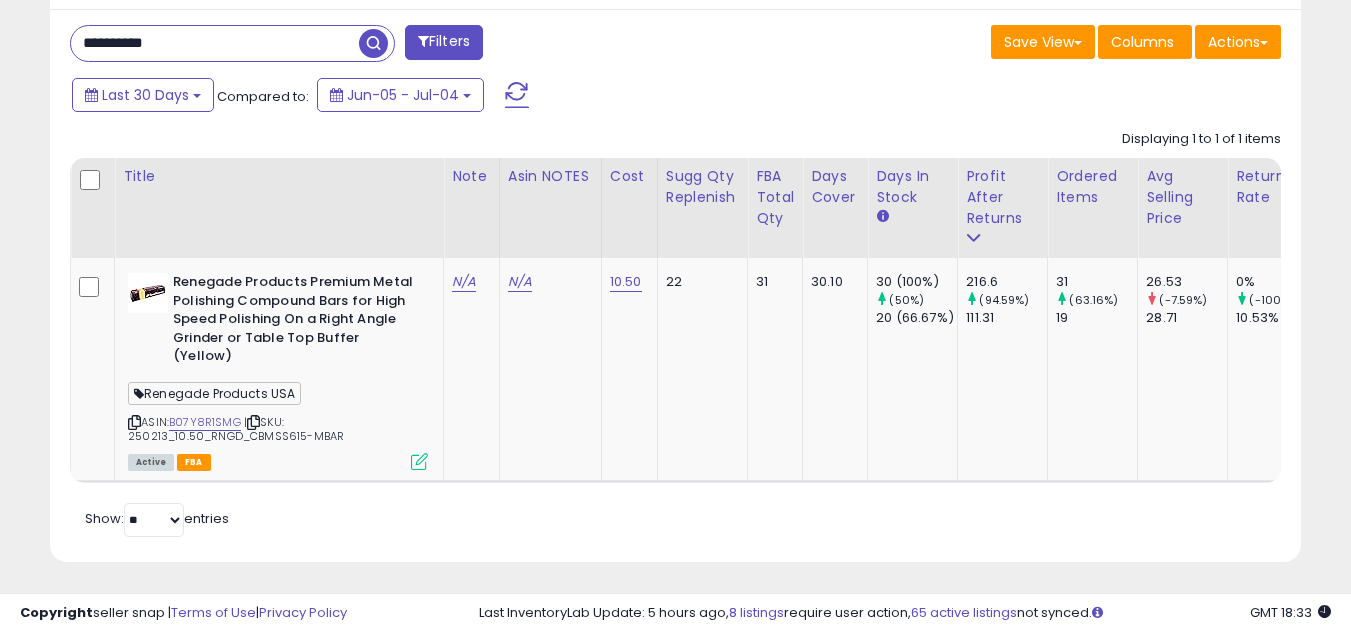 paste 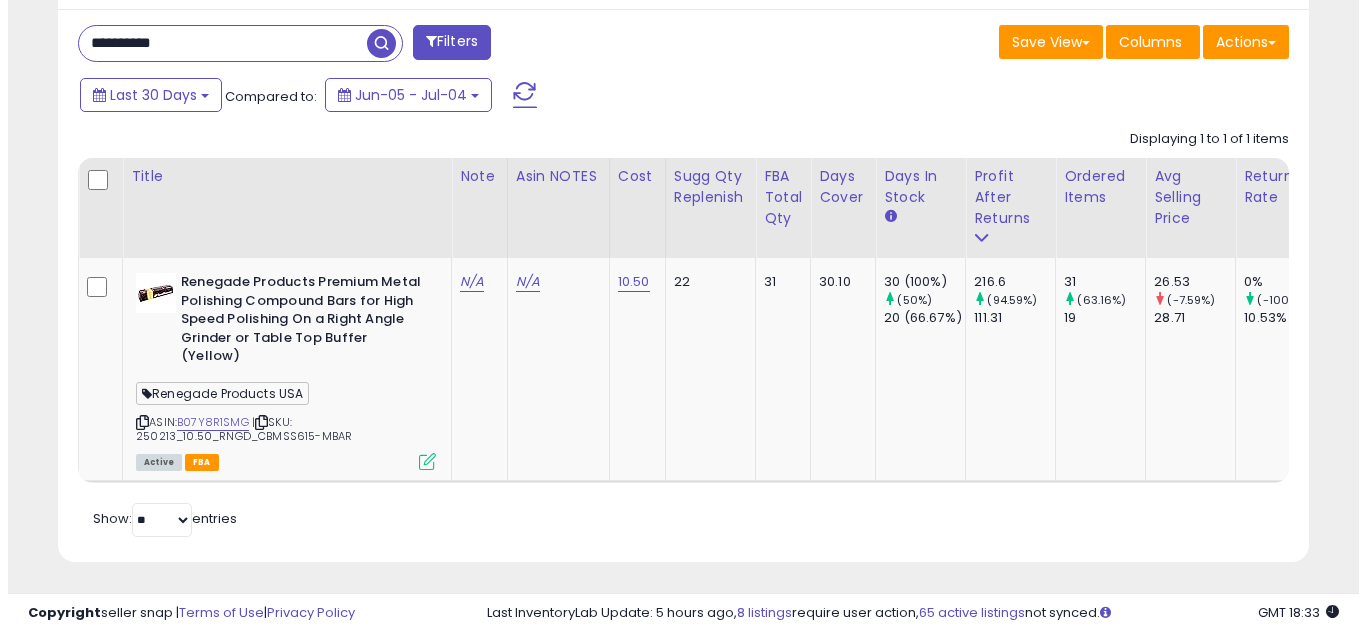 scroll, scrollTop: 658, scrollLeft: 0, axis: vertical 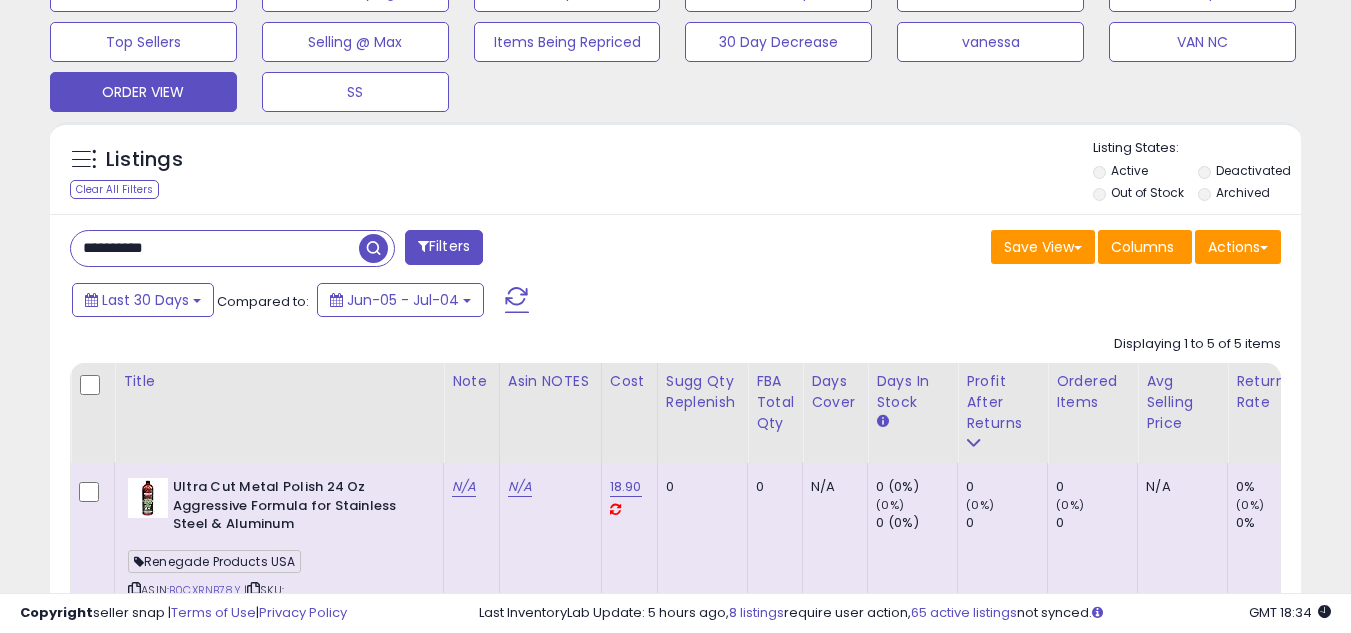 click on "Save View
Save As New View
Update Current View
Columns
Actions
Import  Export Visible Columns" at bounding box center [986, 249] 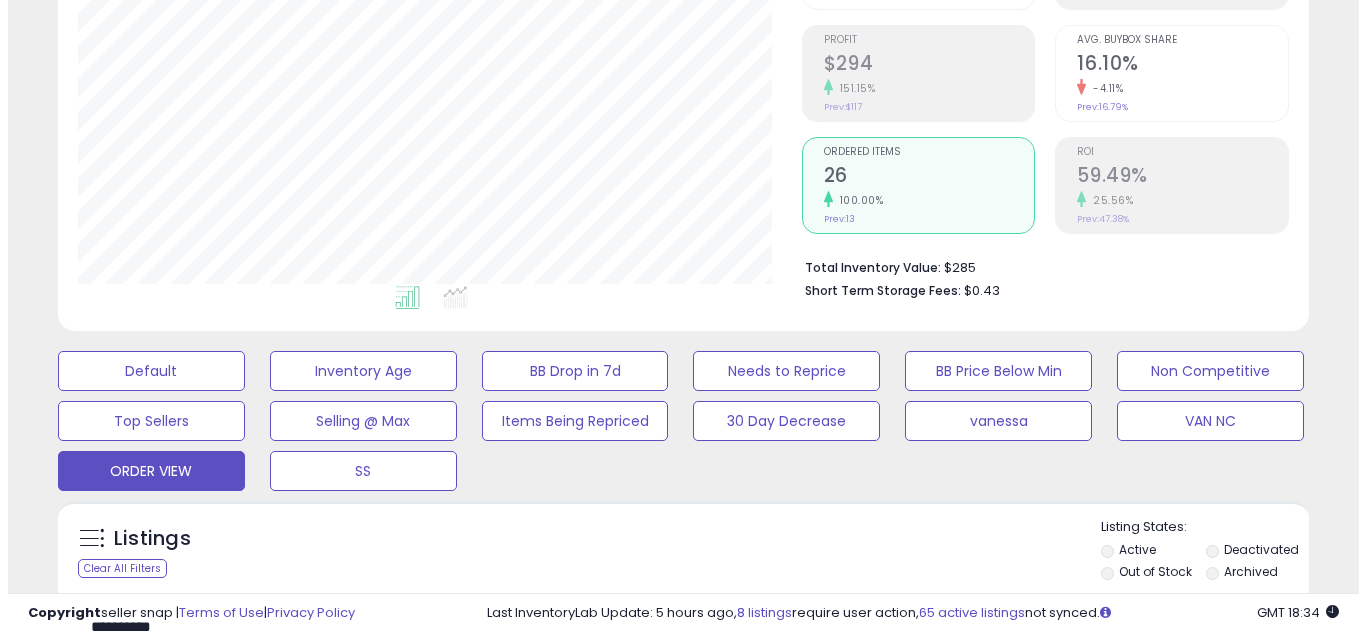 scroll, scrollTop: 58, scrollLeft: 0, axis: vertical 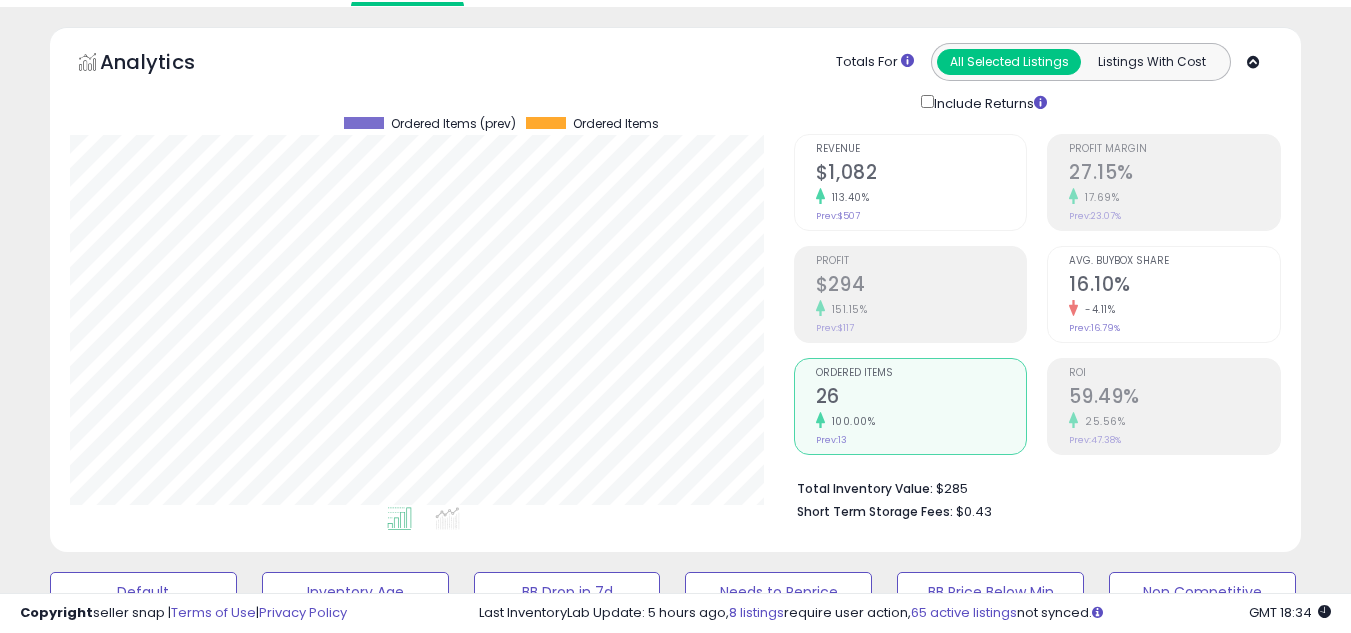 click on "26" at bounding box center [921, 398] 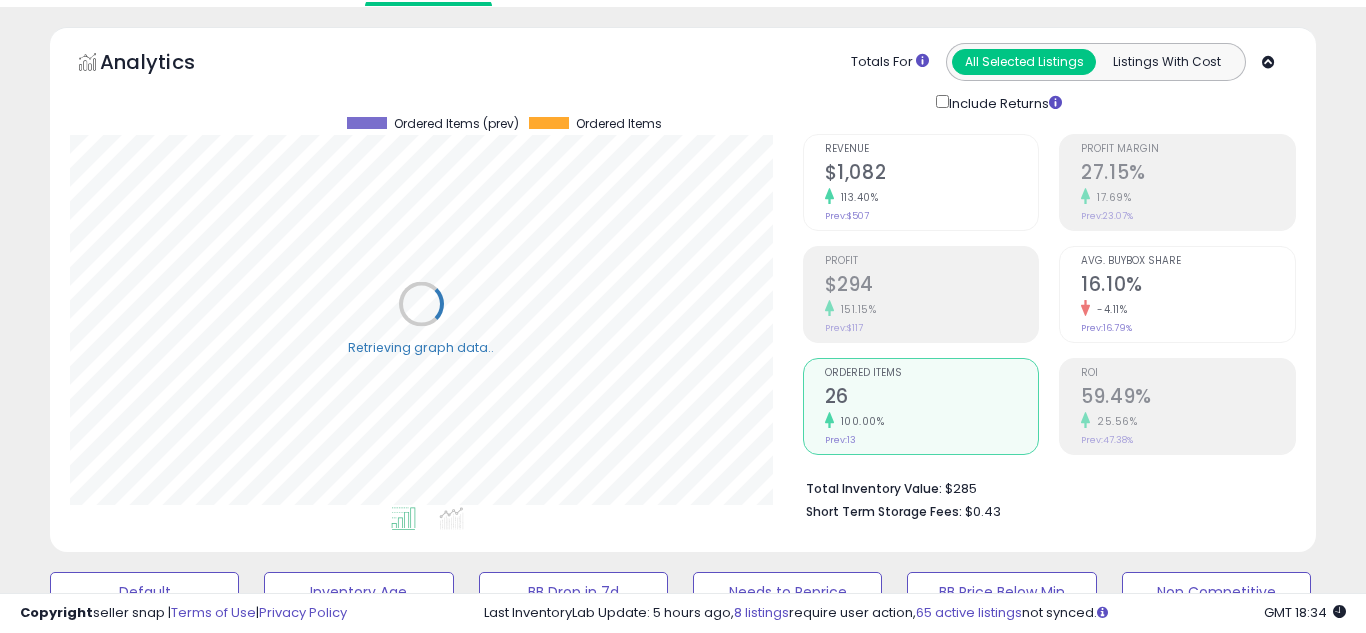 scroll, scrollTop: 999590, scrollLeft: 999267, axis: both 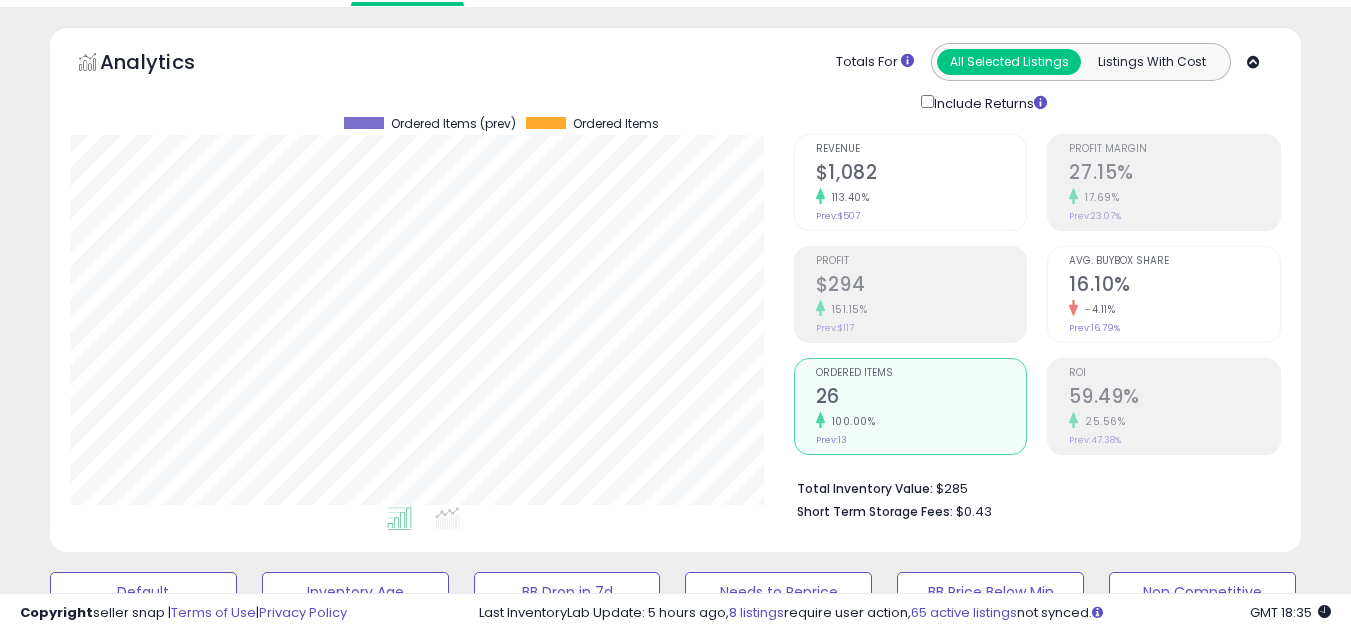 click on "26" at bounding box center [921, 398] 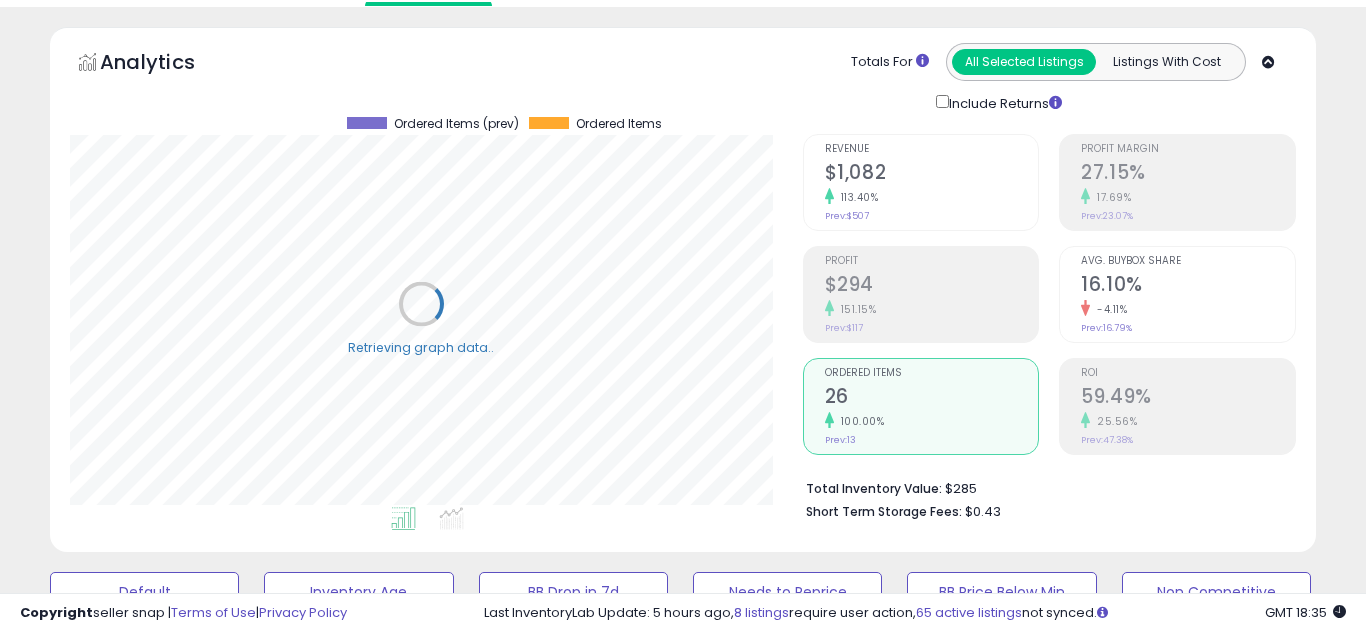 scroll, scrollTop: 999590, scrollLeft: 999276, axis: both 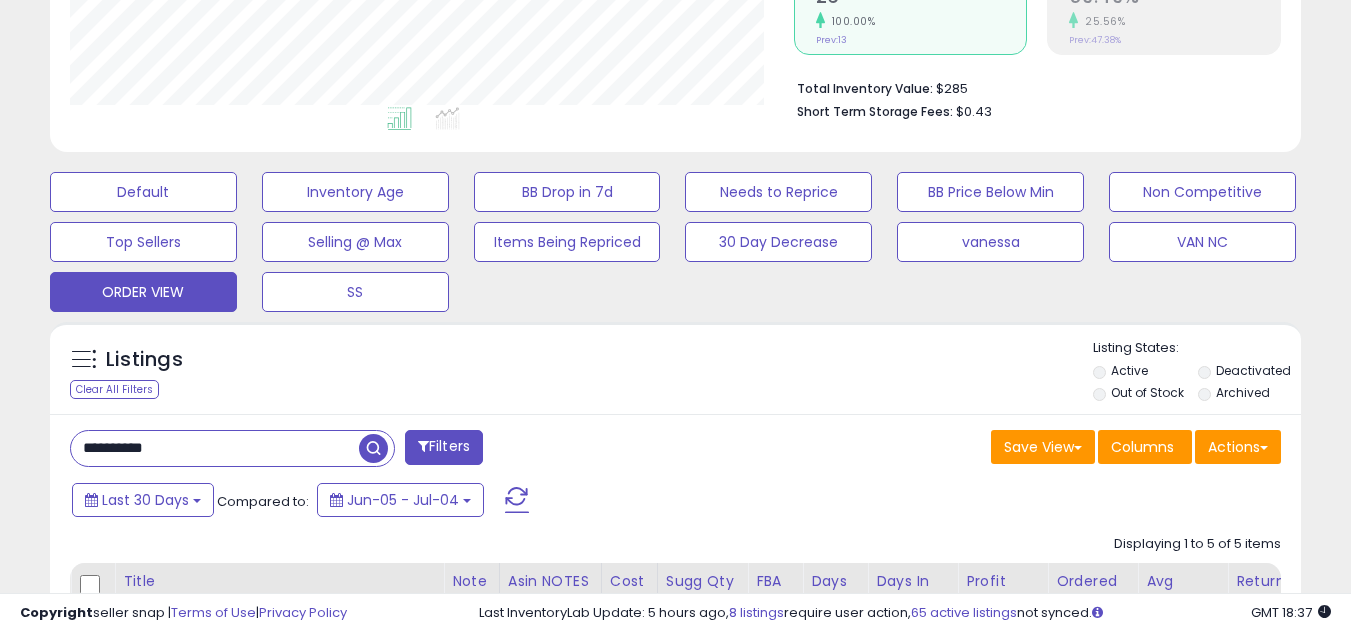 click on "**********" at bounding box center (215, 448) 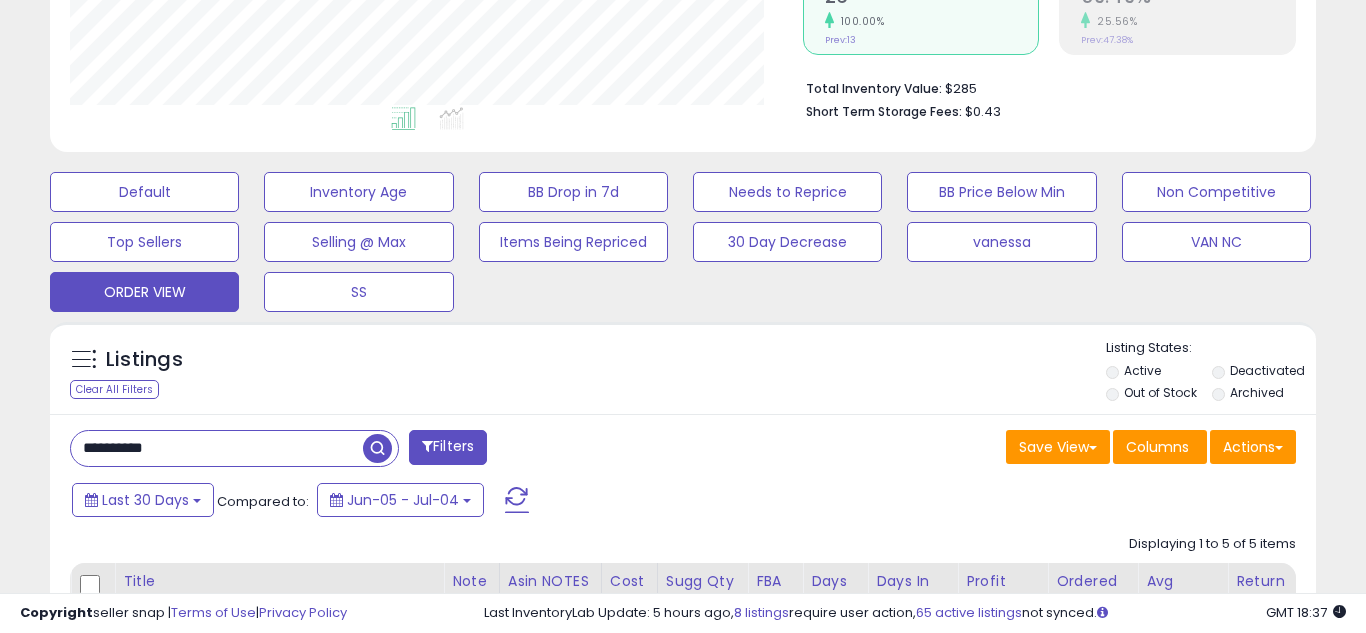scroll, scrollTop: 999590, scrollLeft: 999267, axis: both 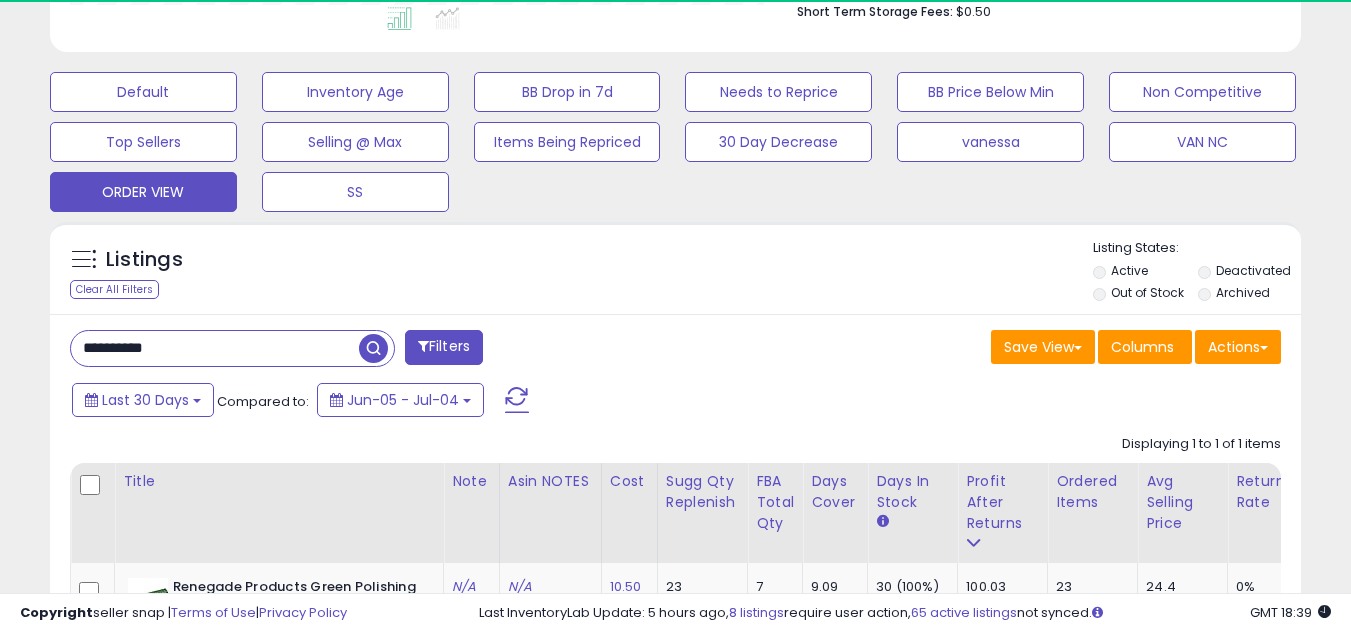 click on "**********" at bounding box center [675, 563] 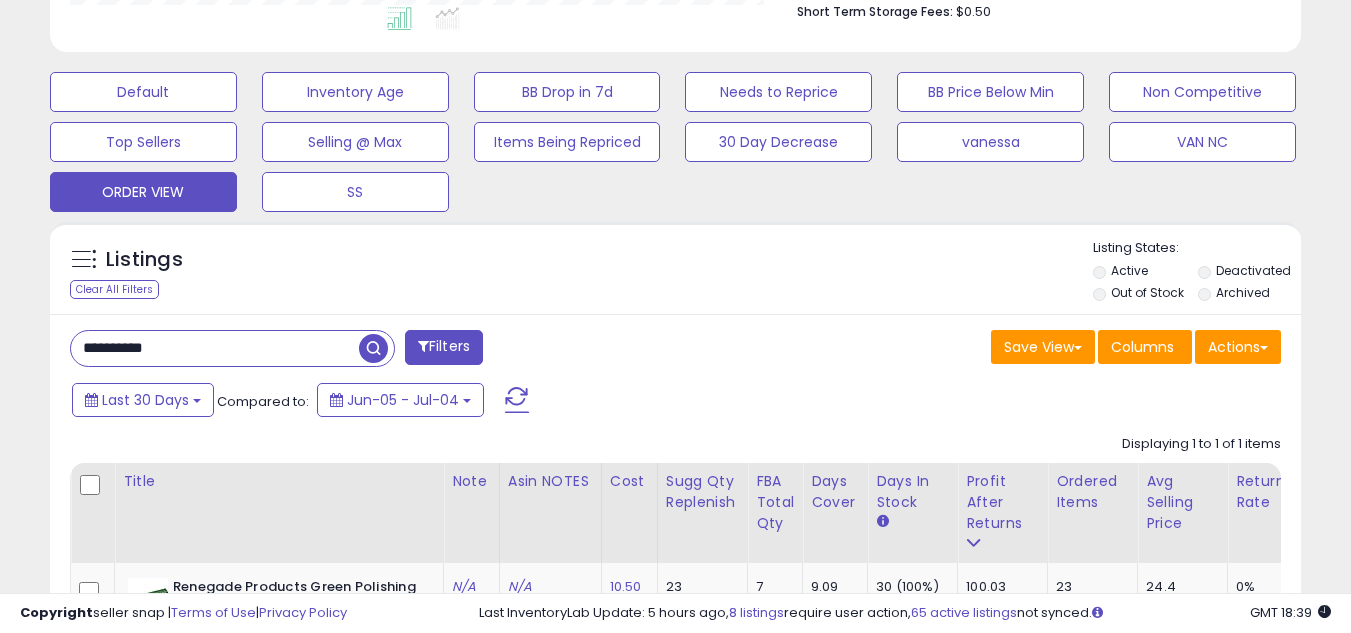 click on "**********" at bounding box center [215, 348] 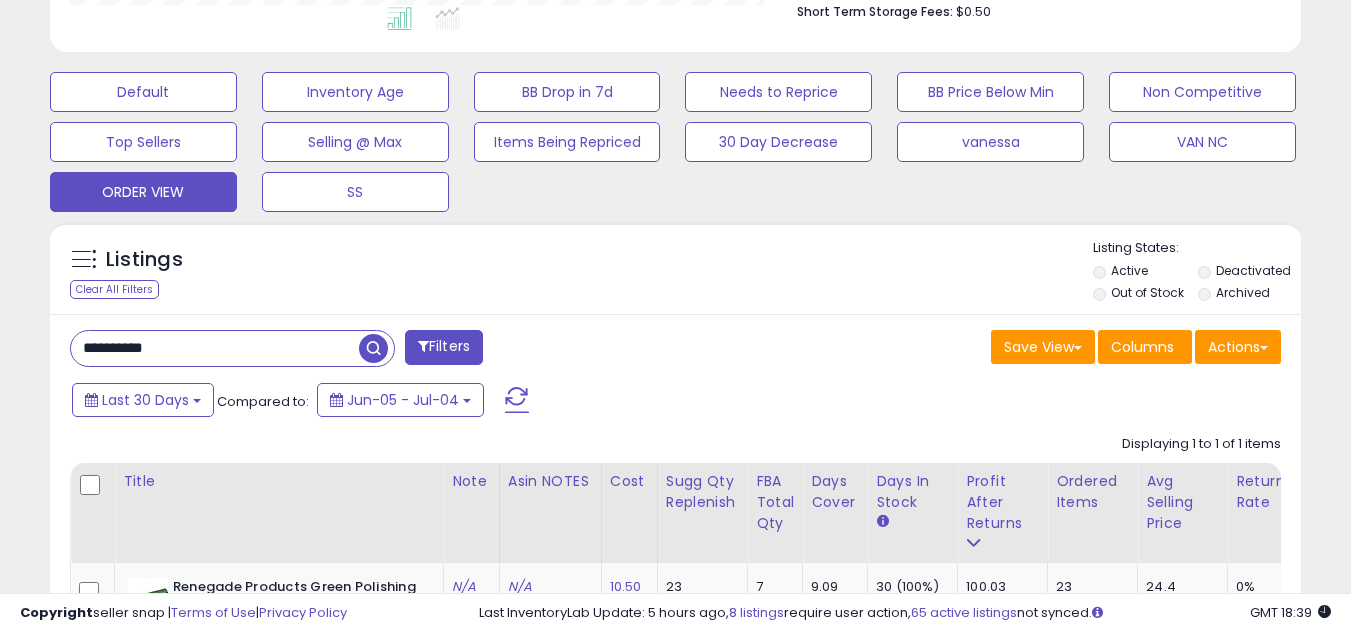 paste 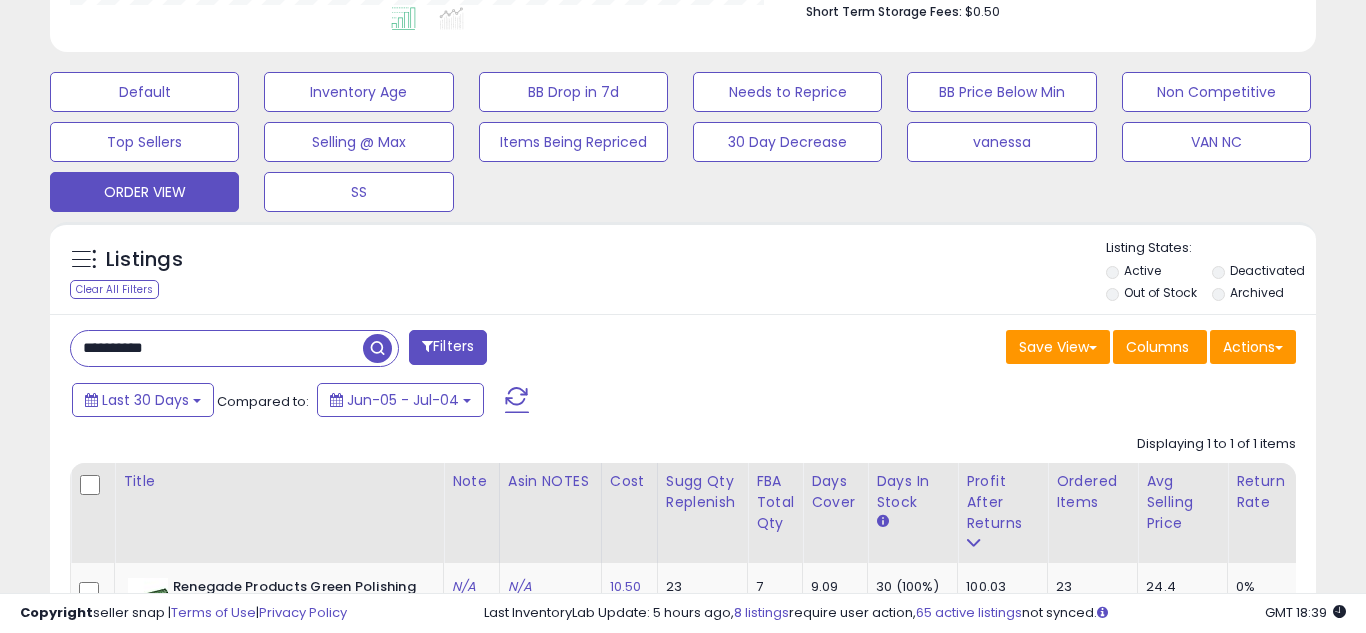 scroll, scrollTop: 999590, scrollLeft: 999267, axis: both 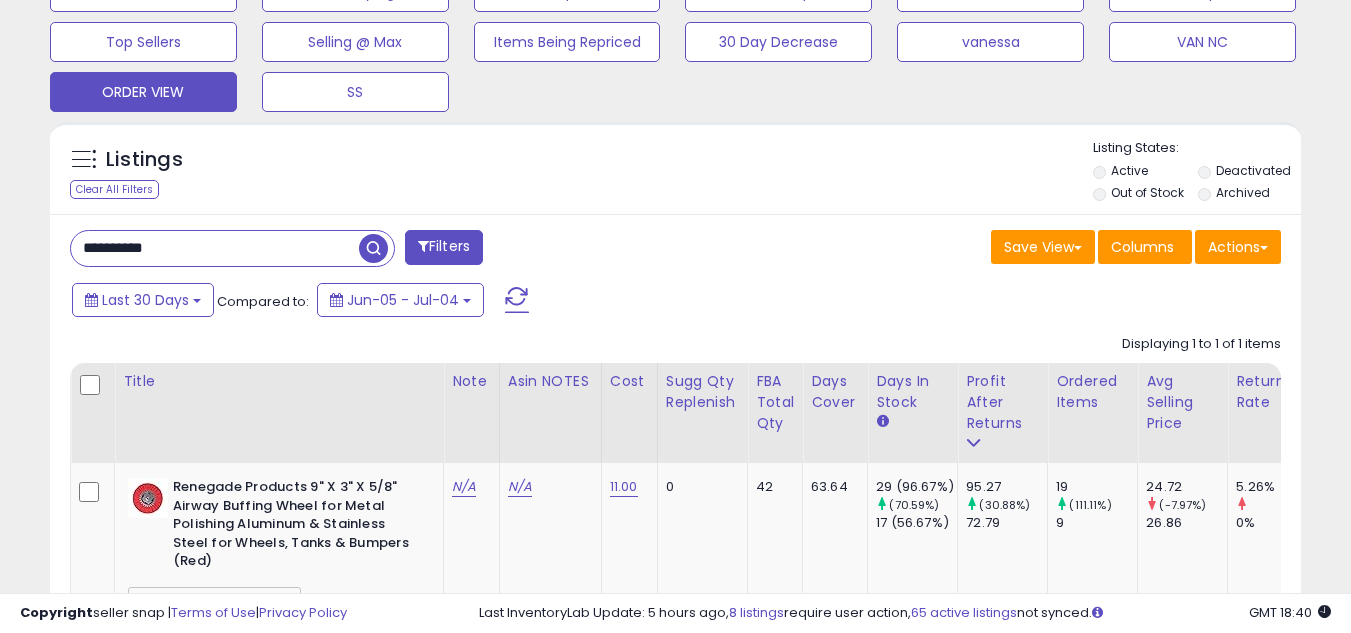 click on "**********" at bounding box center [215, 248] 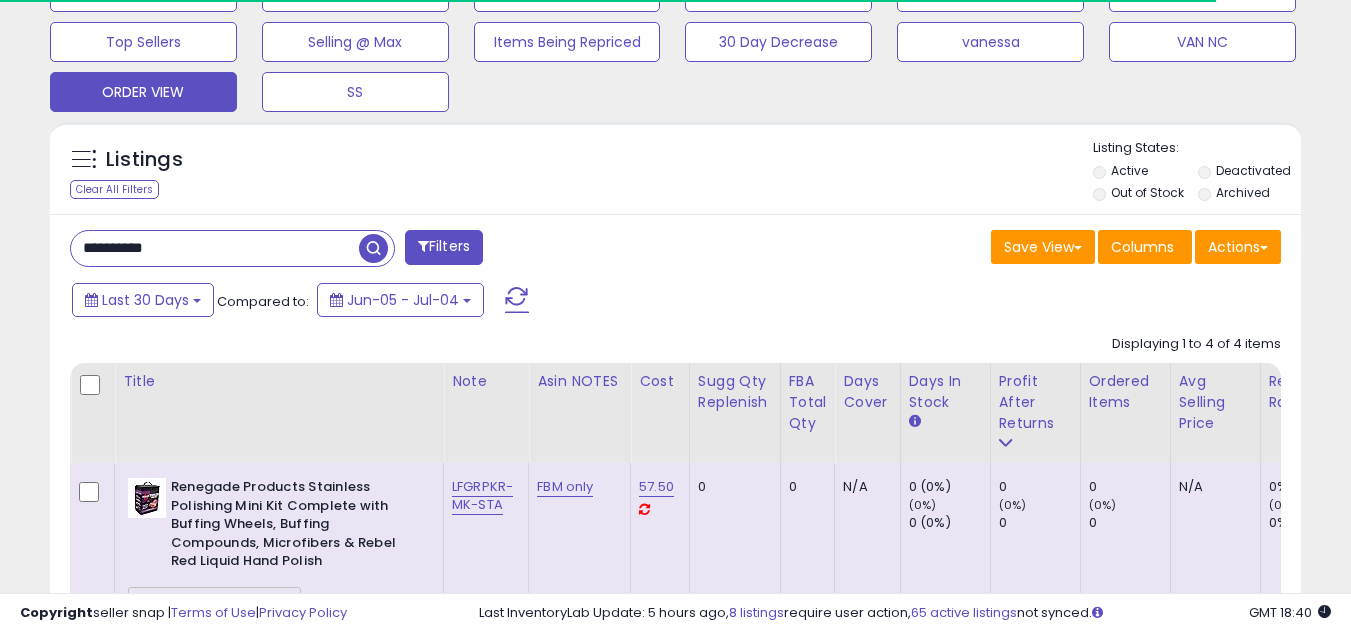 scroll, scrollTop: 999590, scrollLeft: 999276, axis: both 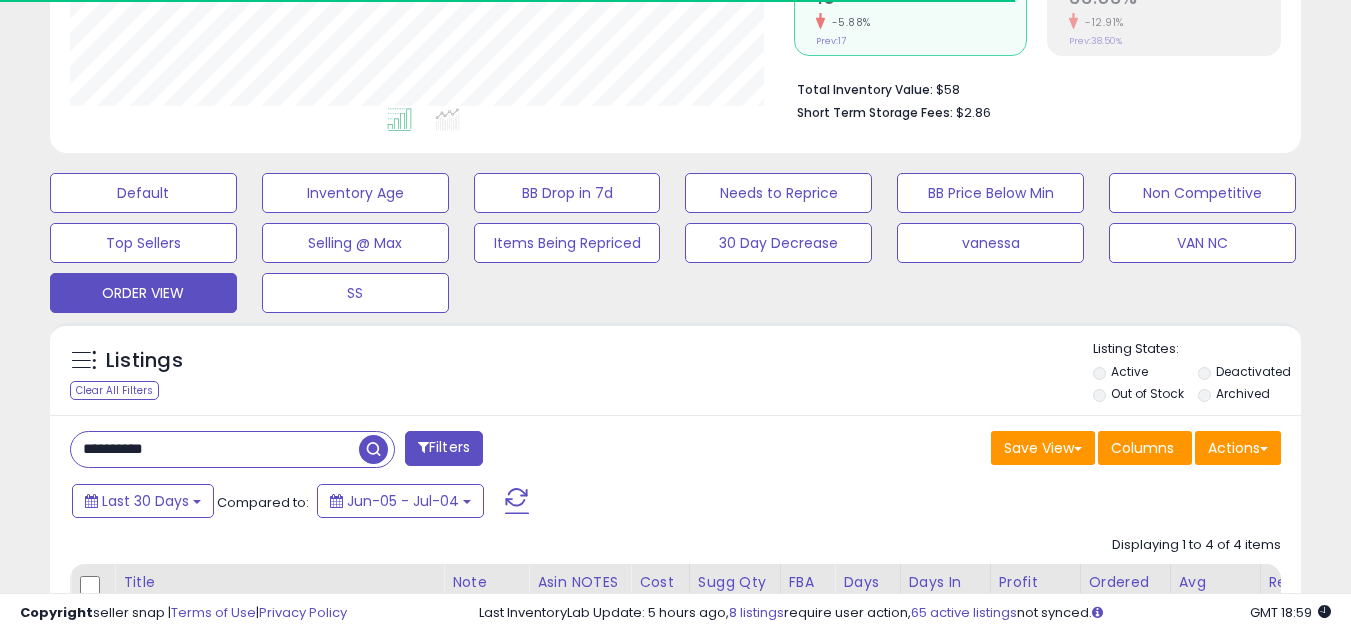 click on "**********" at bounding box center [675, 1029] 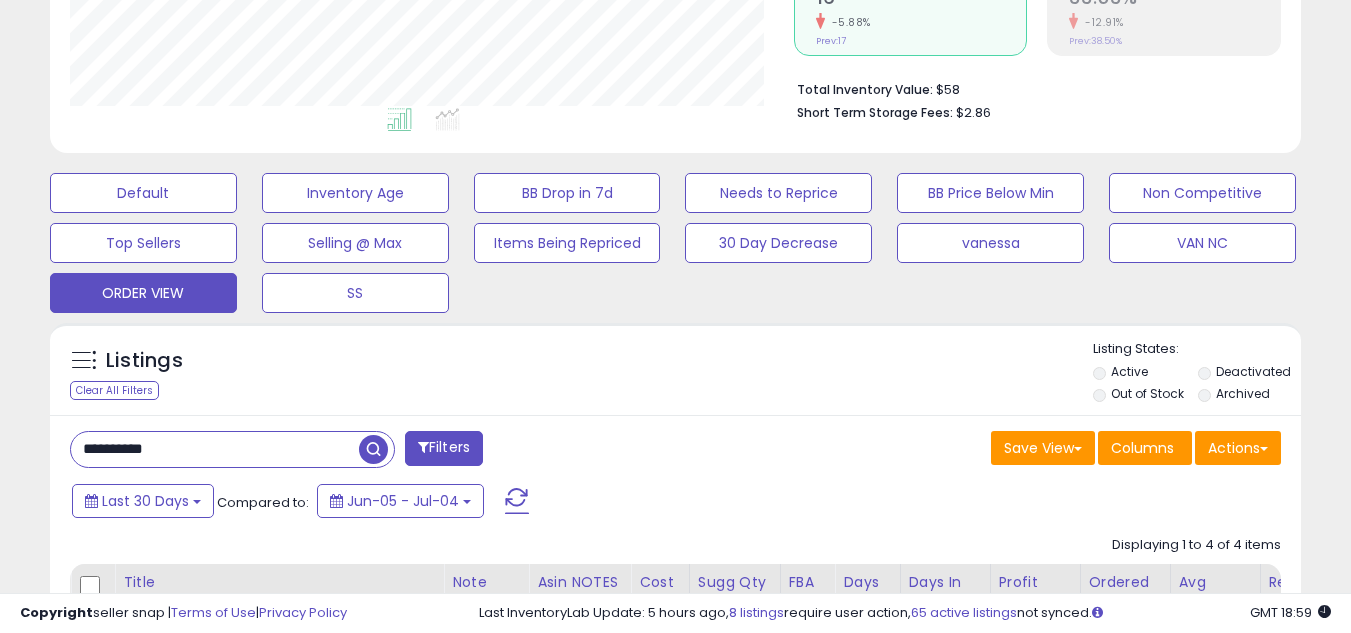 click on "**********" at bounding box center (215, 449) 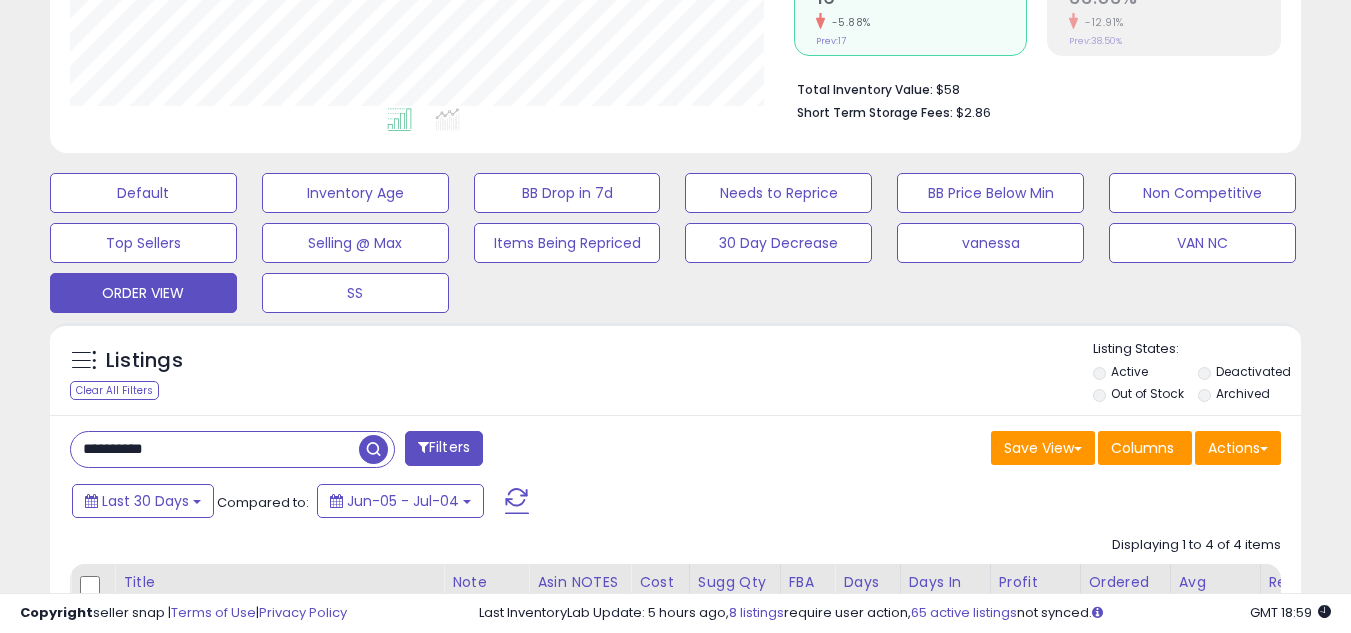 paste 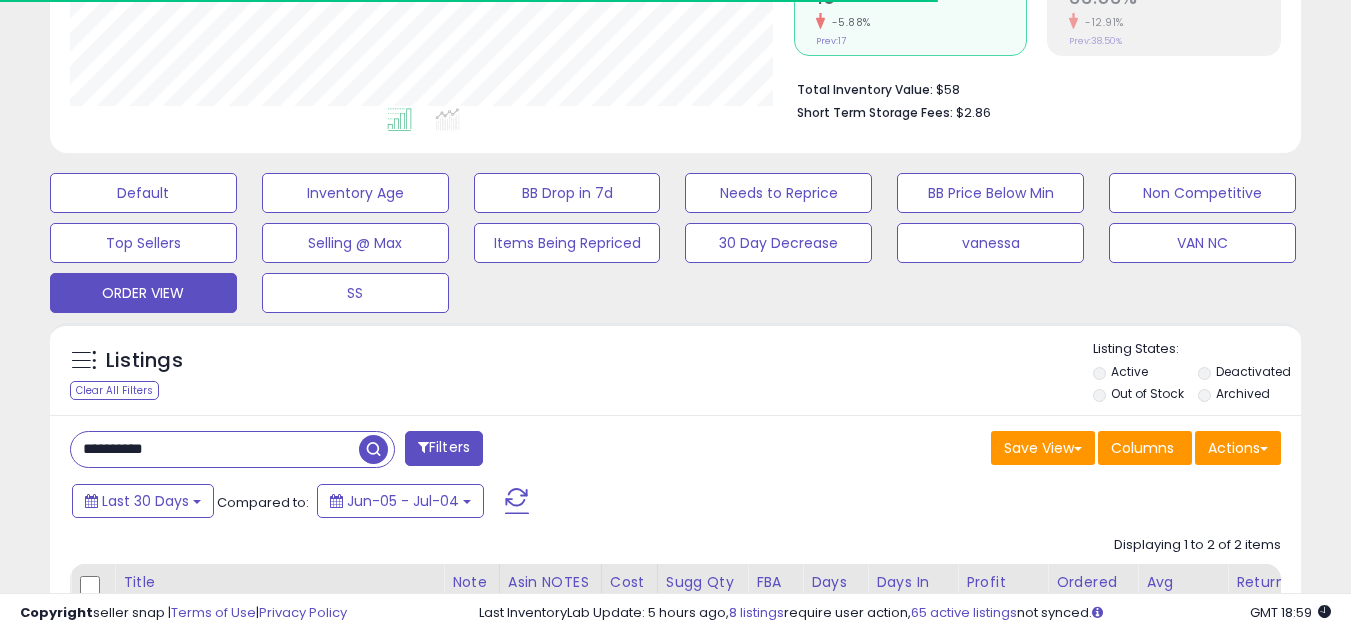 scroll, scrollTop: 410, scrollLeft: 724, axis: both 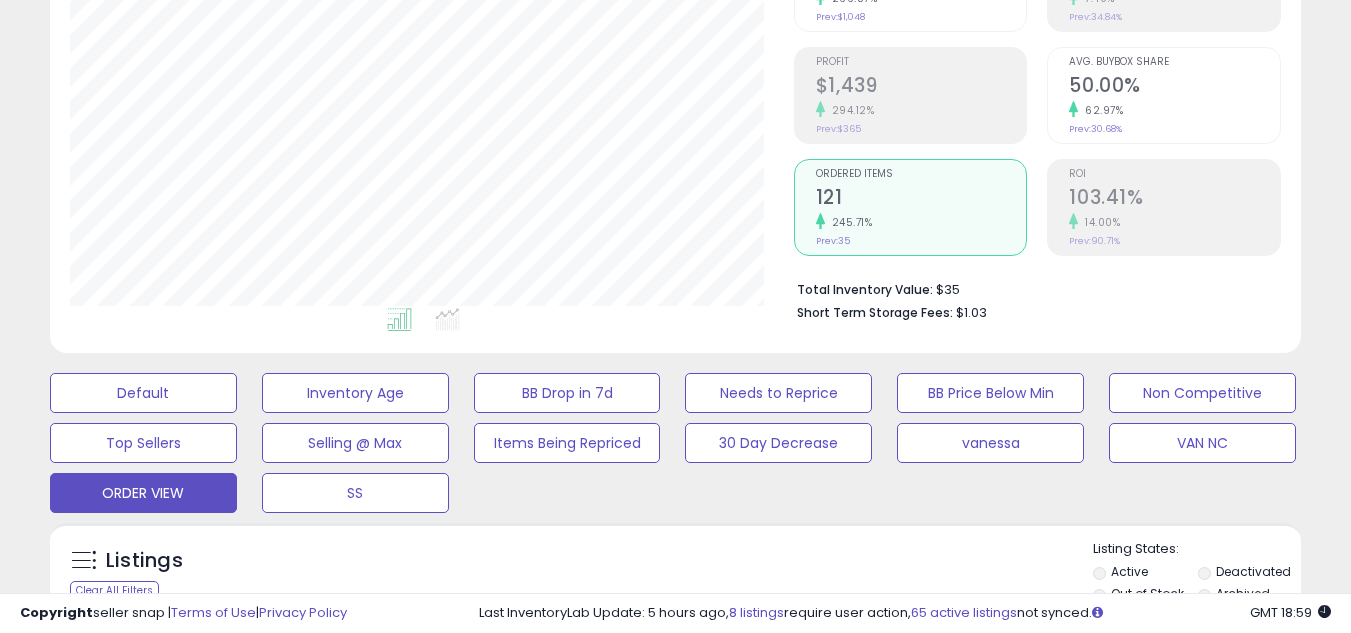 click on "121" at bounding box center (921, 199) 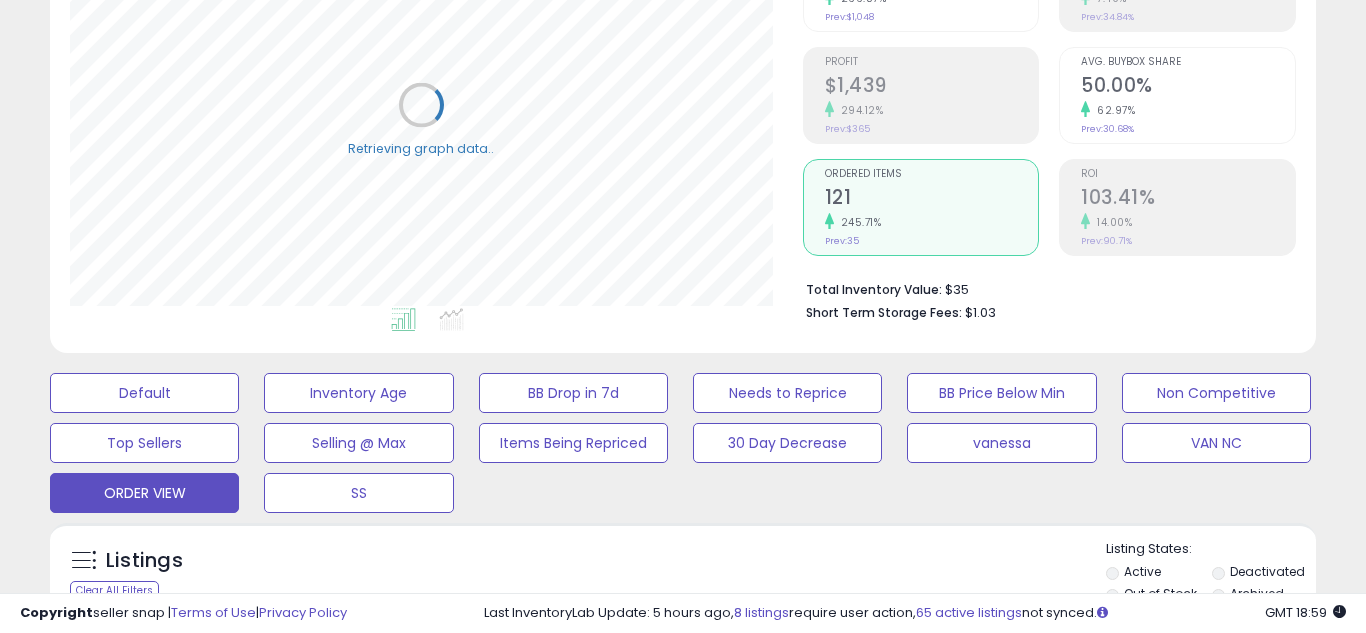scroll, scrollTop: 999590, scrollLeft: 999267, axis: both 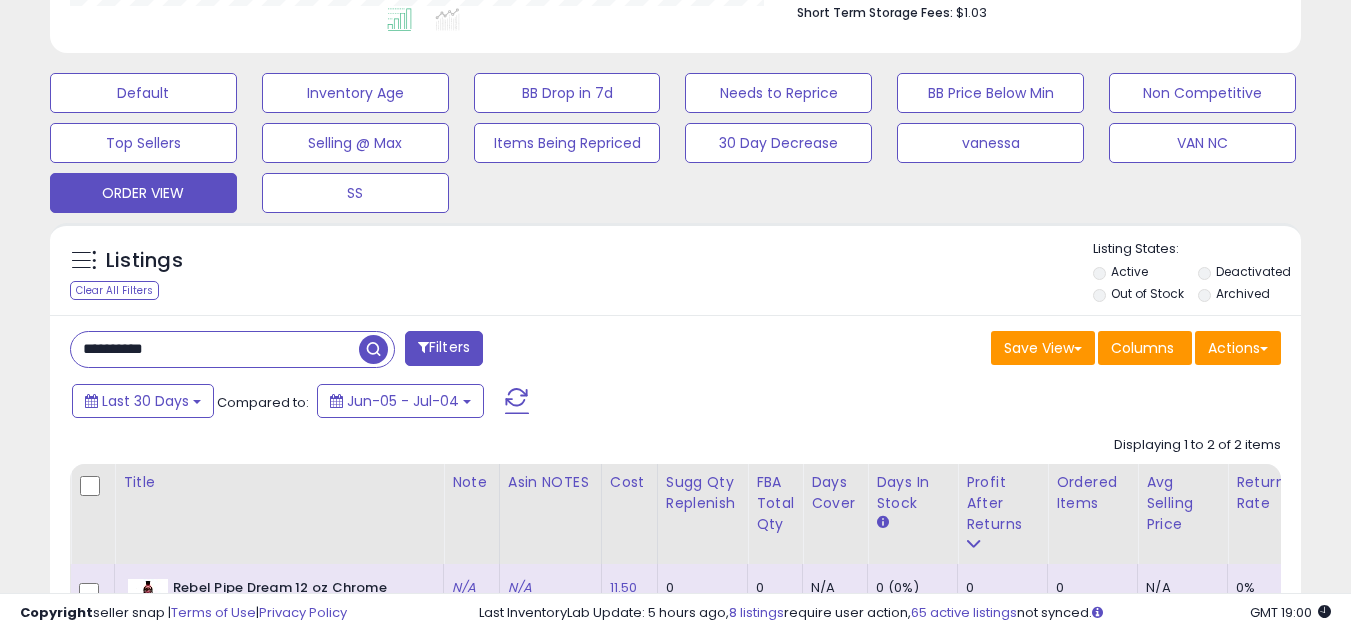 click on "**********" at bounding box center [215, 349] 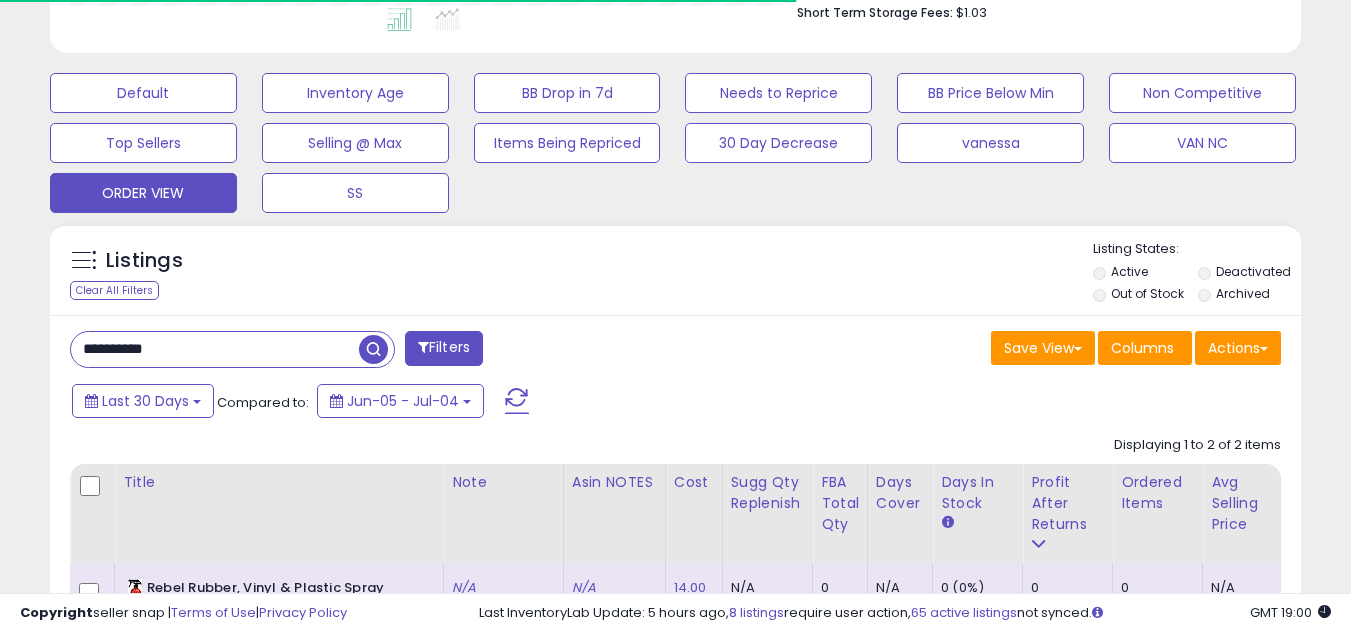 scroll, scrollTop: 410, scrollLeft: 724, axis: both 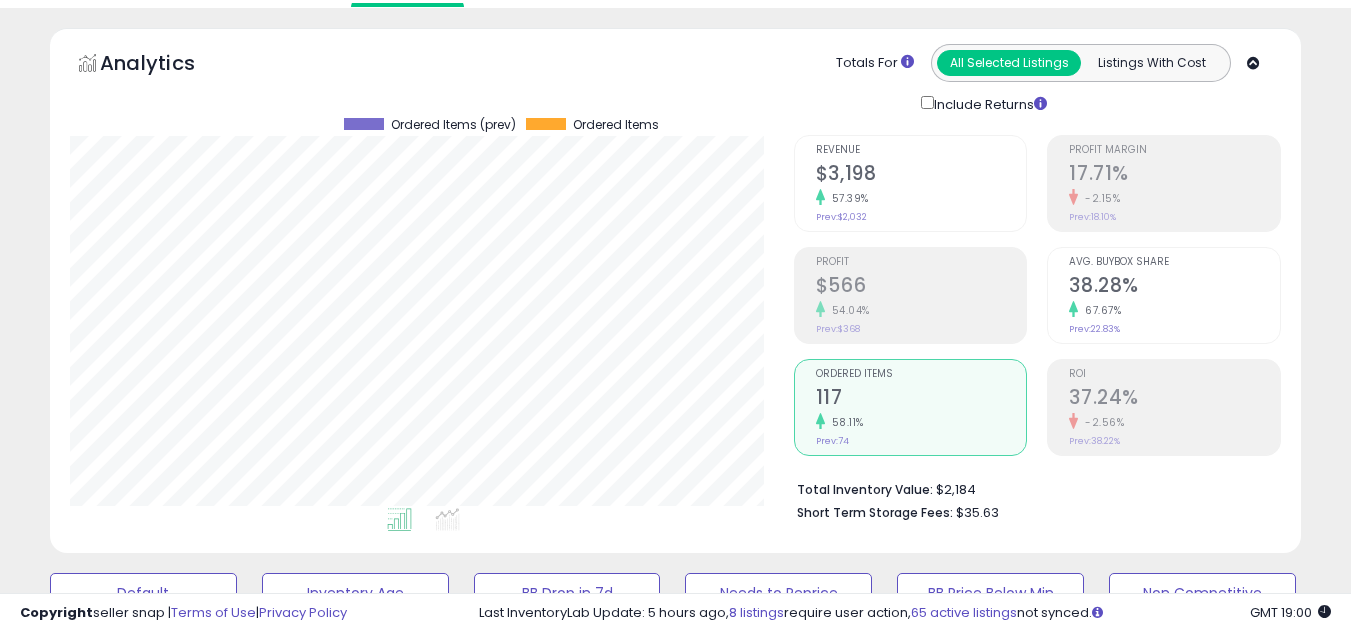 click on "117" at bounding box center [921, 399] 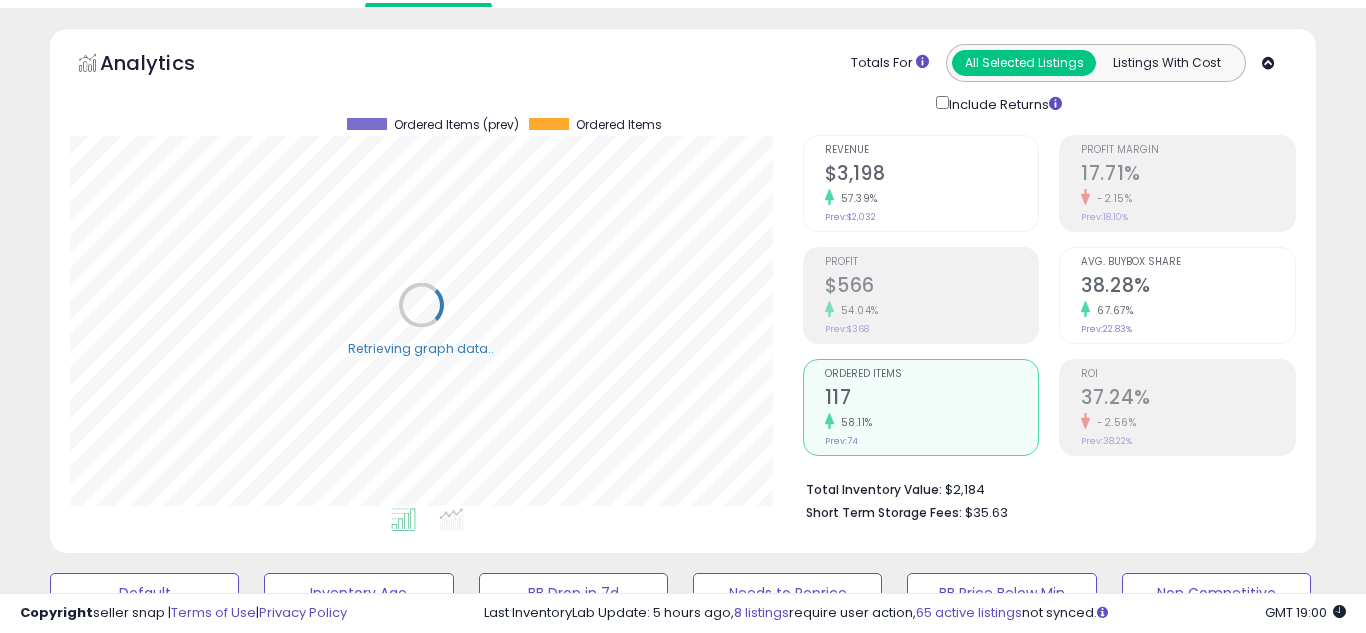 scroll, scrollTop: 999590, scrollLeft: 999267, axis: both 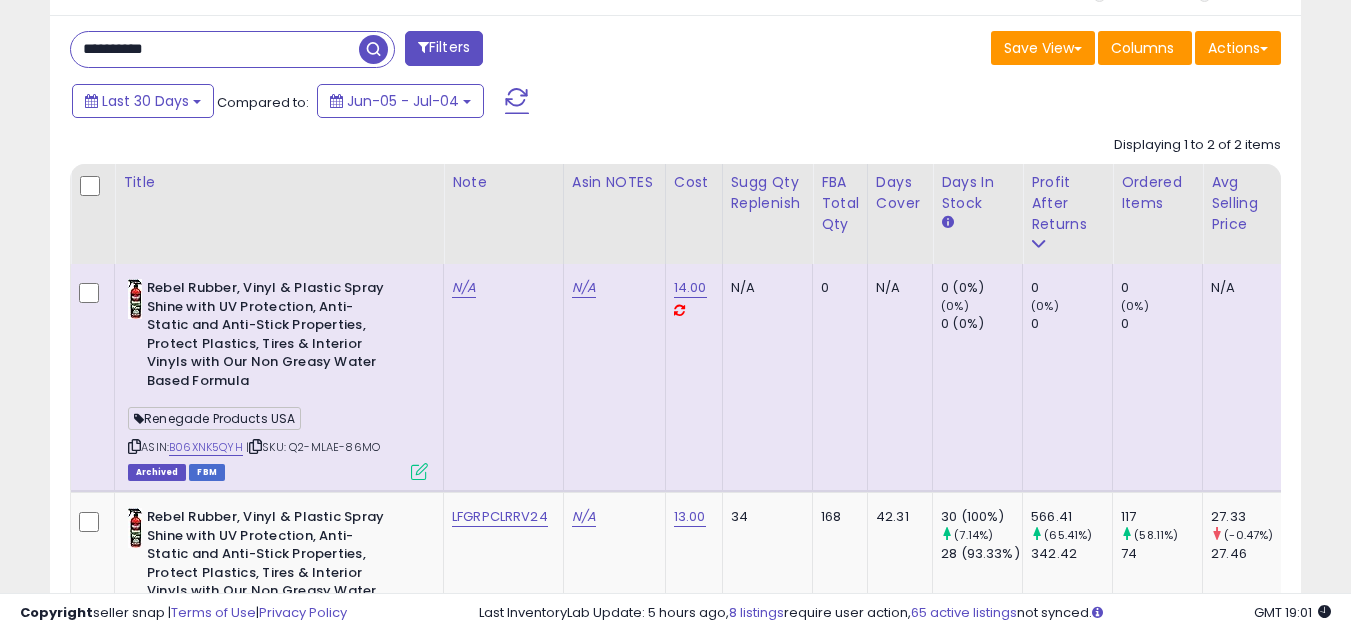 click on "**********" at bounding box center [215, 49] 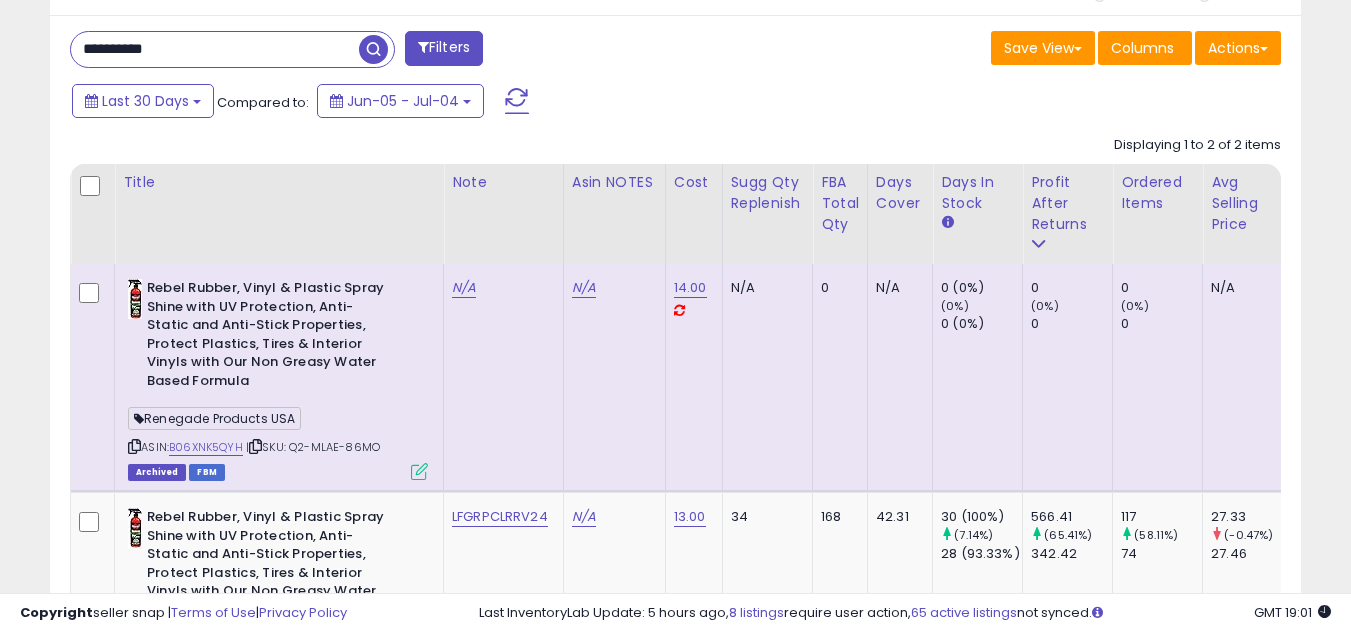 paste 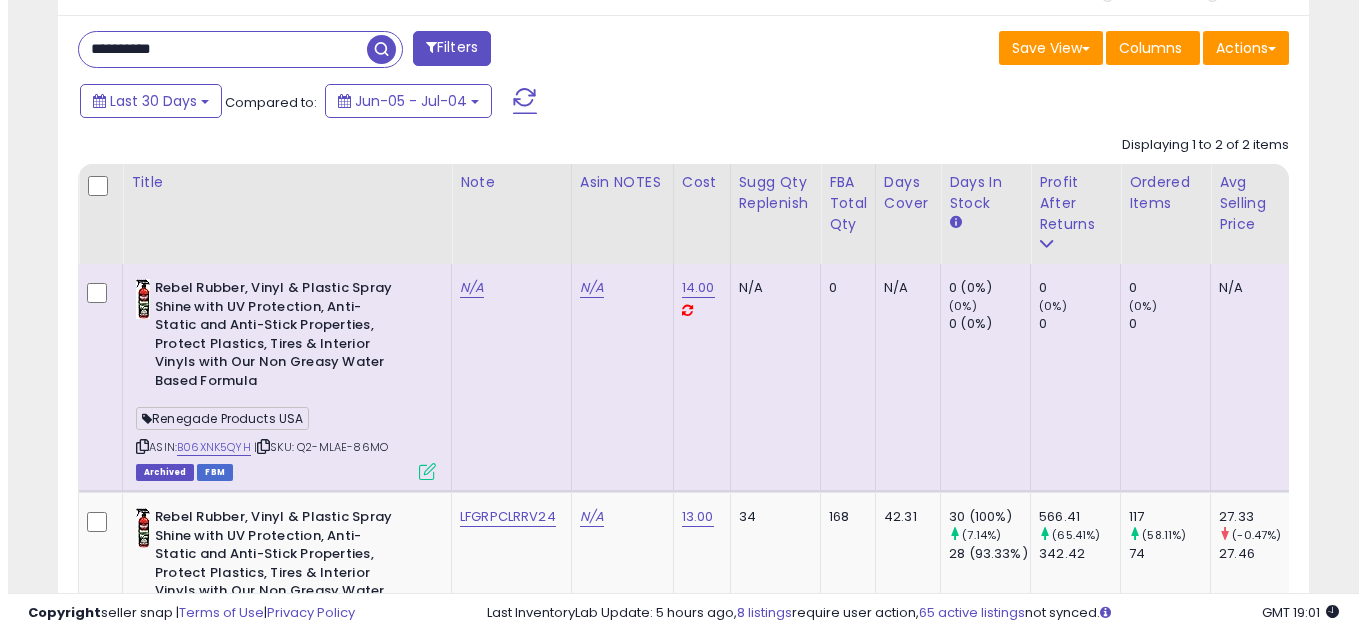 scroll, scrollTop: 658, scrollLeft: 0, axis: vertical 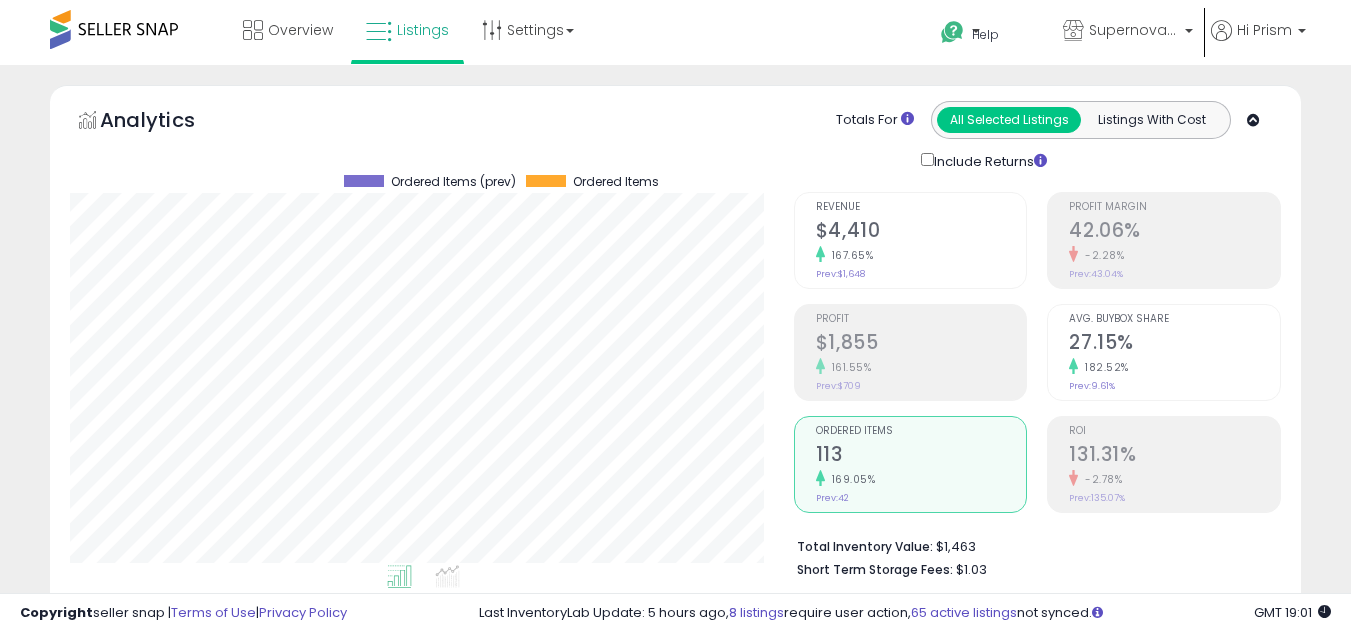 click on "Ordered Items
113
169.05%
Prev:  42" at bounding box center [921, 462] 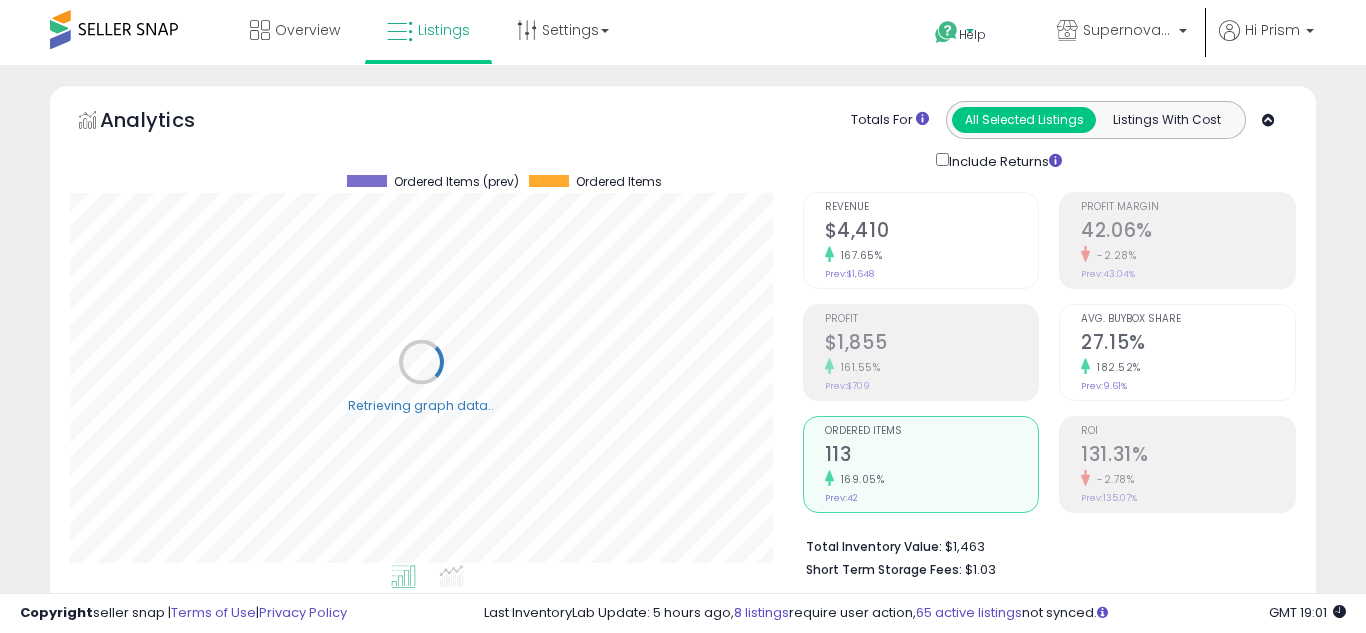 scroll, scrollTop: 999590, scrollLeft: 999267, axis: both 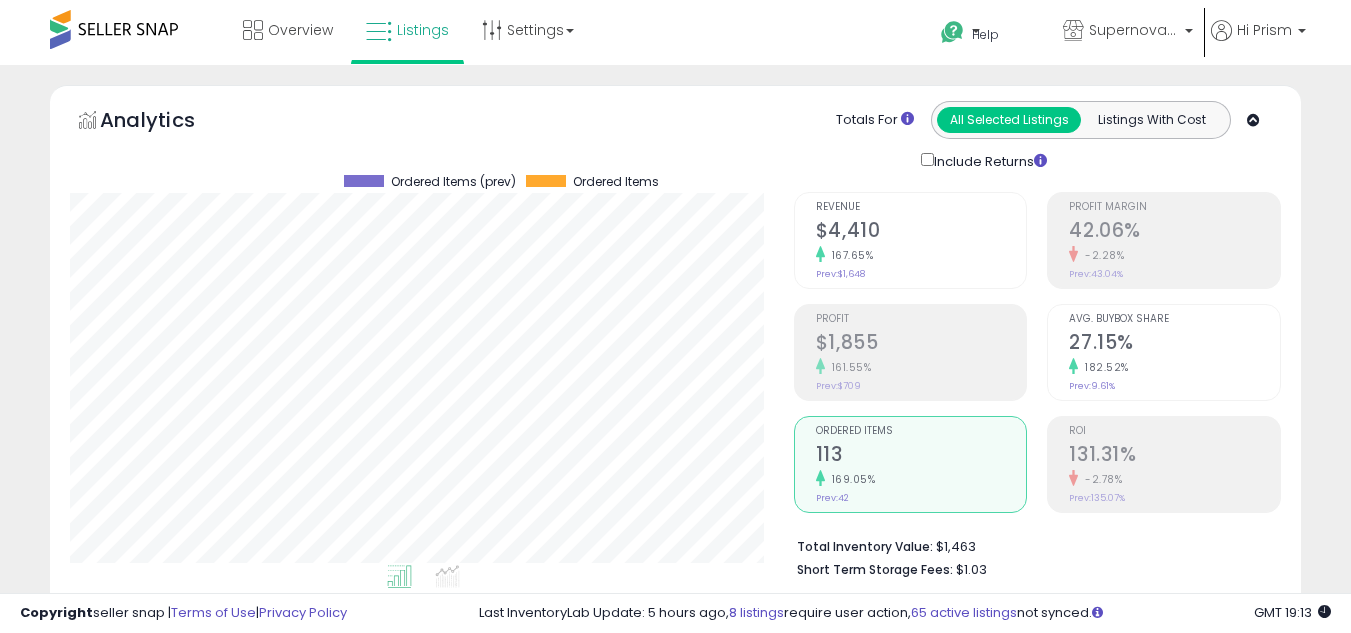 click on "169.05%" at bounding box center [921, 479] 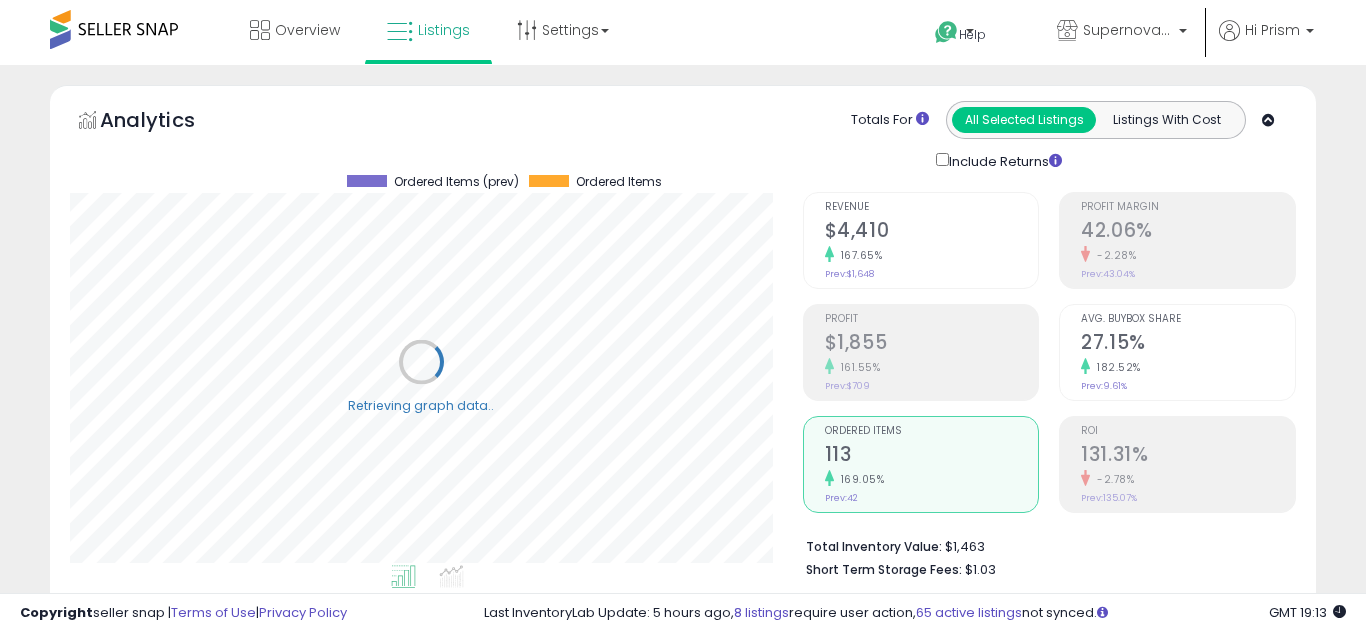 scroll, scrollTop: 999590, scrollLeft: 999267, axis: both 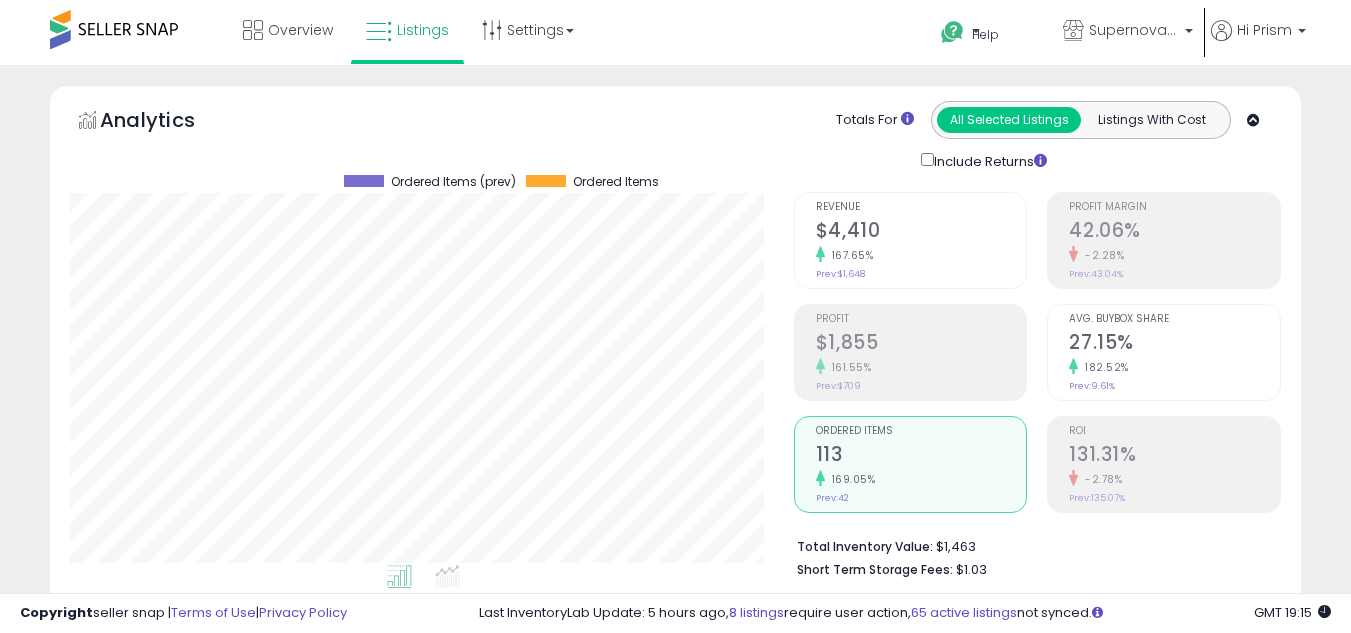 click on "113" at bounding box center [921, 456] 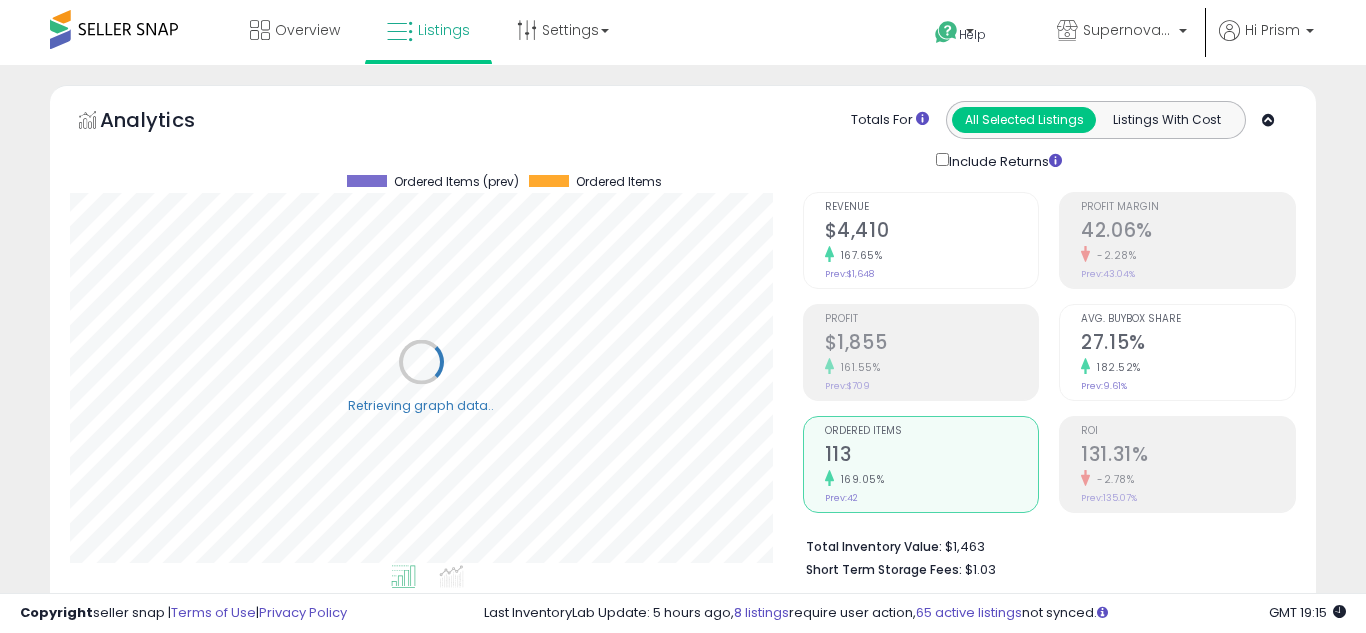 scroll, scrollTop: 999590, scrollLeft: 999267, axis: both 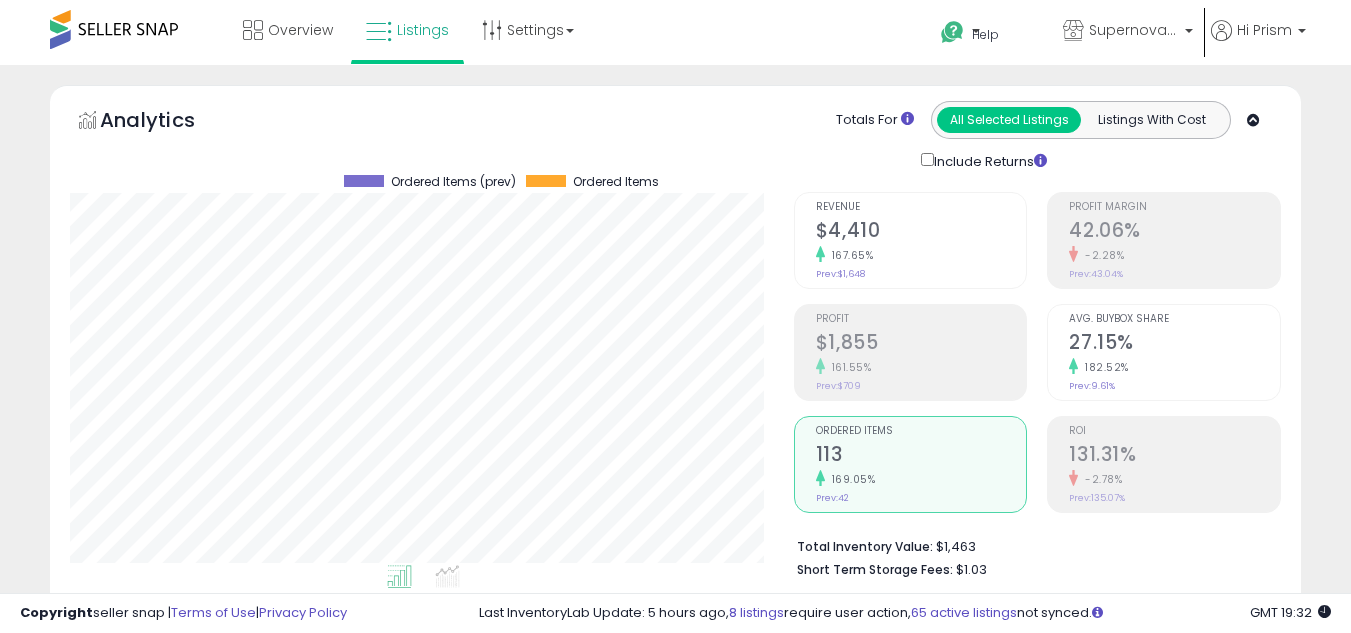 click on "113" at bounding box center [921, 456] 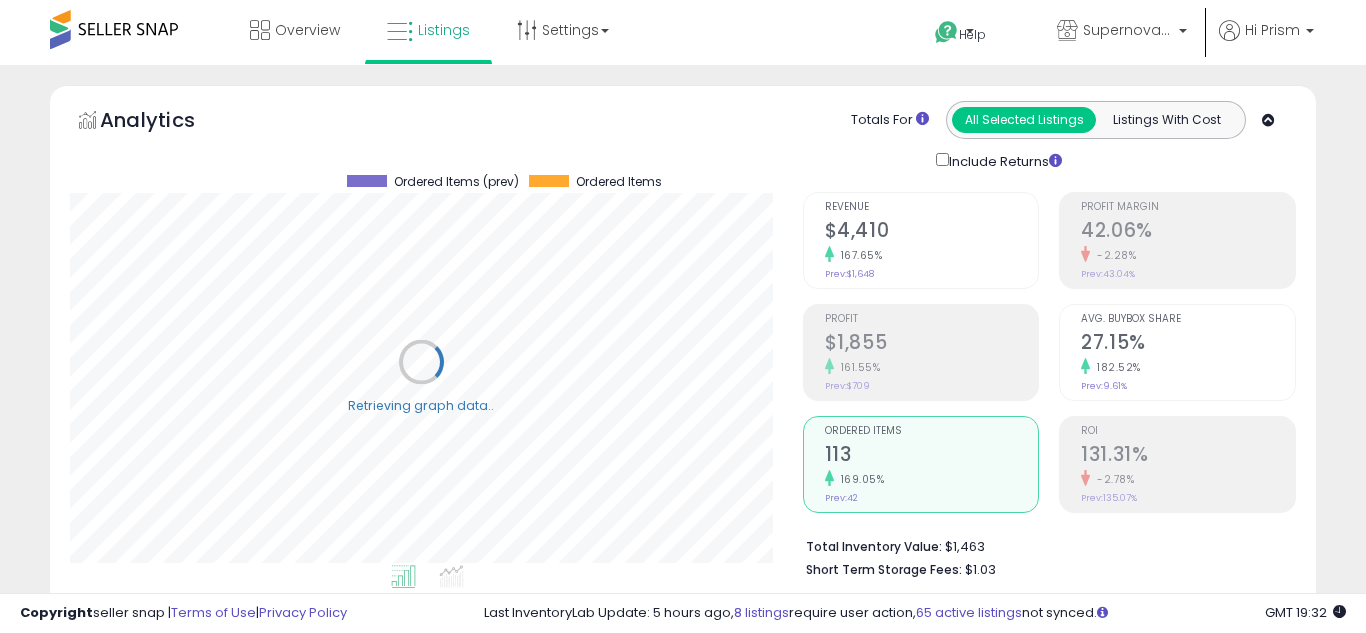 scroll, scrollTop: 999590, scrollLeft: 999267, axis: both 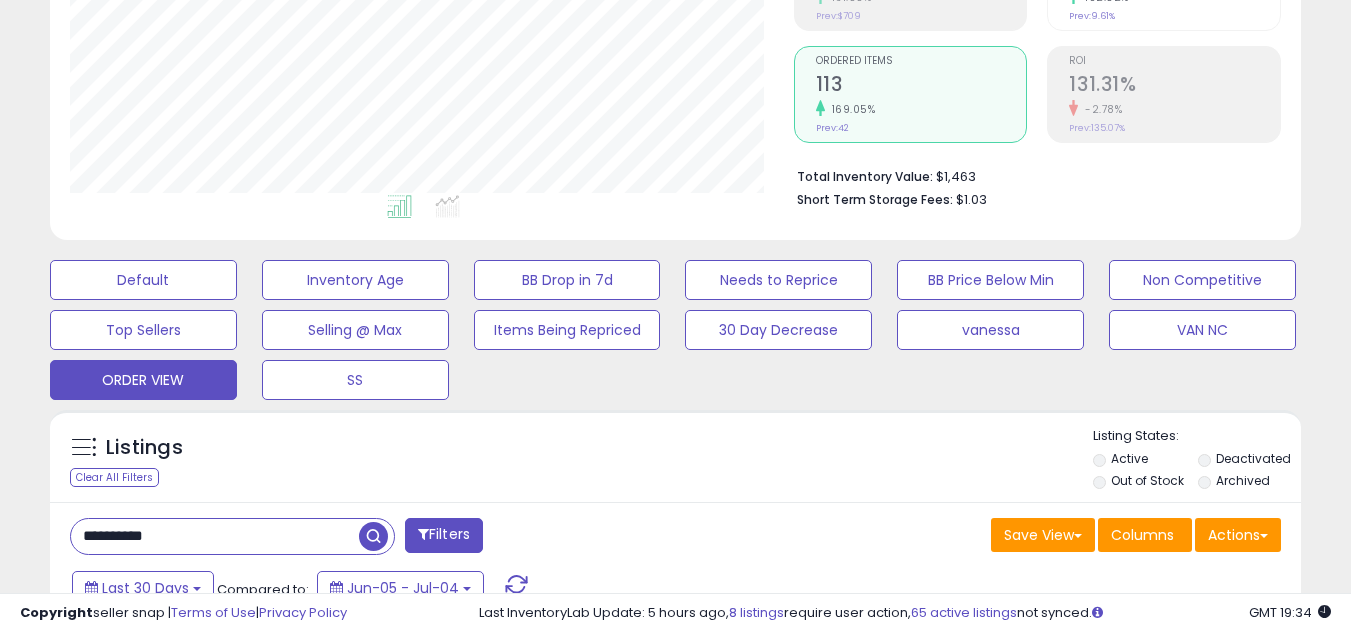 click on "Listings
Clear All Filters
Listing States:" at bounding box center [675, 461] 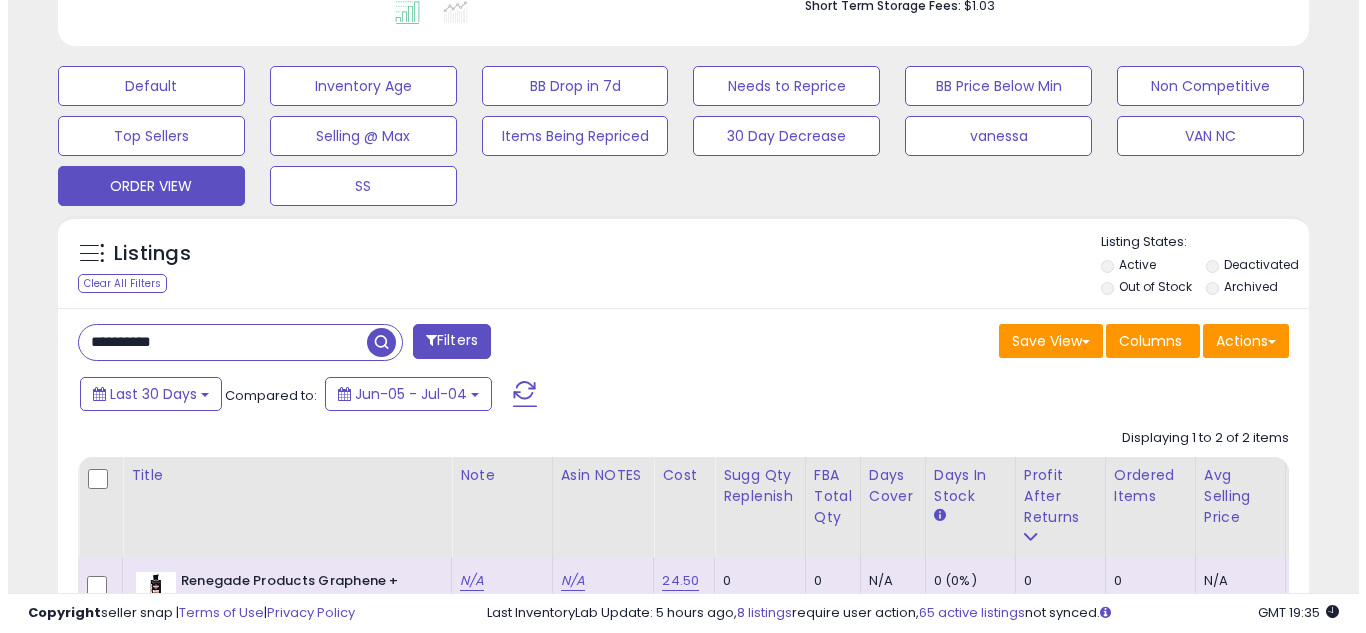 scroll, scrollTop: 600, scrollLeft: 0, axis: vertical 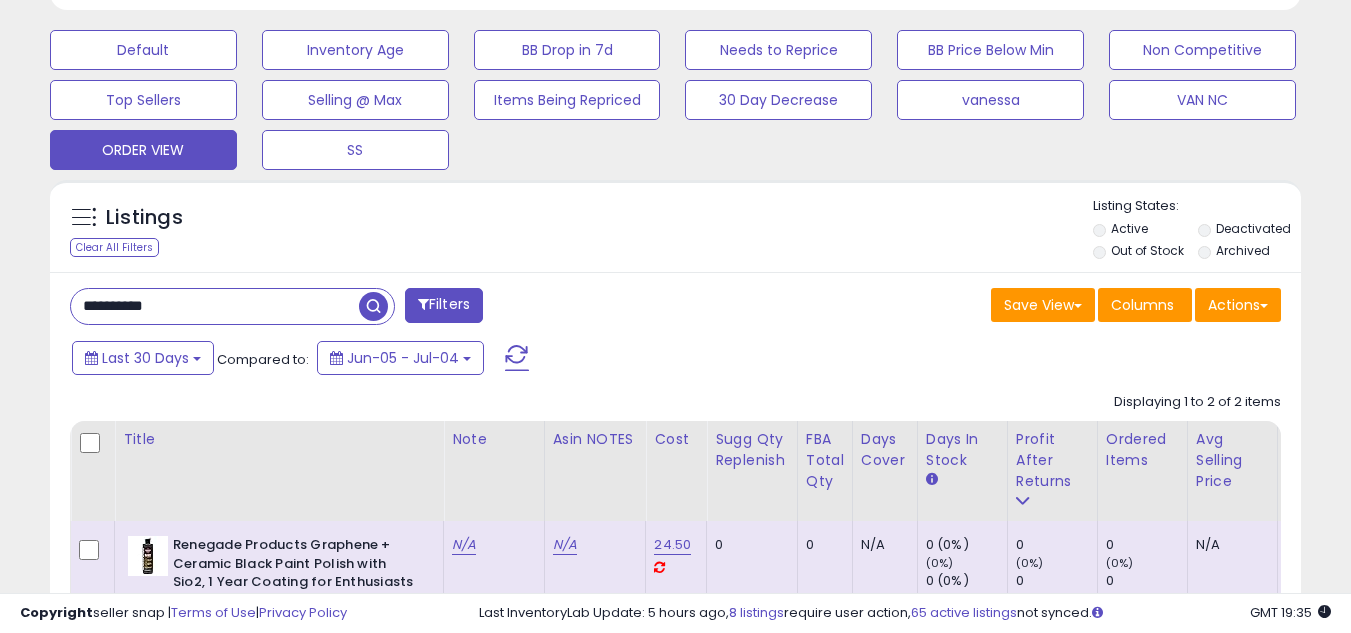 click on "**********" at bounding box center (215, 306) 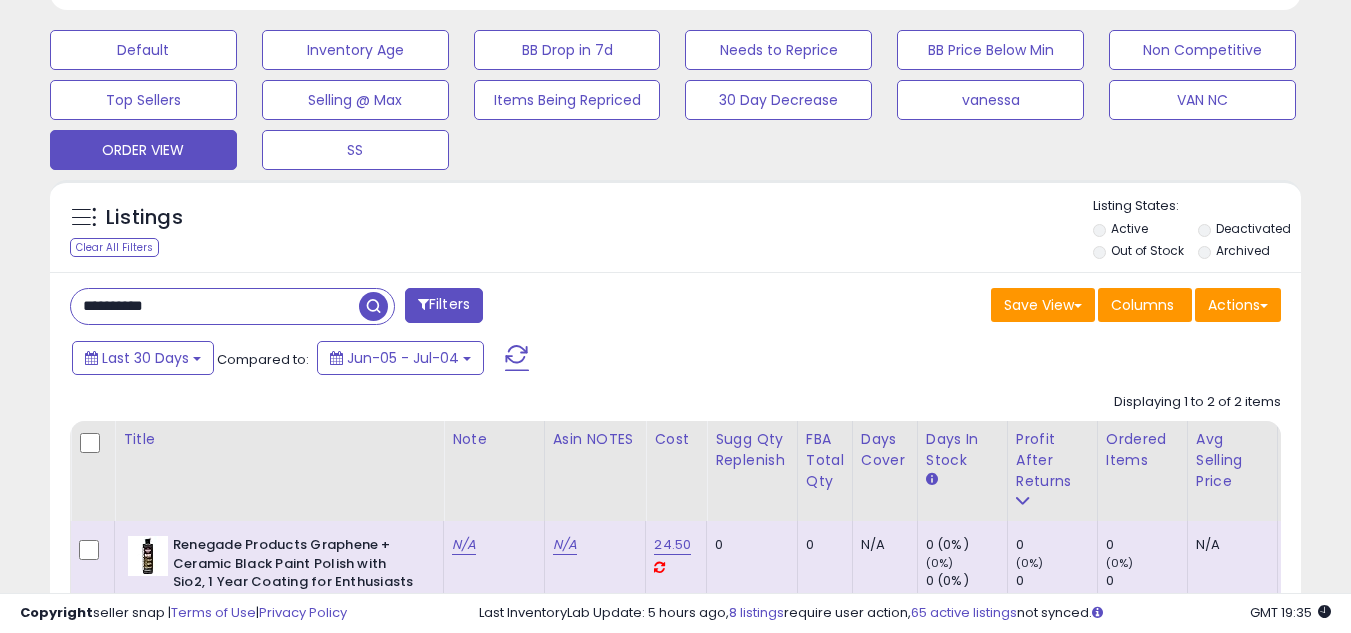 paste 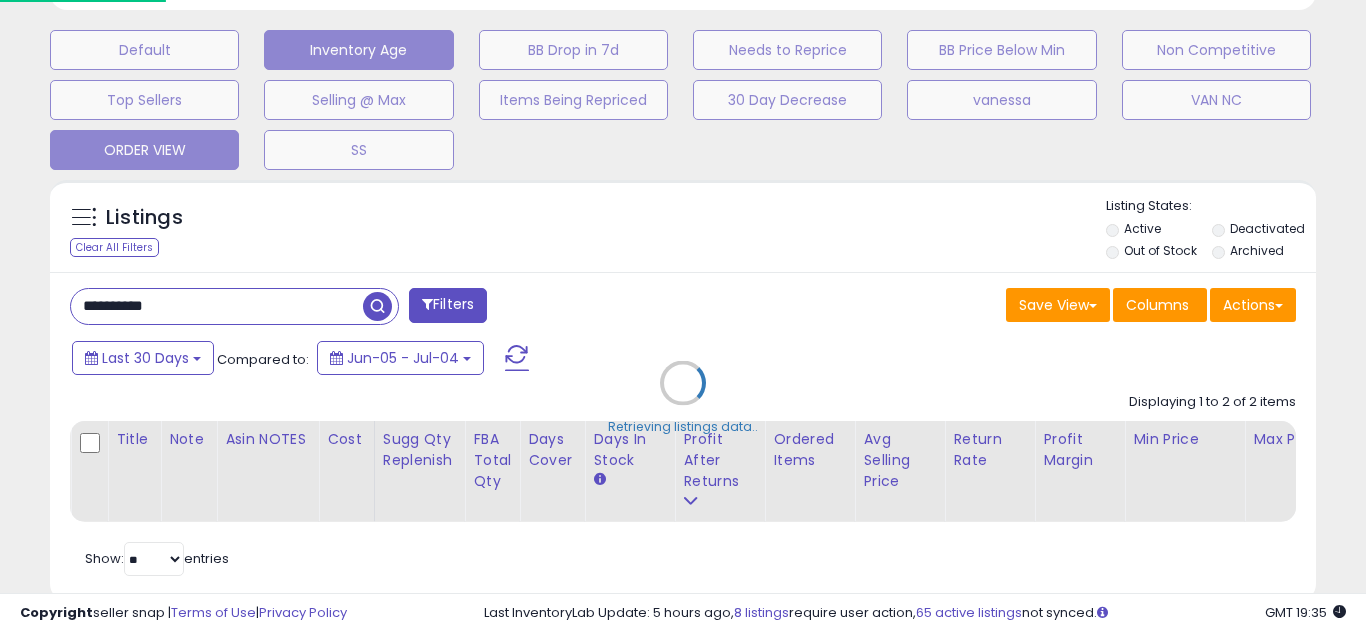 scroll, scrollTop: 999590, scrollLeft: 999267, axis: both 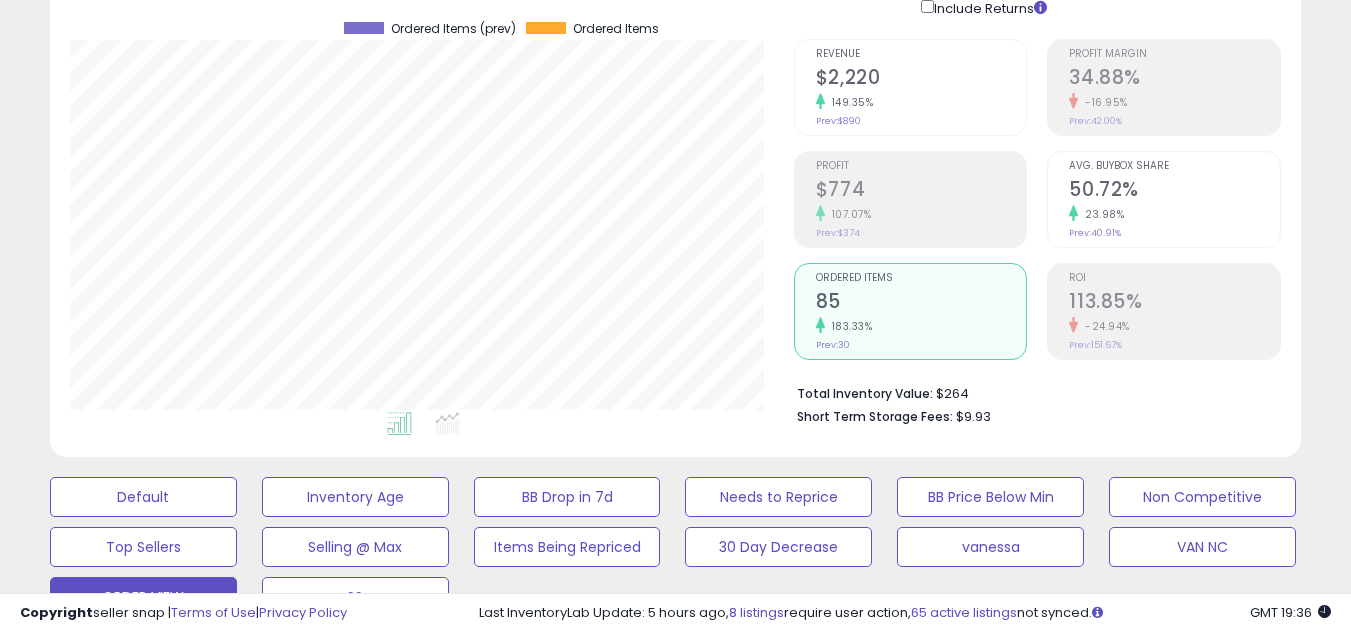 click on "85" at bounding box center (921, 303) 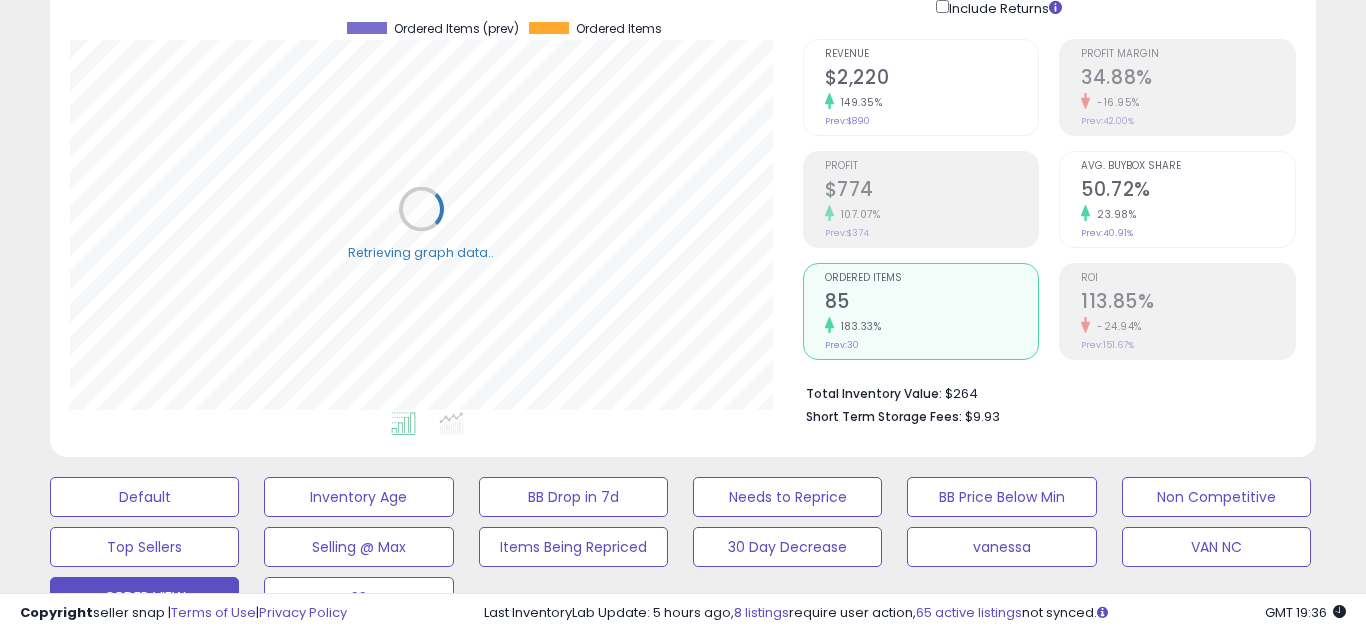scroll, scrollTop: 999590, scrollLeft: 999267, axis: both 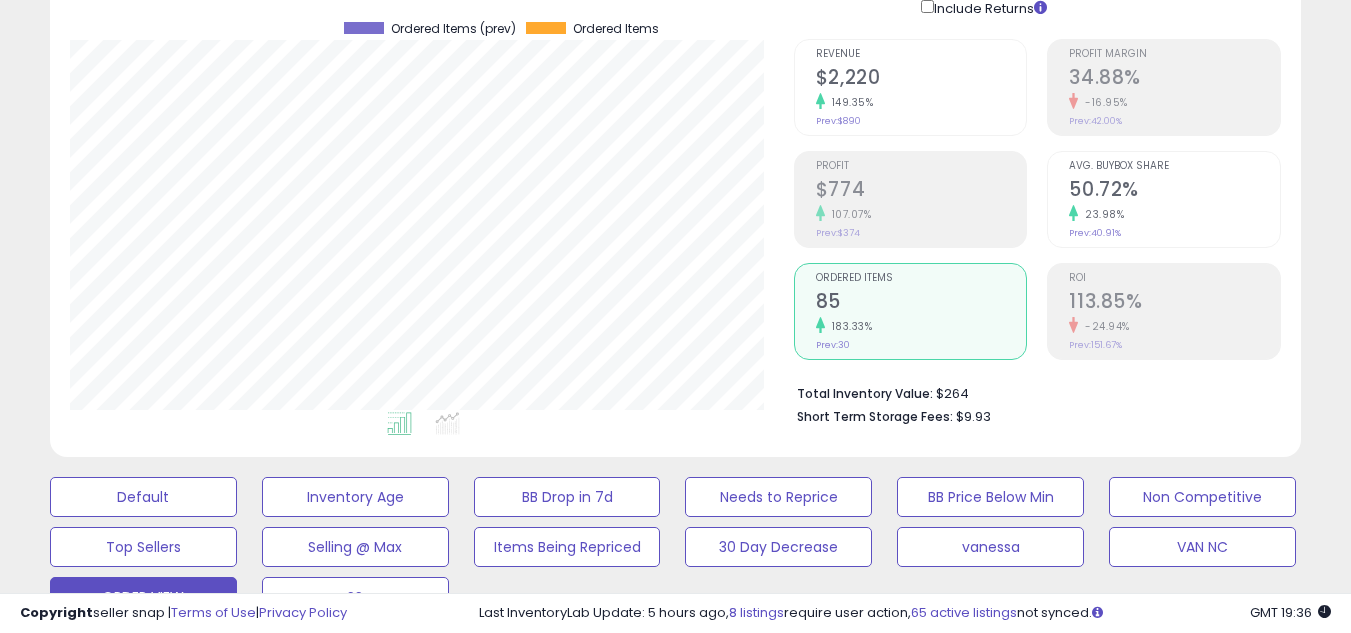 click on "Ordered Items" at bounding box center (921, 278) 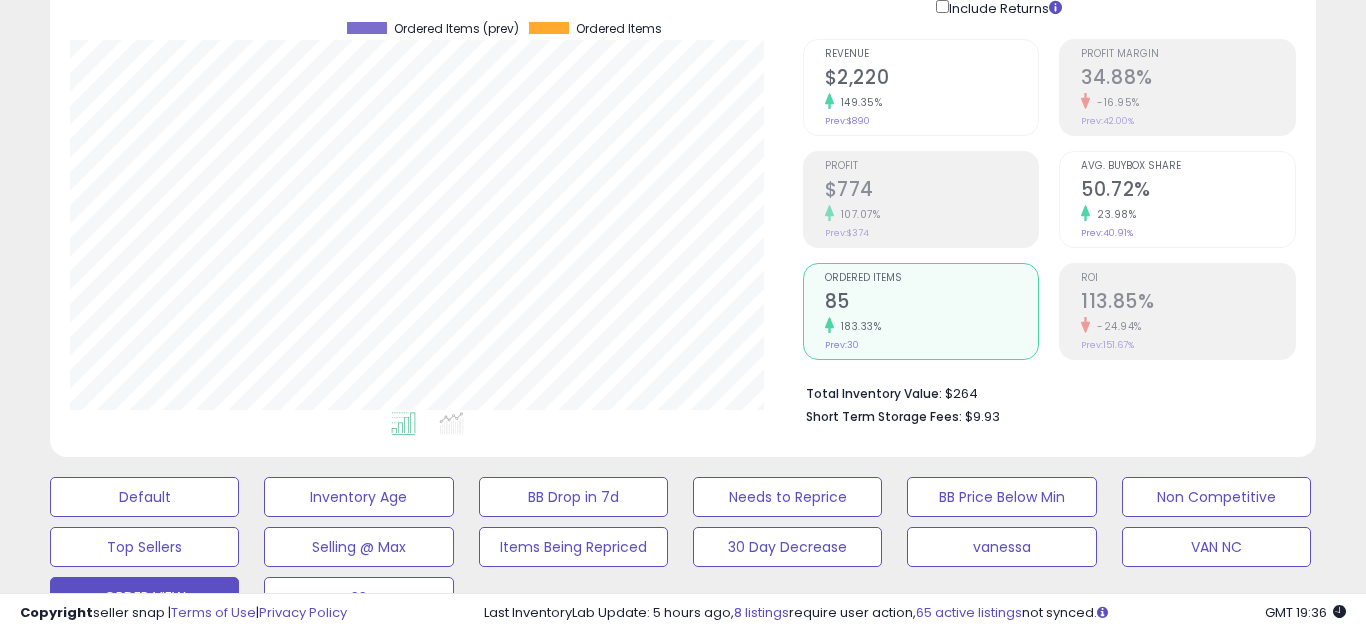scroll, scrollTop: 999590, scrollLeft: 999276, axis: both 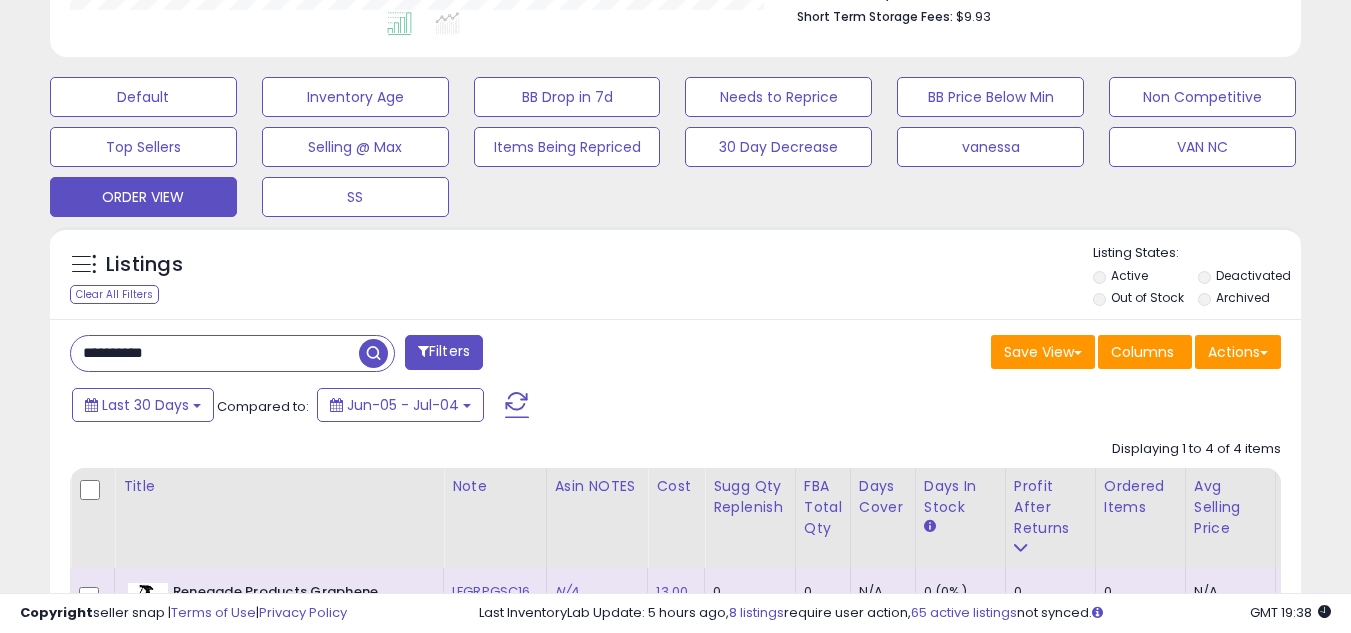 click on "**********" at bounding box center [215, 353] 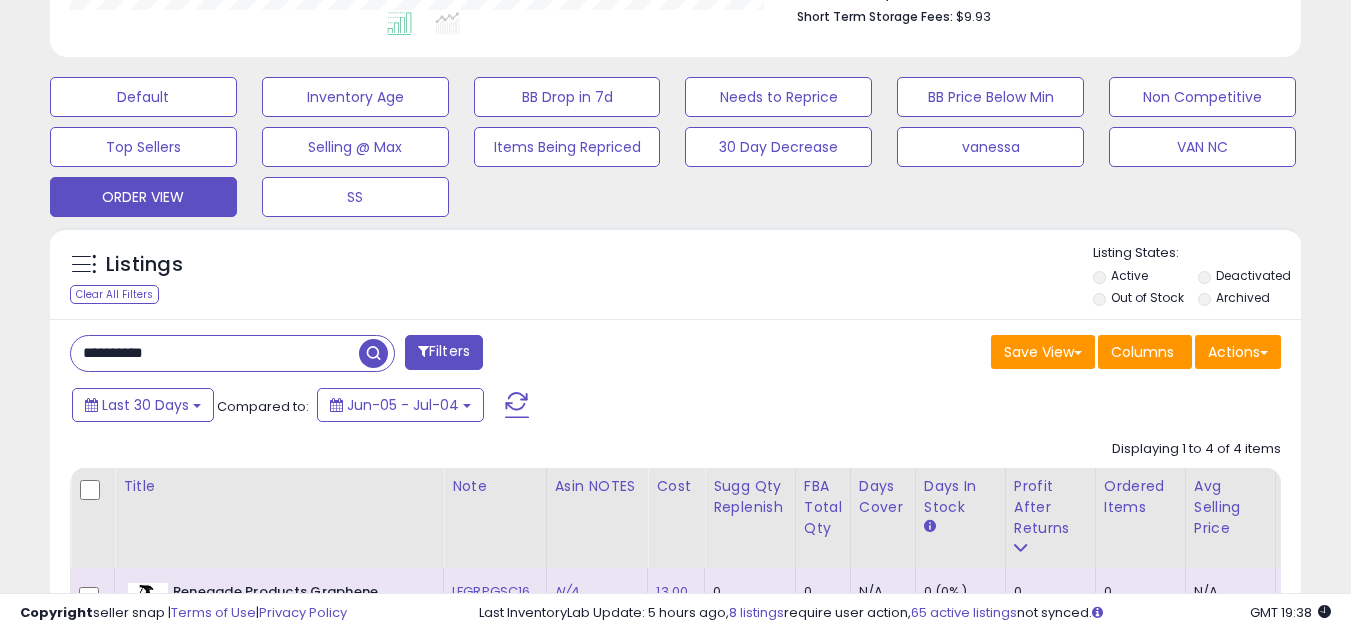 paste 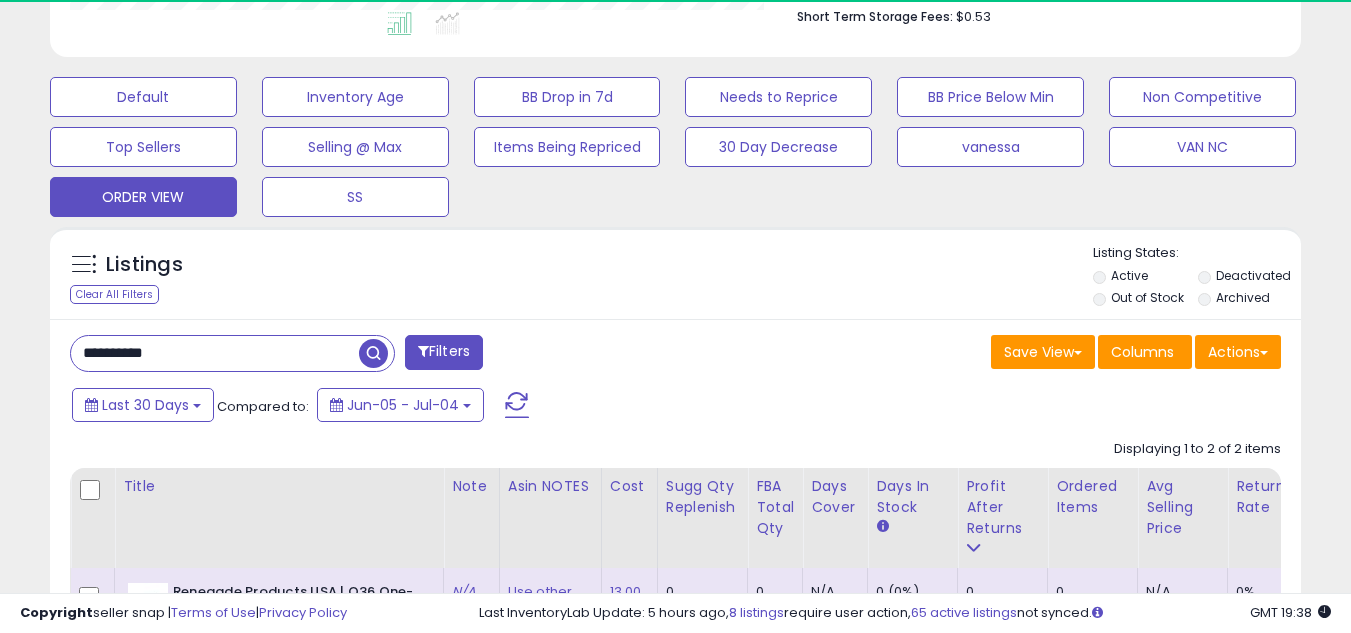 scroll, scrollTop: 999590, scrollLeft: 999276, axis: both 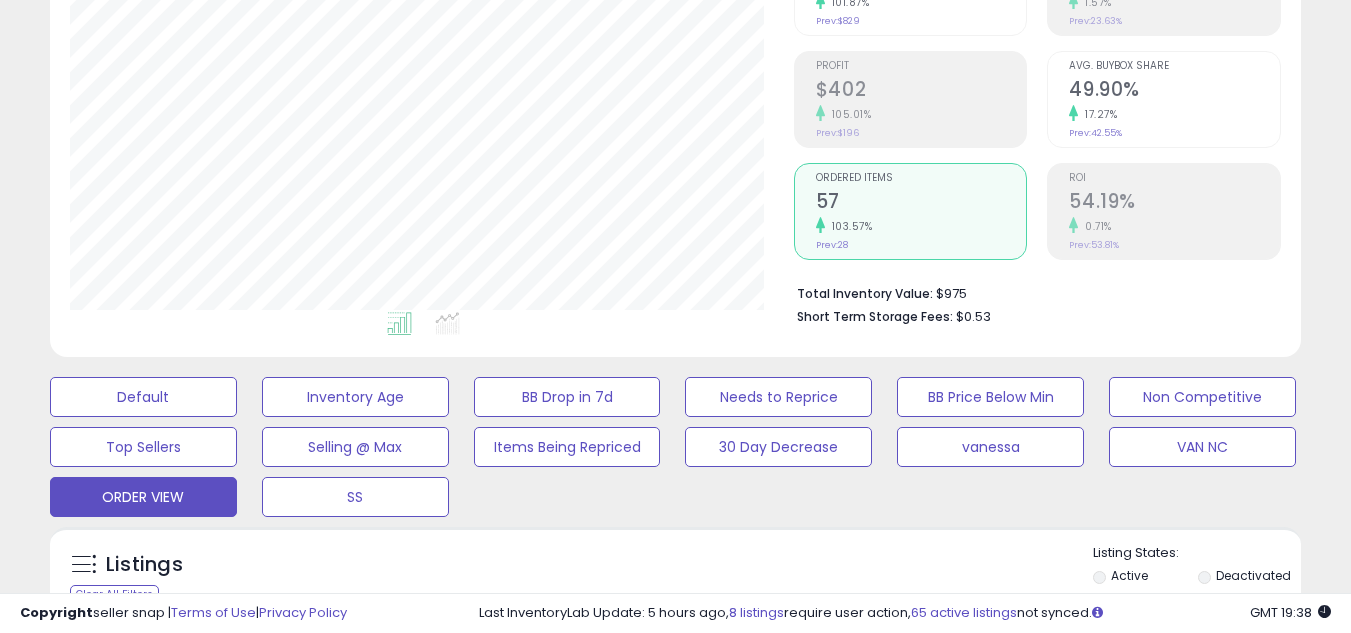 click on "103.57%" 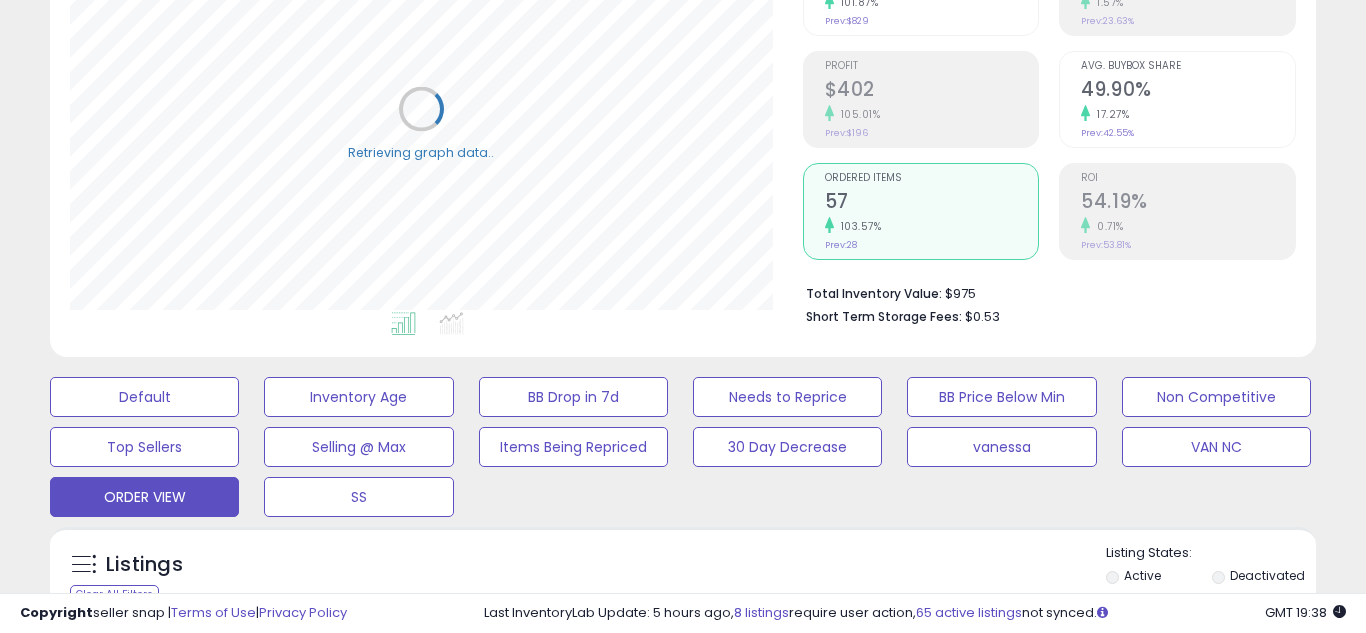 scroll, scrollTop: 999590, scrollLeft: 999267, axis: both 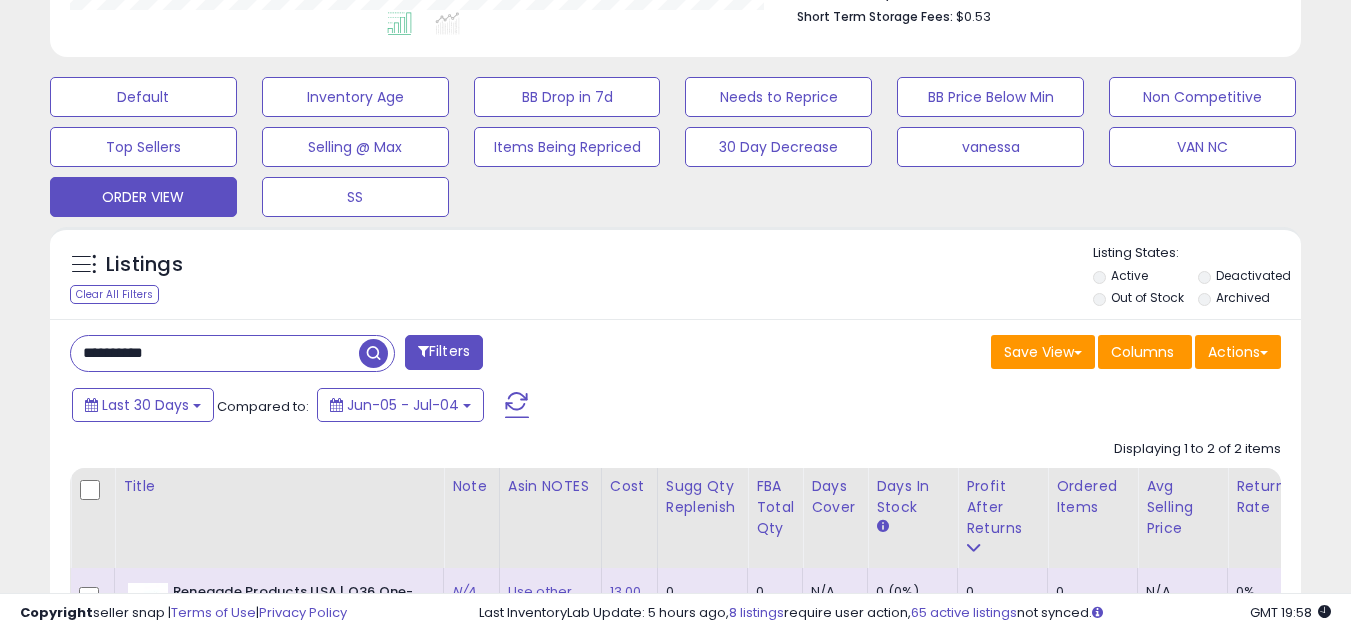click on "**********" at bounding box center (215, 353) 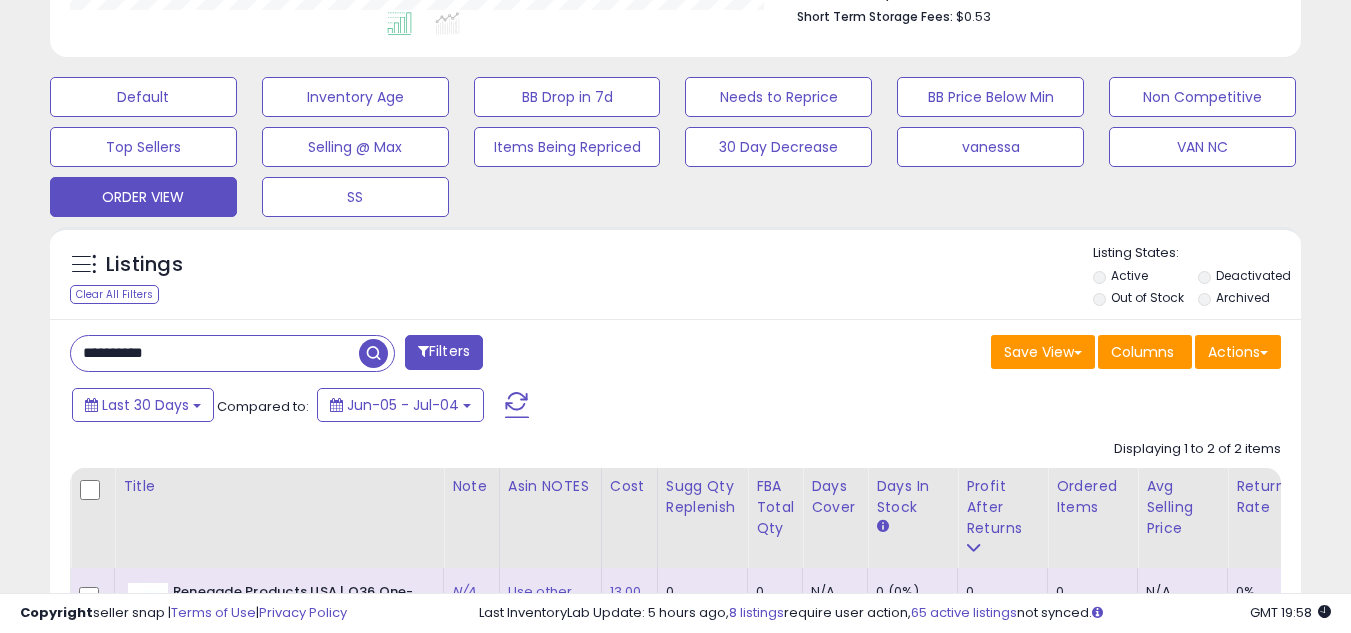 click on "**********" at bounding box center [215, 353] 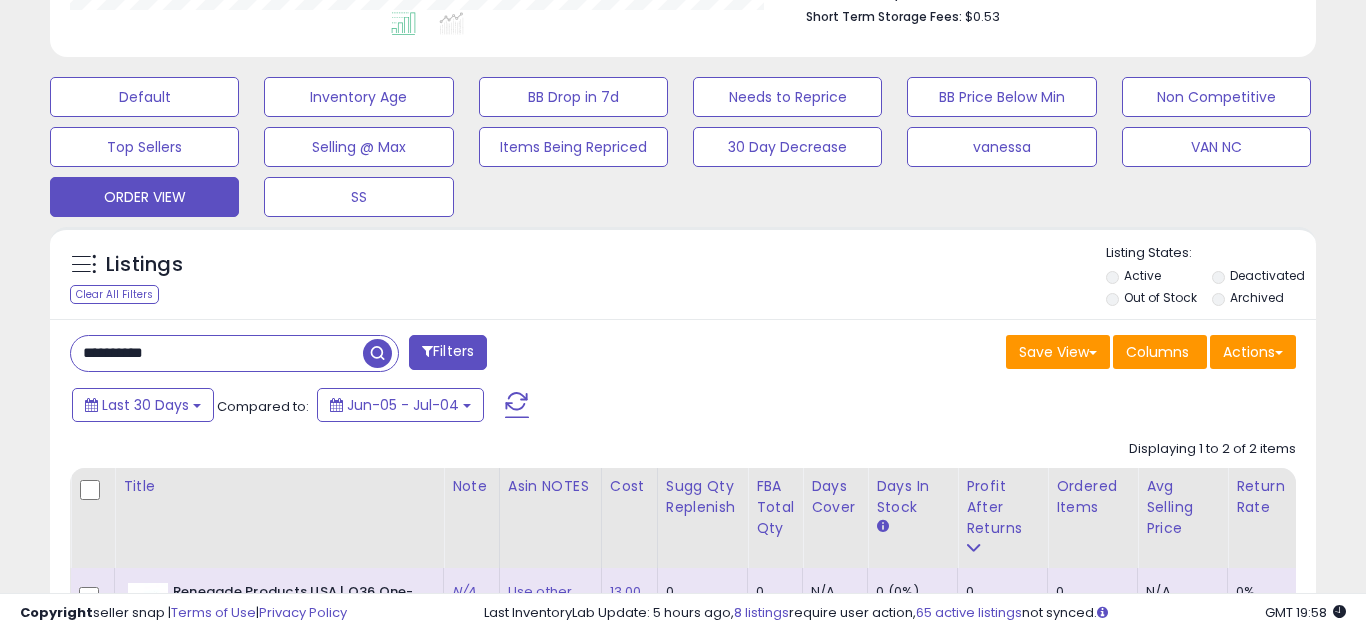 scroll, scrollTop: 999590, scrollLeft: 999267, axis: both 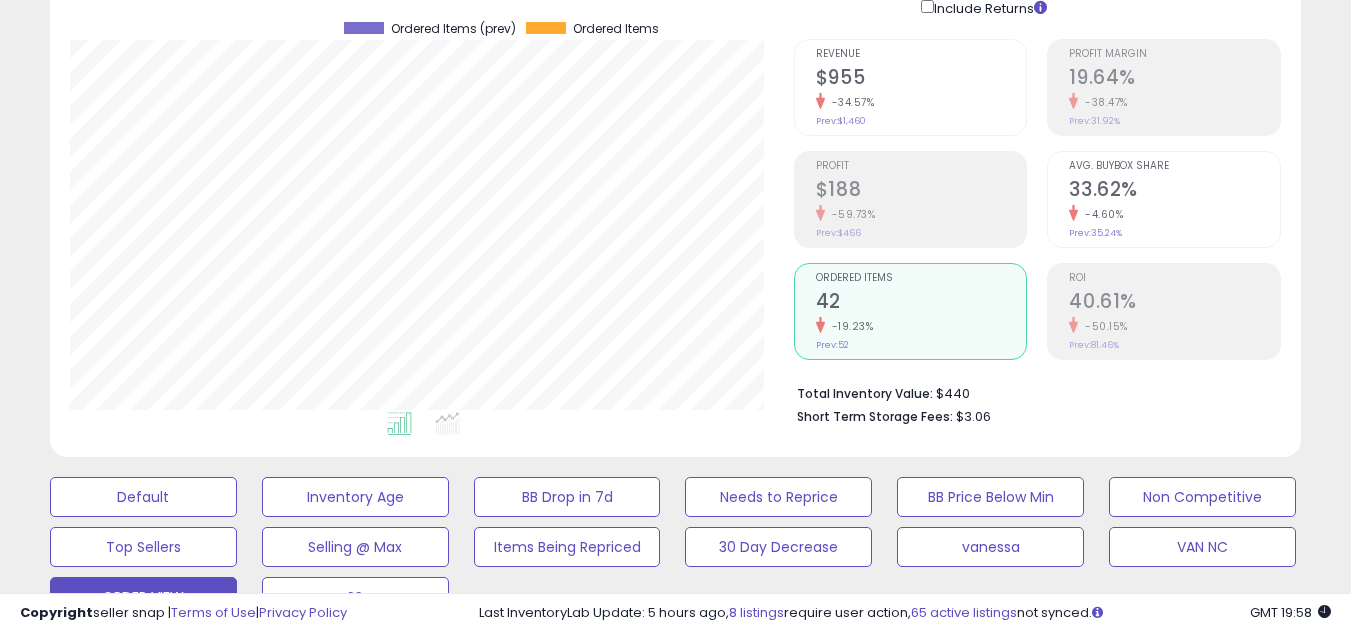 click at bounding box center [403, 427] 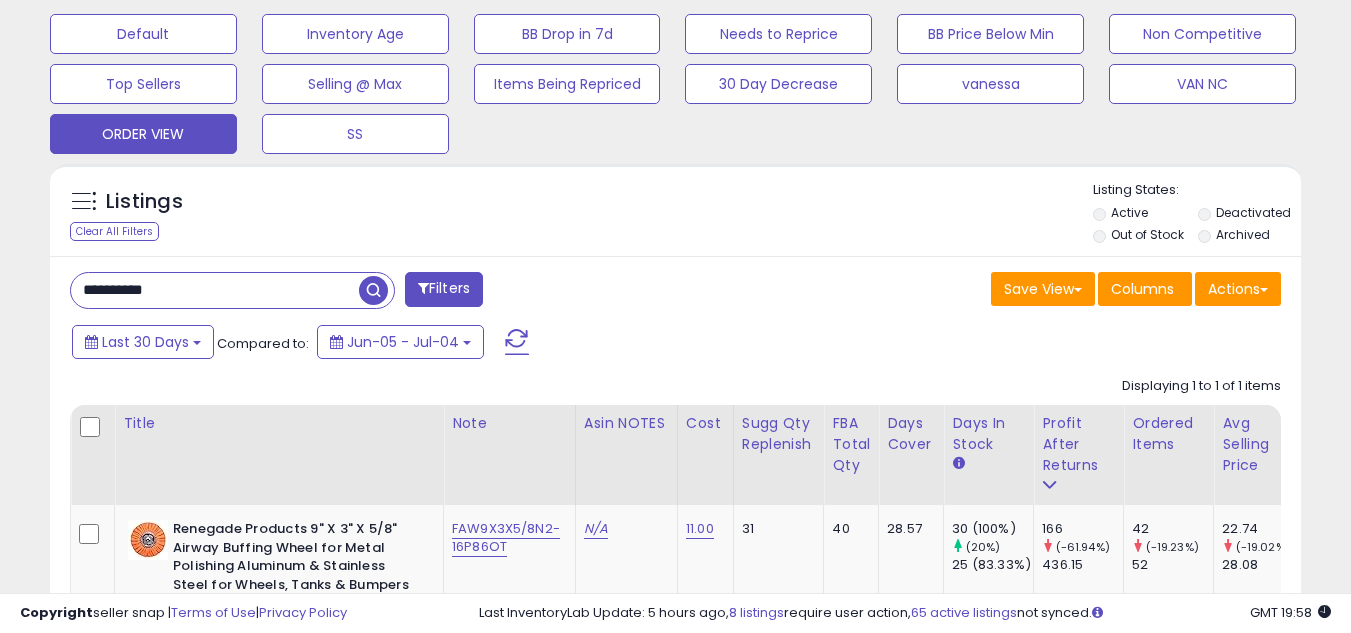 scroll, scrollTop: 853, scrollLeft: 0, axis: vertical 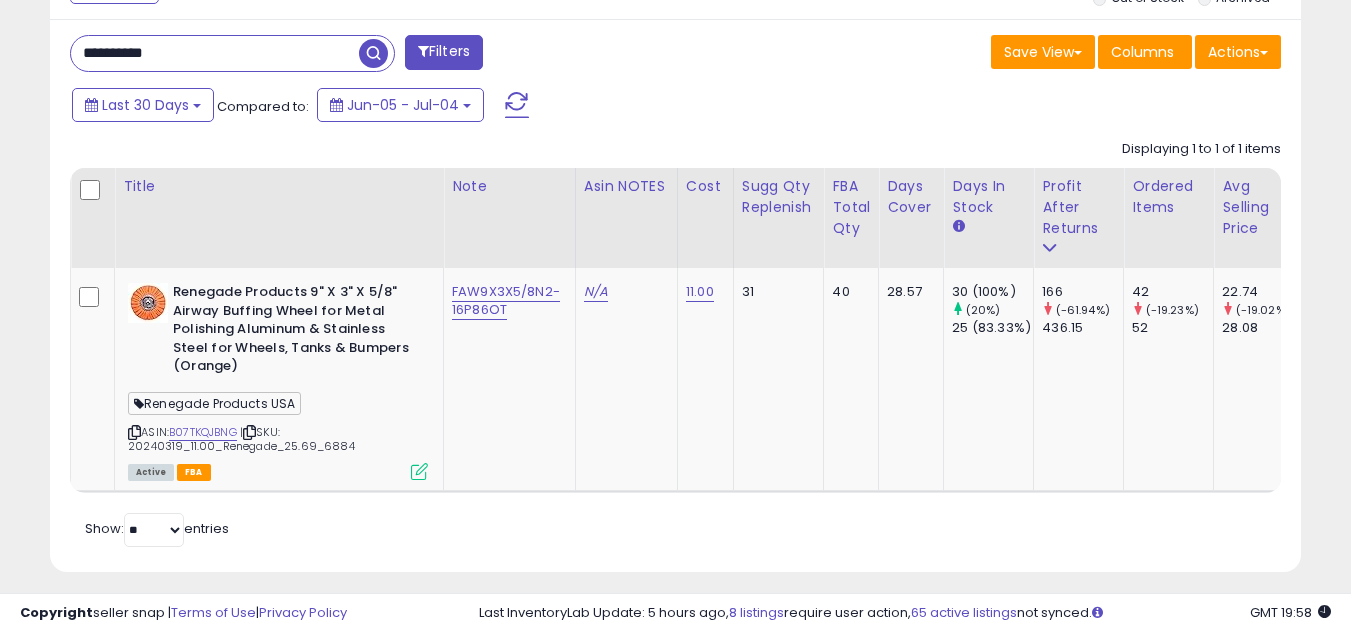 click on "**********" at bounding box center (675, 295) 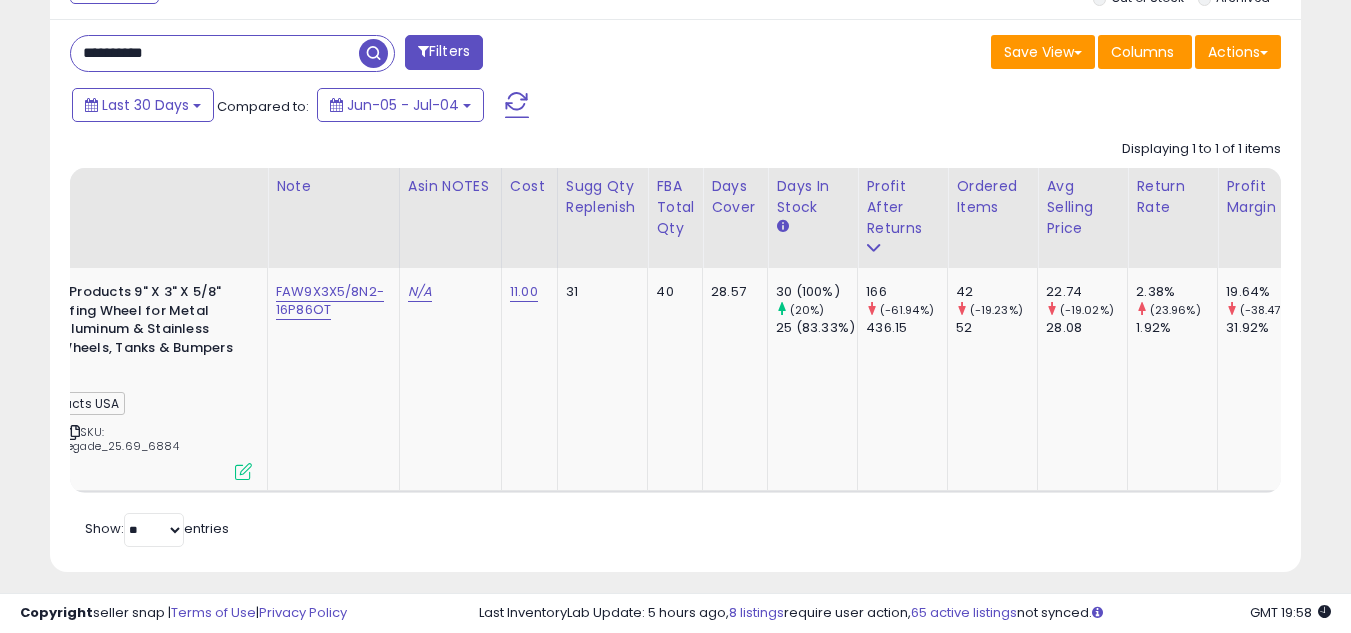scroll, scrollTop: 0, scrollLeft: 176, axis: horizontal 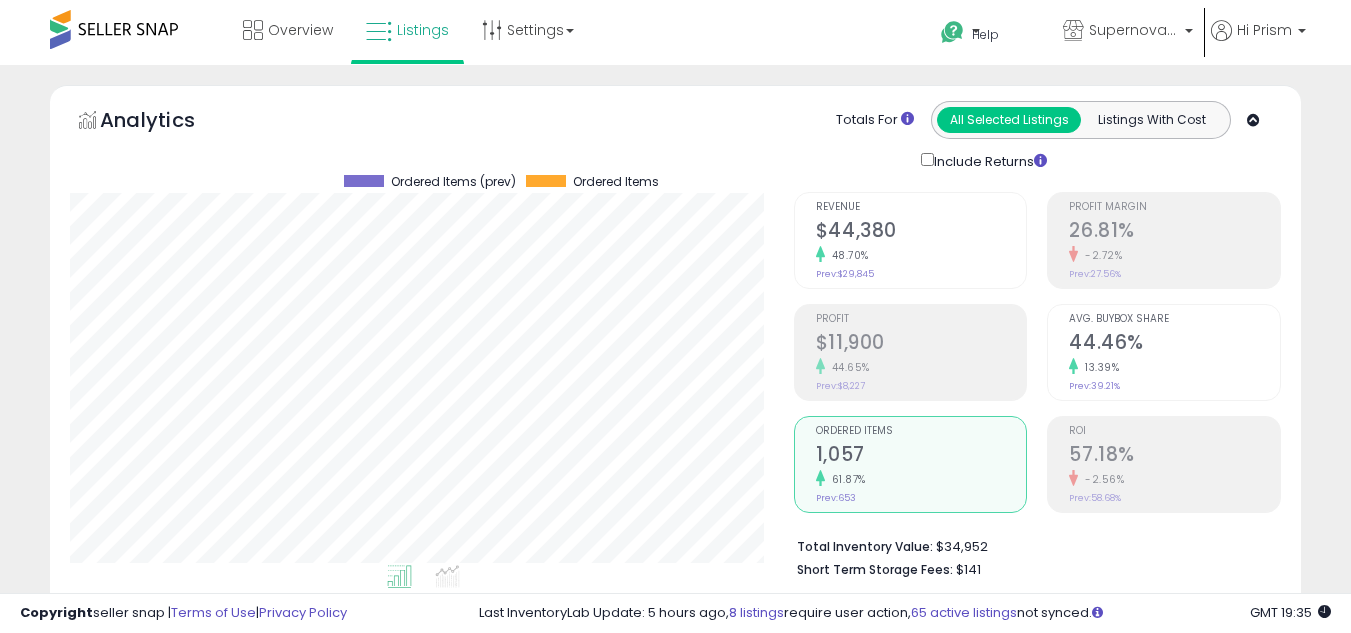 select on "**" 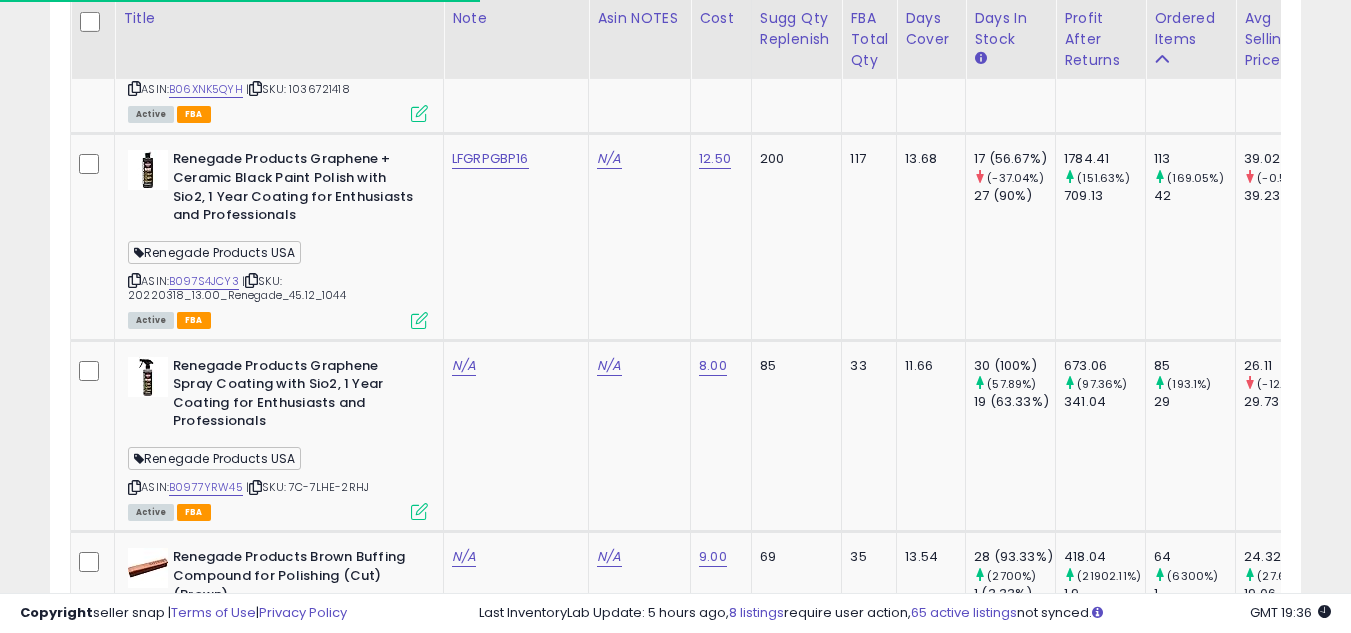 scroll, scrollTop: 1400, scrollLeft: 0, axis: vertical 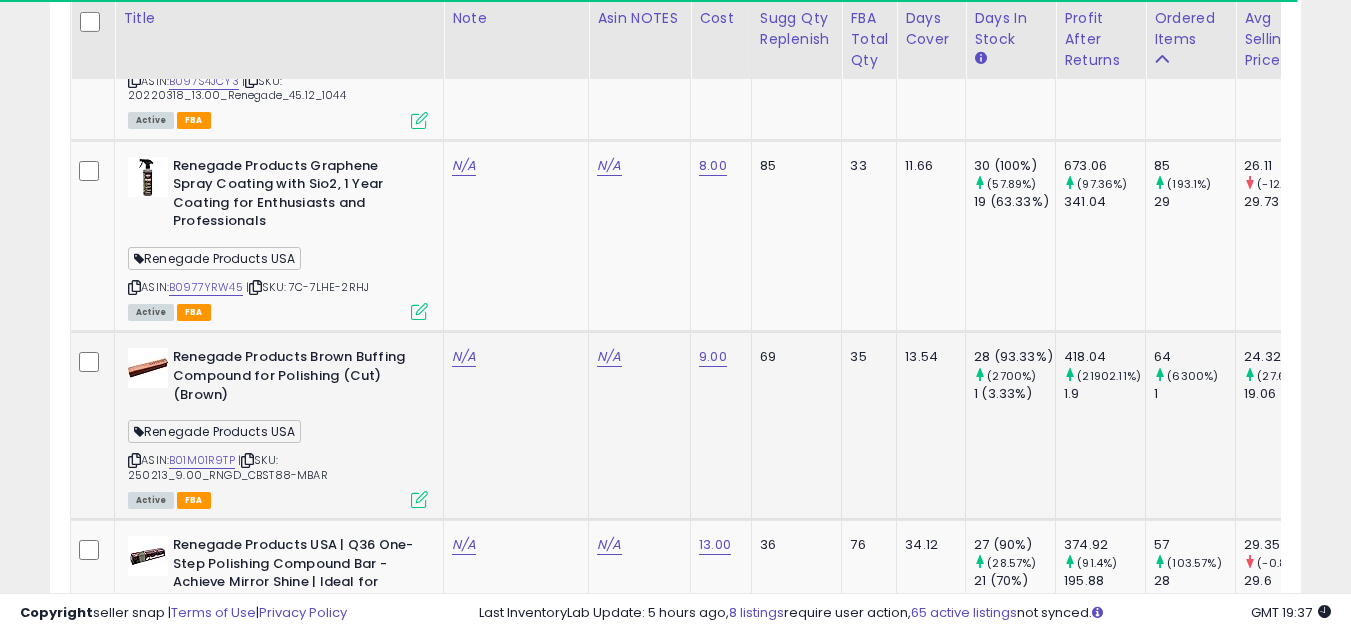 click at bounding box center [134, 460] 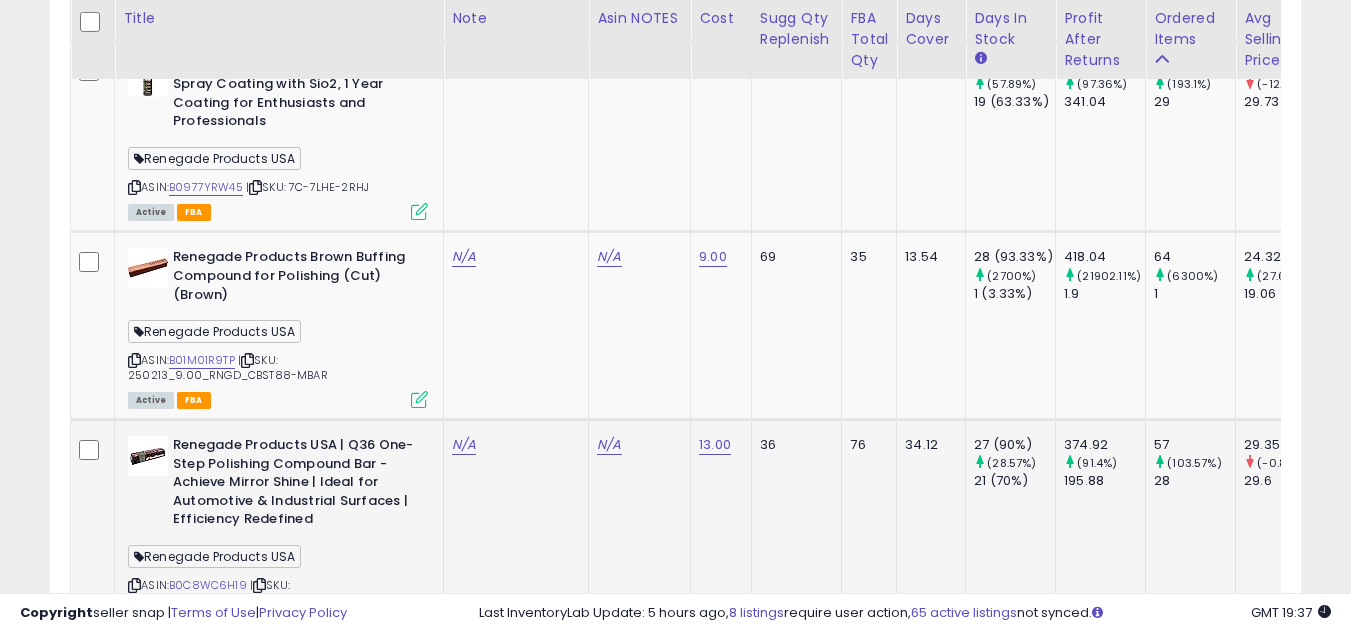 scroll, scrollTop: 1800, scrollLeft: 0, axis: vertical 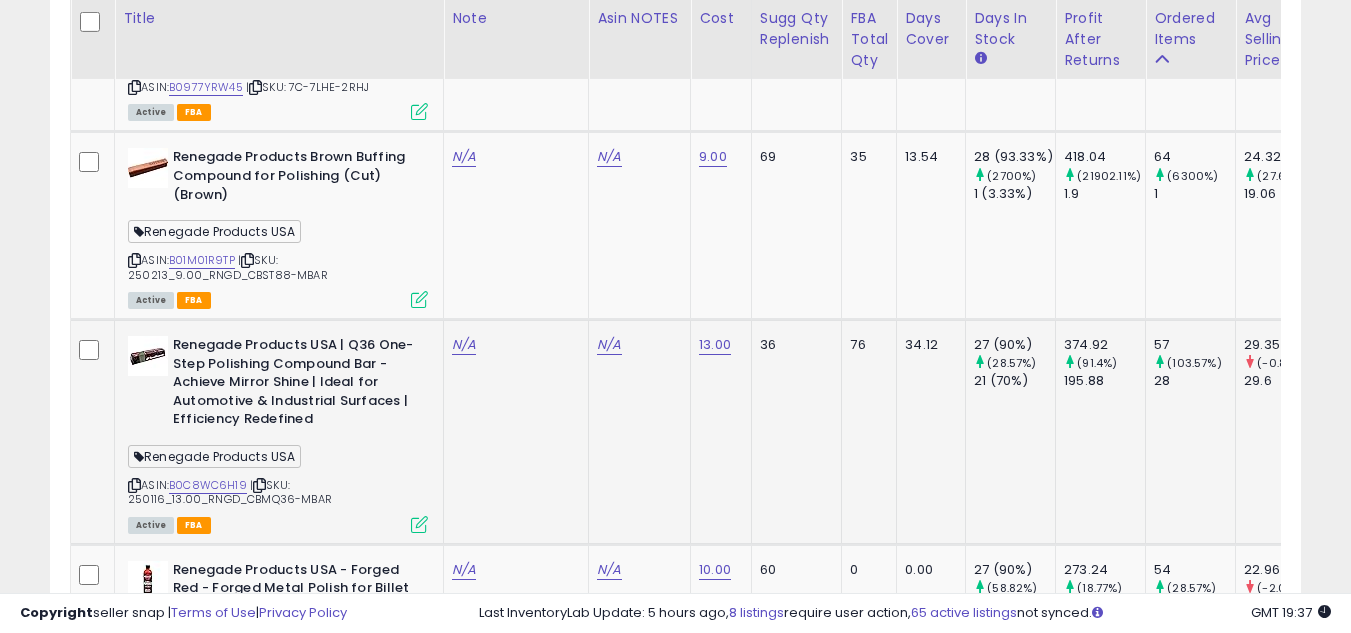 click at bounding box center (134, 485) 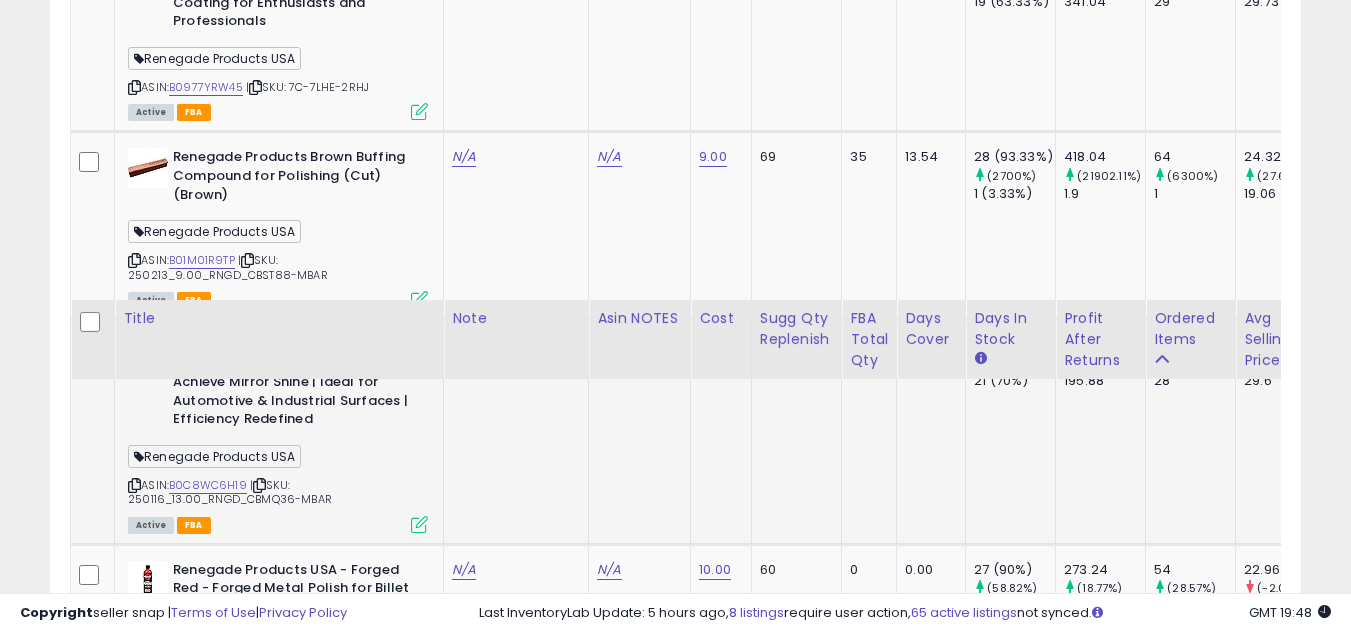 scroll, scrollTop: 2100, scrollLeft: 0, axis: vertical 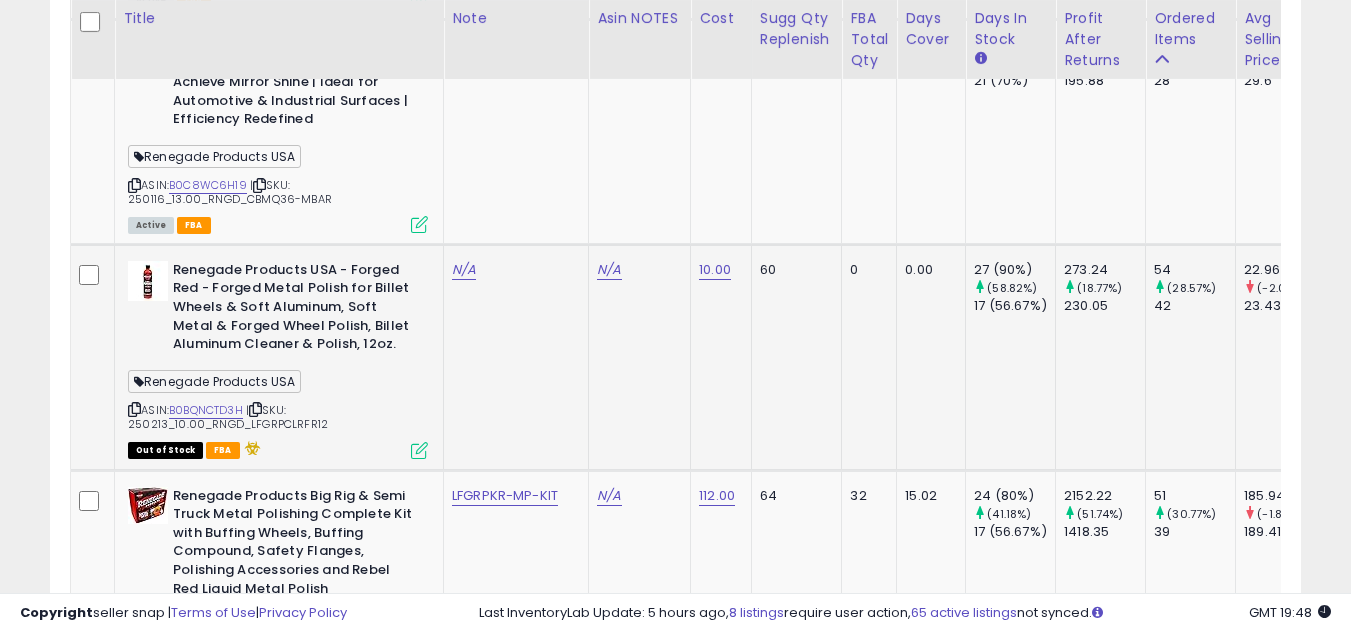 click at bounding box center (134, 409) 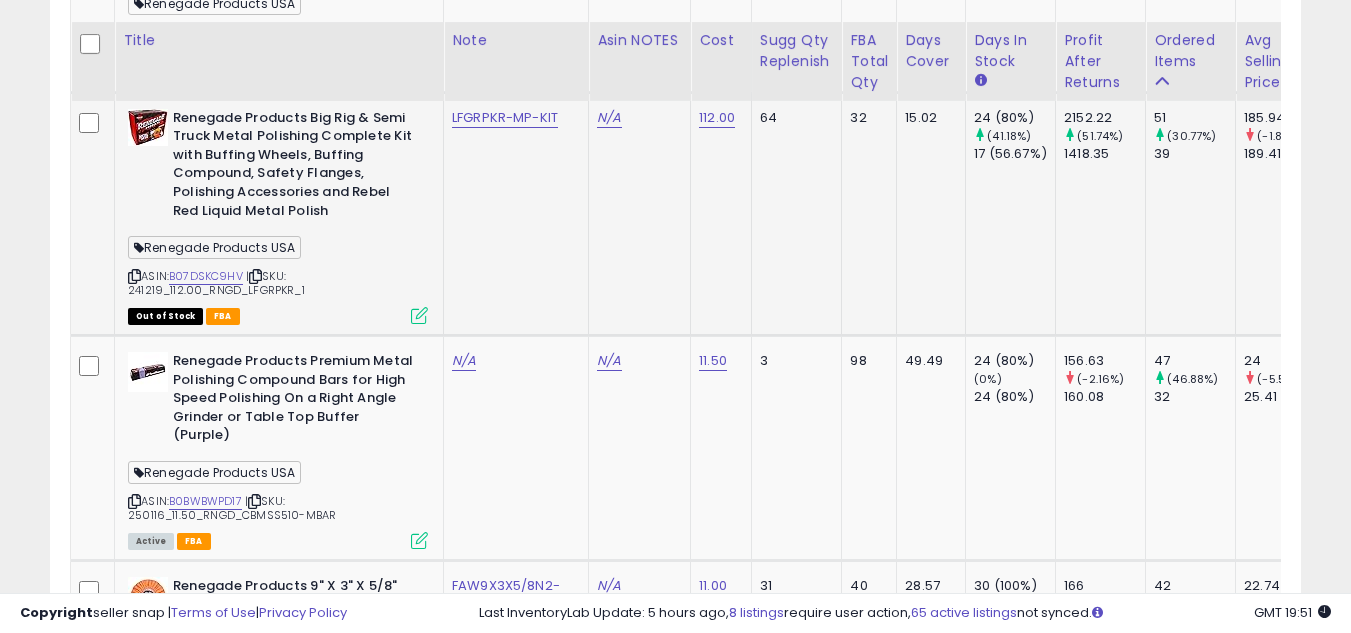 scroll, scrollTop: 2500, scrollLeft: 0, axis: vertical 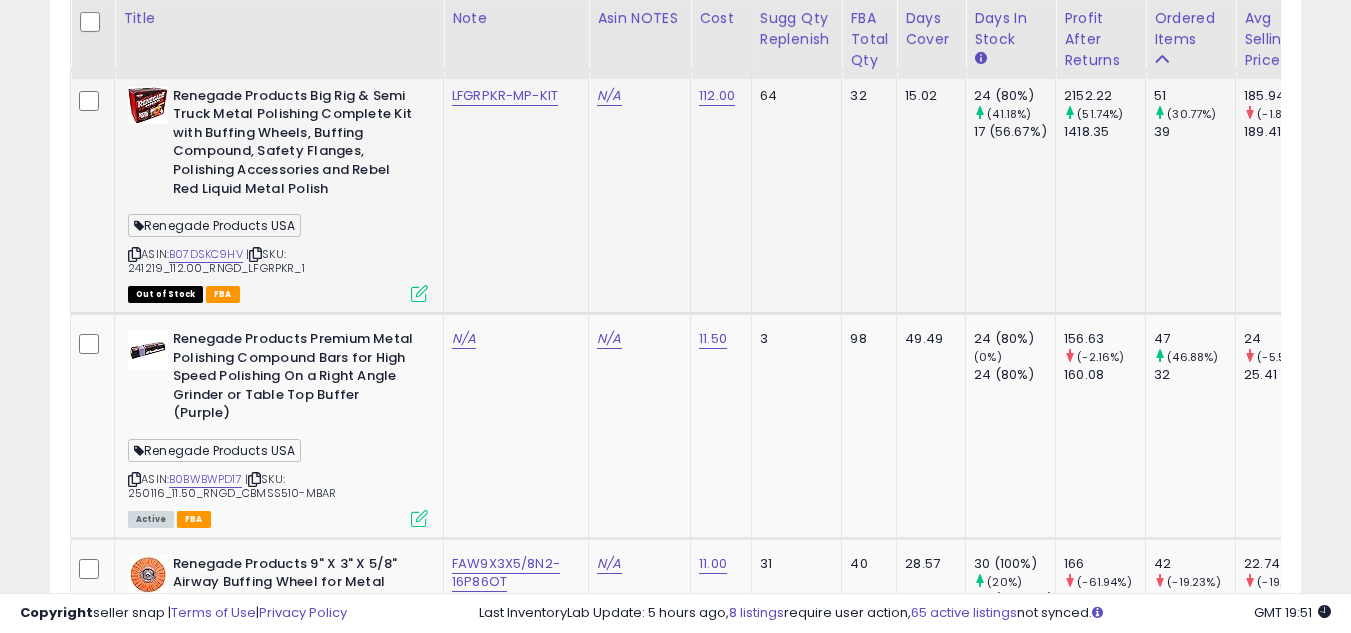 click at bounding box center [134, 254] 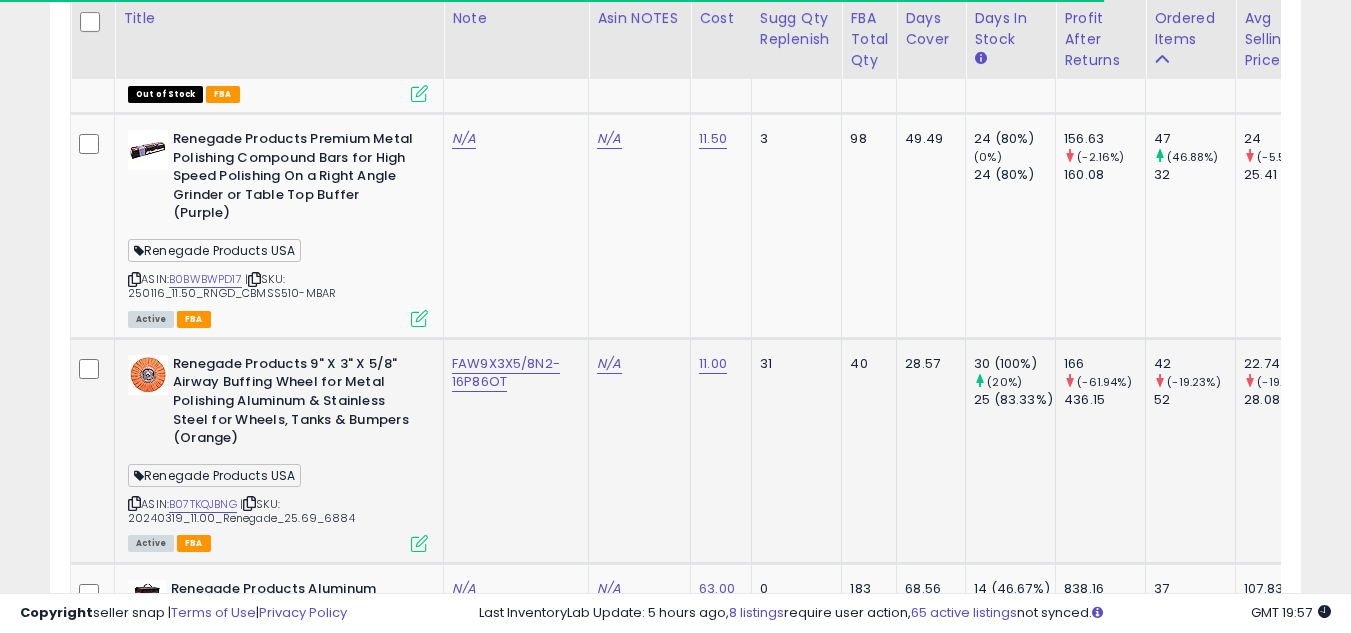 scroll, scrollTop: 2800, scrollLeft: 0, axis: vertical 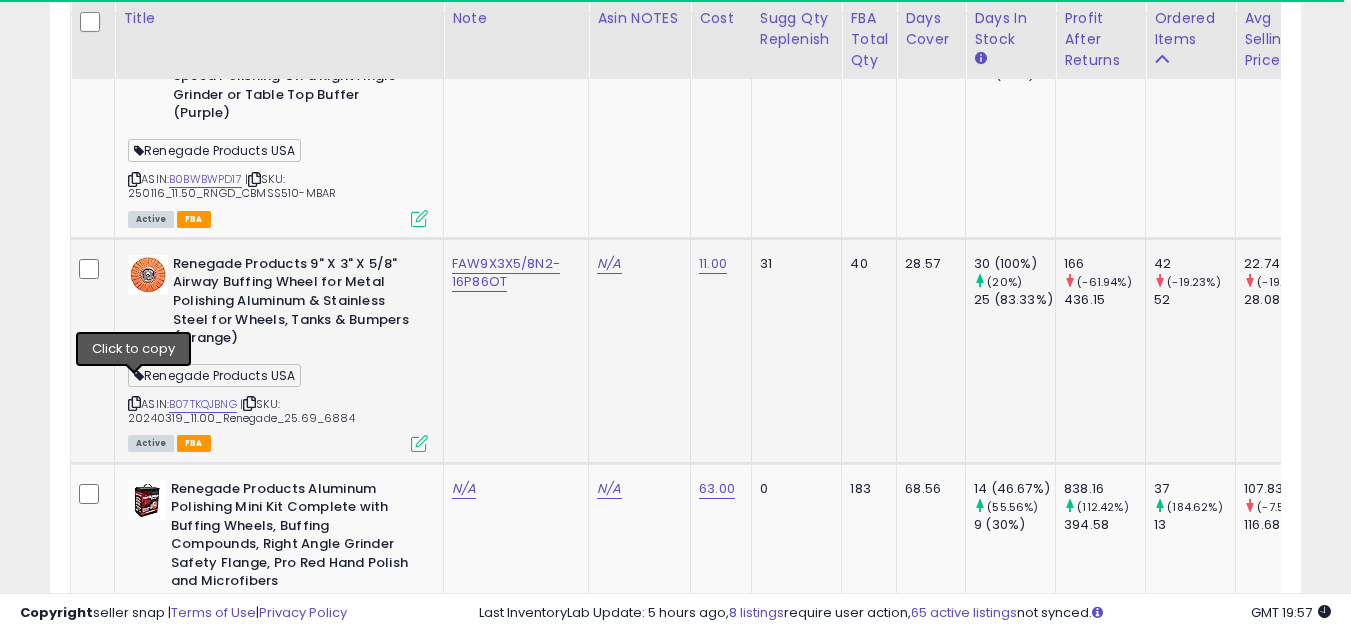 click at bounding box center [134, 403] 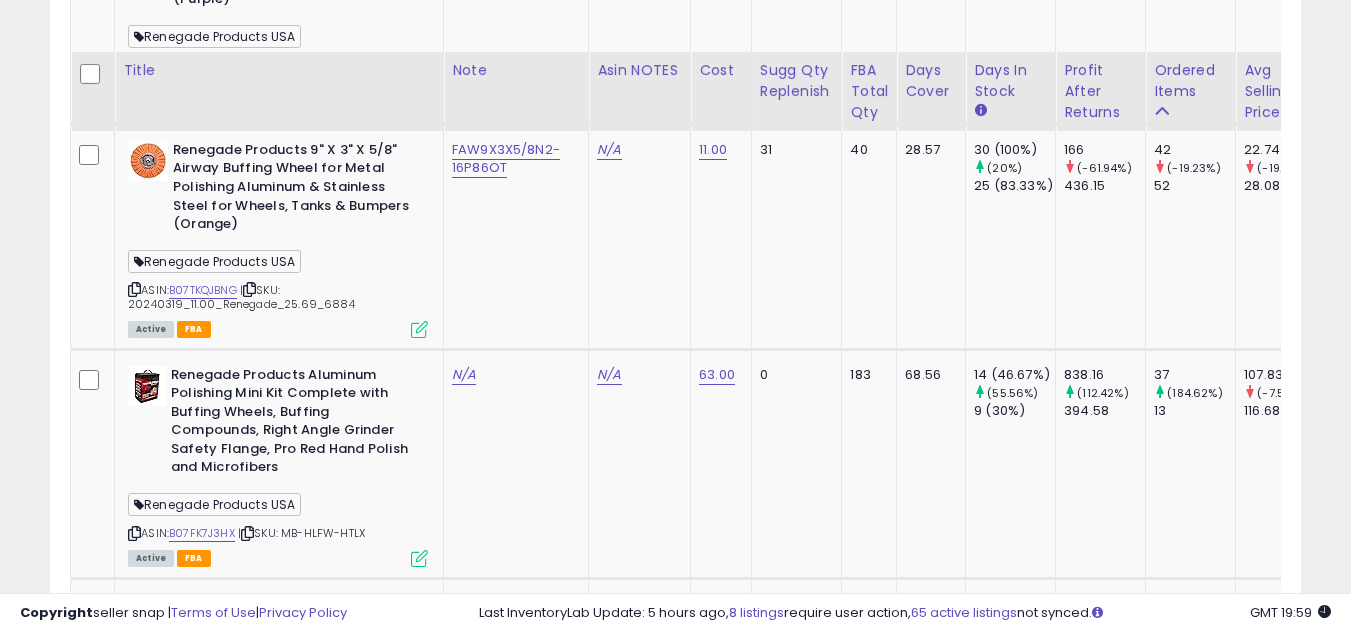 scroll, scrollTop: 3000, scrollLeft: 0, axis: vertical 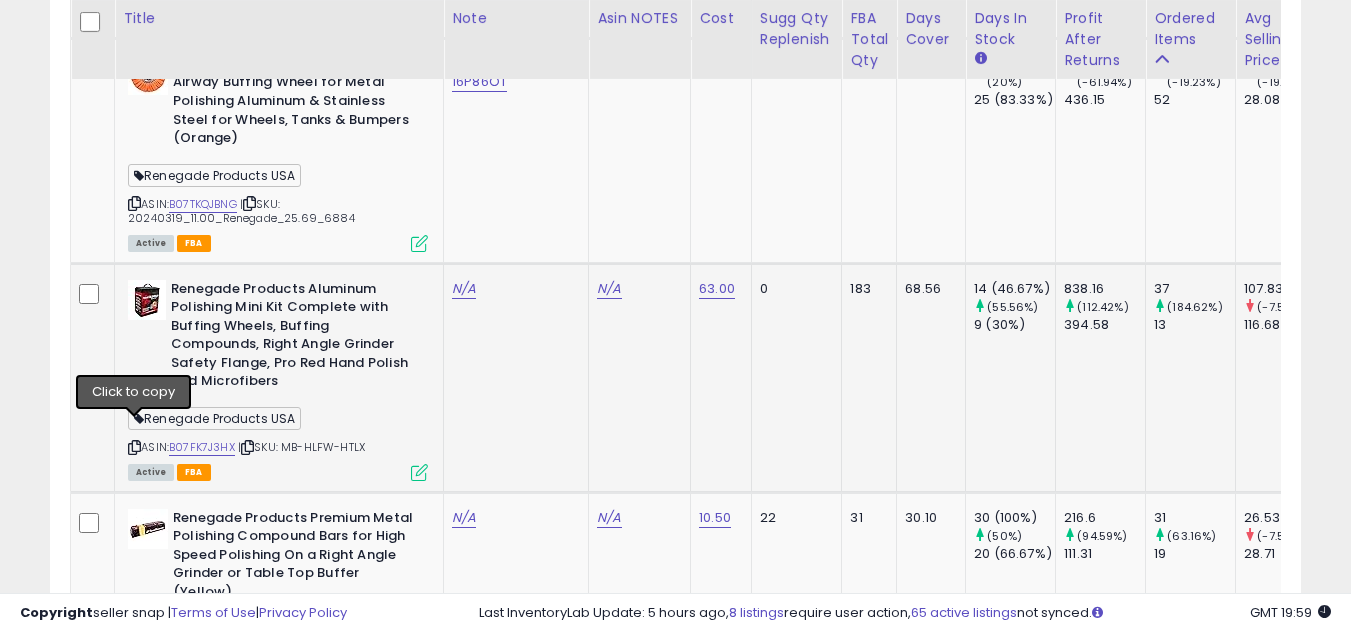 click at bounding box center (134, 447) 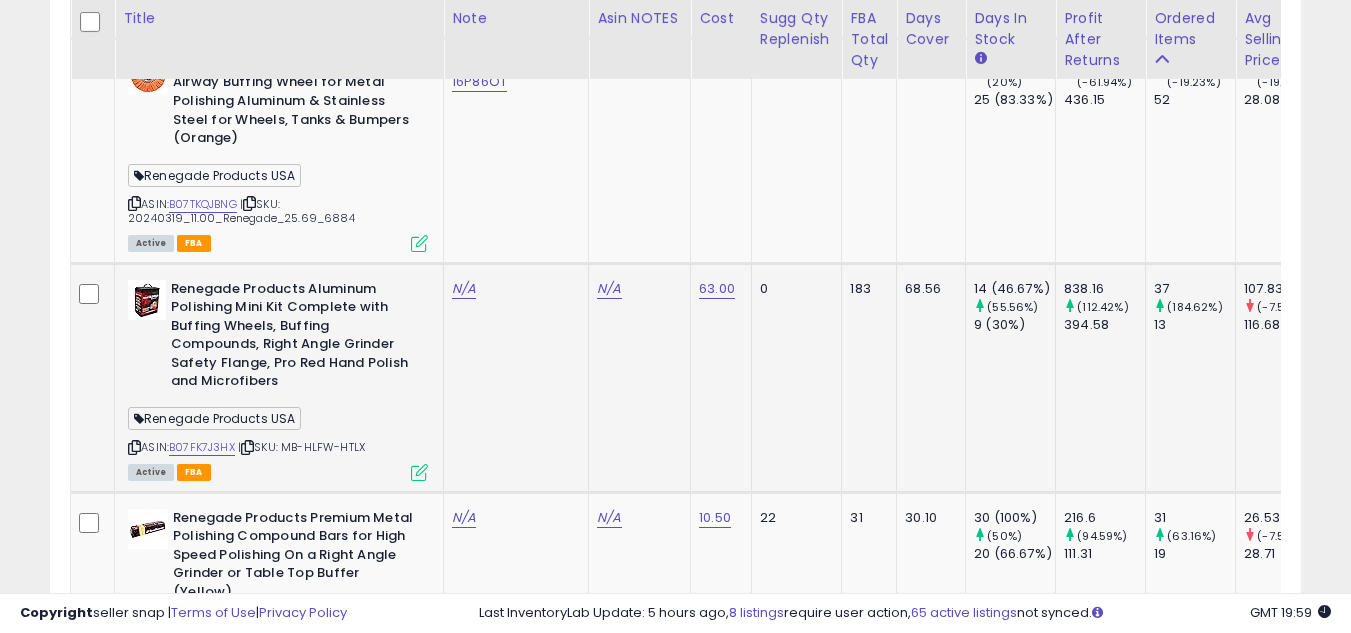 click at bounding box center (134, 447) 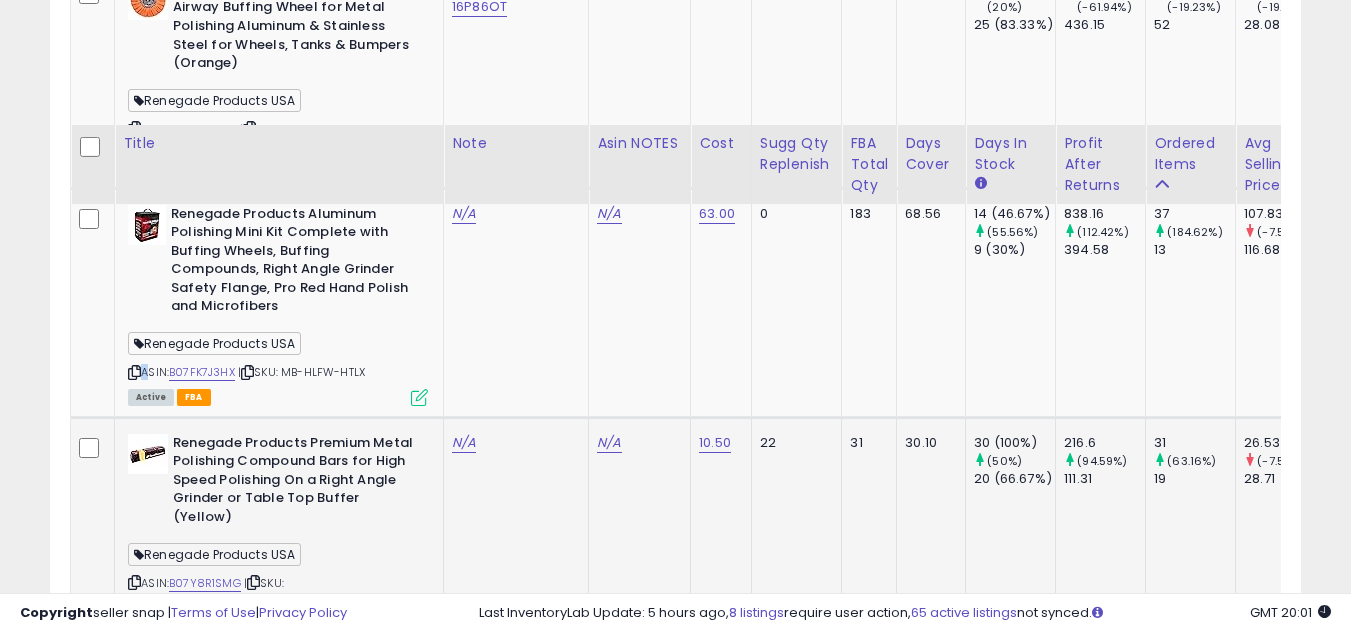 scroll, scrollTop: 3200, scrollLeft: 0, axis: vertical 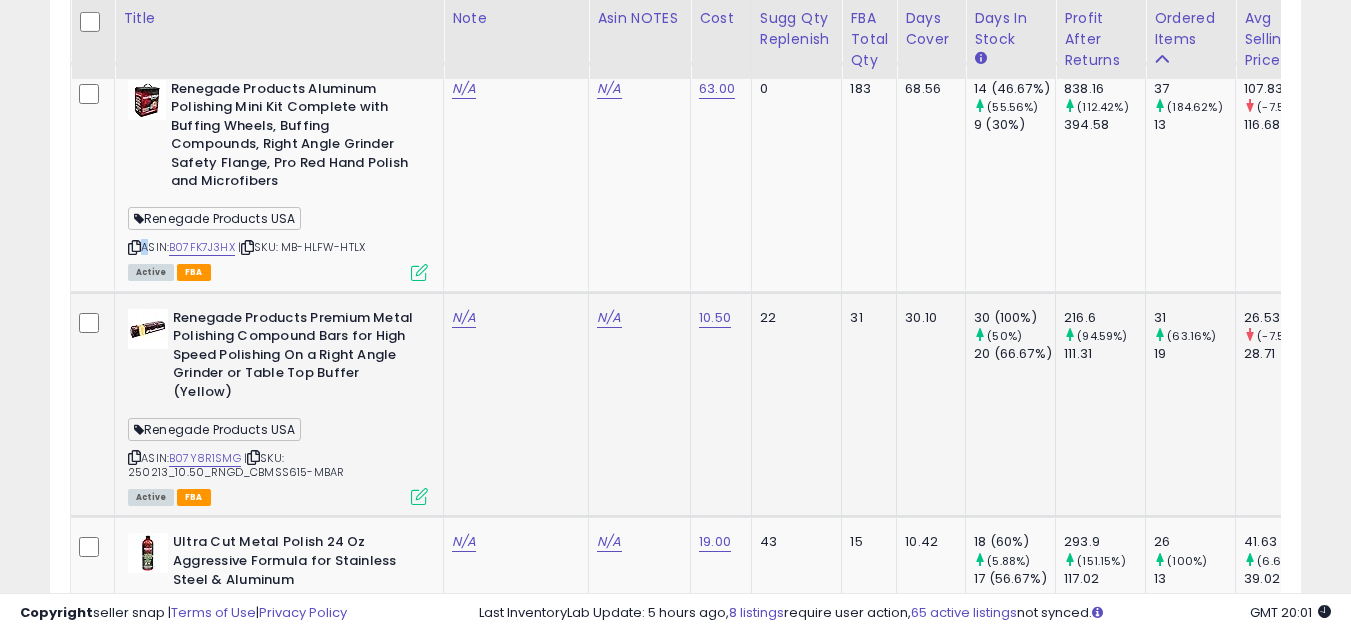 click at bounding box center (134, 457) 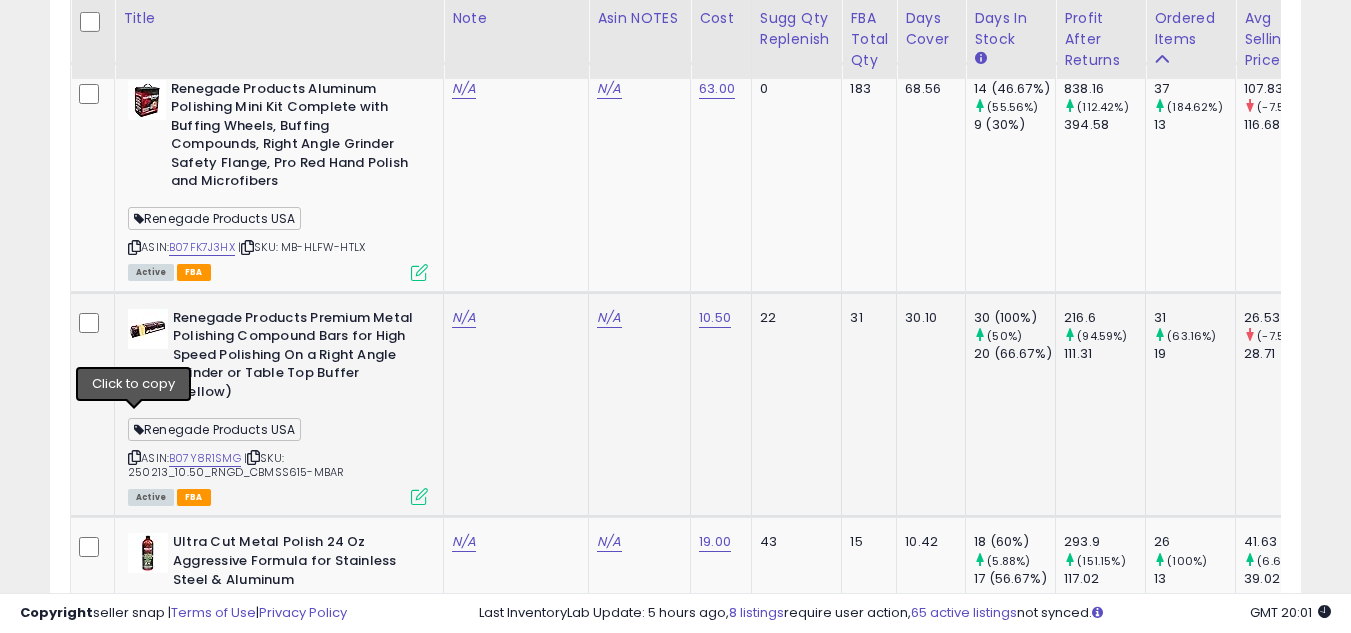 click at bounding box center [134, 457] 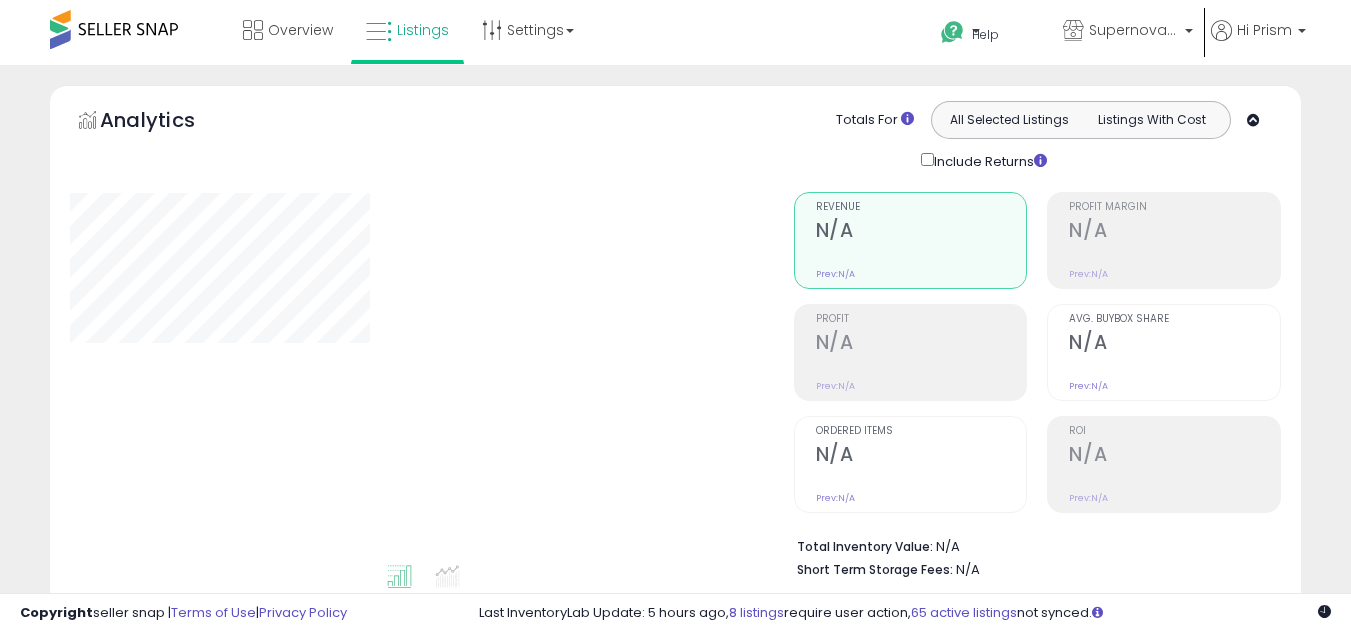 select on "**" 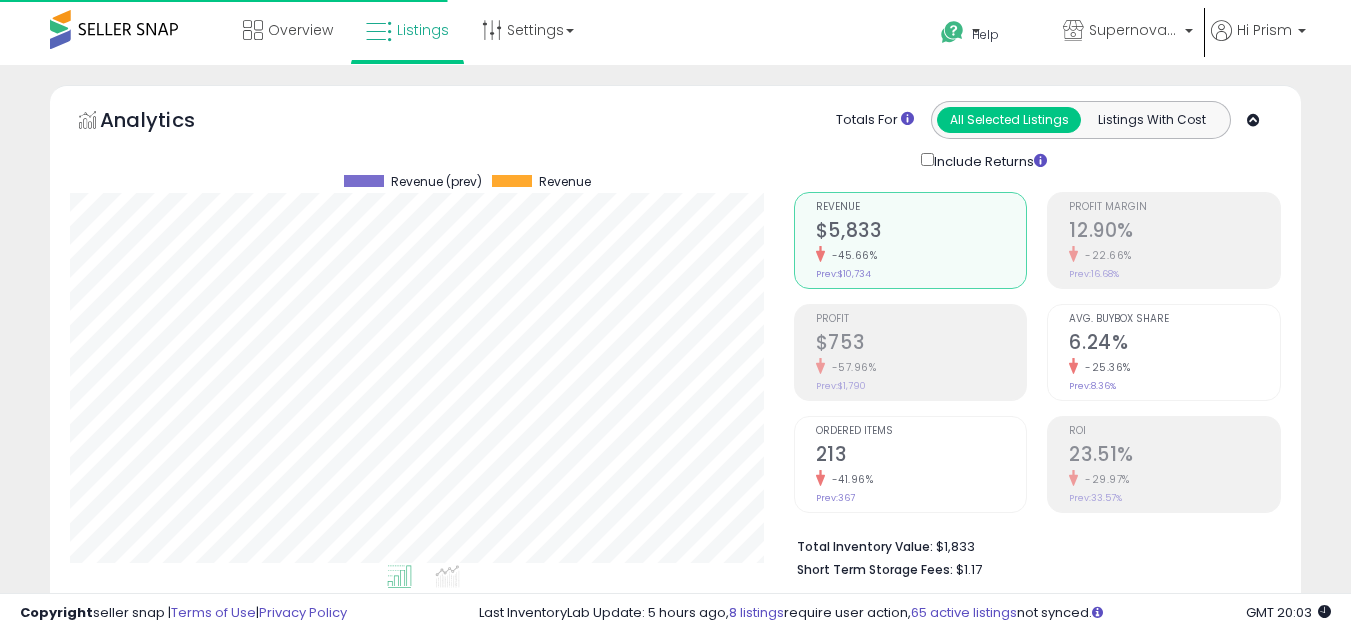 scroll, scrollTop: 658, scrollLeft: 0, axis: vertical 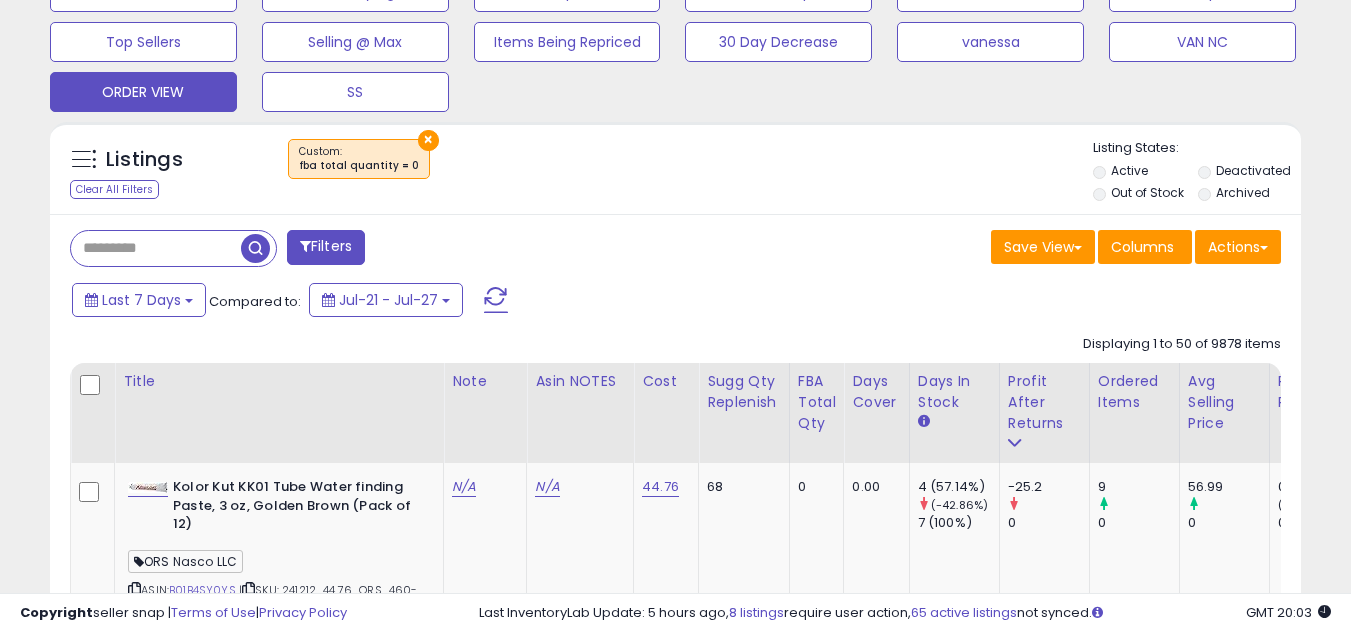 click on "×" at bounding box center [428, 140] 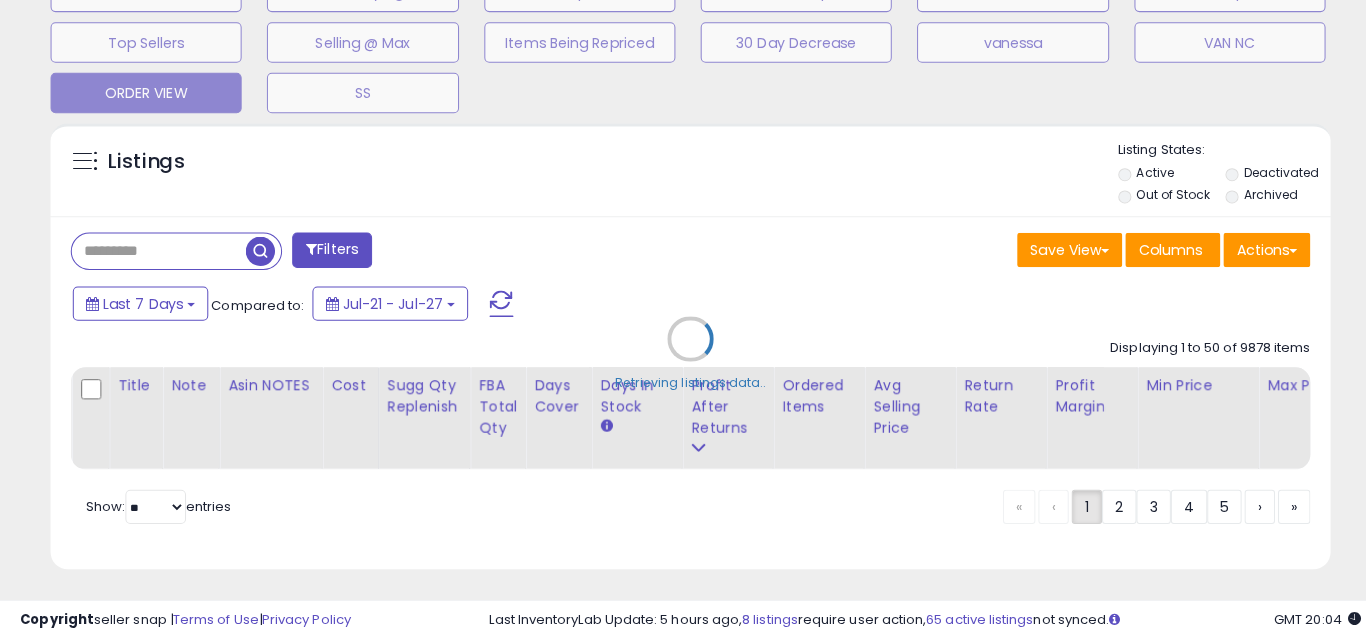 scroll, scrollTop: 999590, scrollLeft: 999267, axis: both 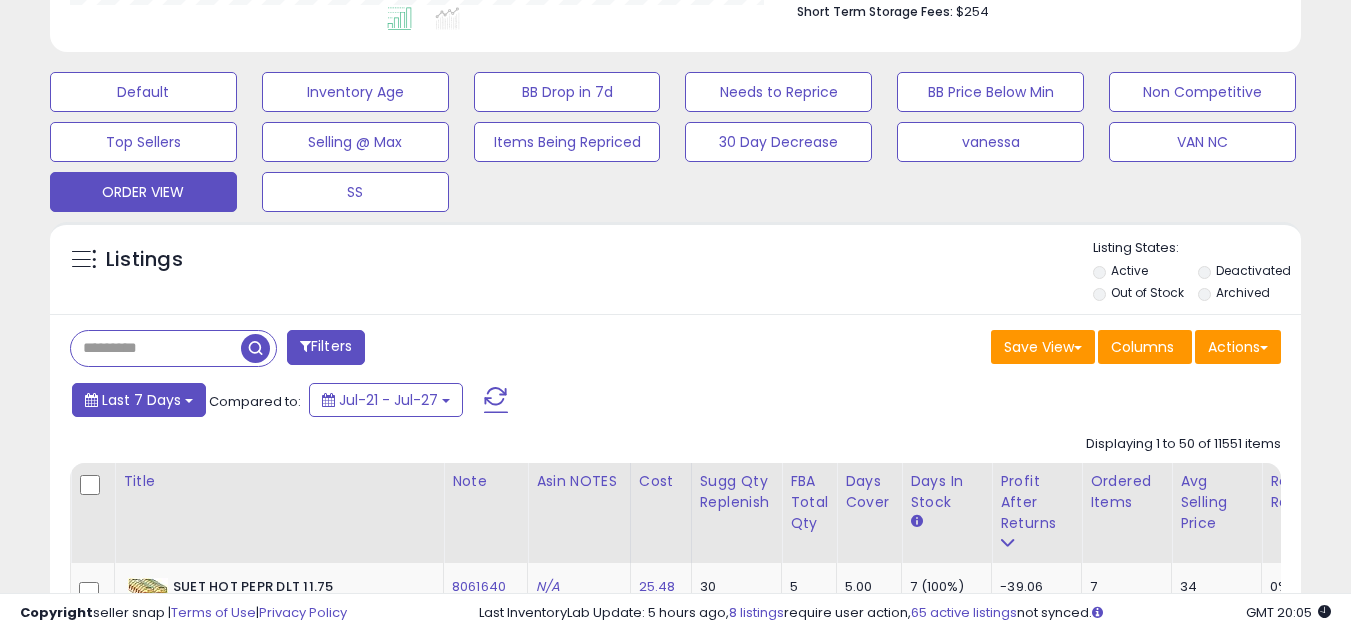 click on "Last 7 Days" at bounding box center (139, 400) 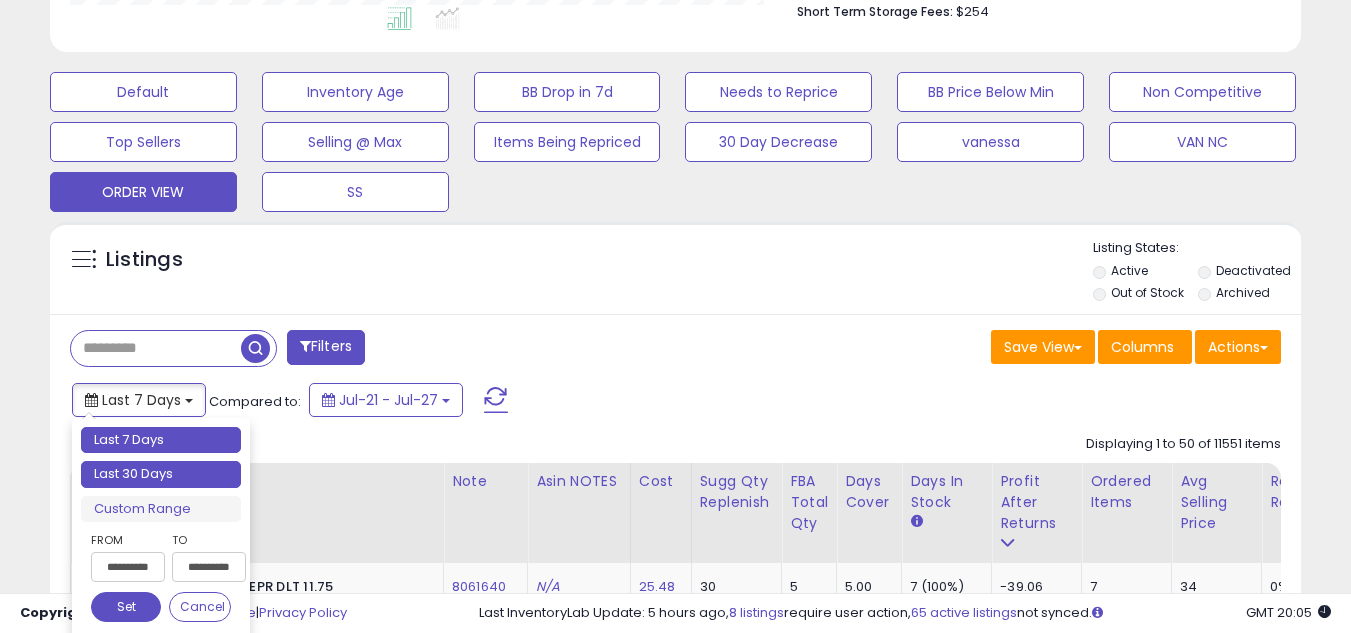 type on "**********" 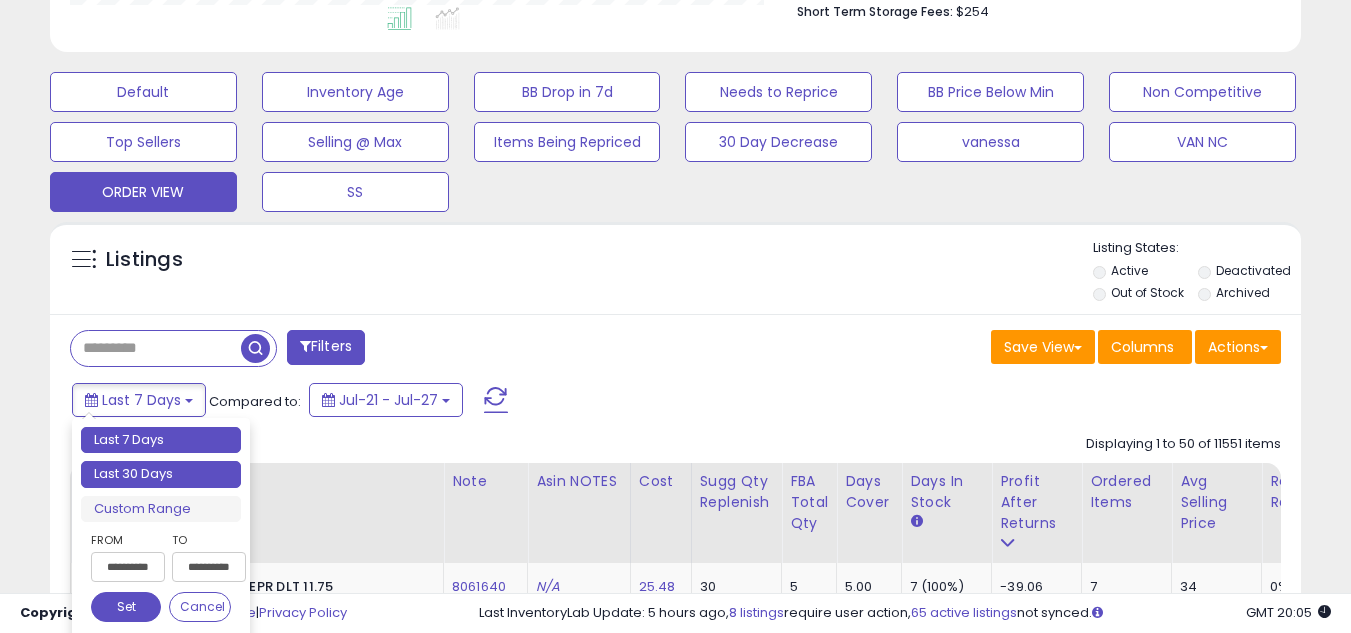 click on "Last 30 Days" at bounding box center [161, 474] 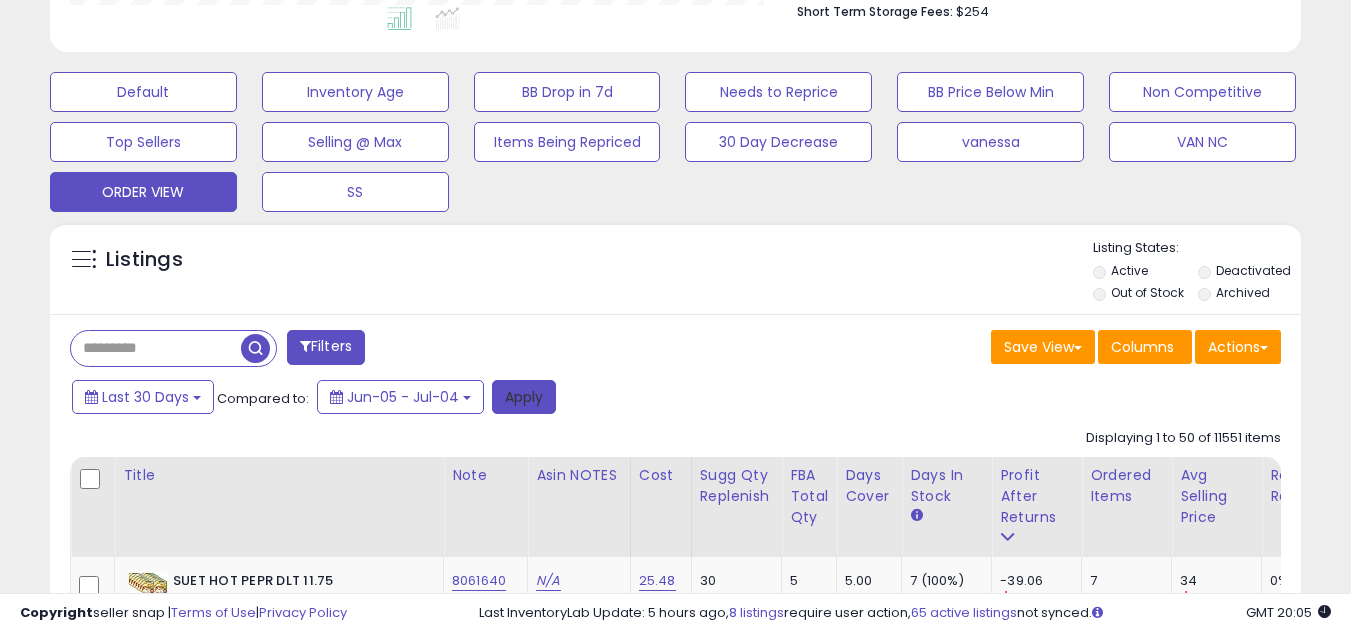 click on "Apply" at bounding box center [524, 397] 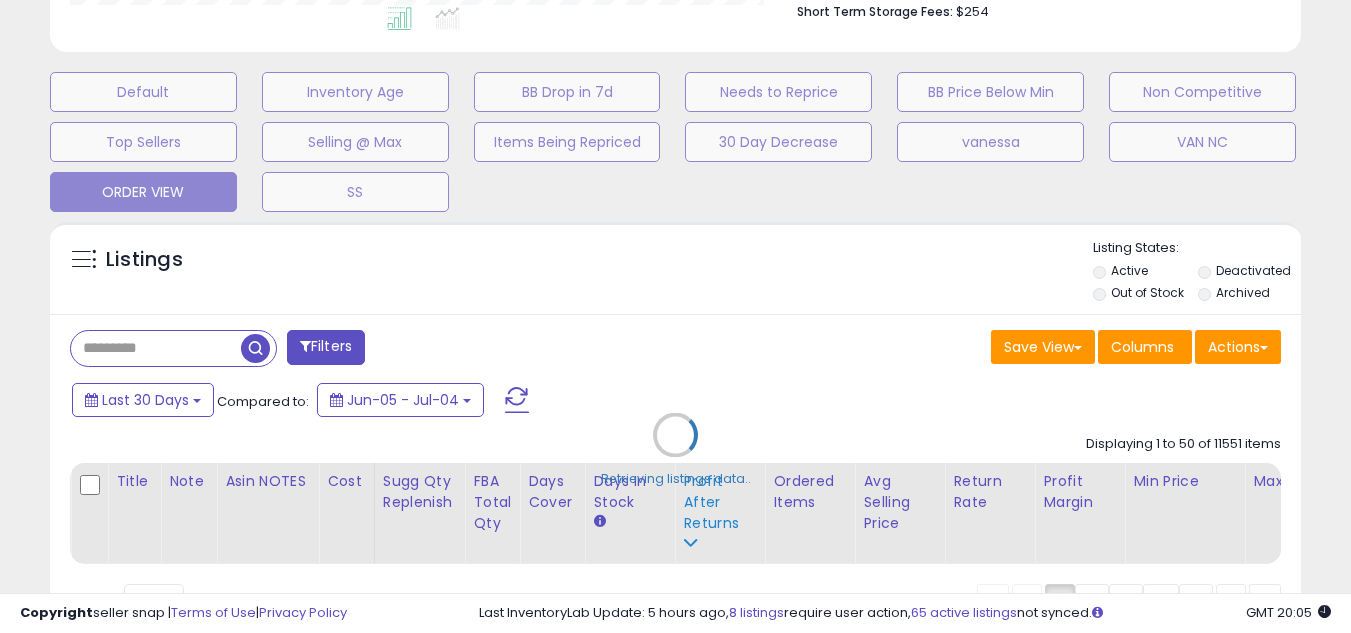 select on "*" 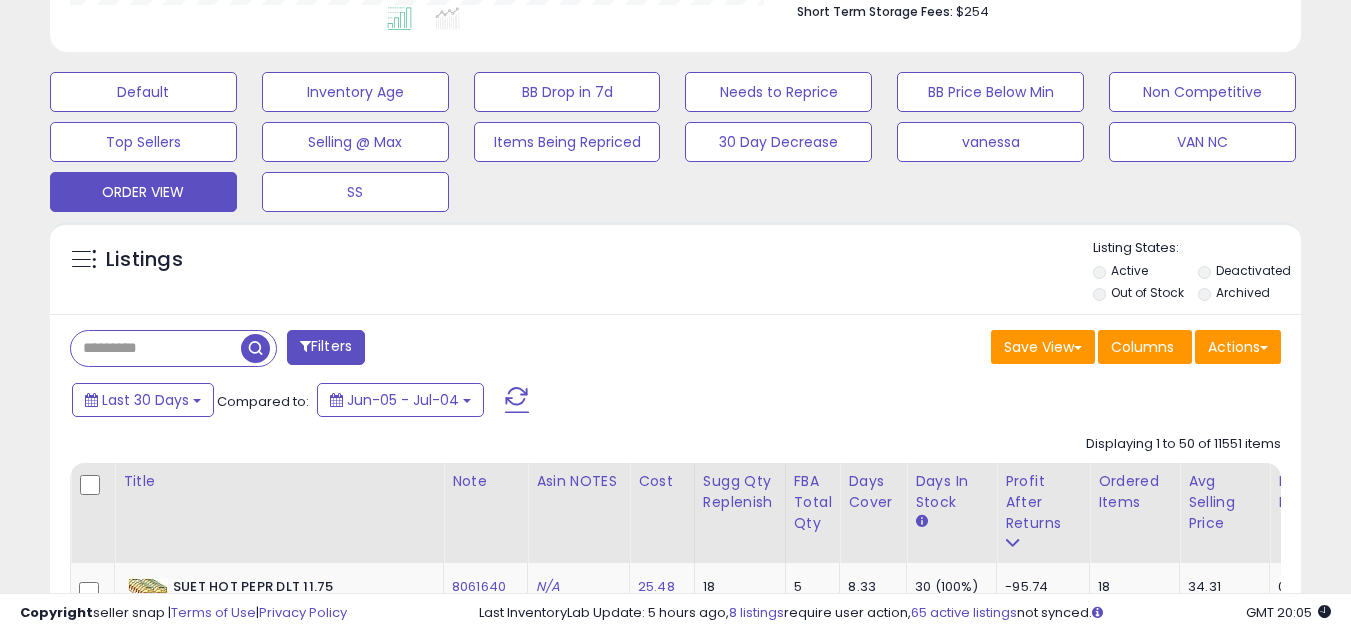 click on "Listings" at bounding box center (675, 273) 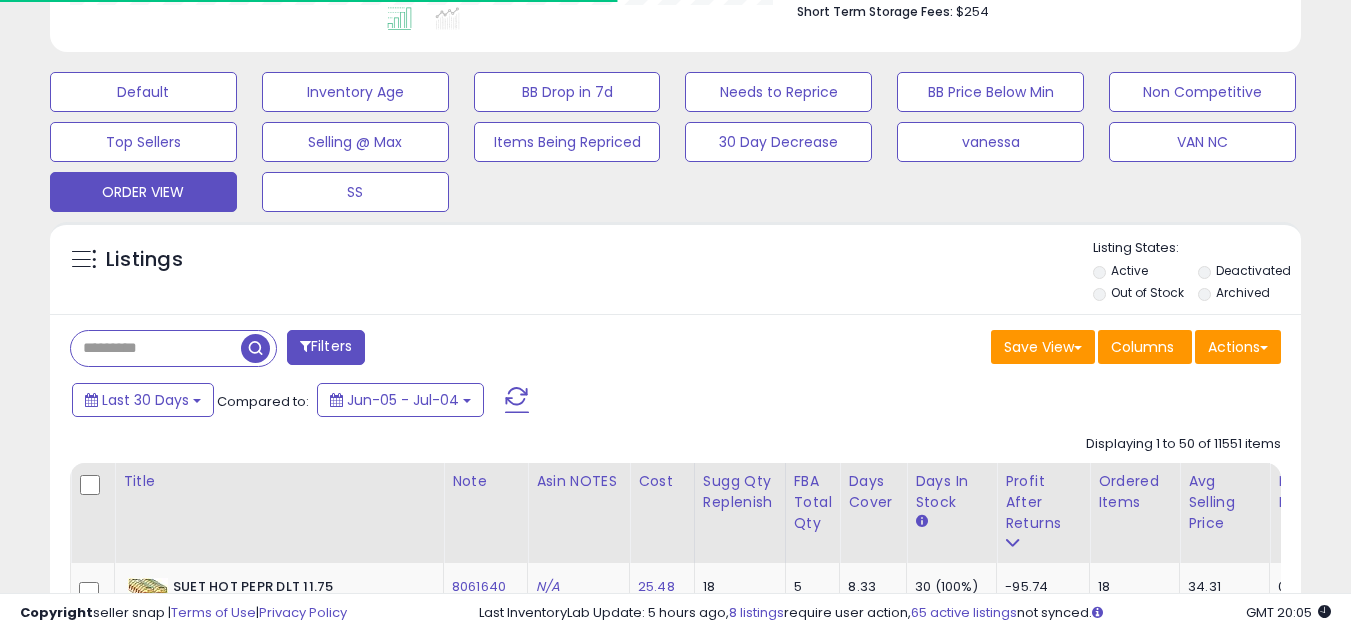 scroll, scrollTop: 999590, scrollLeft: 999276, axis: both 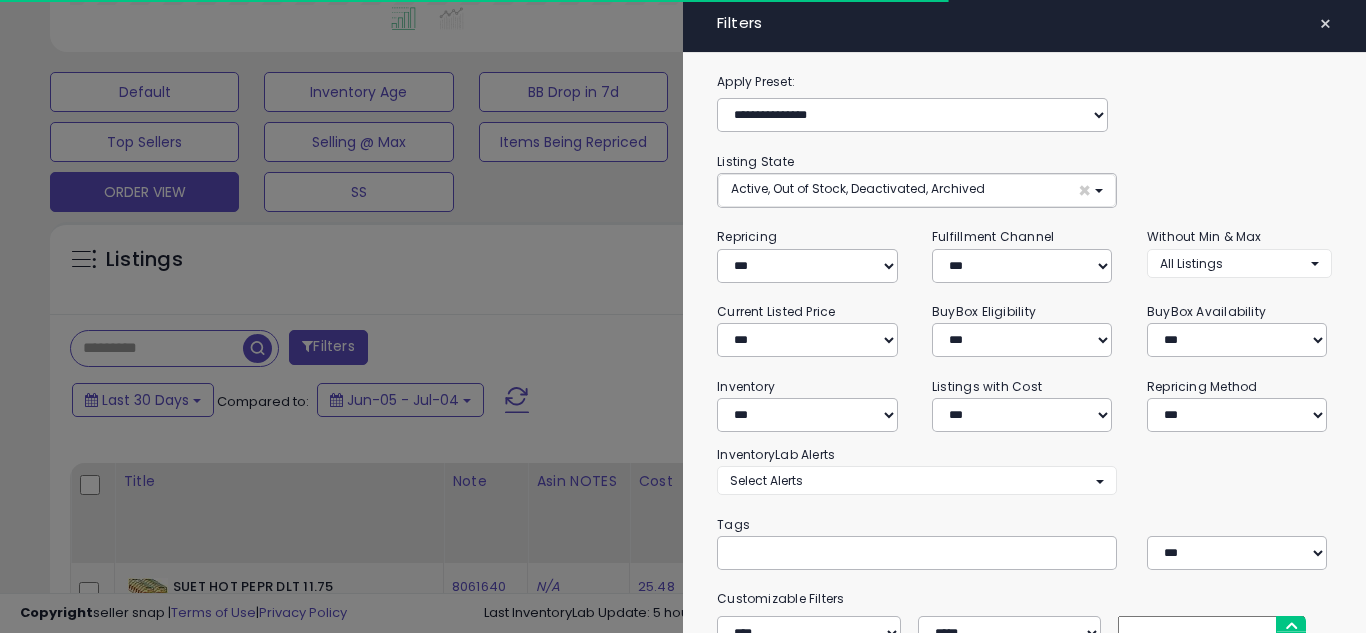 click at bounding box center (880, 552) 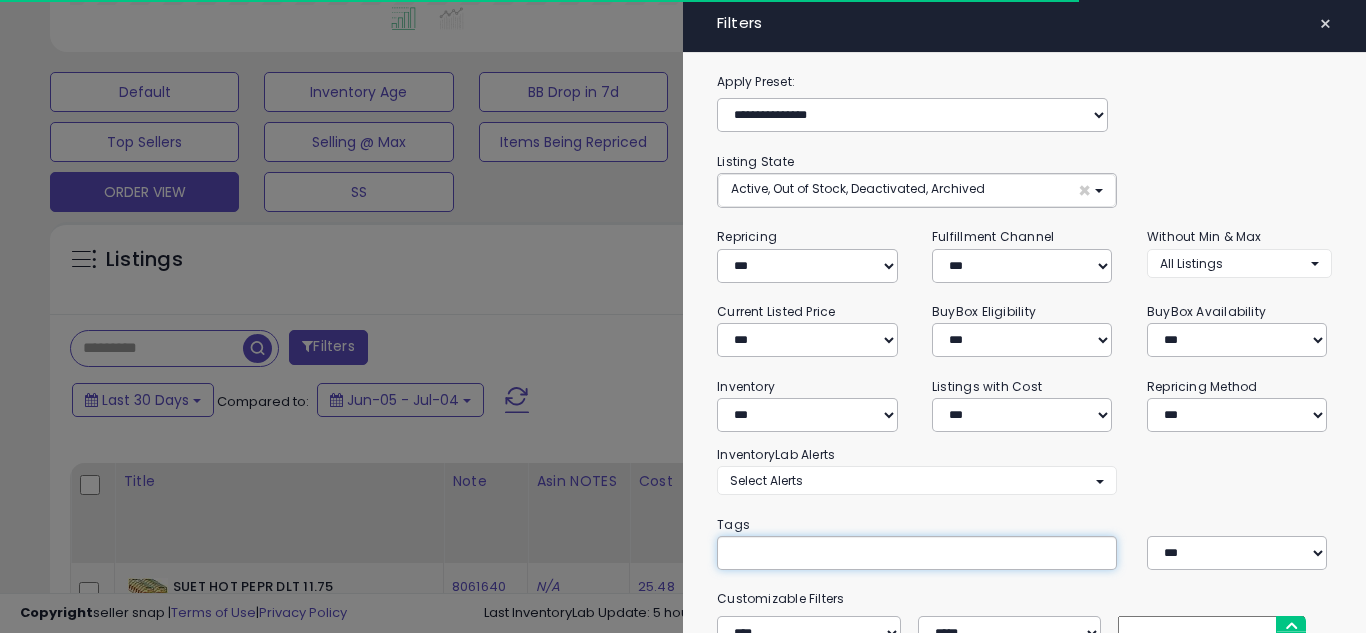 paste on "**********" 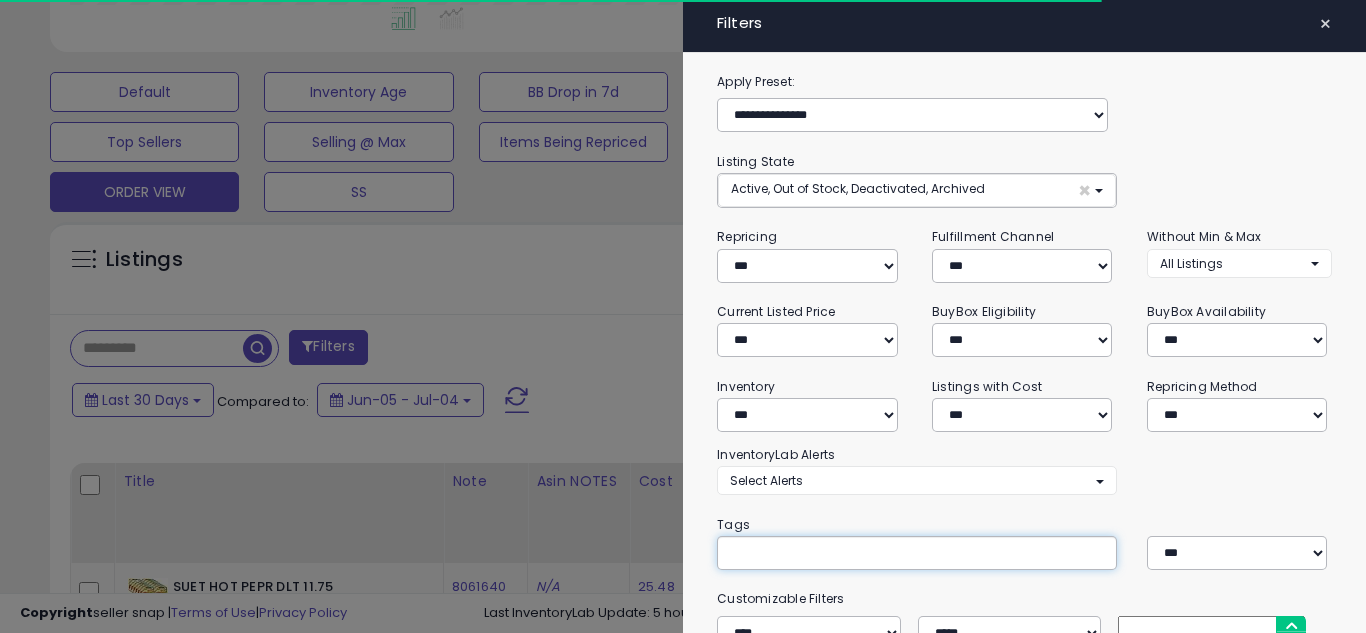 type on "**********" 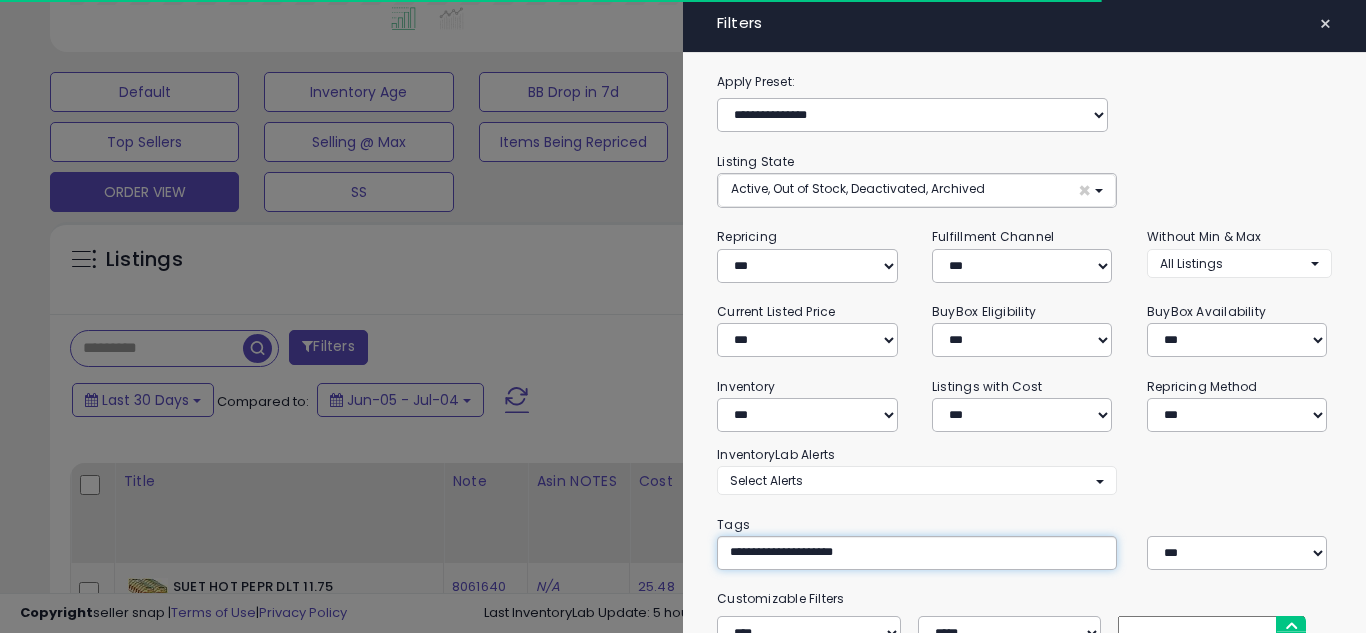 type on "**********" 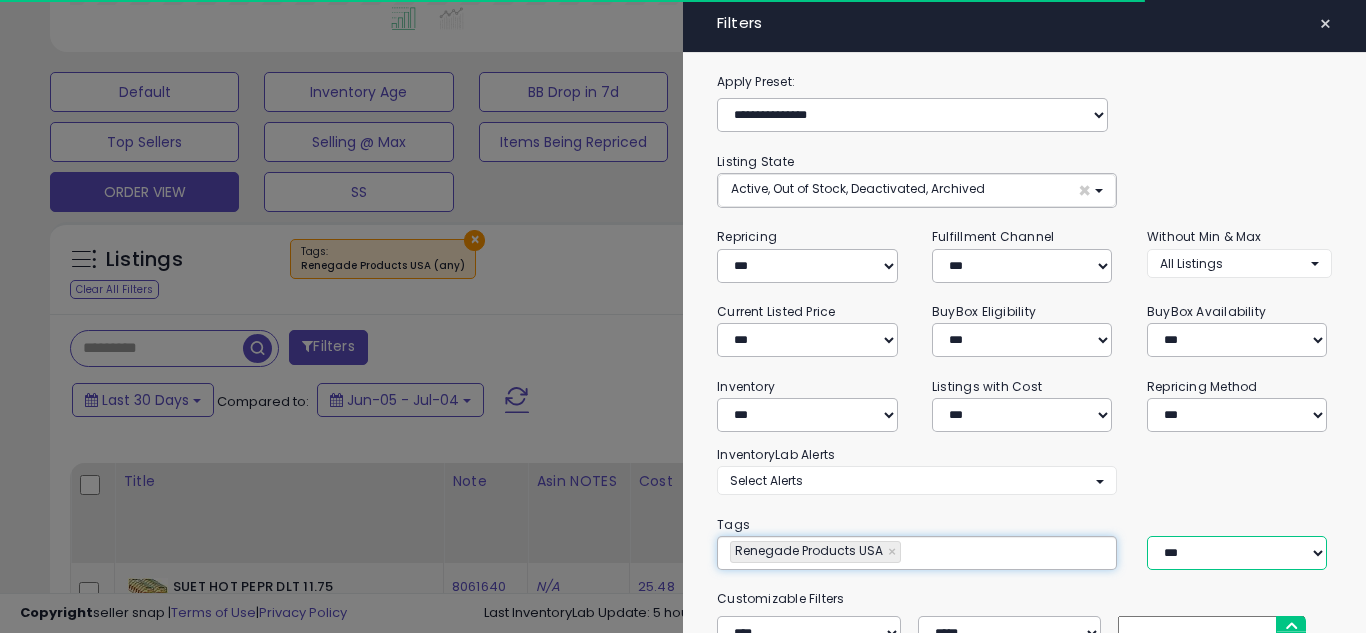 click on "***
***
****" at bounding box center [1237, 553] 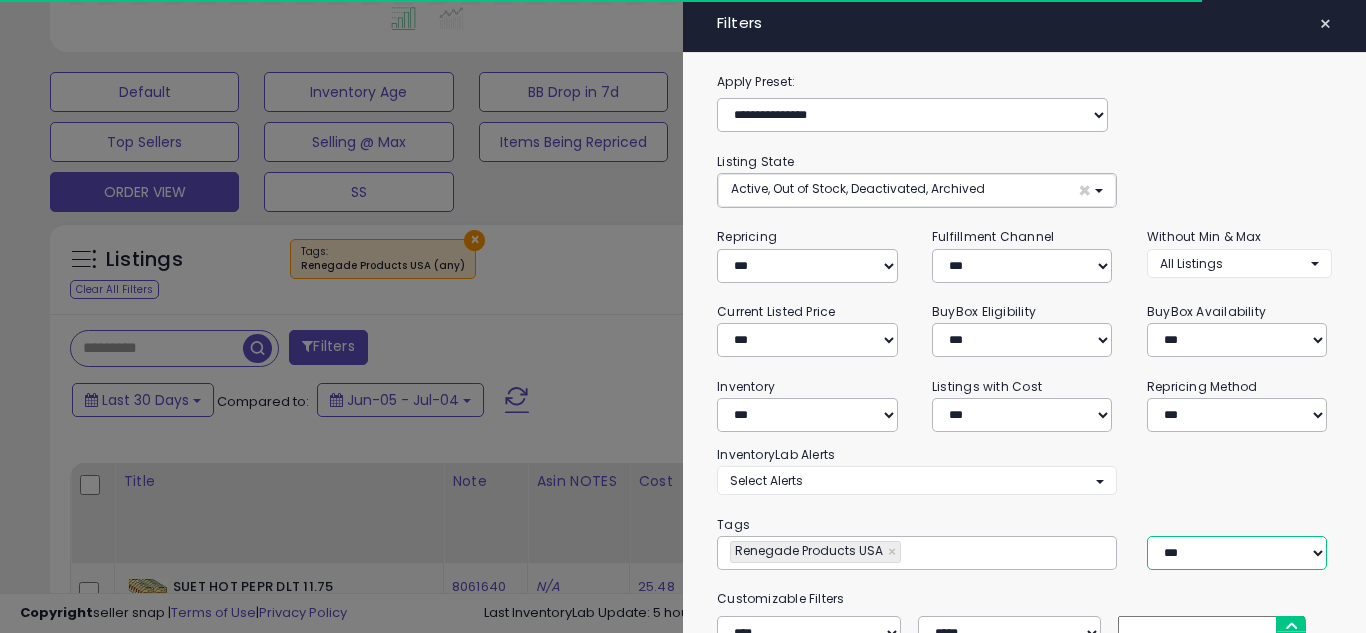 select on "***" 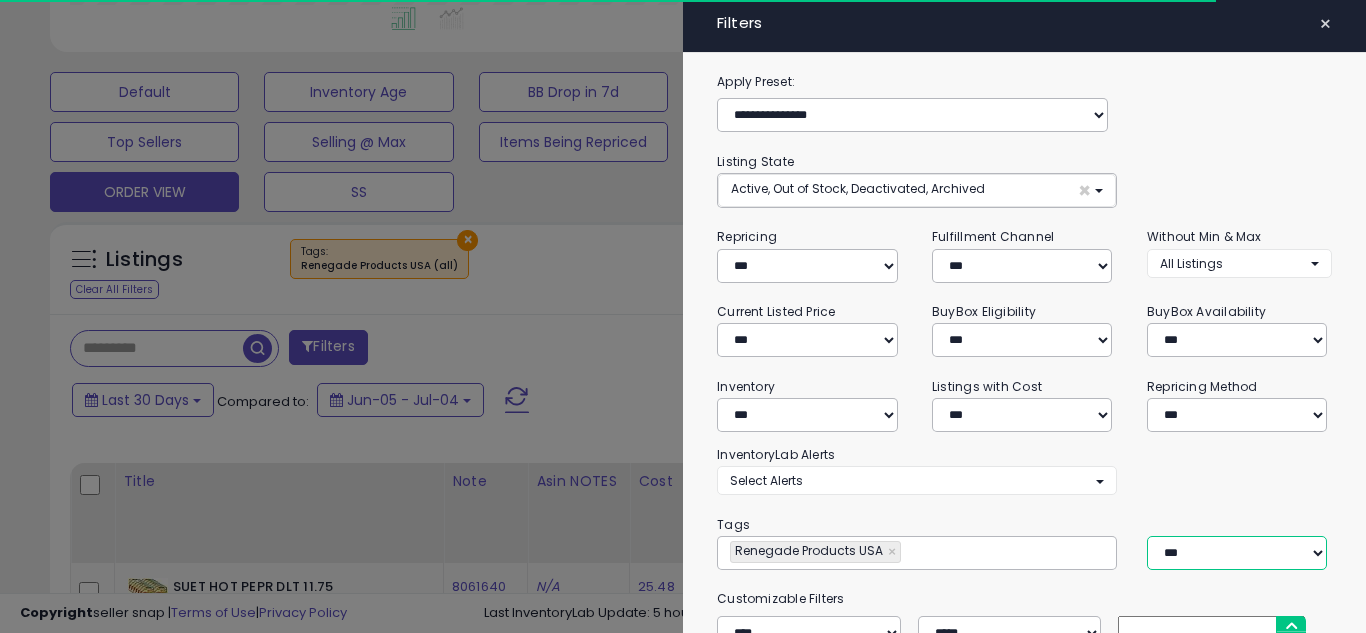 scroll, scrollTop: 999590, scrollLeft: 999267, axis: both 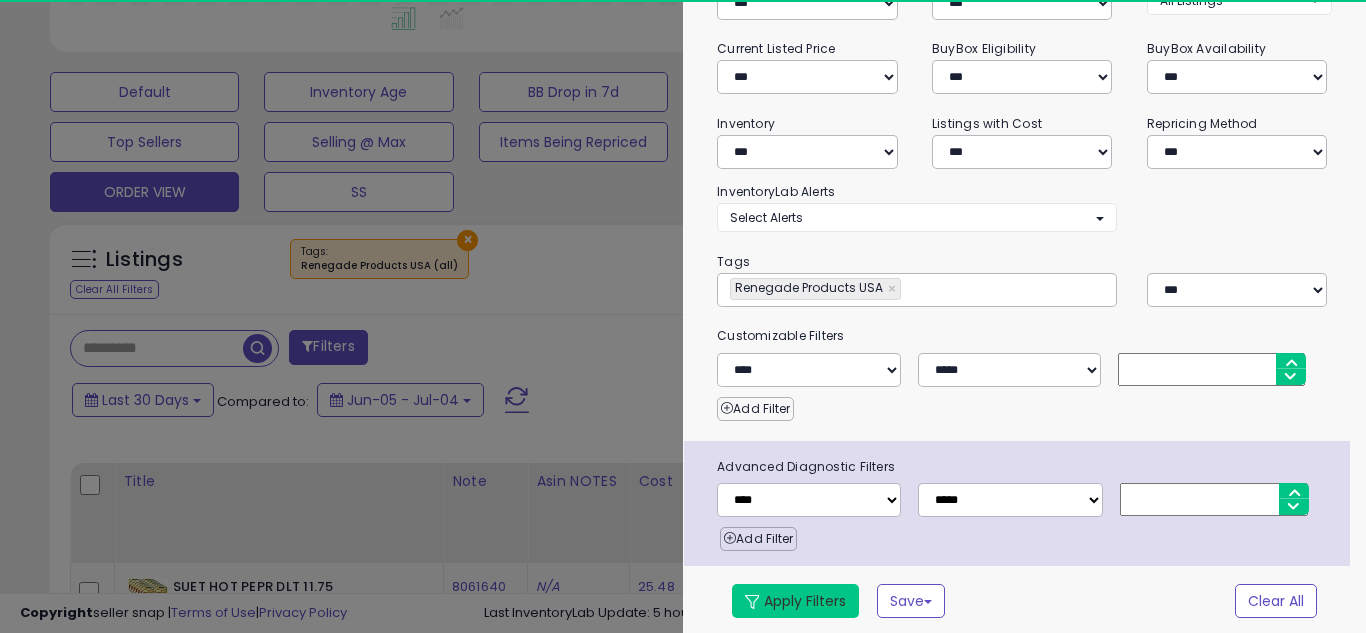 click on "Apply Filters" at bounding box center (795, 601) 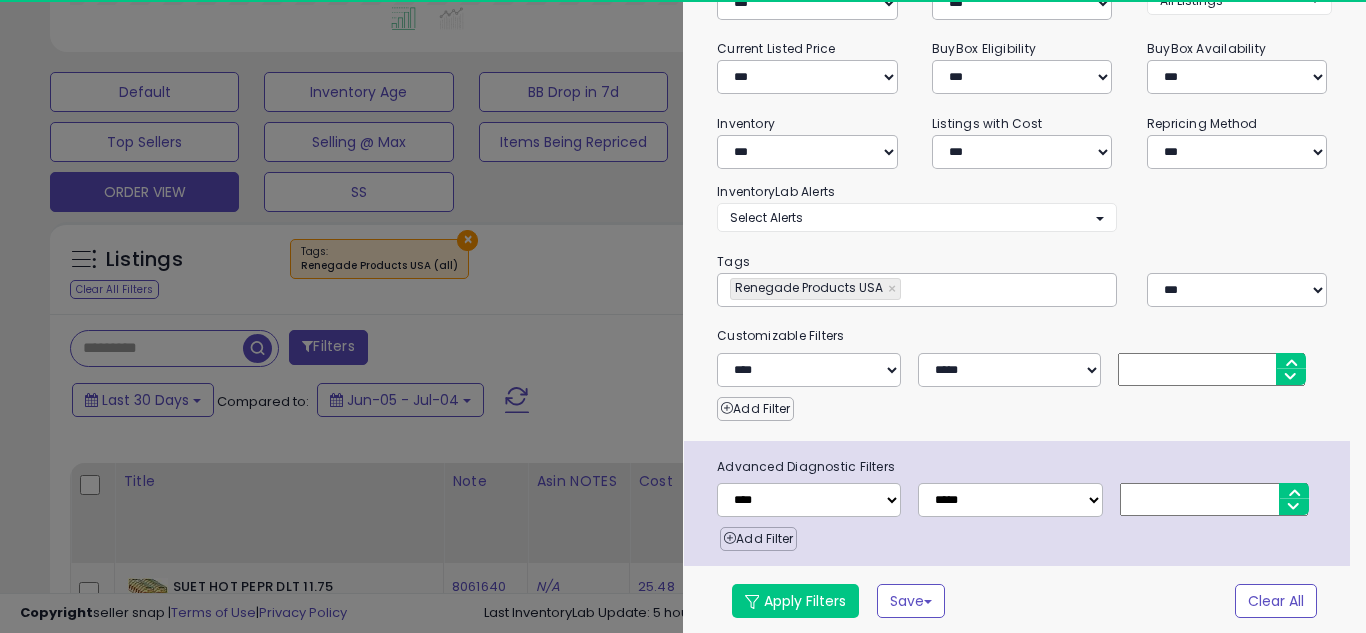 click on "Retrieving listings data.." at bounding box center [0, 0] 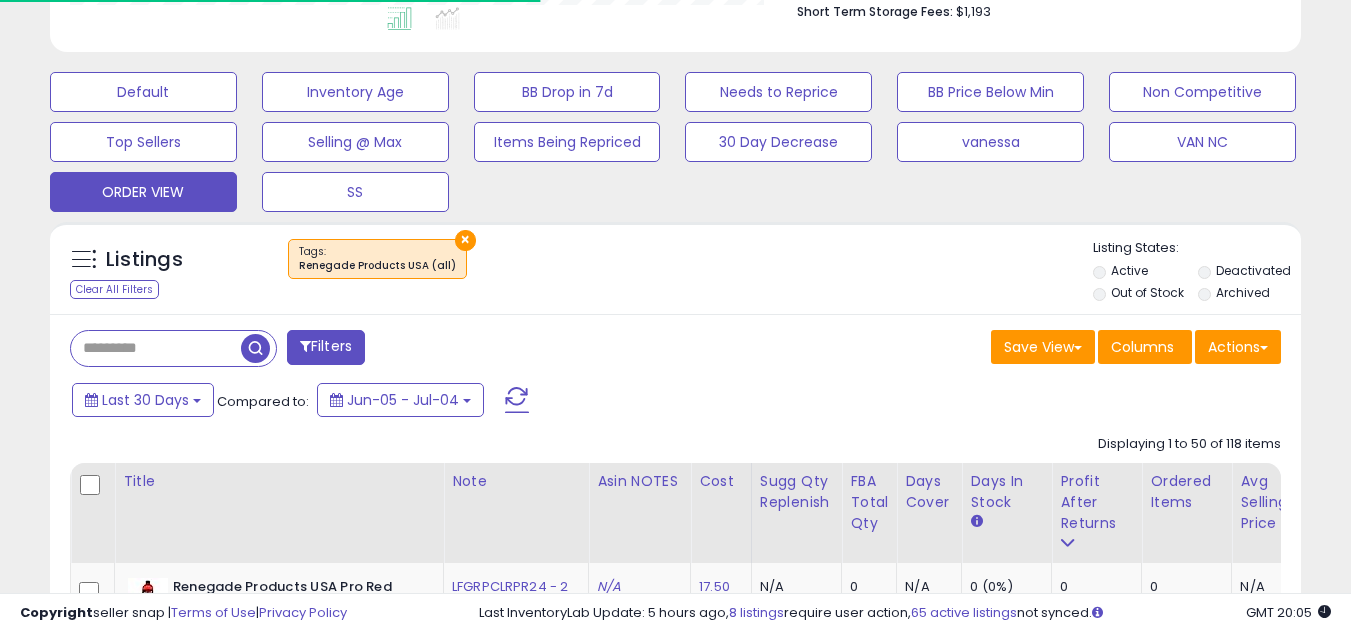 scroll, scrollTop: 410, scrollLeft: 724, axis: both 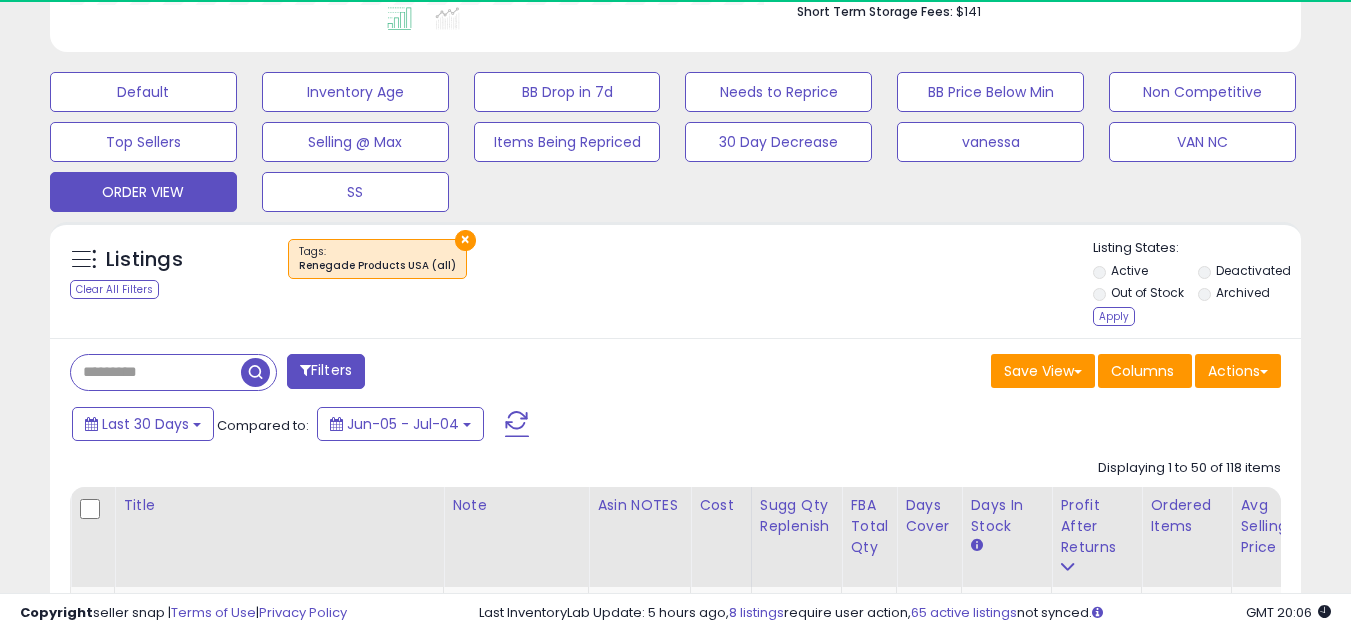 click on "Apply" at bounding box center (1114, 316) 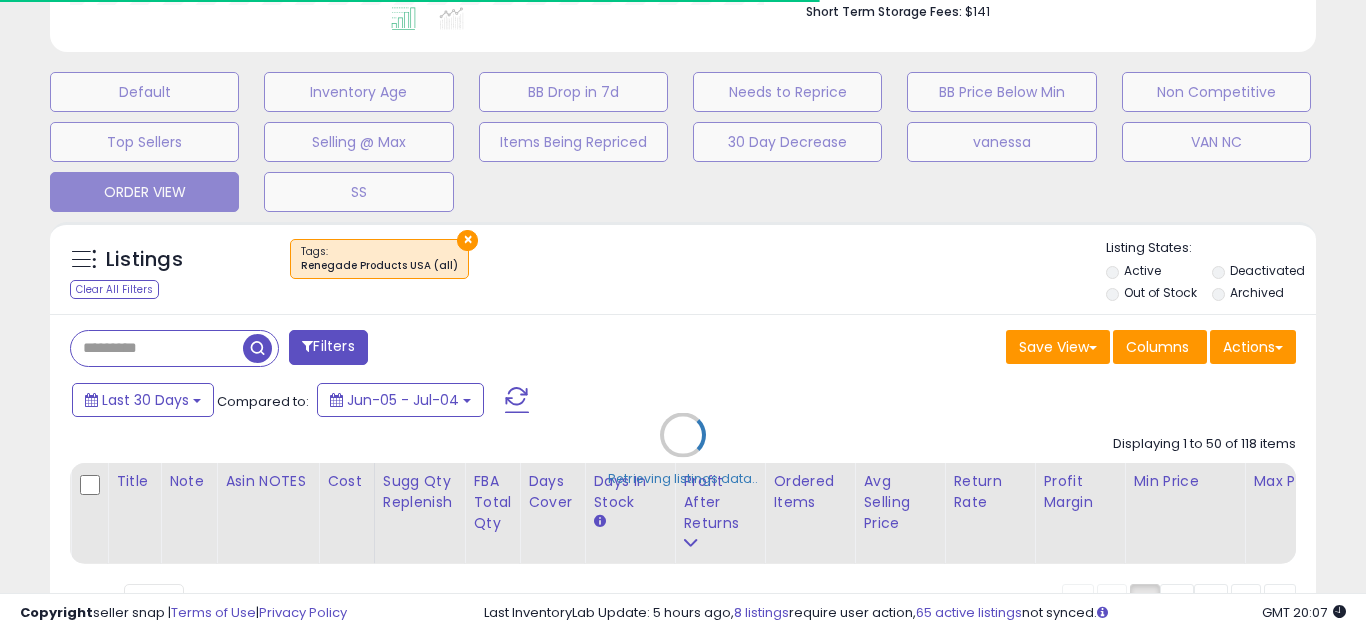 scroll, scrollTop: 999590, scrollLeft: 999267, axis: both 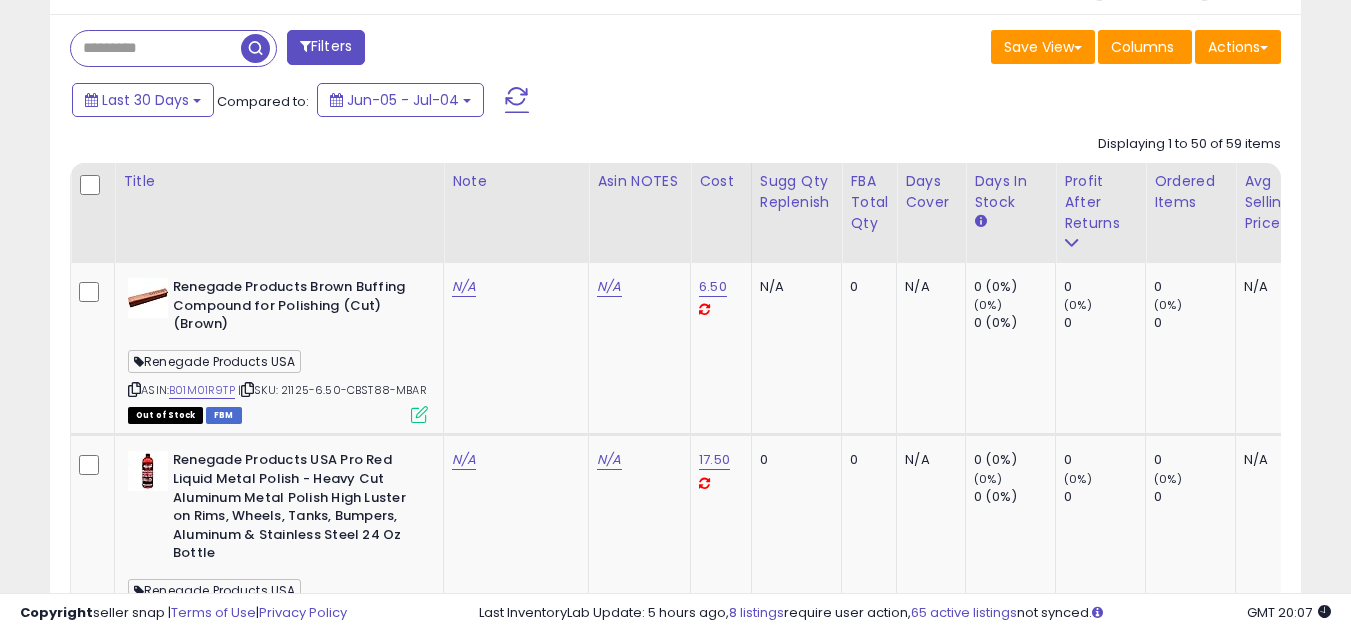 click on "Ordered Items" at bounding box center (1190, 192) 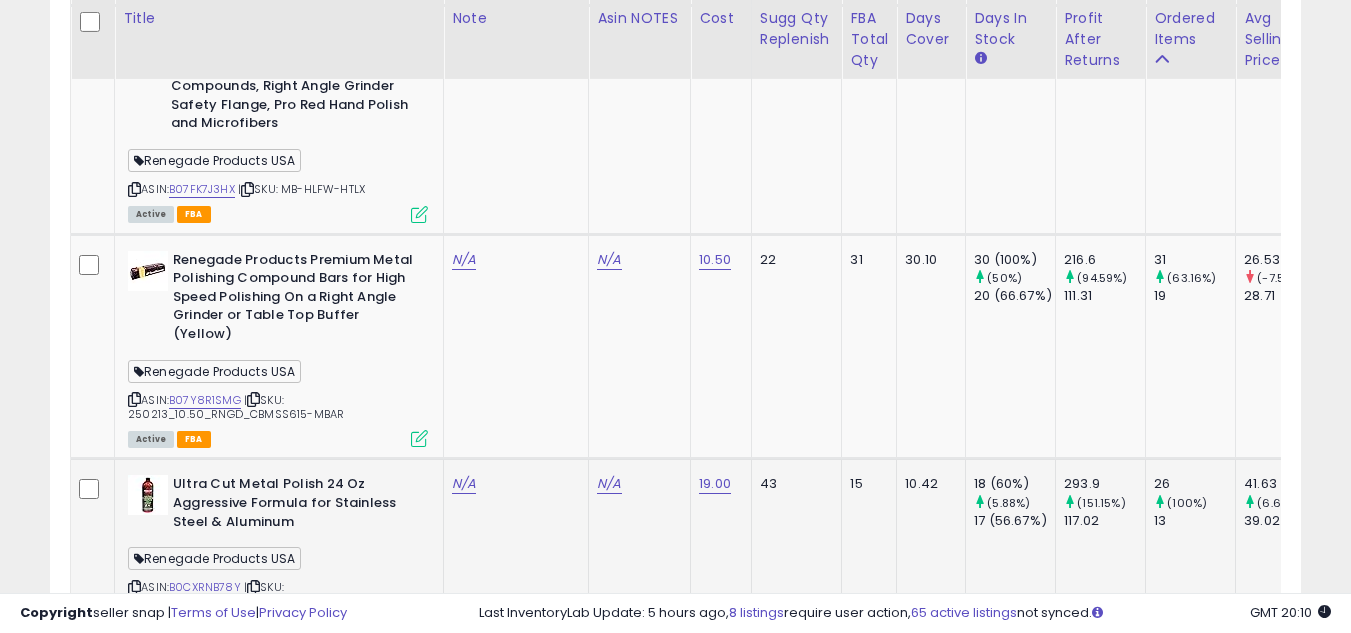 scroll, scrollTop: 3358, scrollLeft: 0, axis: vertical 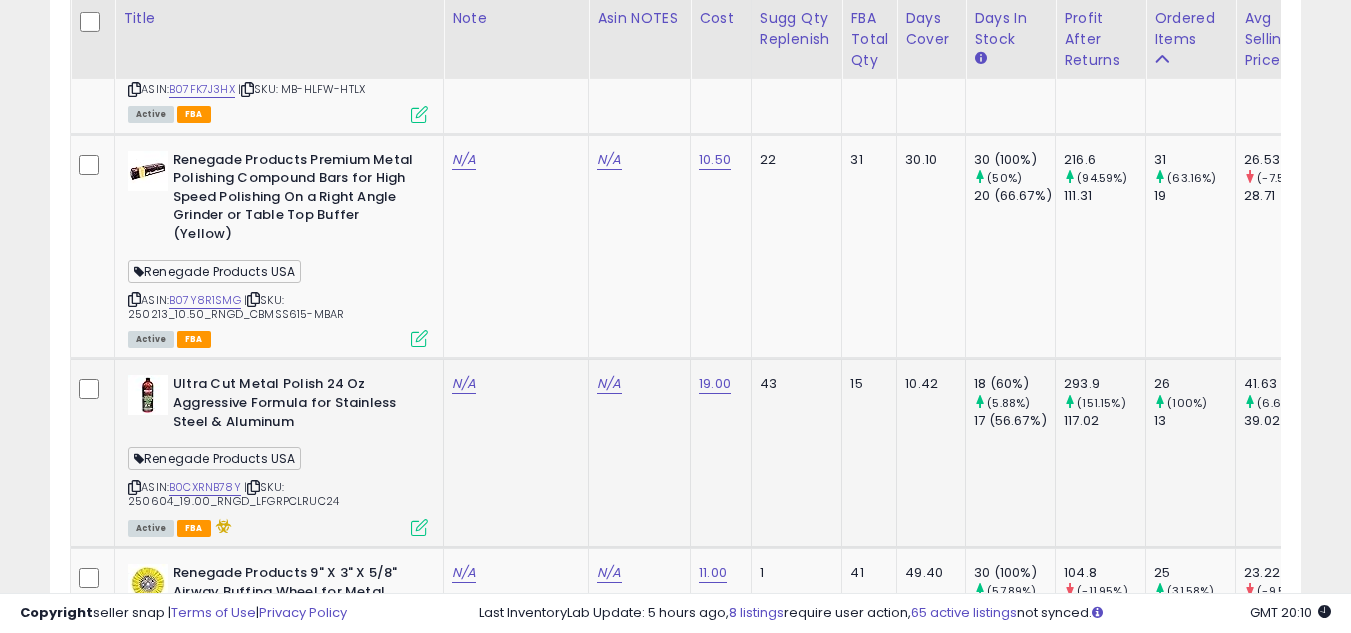 click at bounding box center (134, 487) 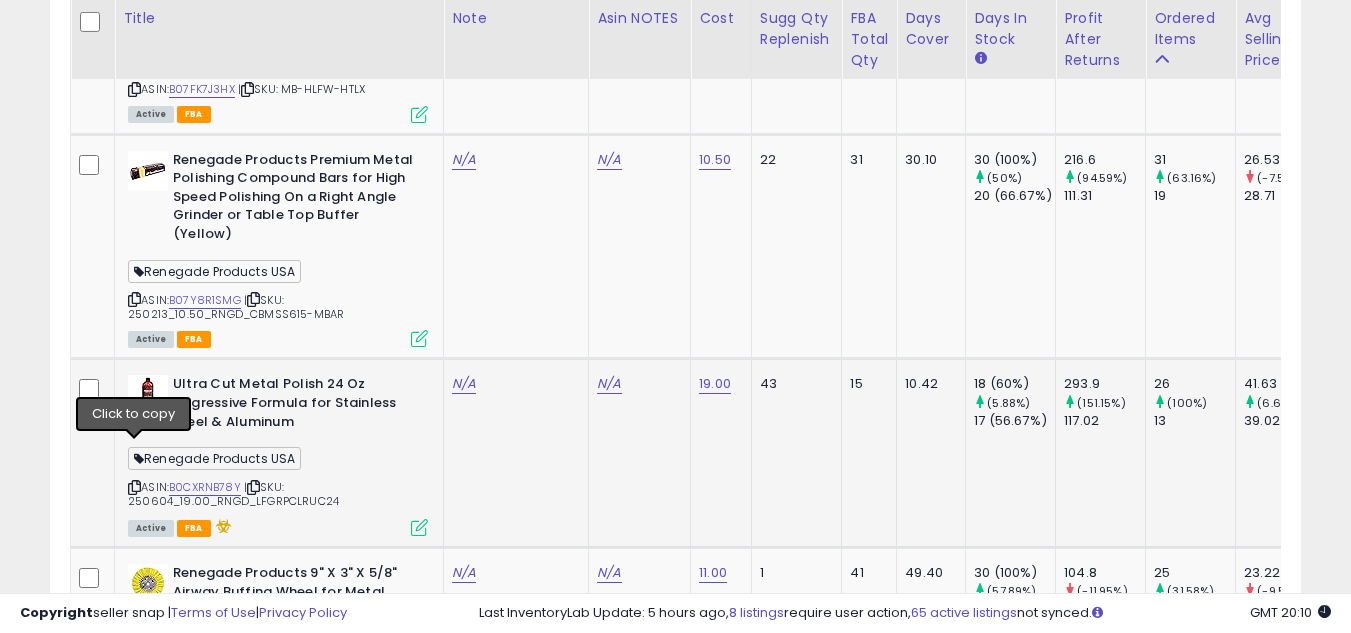 click at bounding box center [134, 487] 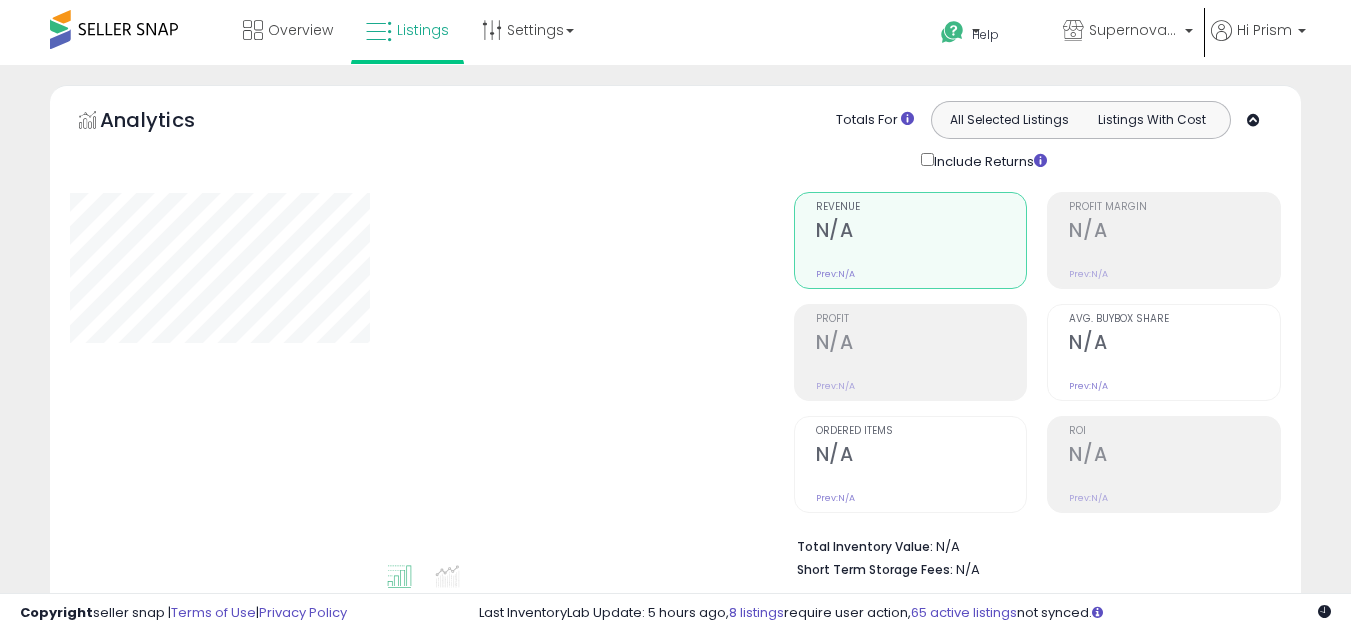select on "**" 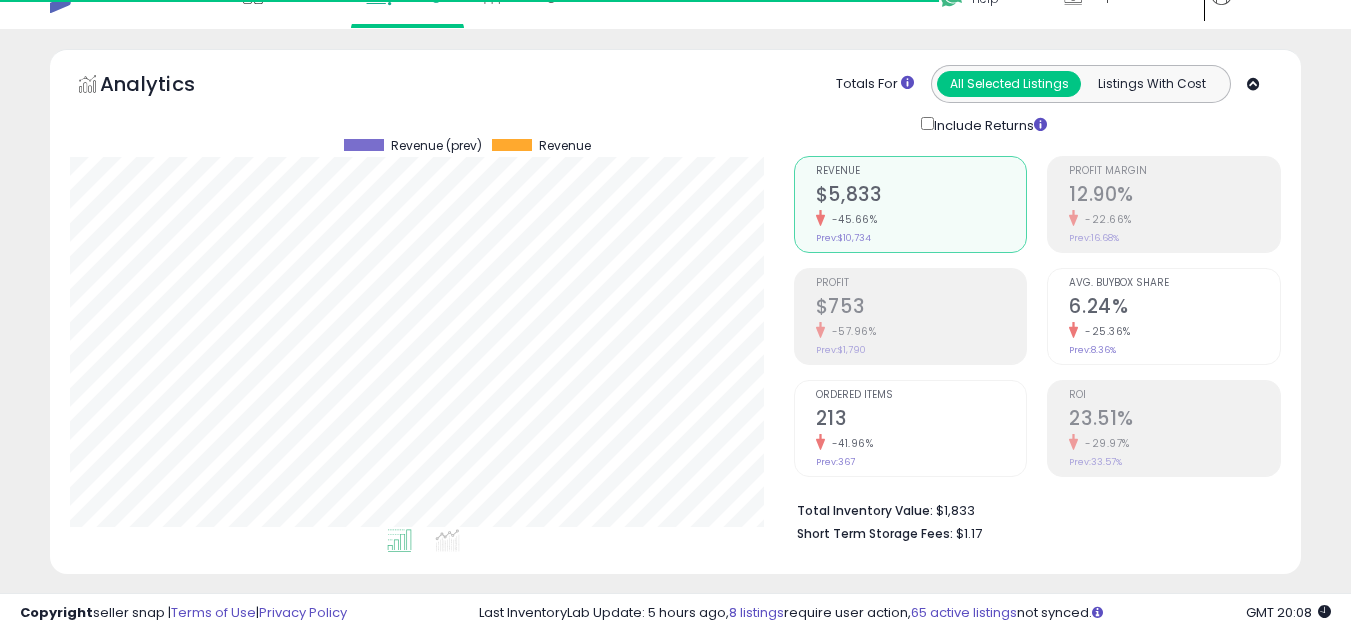scroll, scrollTop: 600, scrollLeft: 0, axis: vertical 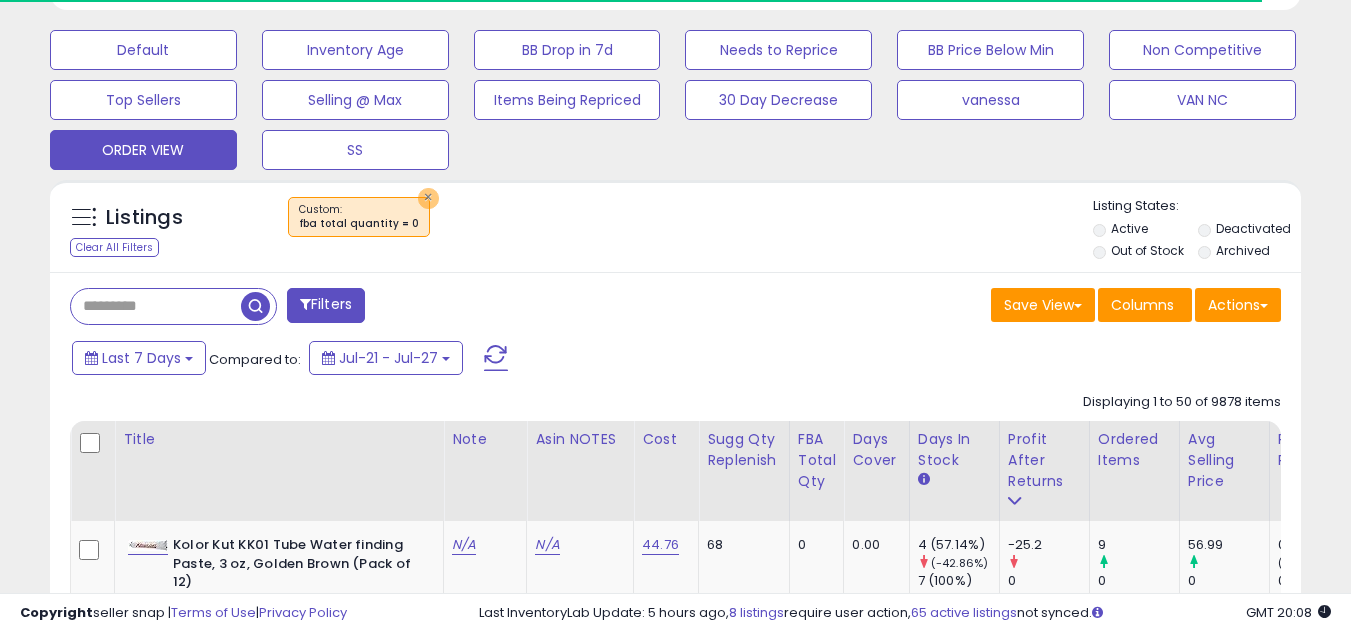 click on "×" at bounding box center (428, 198) 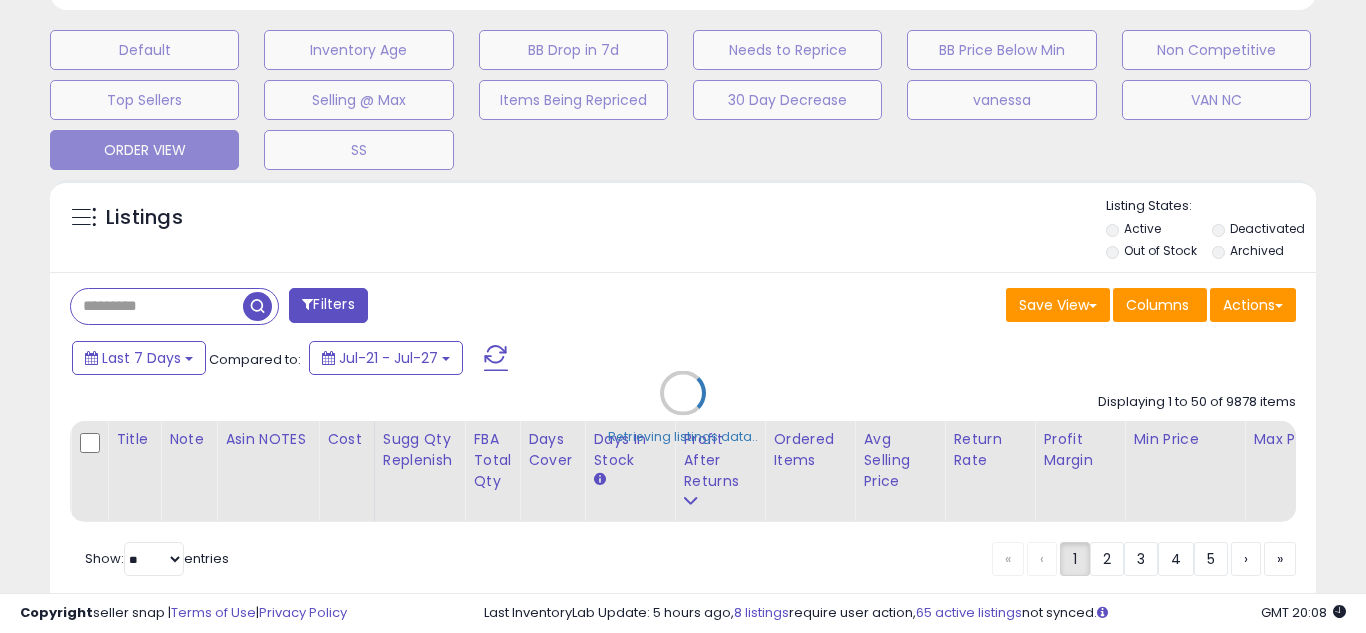 scroll, scrollTop: 999590, scrollLeft: 999267, axis: both 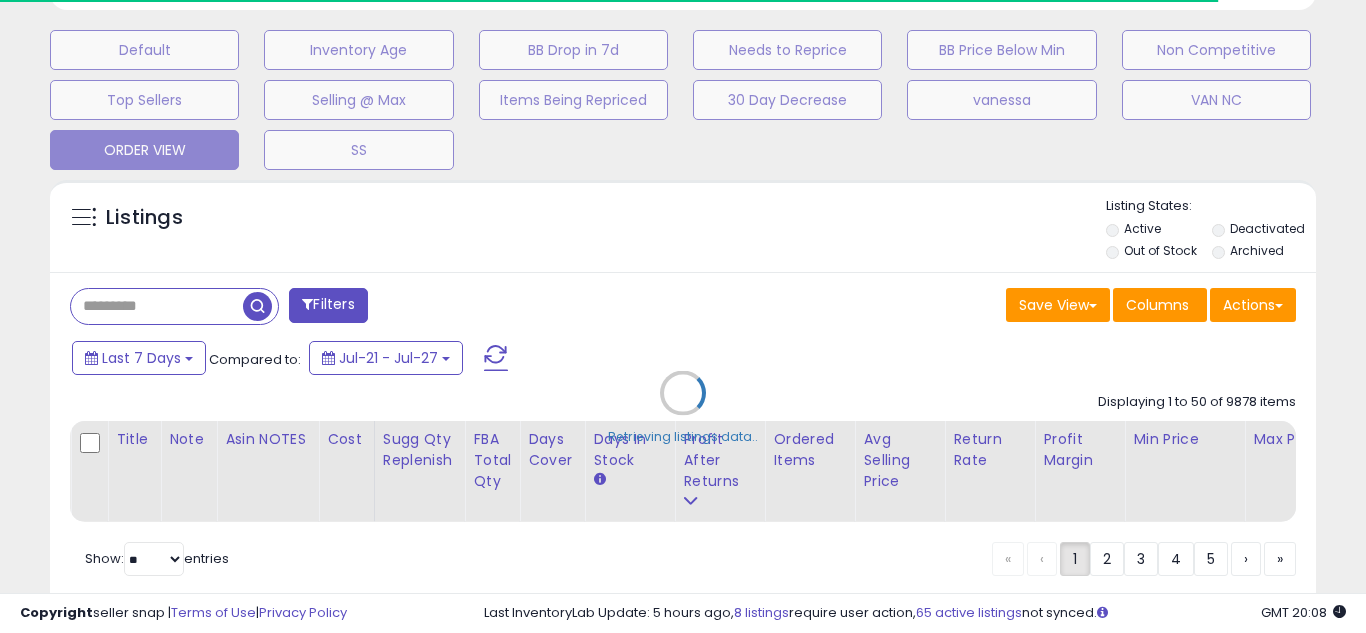 click on "Retrieving listings data.." at bounding box center [683, 408] 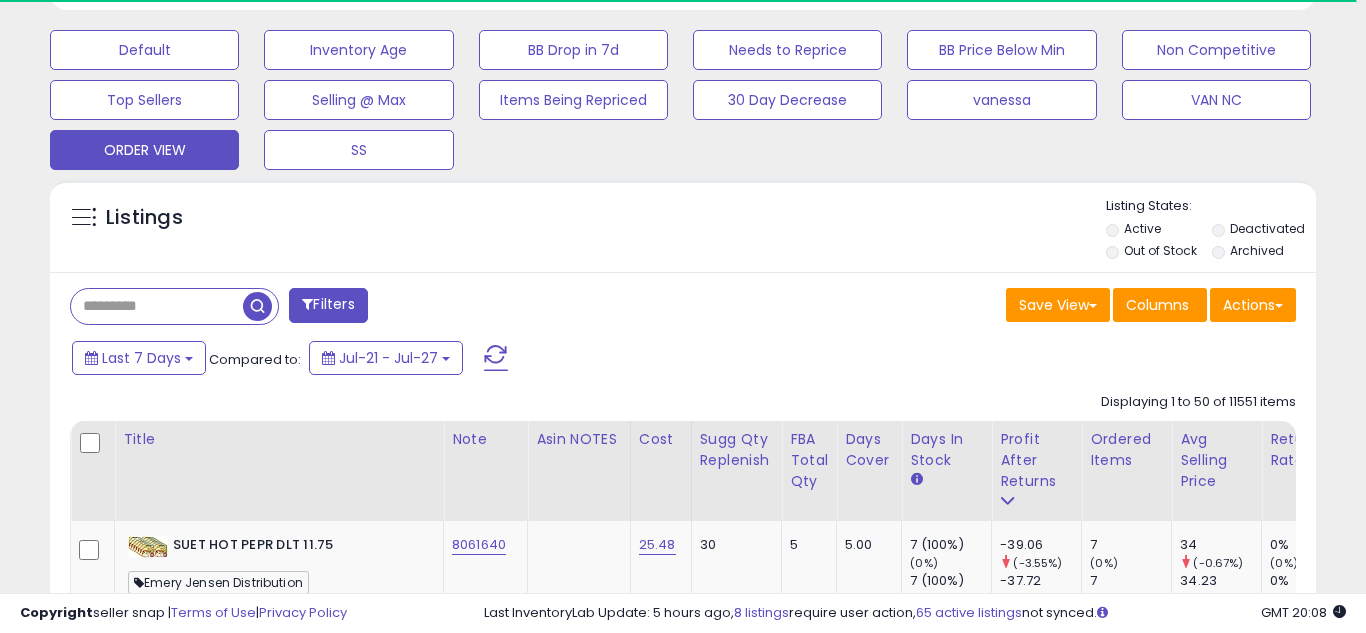 click on "Retrieving listings data.." at bounding box center (683, 4978) 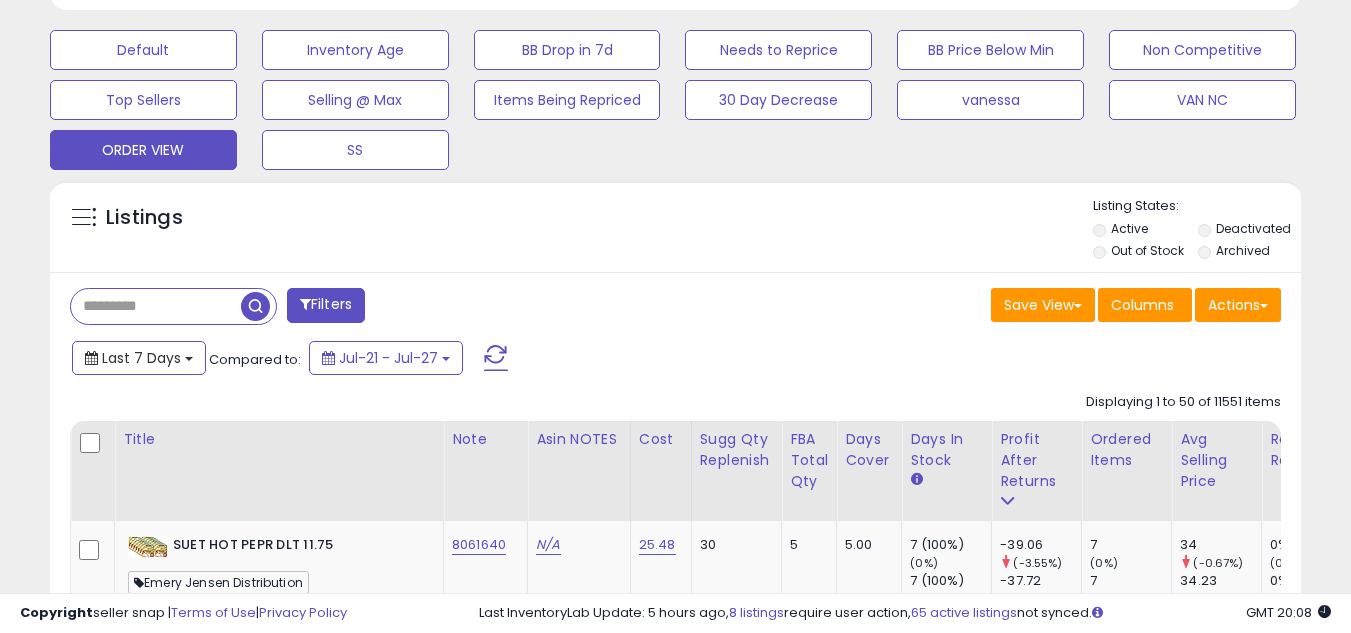 click on "Last 7 Days" at bounding box center (141, 358) 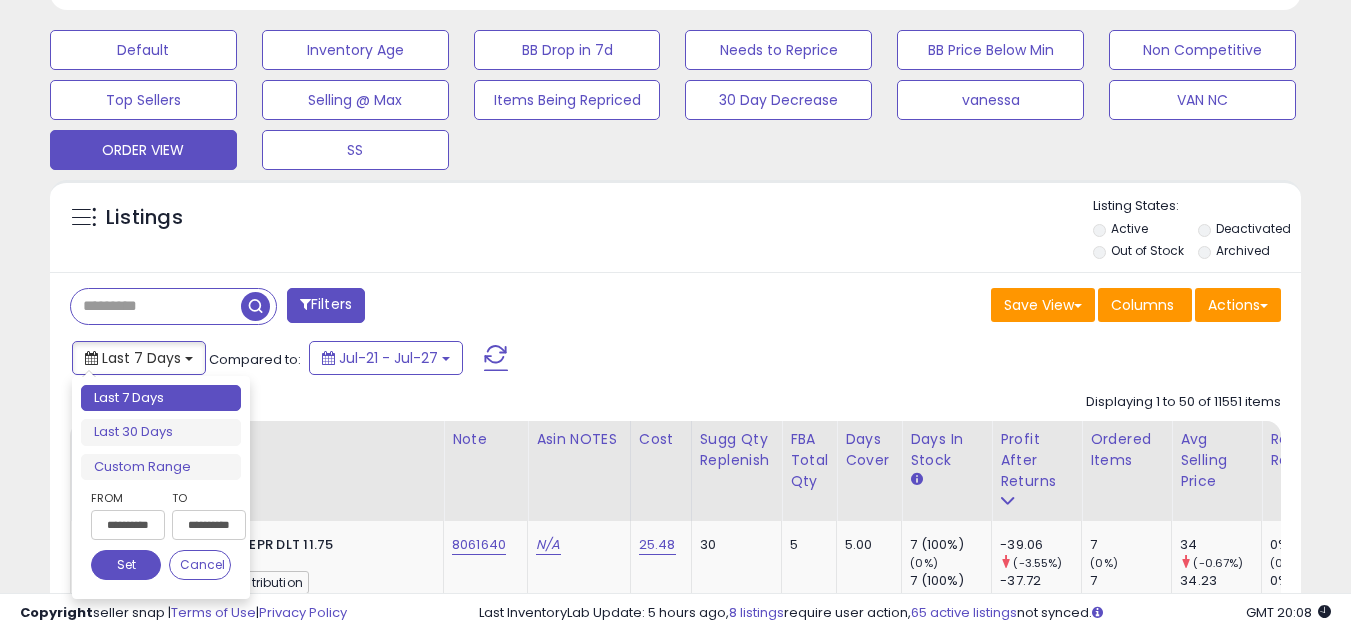 scroll, scrollTop: 410, scrollLeft: 724, axis: both 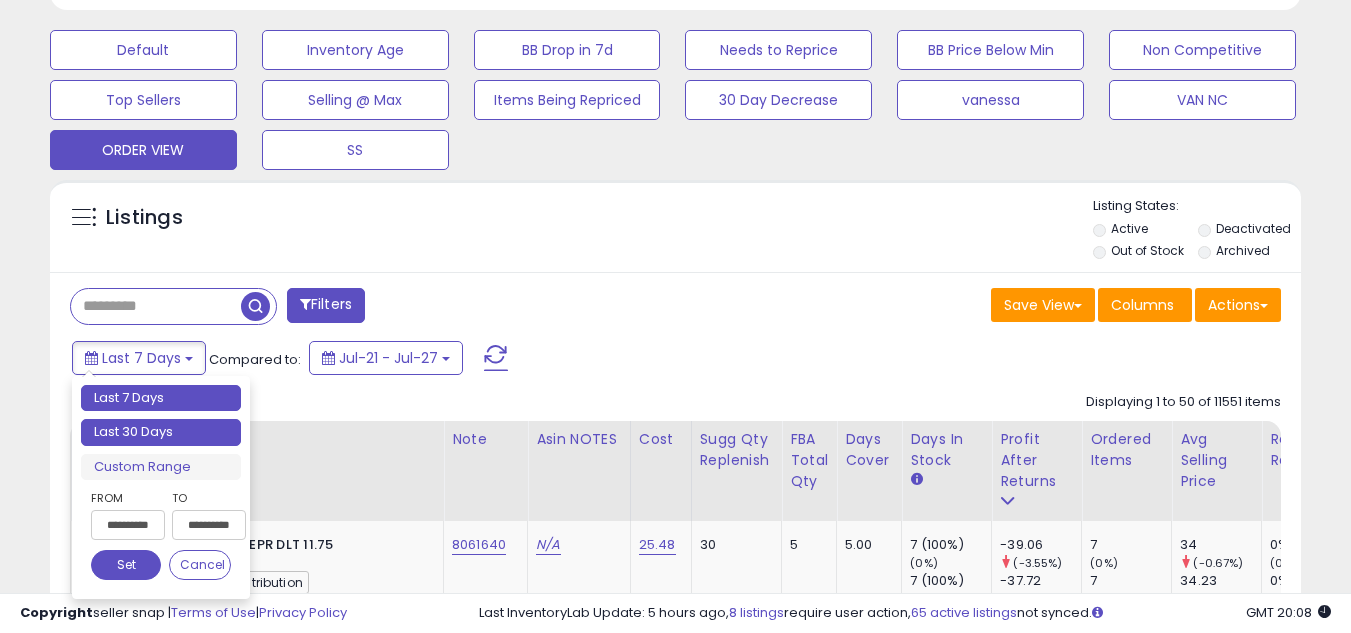 click on "Last 30 Days" at bounding box center [161, 432] 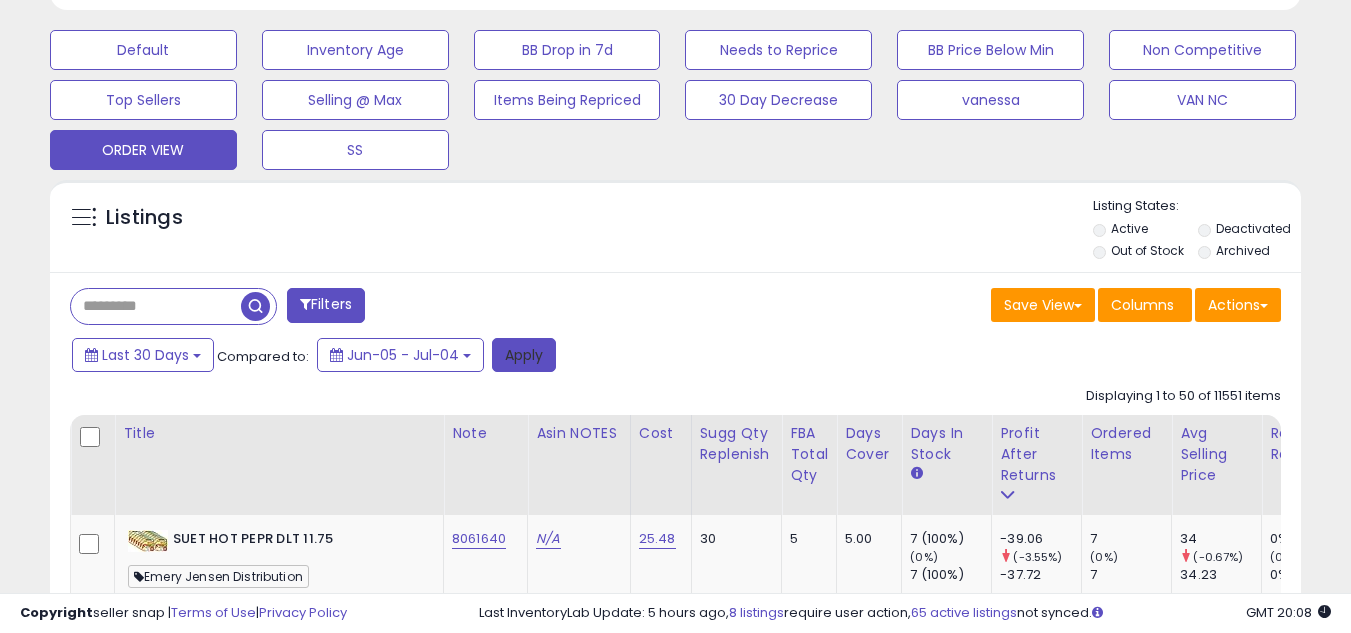 scroll, scrollTop: 999590, scrollLeft: 999276, axis: both 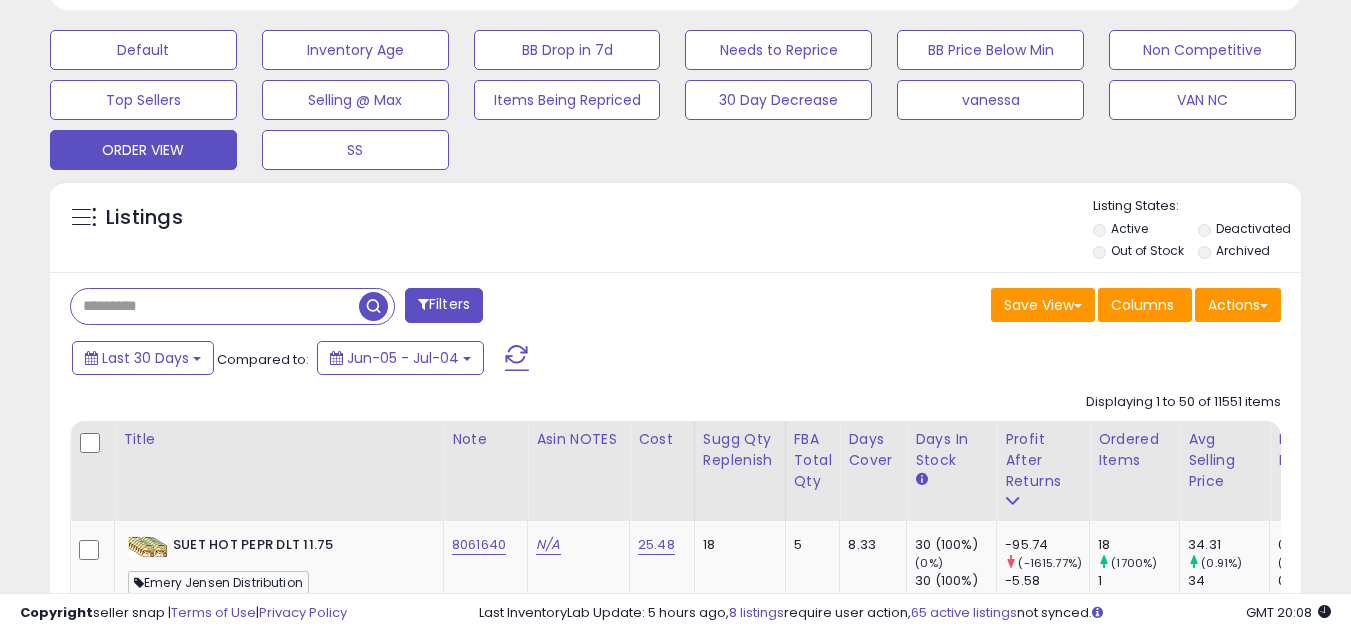 paste on "**********" 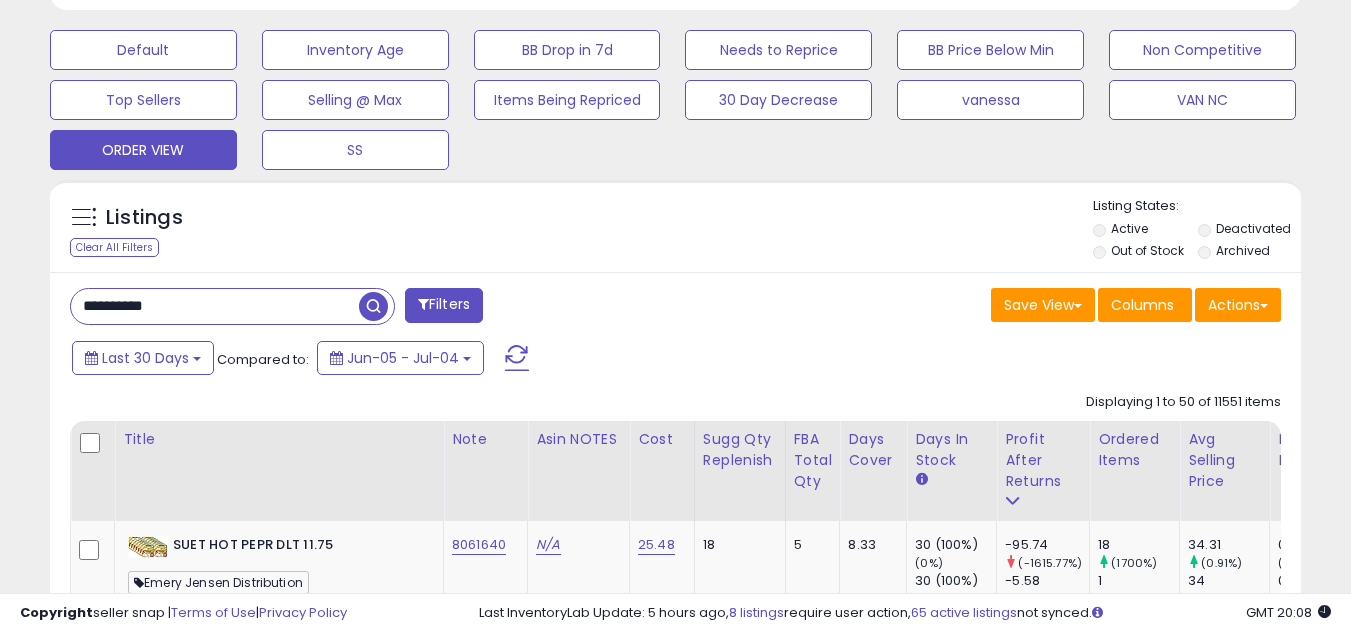 click at bounding box center (373, 306) 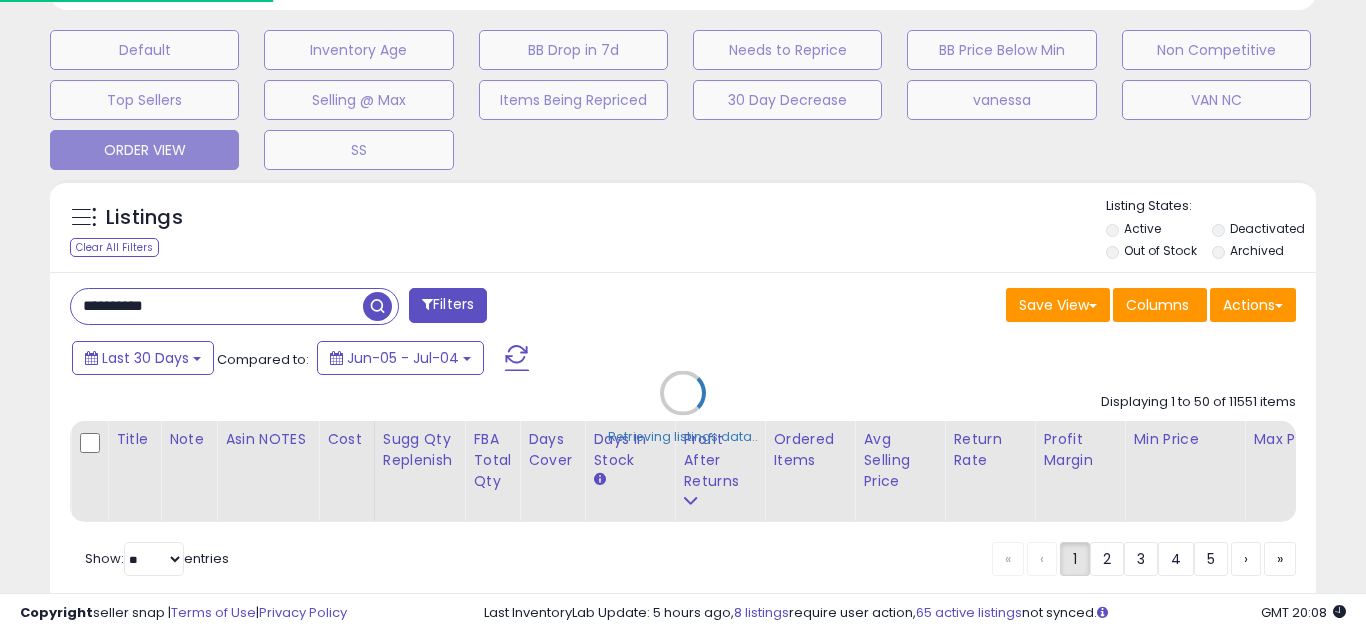 scroll, scrollTop: 999590, scrollLeft: 999267, axis: both 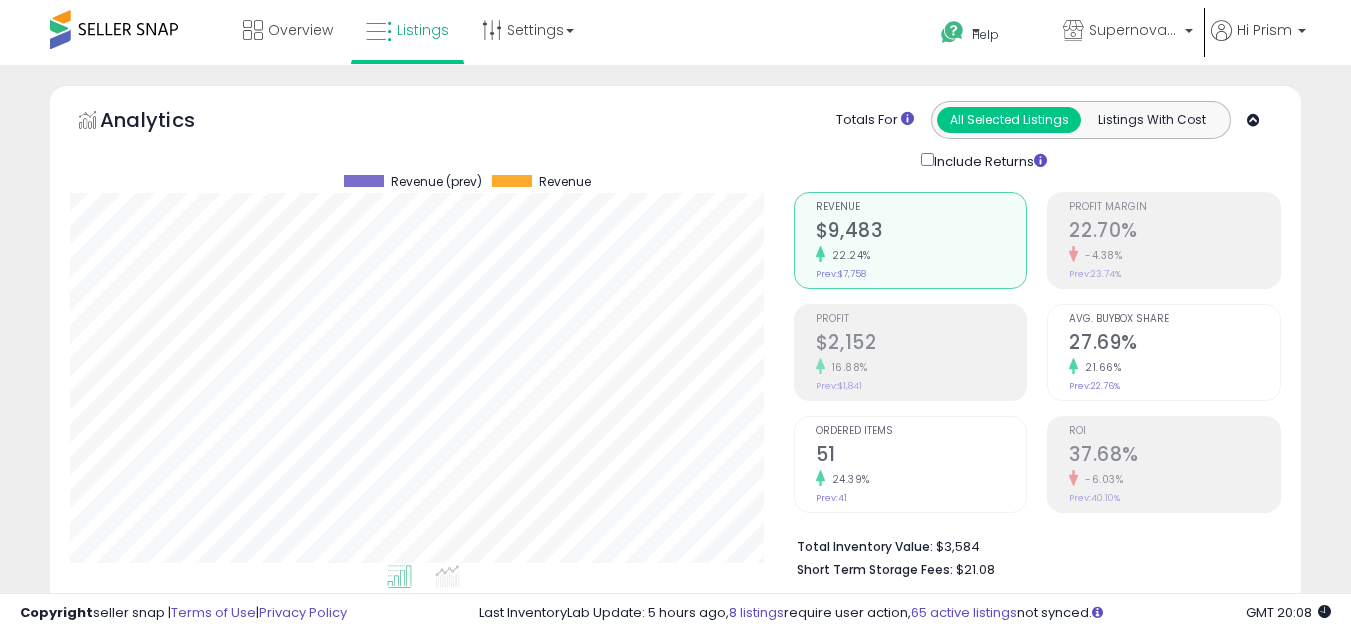 click on "51" at bounding box center [921, 456] 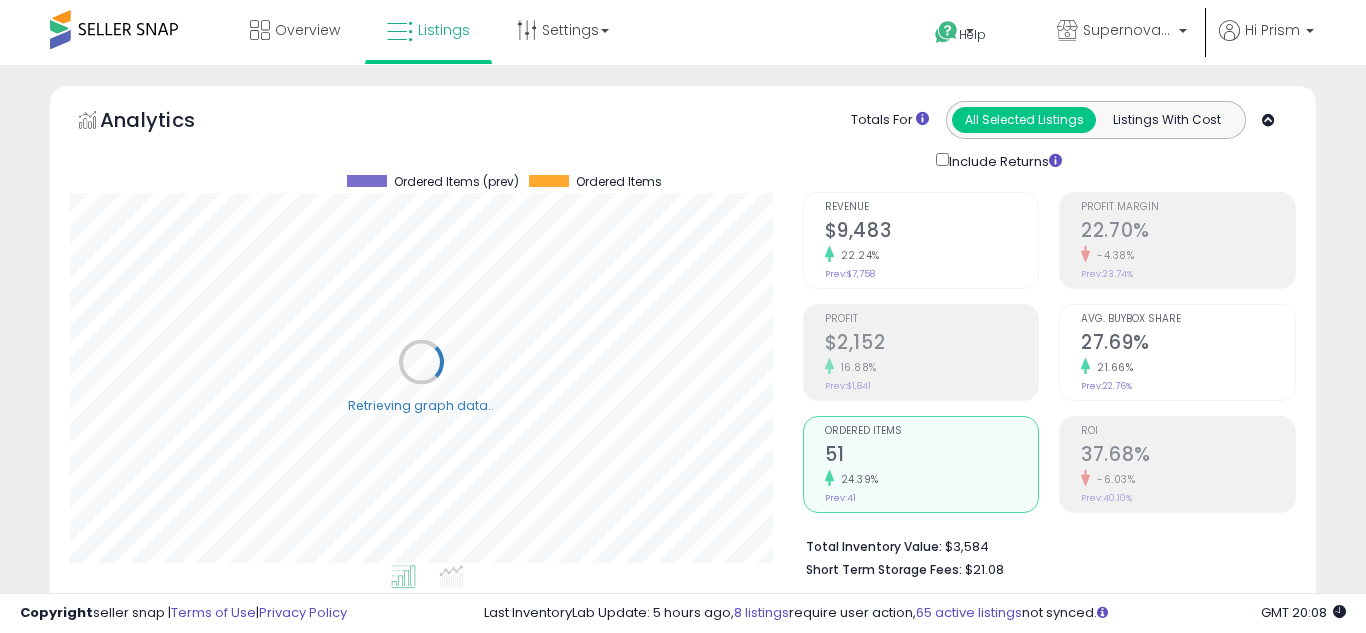scroll, scrollTop: 999590, scrollLeft: 999267, axis: both 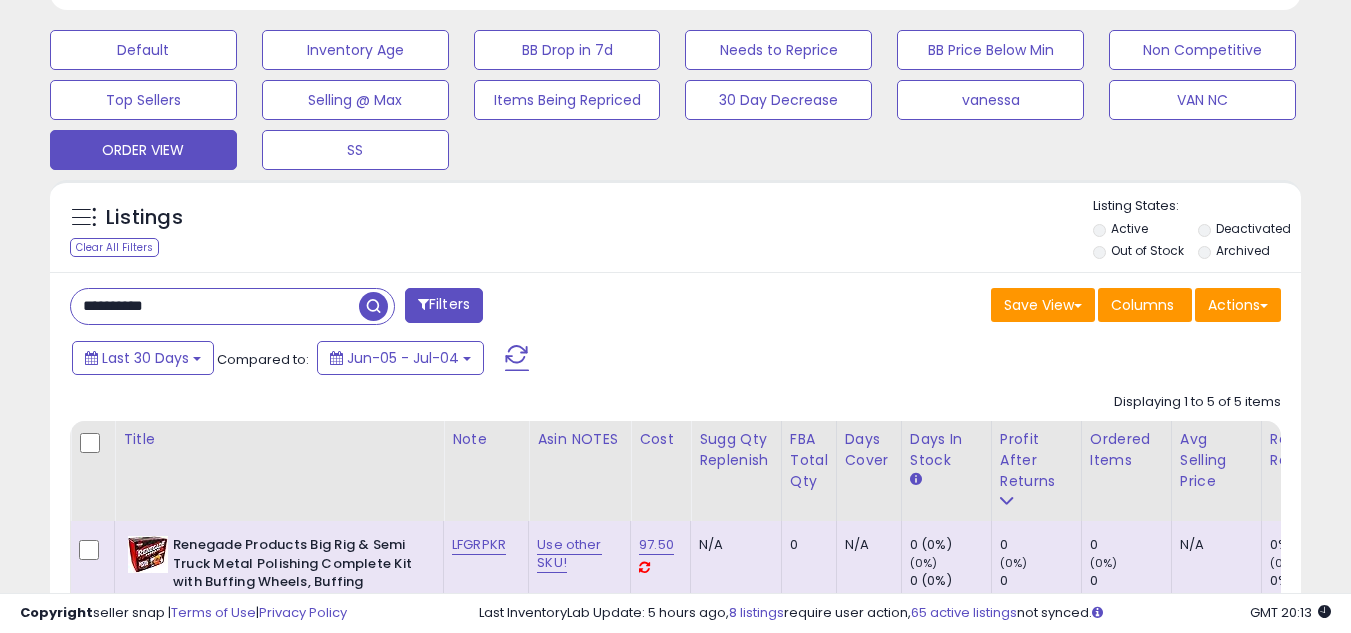 click on "**********" at bounding box center [215, 306] 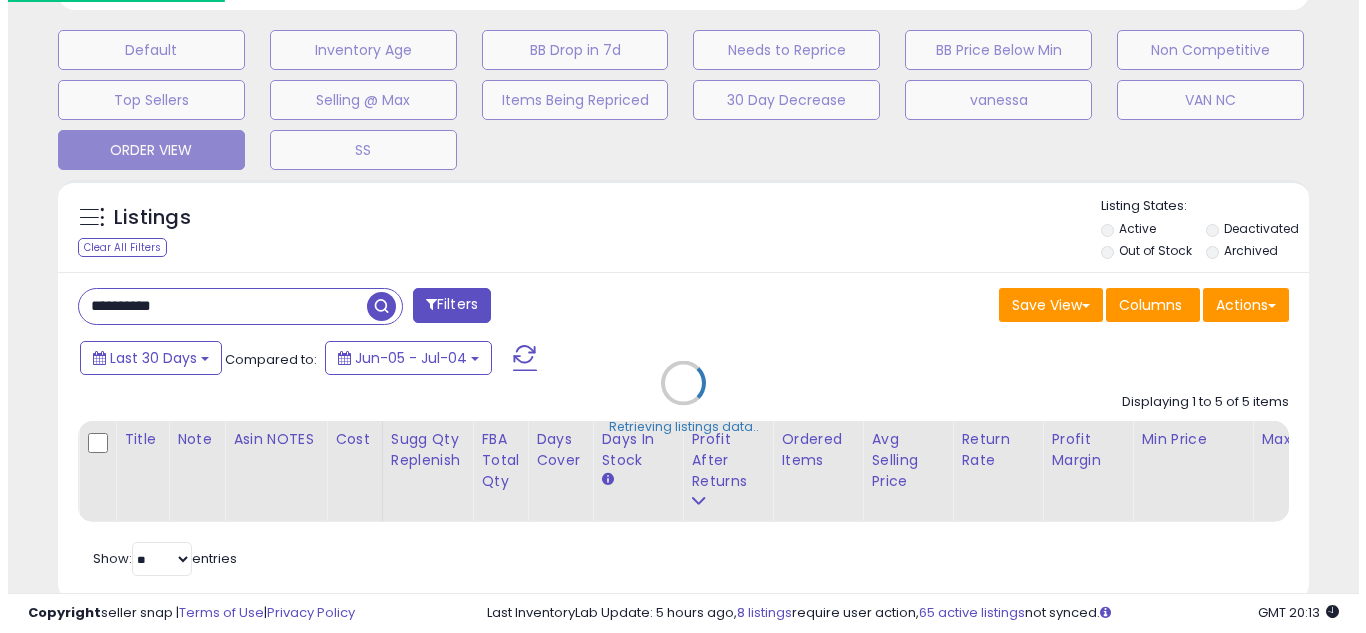 scroll, scrollTop: 999590, scrollLeft: 999267, axis: both 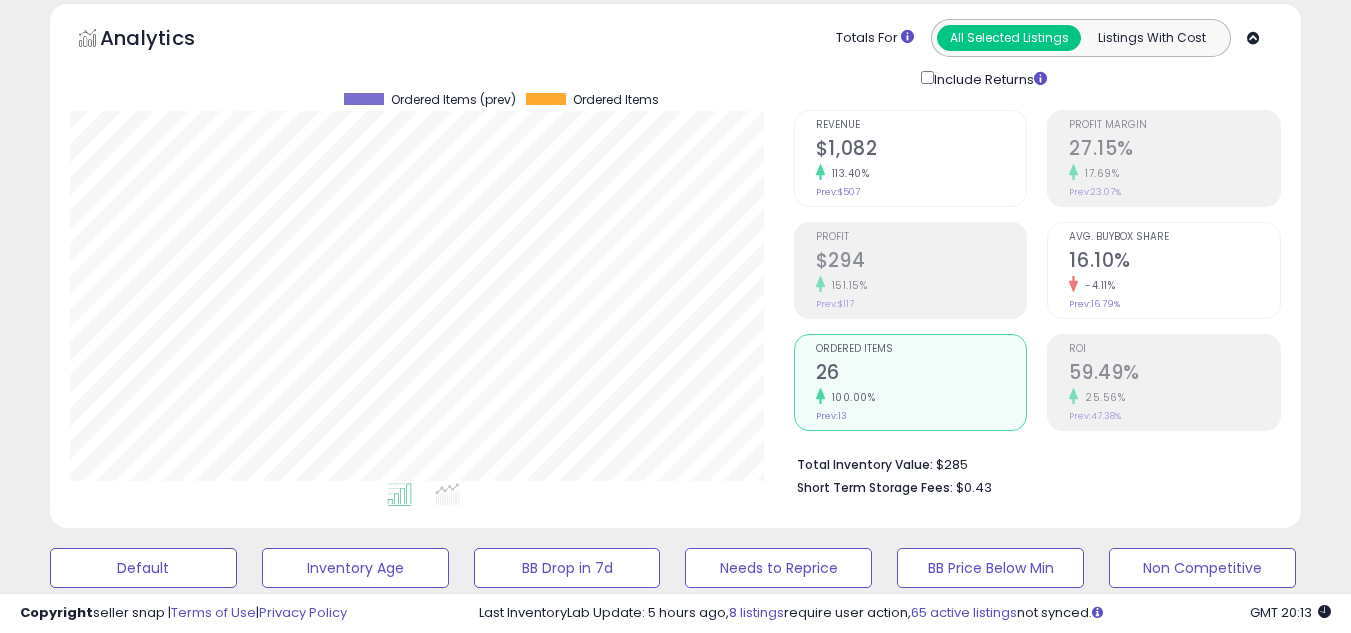 click on "26" at bounding box center (921, 374) 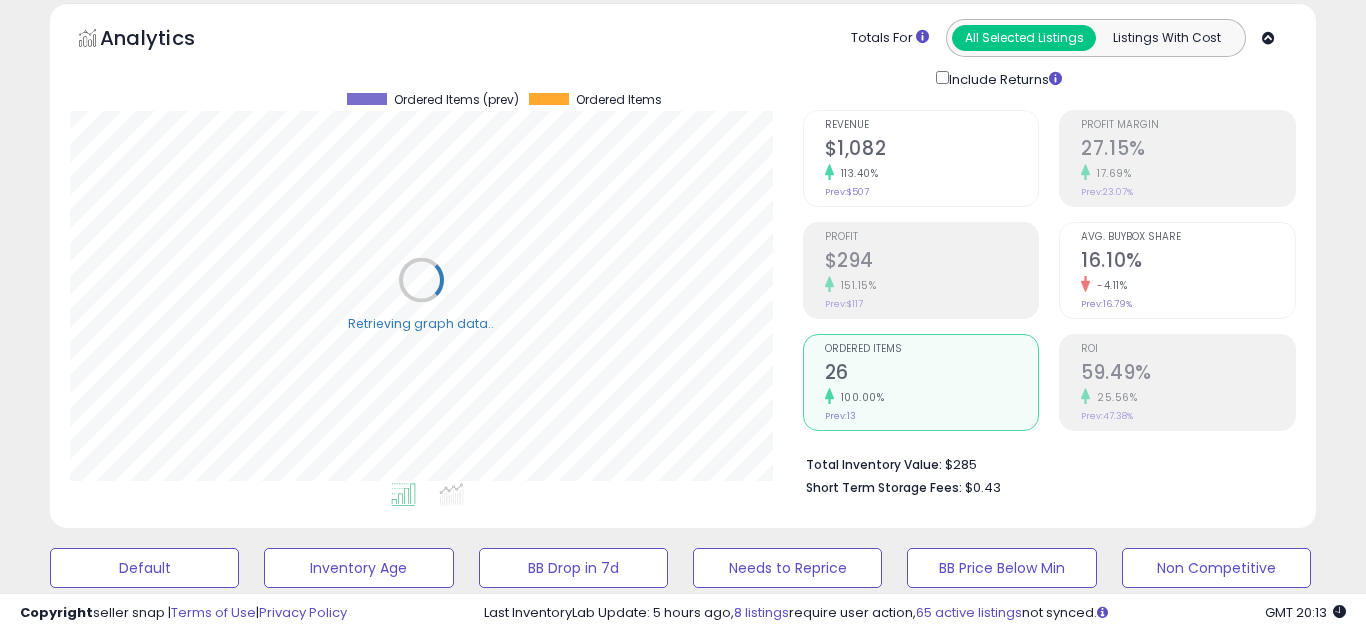 scroll, scrollTop: 999590, scrollLeft: 999267, axis: both 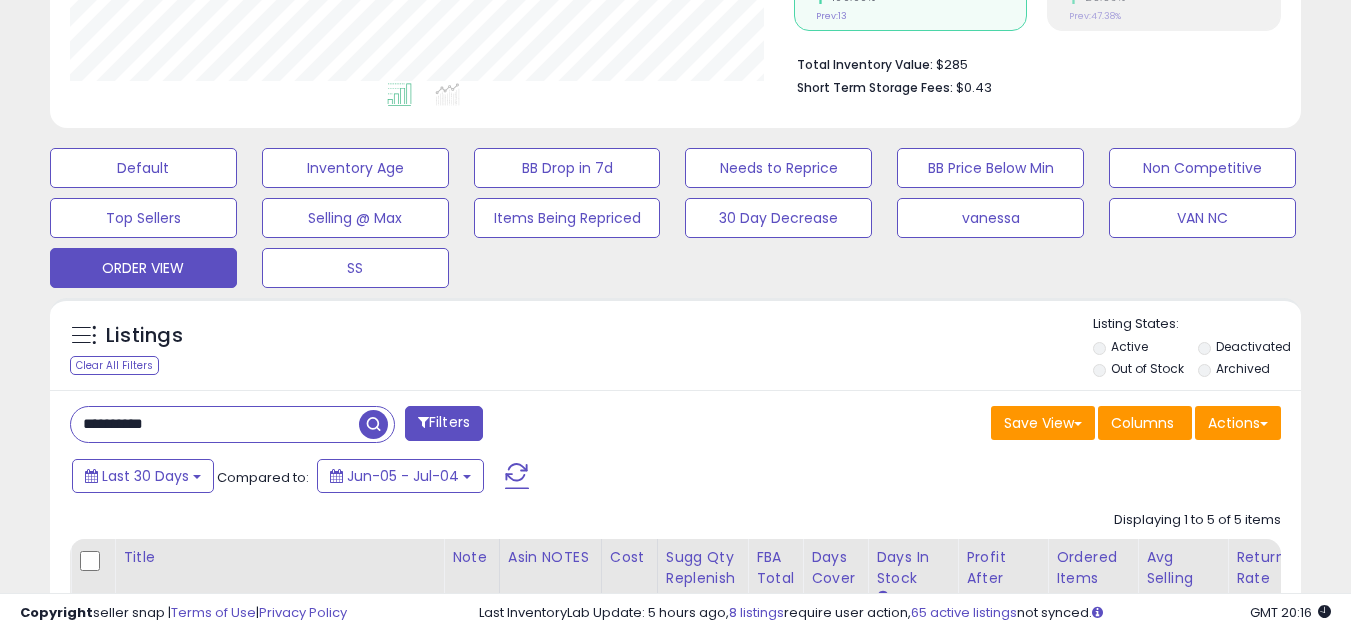 click on "**********" at bounding box center (215, 424) 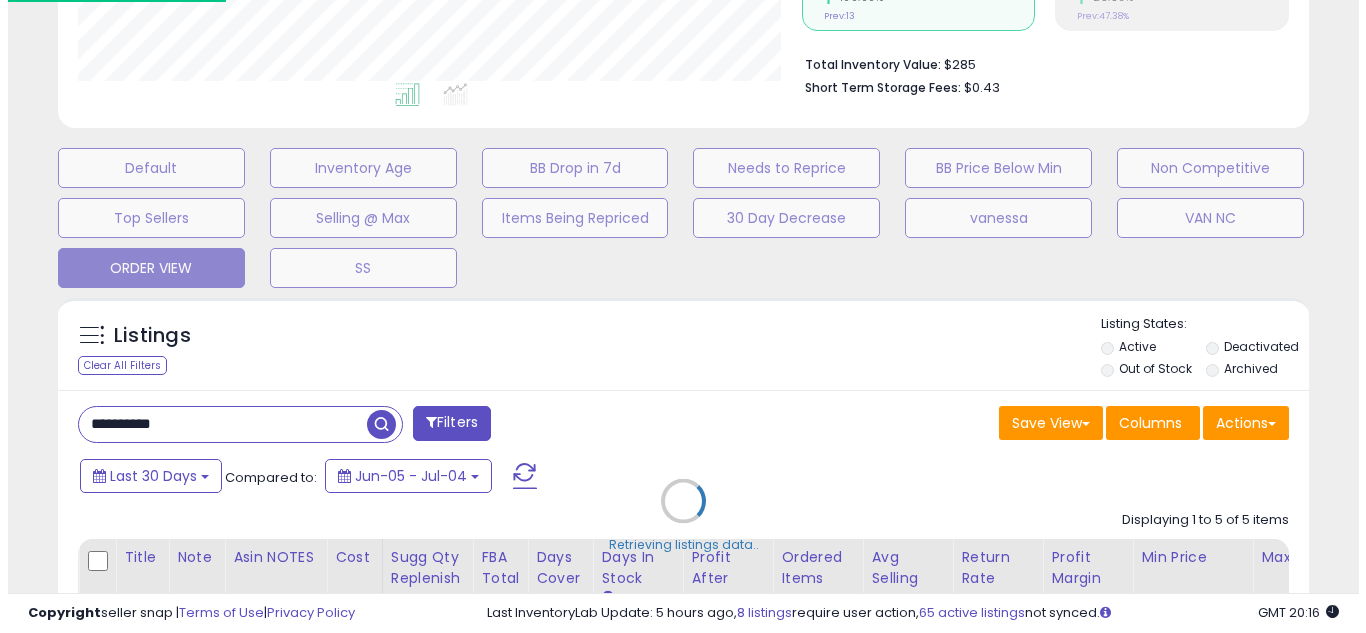 scroll, scrollTop: 999590, scrollLeft: 999267, axis: both 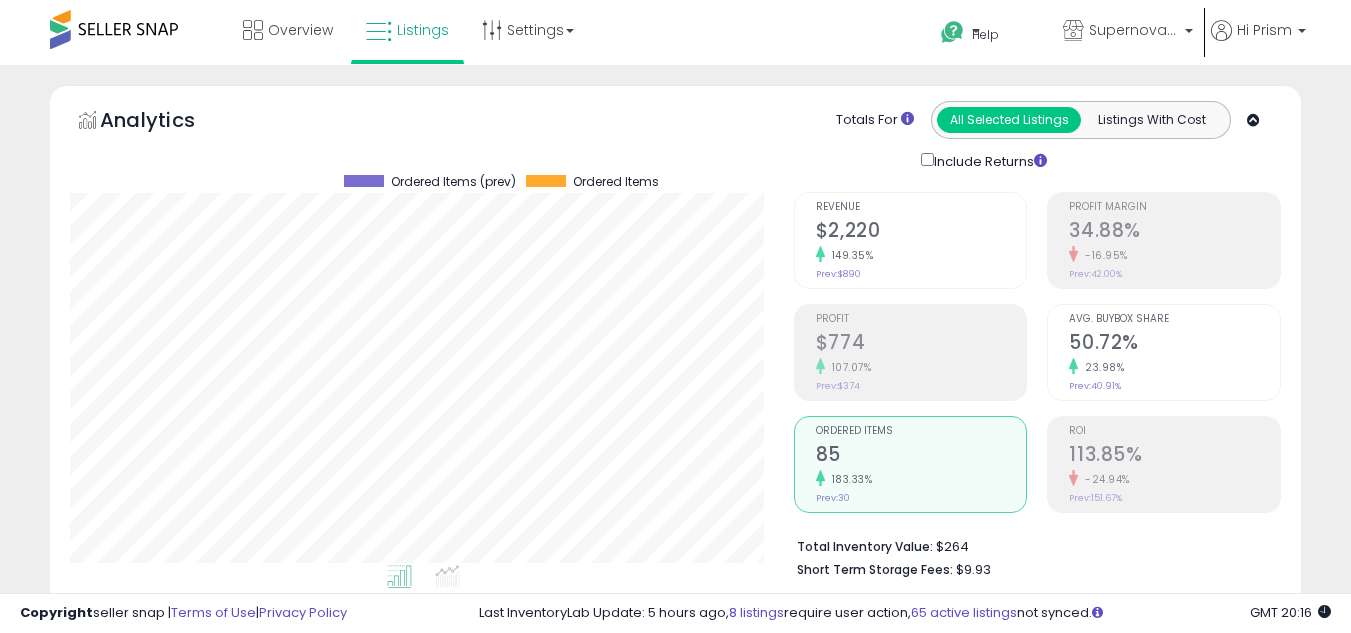 click on "Ordered Items" at bounding box center (921, 431) 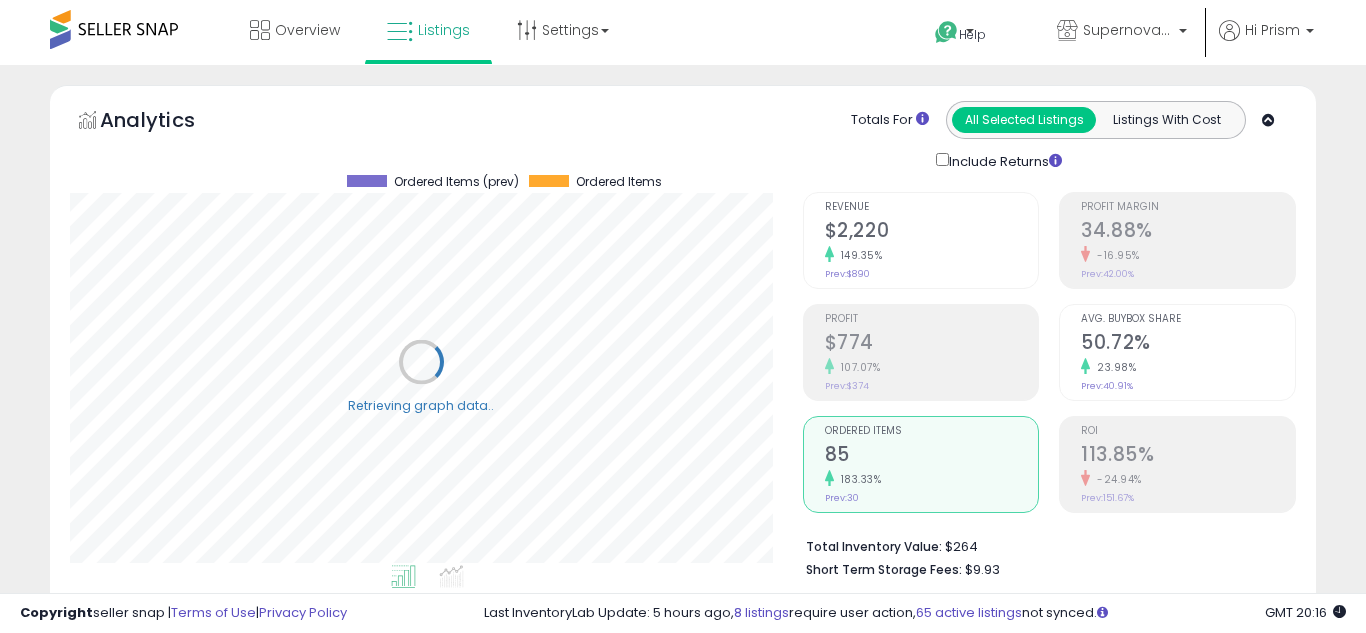 scroll, scrollTop: 999590, scrollLeft: 999267, axis: both 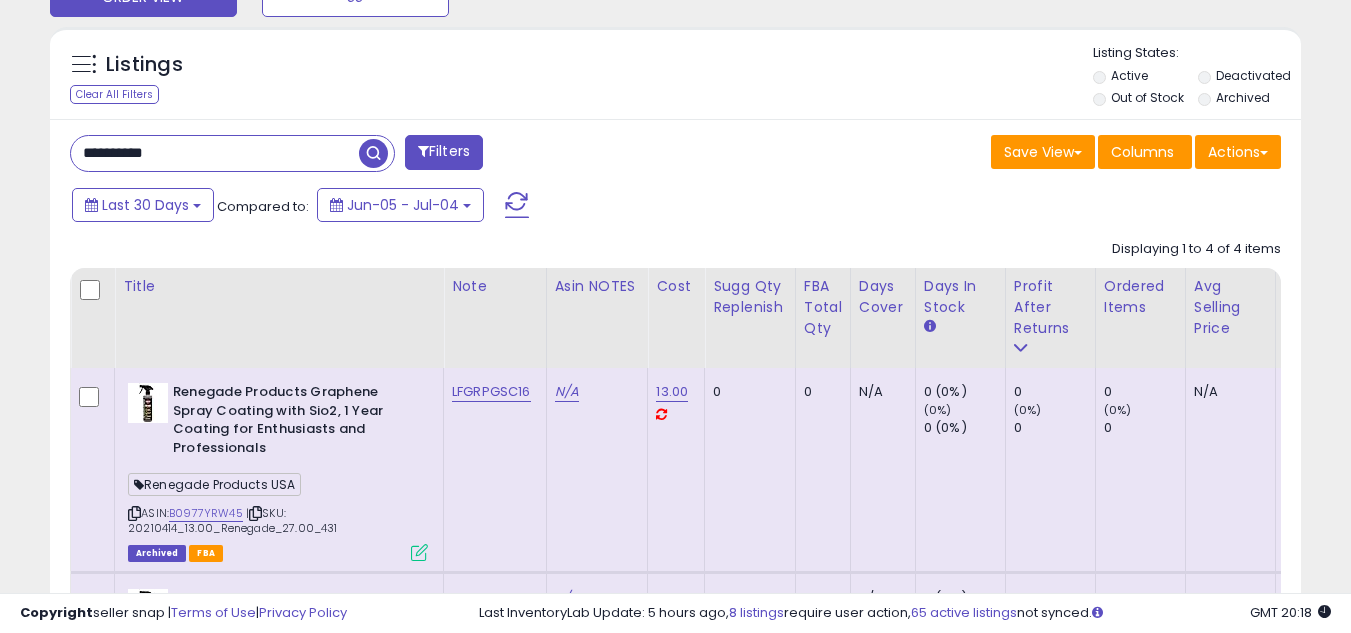 click on "**********" at bounding box center (215, 153) 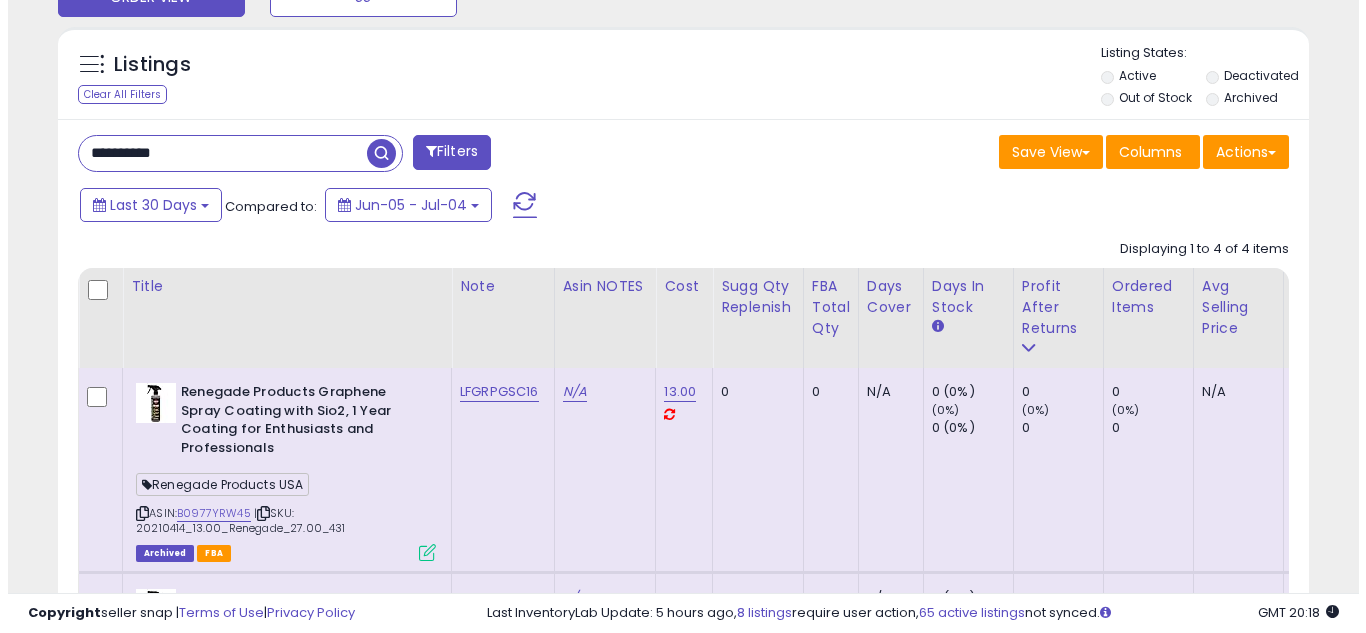 scroll, scrollTop: 658, scrollLeft: 0, axis: vertical 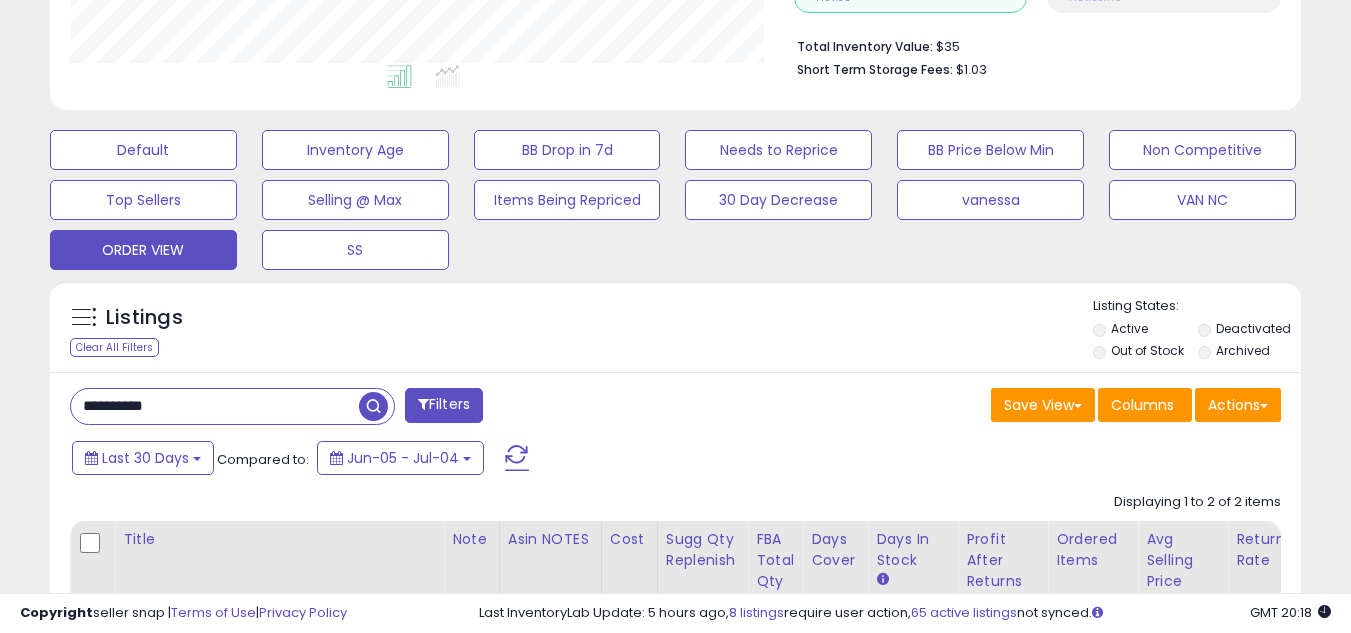 click on "**********" at bounding box center (215, 406) 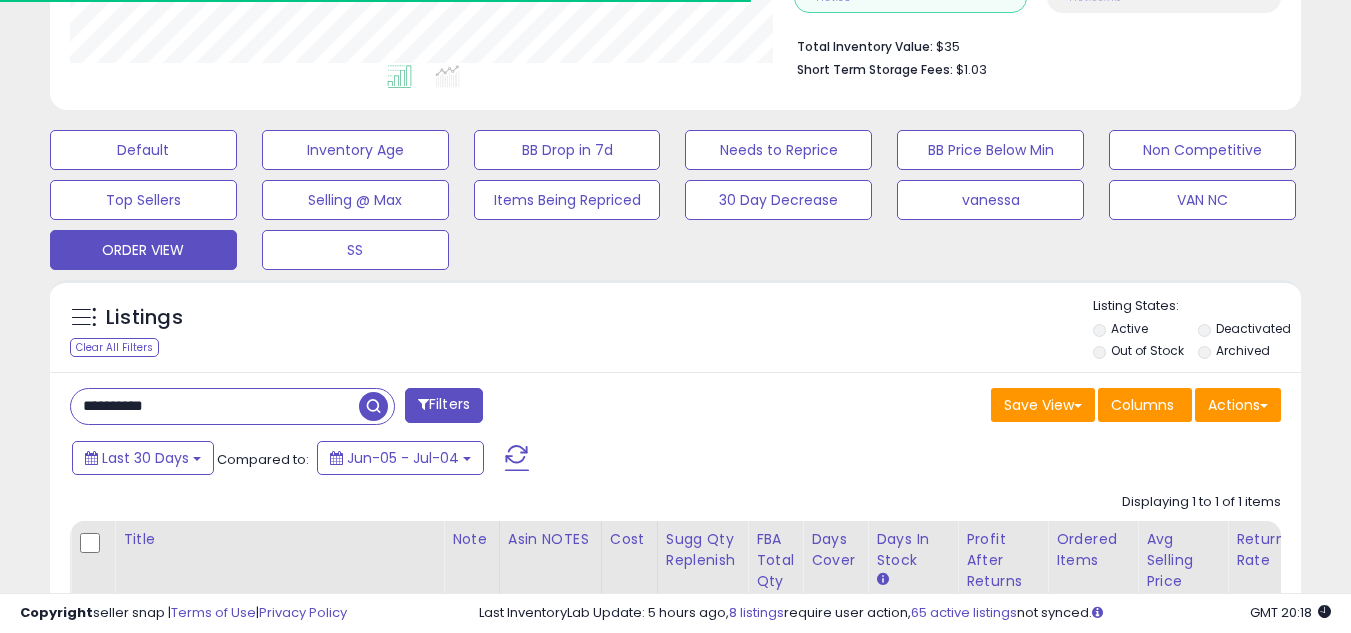 scroll, scrollTop: 410, scrollLeft: 724, axis: both 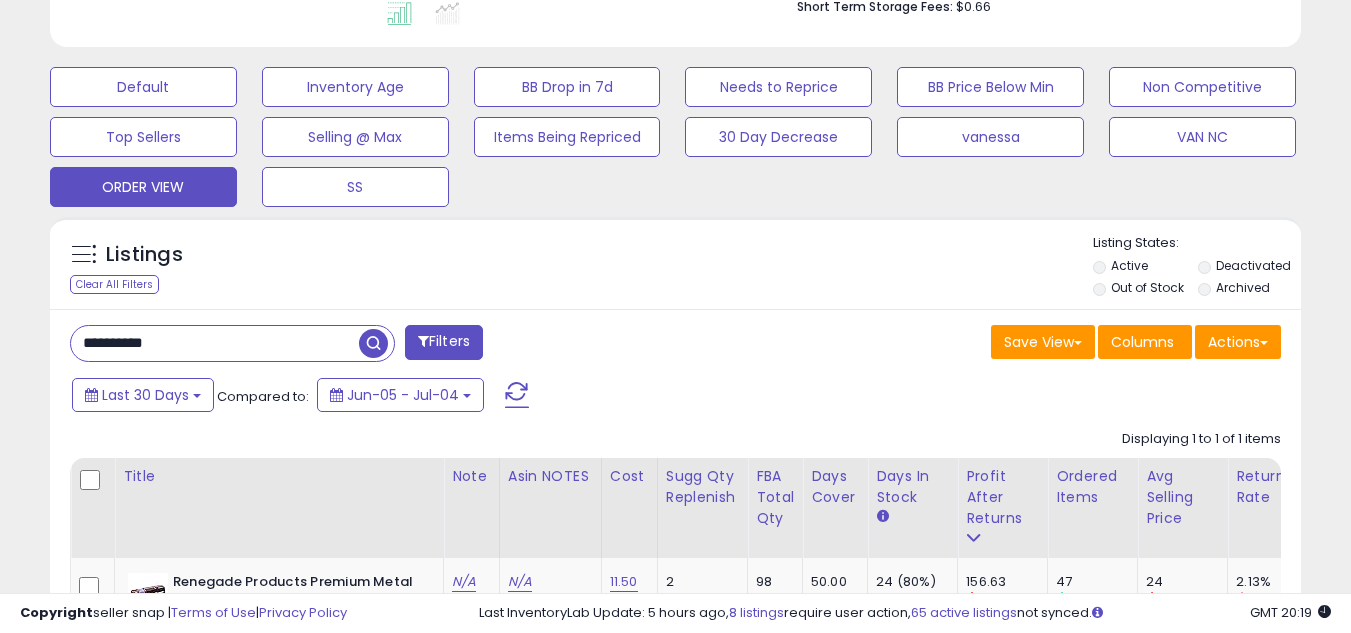 click on "**********" at bounding box center [215, 343] 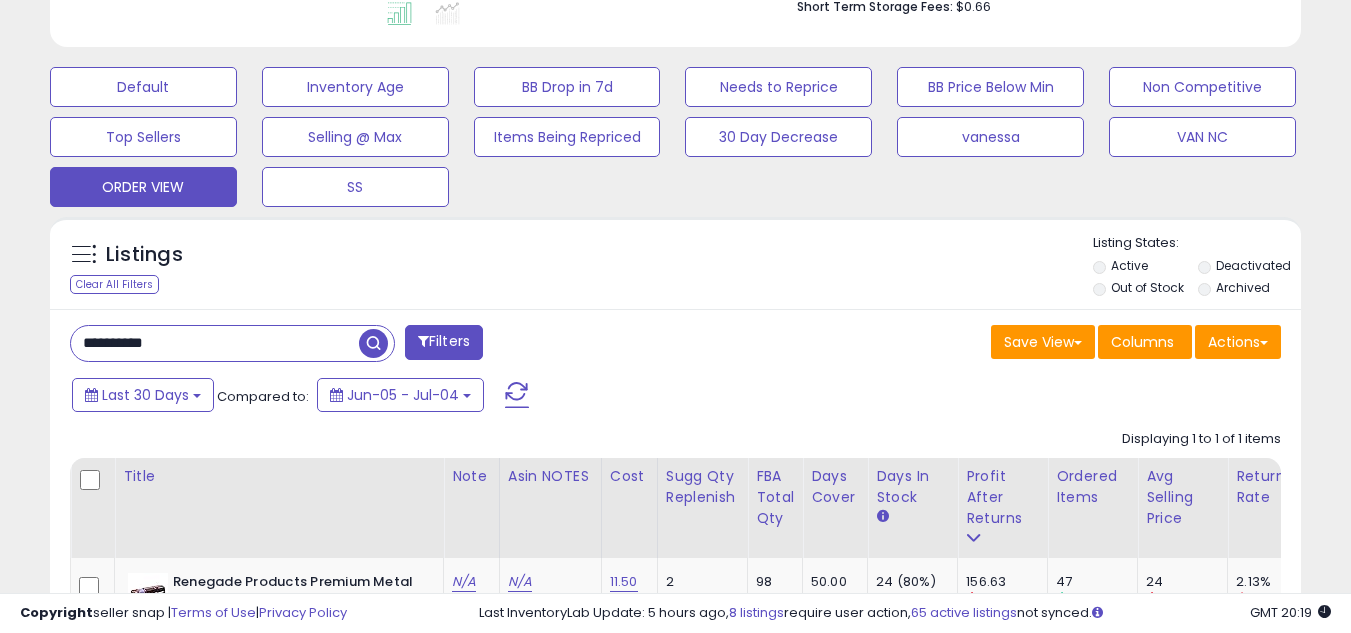 click on "**********" at bounding box center [215, 343] 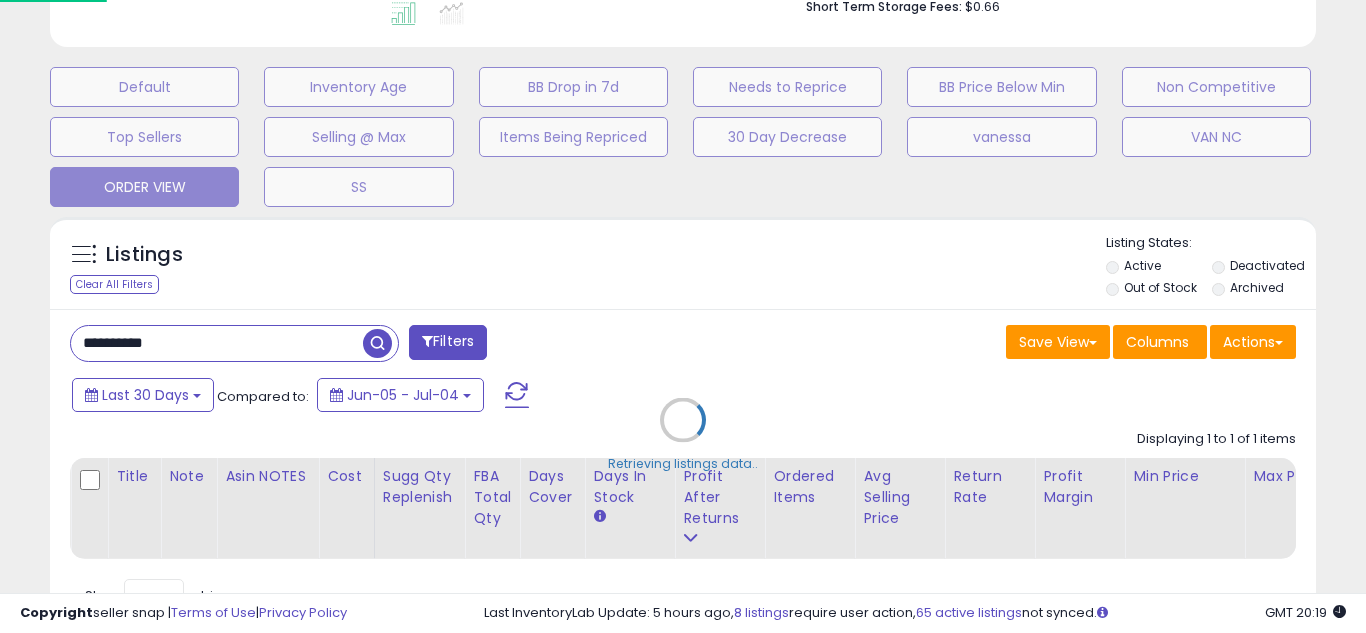 scroll, scrollTop: 999590, scrollLeft: 999267, axis: both 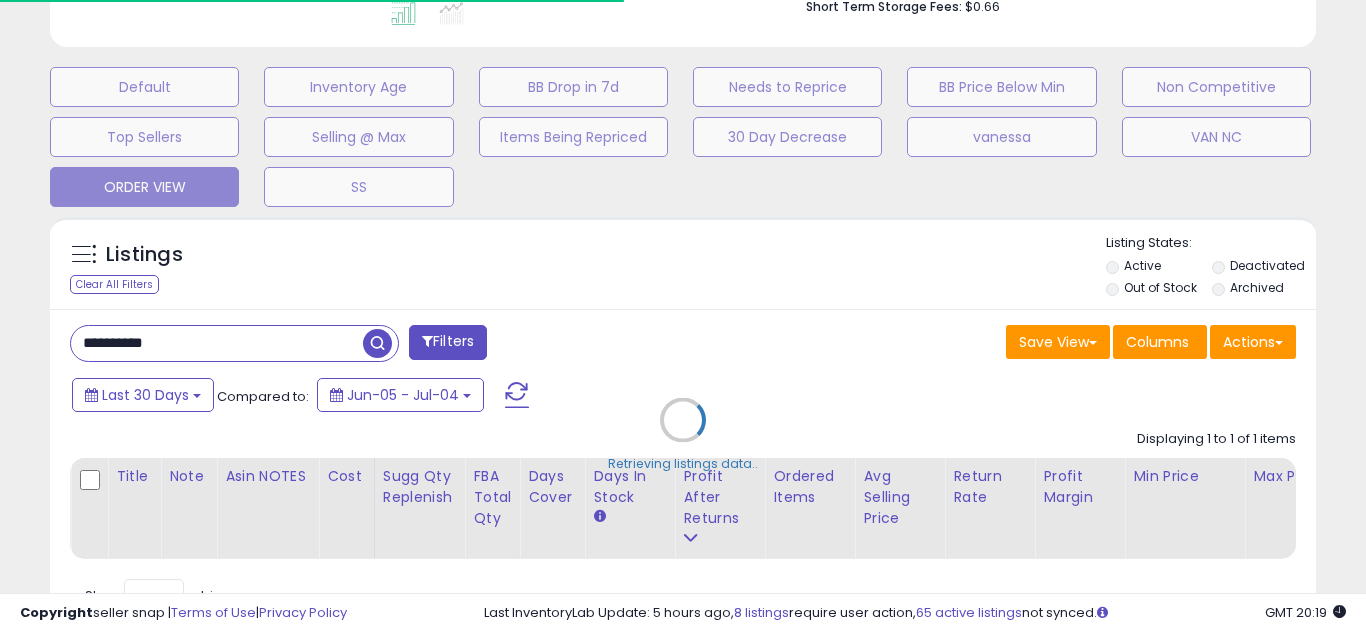 click at bounding box center (407, 17) 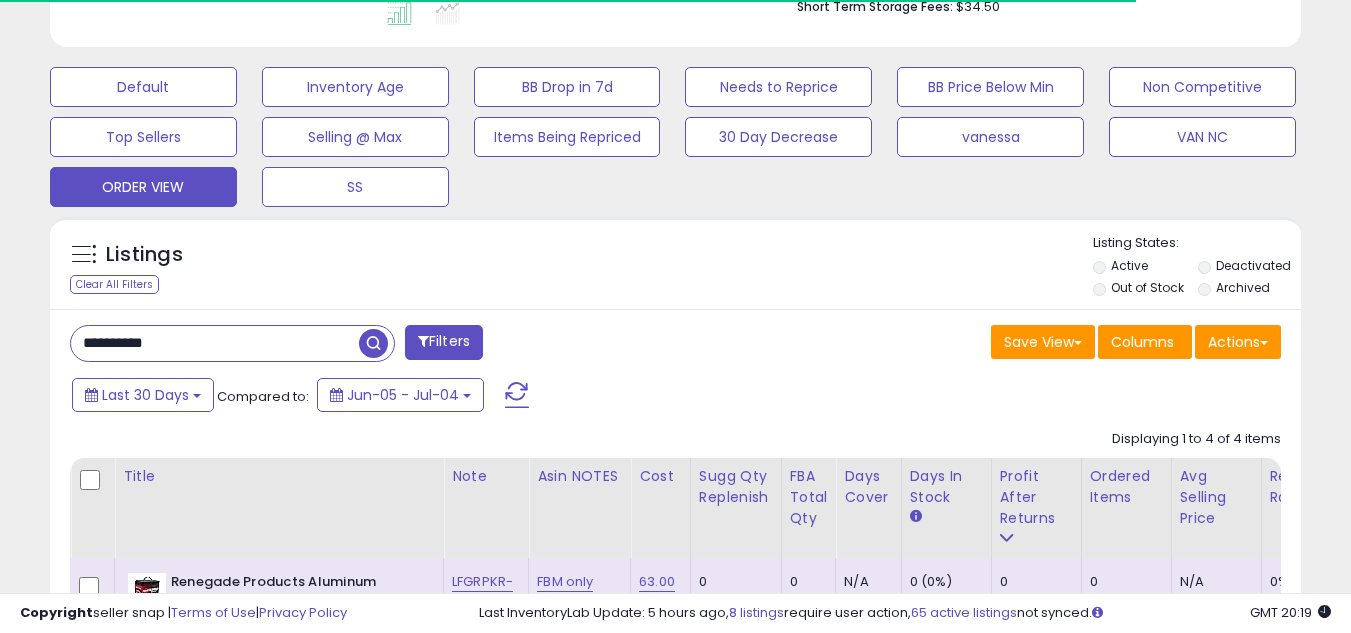 scroll, scrollTop: 410, scrollLeft: 724, axis: both 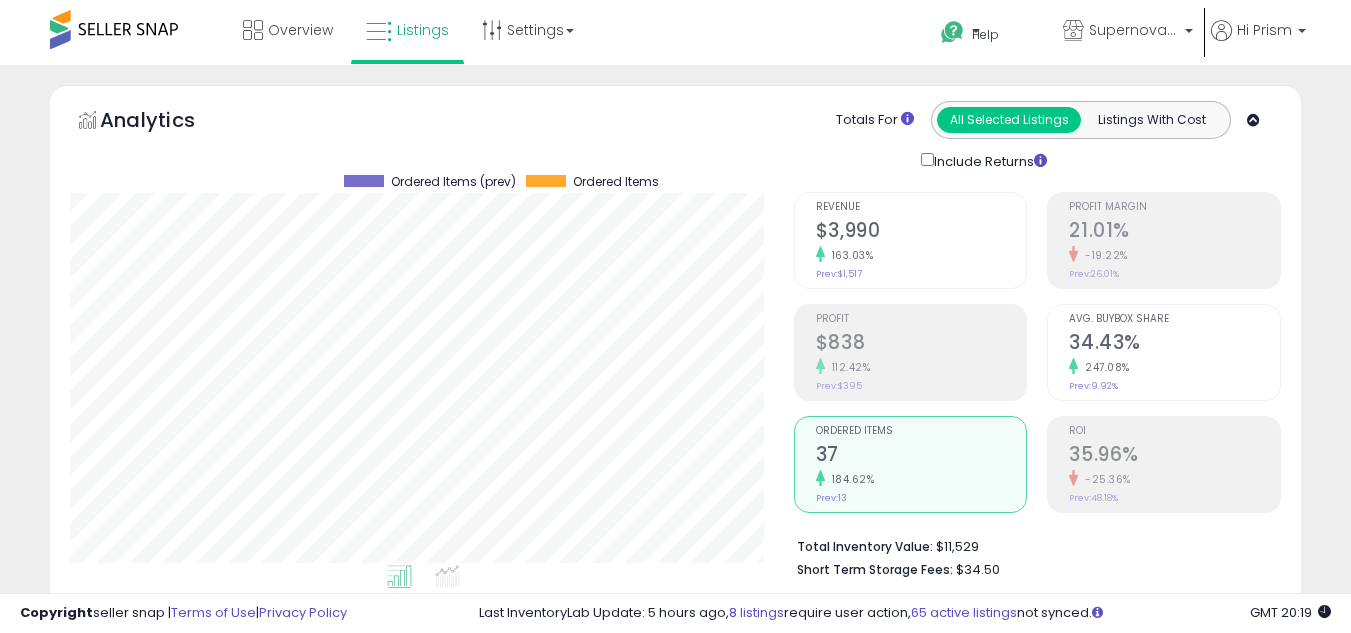 click on "37" at bounding box center (921, 456) 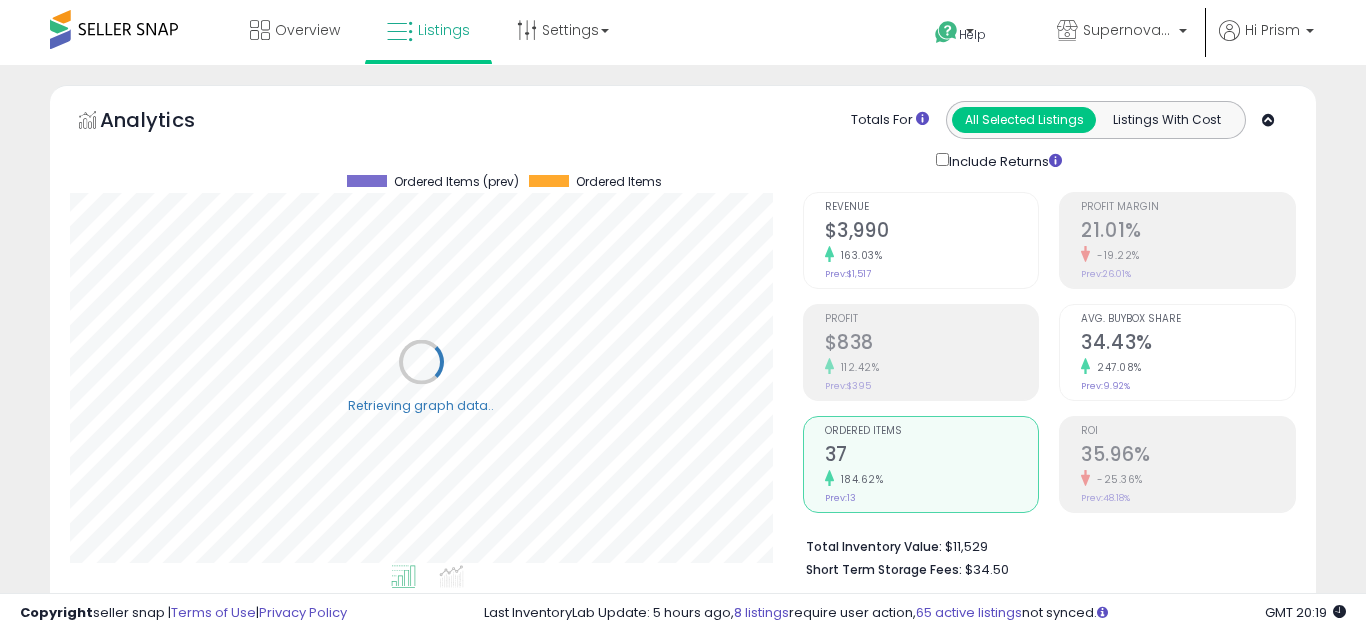 scroll, scrollTop: 999590, scrollLeft: 999267, axis: both 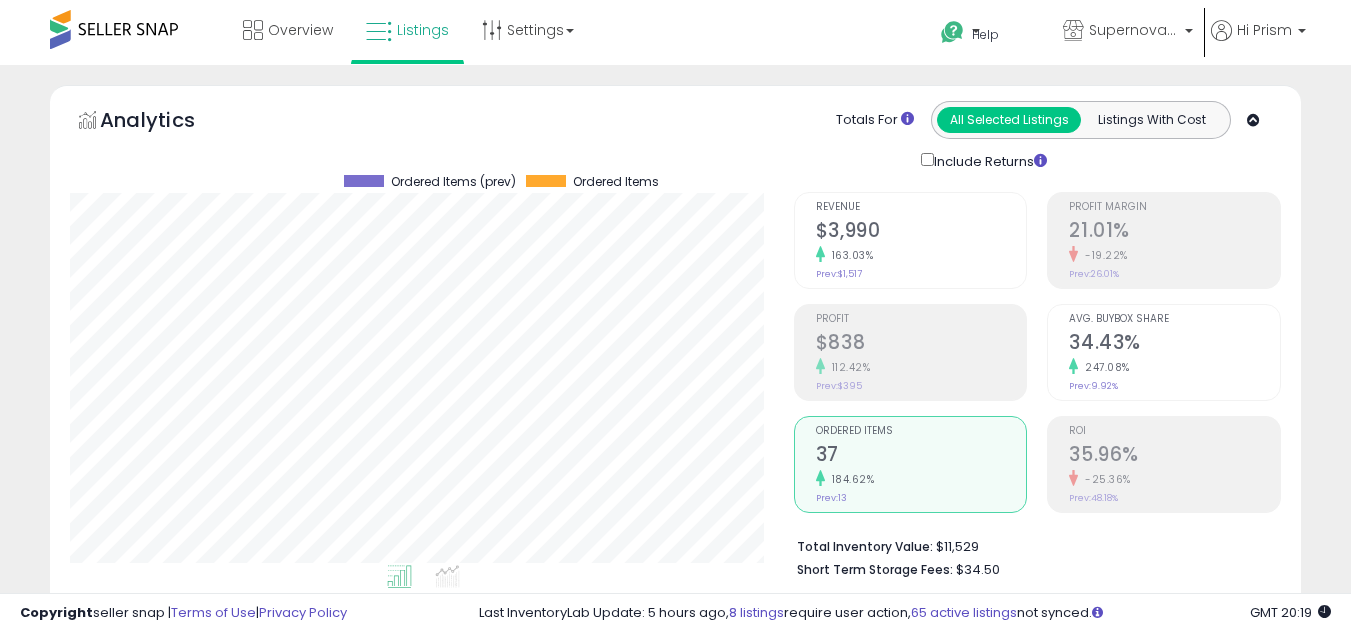 click on "37" at bounding box center [921, 456] 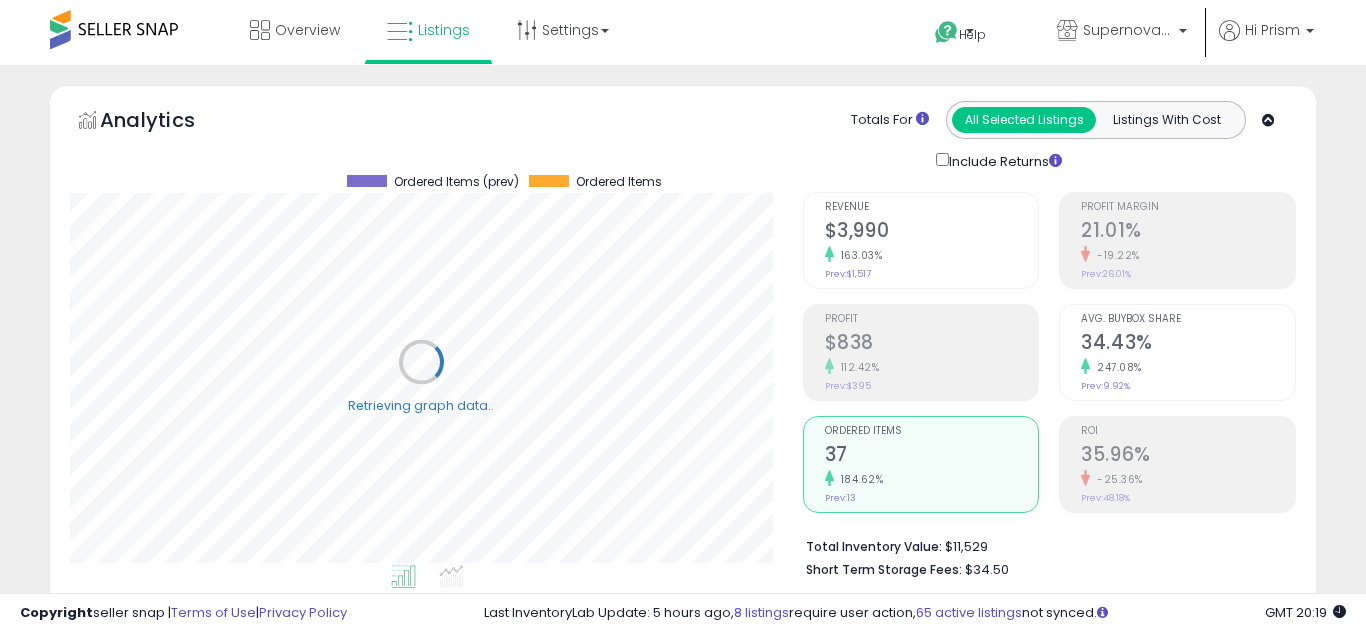 scroll, scrollTop: 999590, scrollLeft: 999267, axis: both 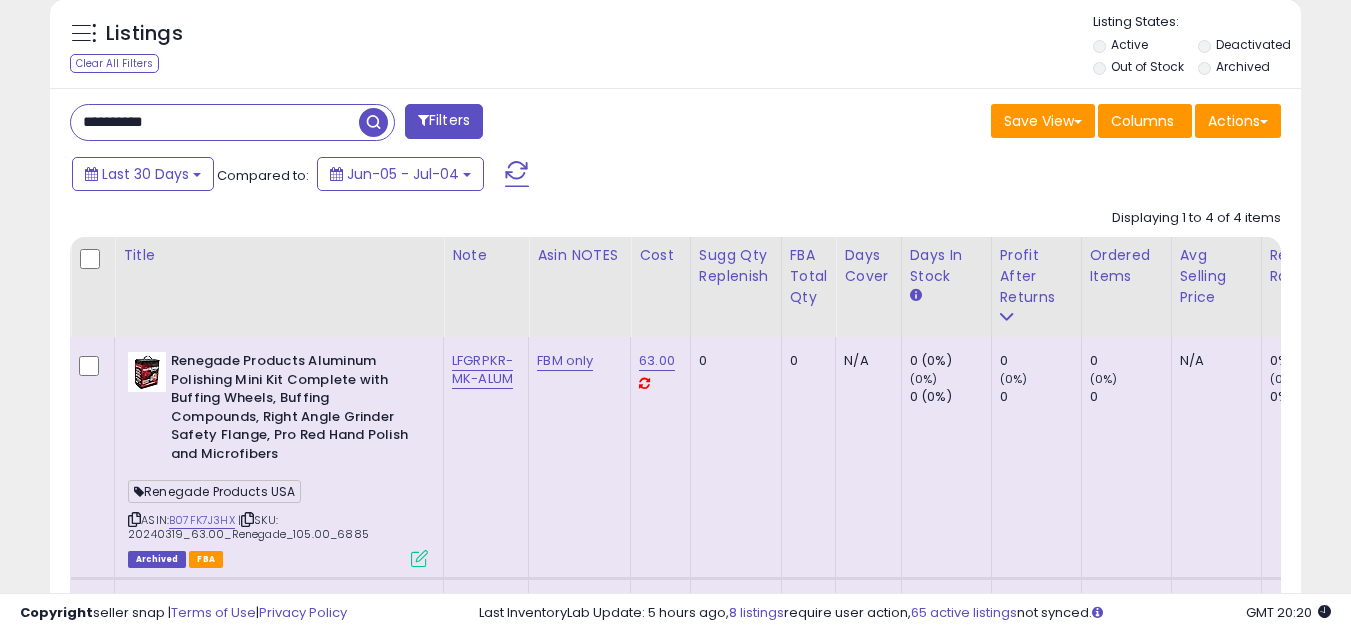 click on "**********" at bounding box center [215, 122] 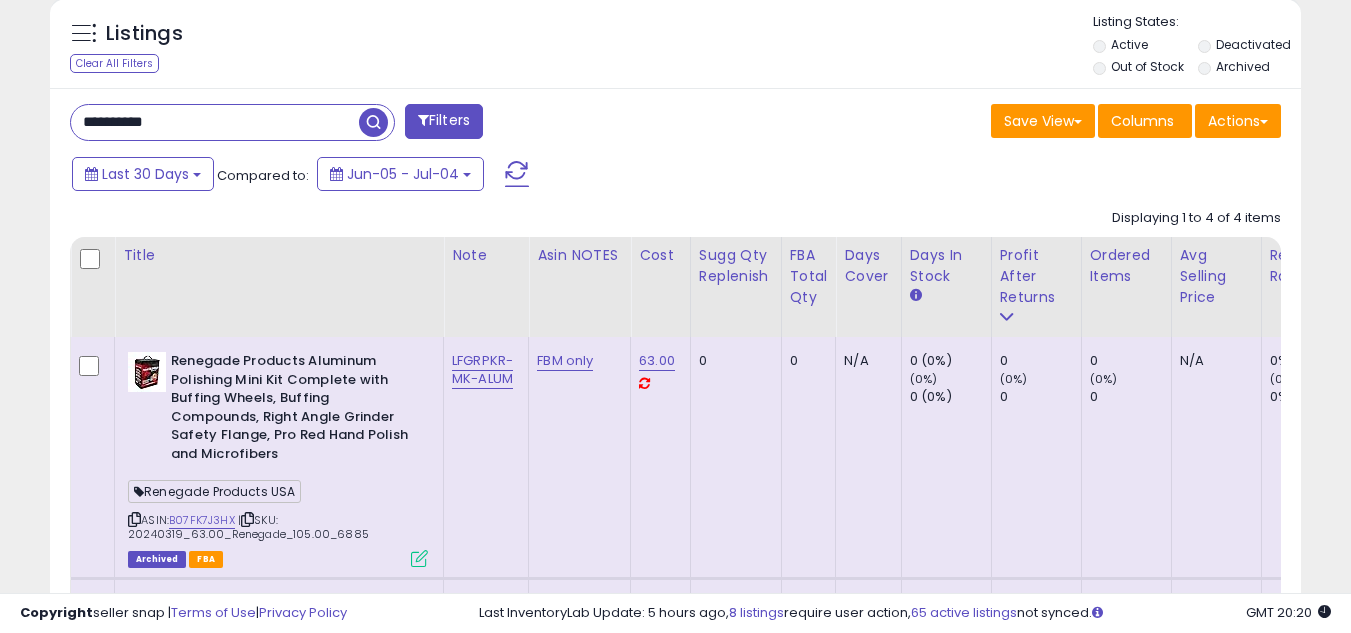 paste 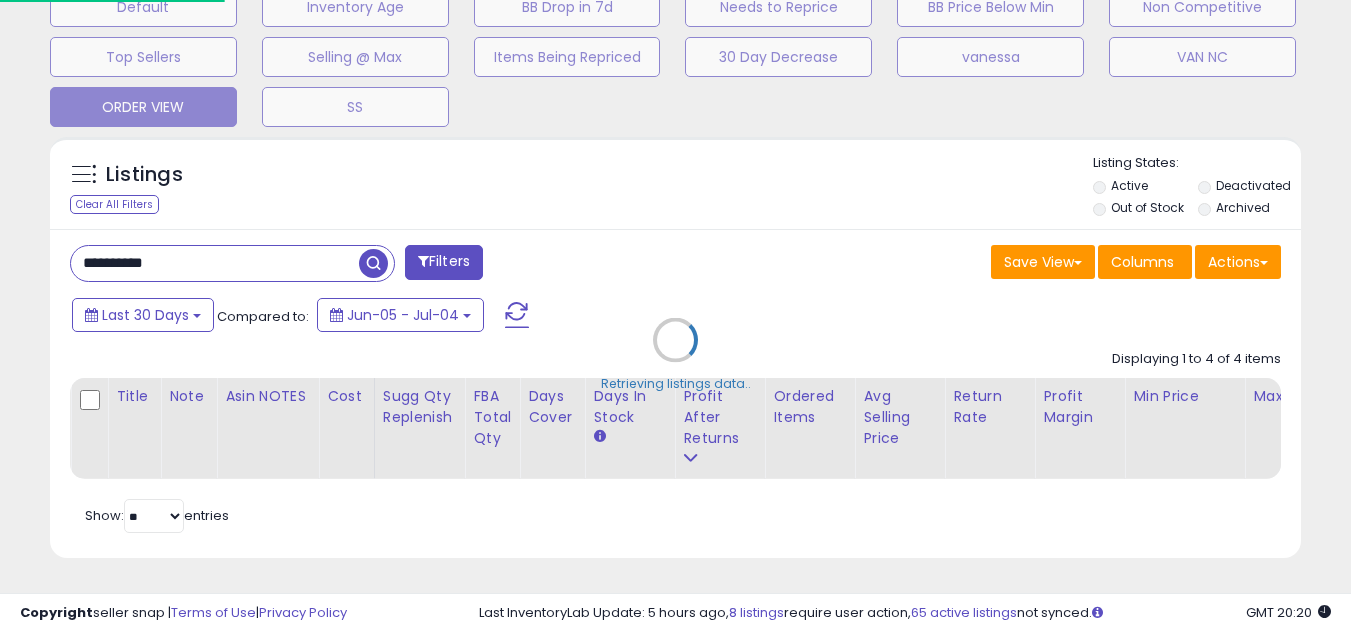 scroll, scrollTop: 999590, scrollLeft: 999267, axis: both 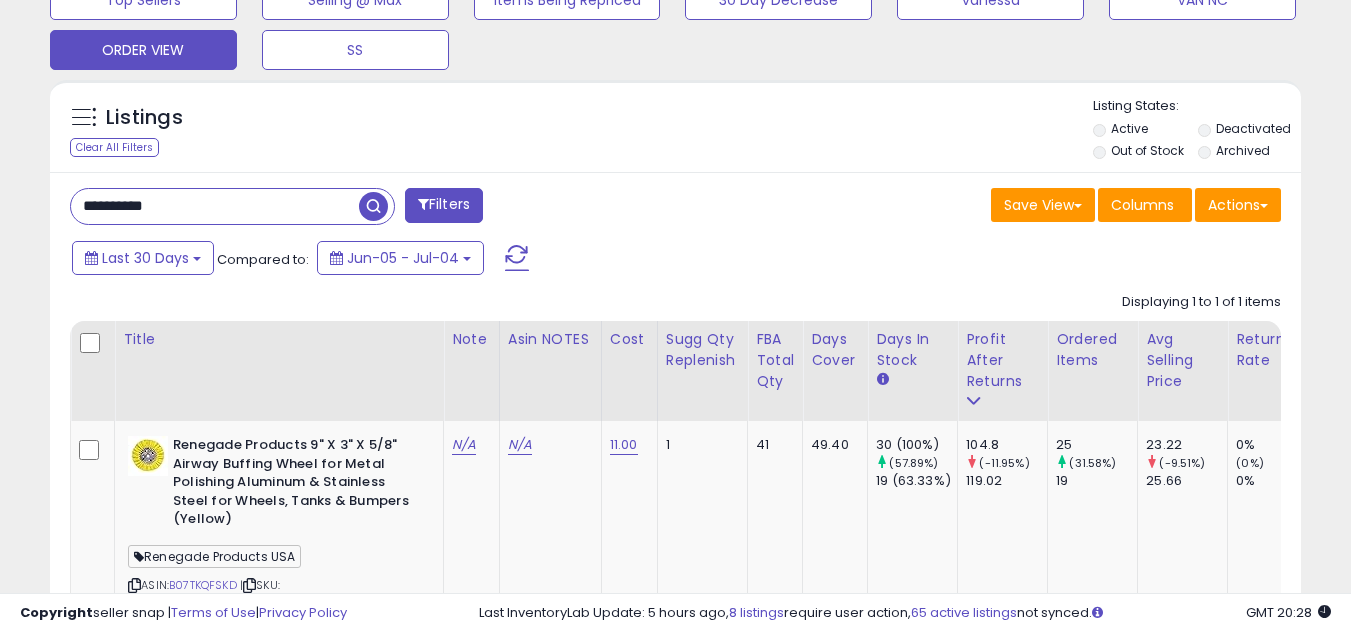 click on "**********" at bounding box center [215, 206] 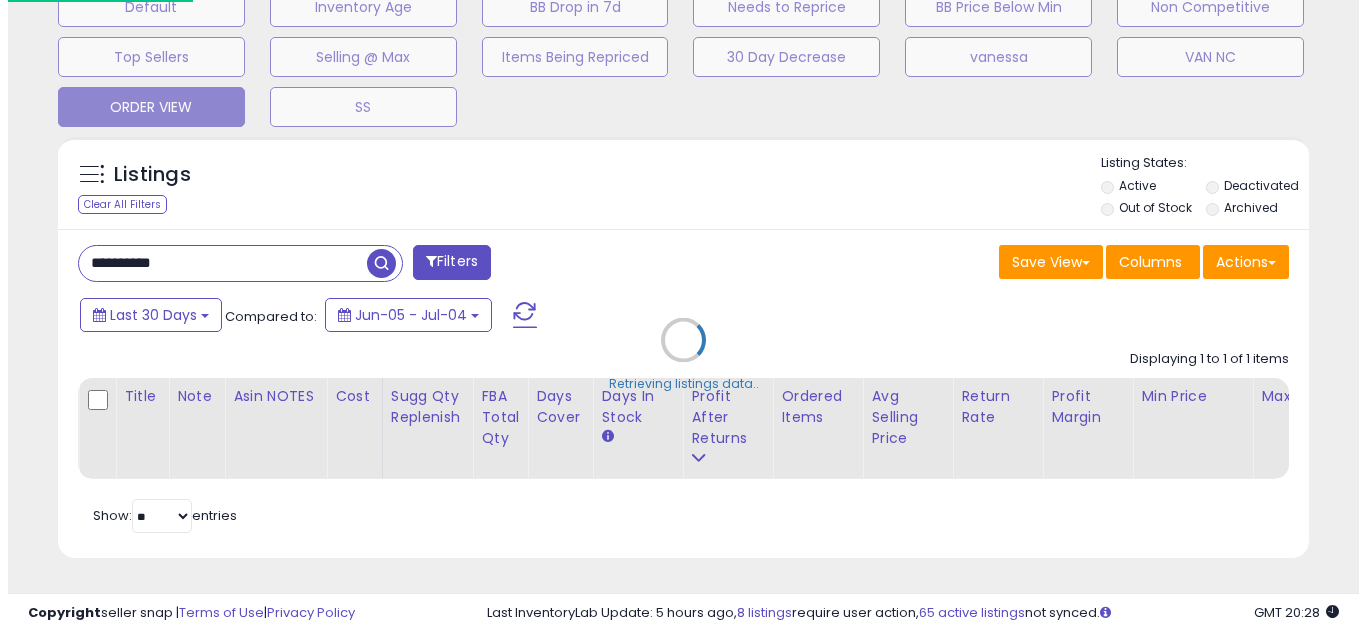 scroll, scrollTop: 658, scrollLeft: 0, axis: vertical 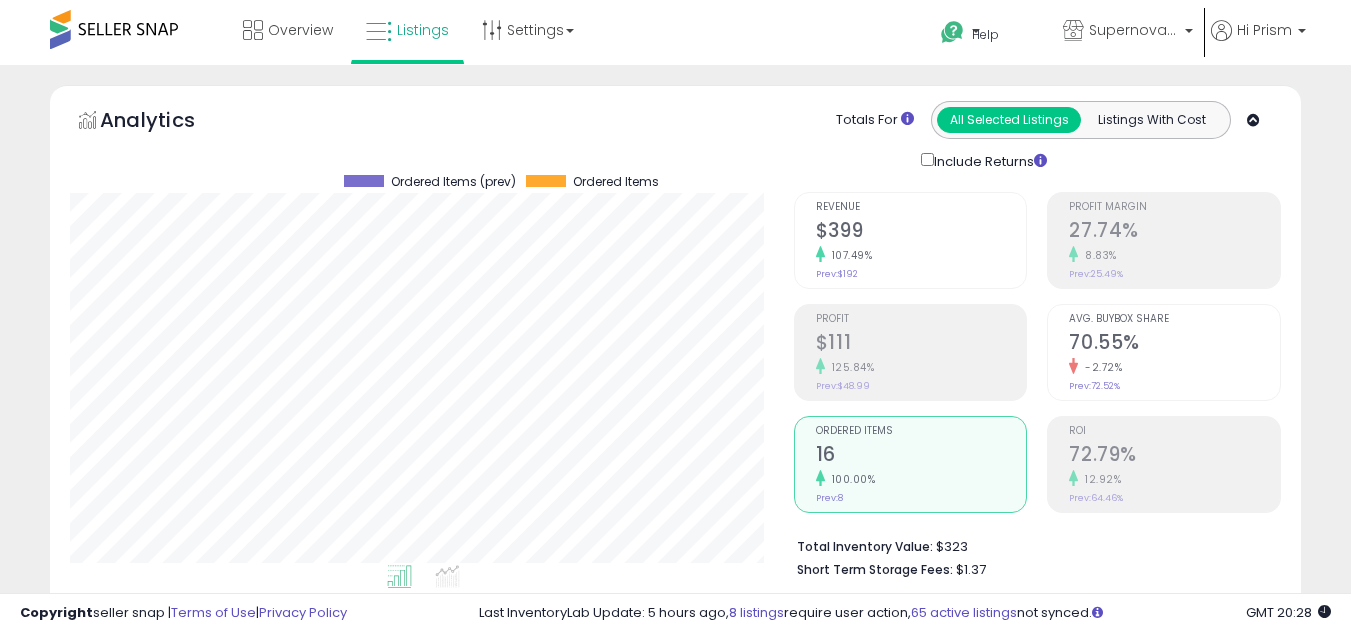 click on "100.00%" at bounding box center (921, 479) 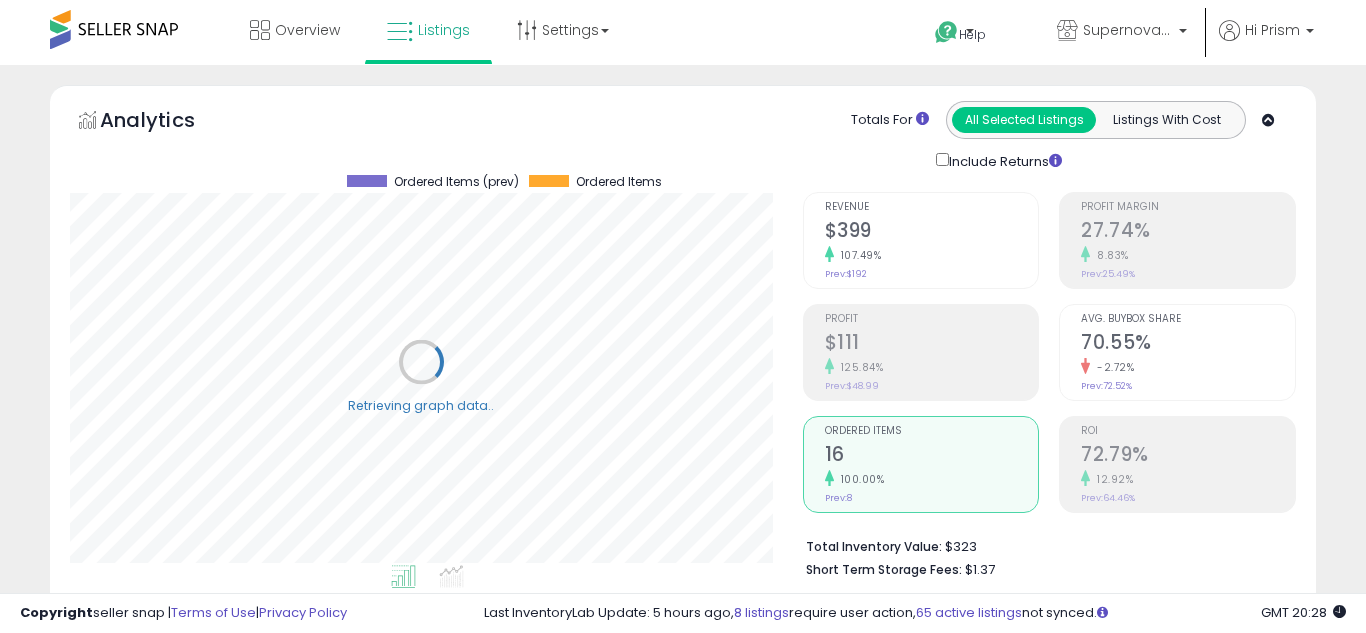 scroll, scrollTop: 999590, scrollLeft: 999267, axis: both 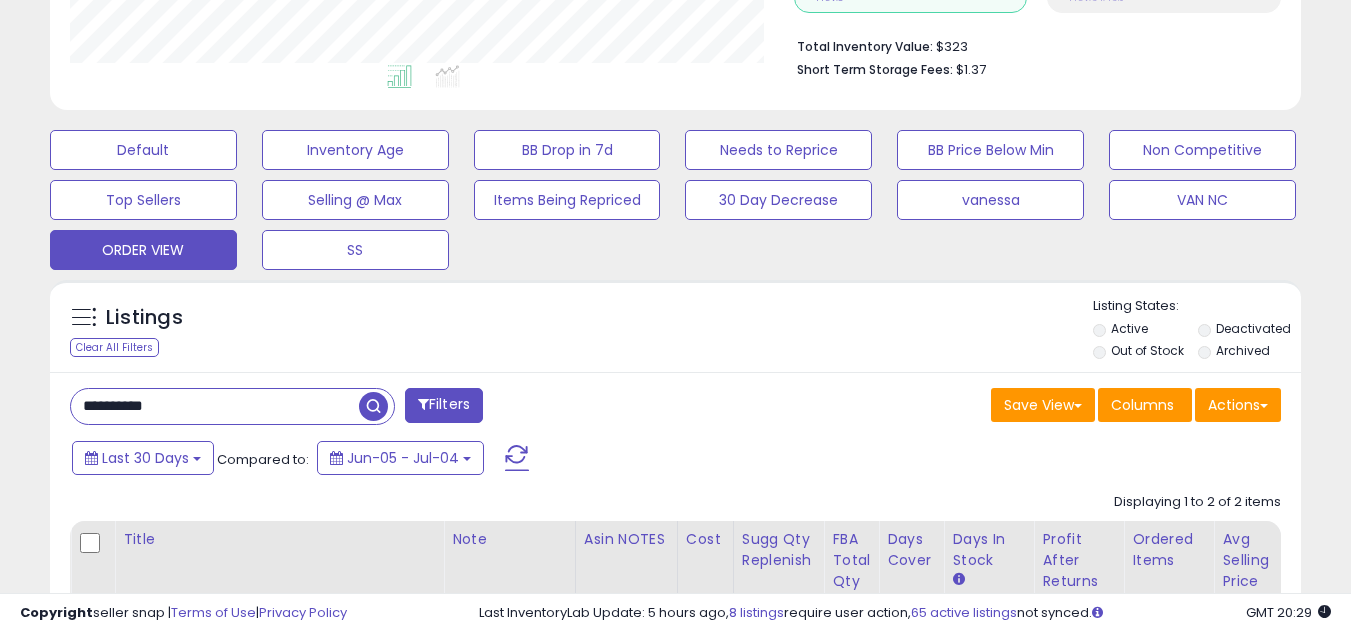 click on "**********" at bounding box center (215, 406) 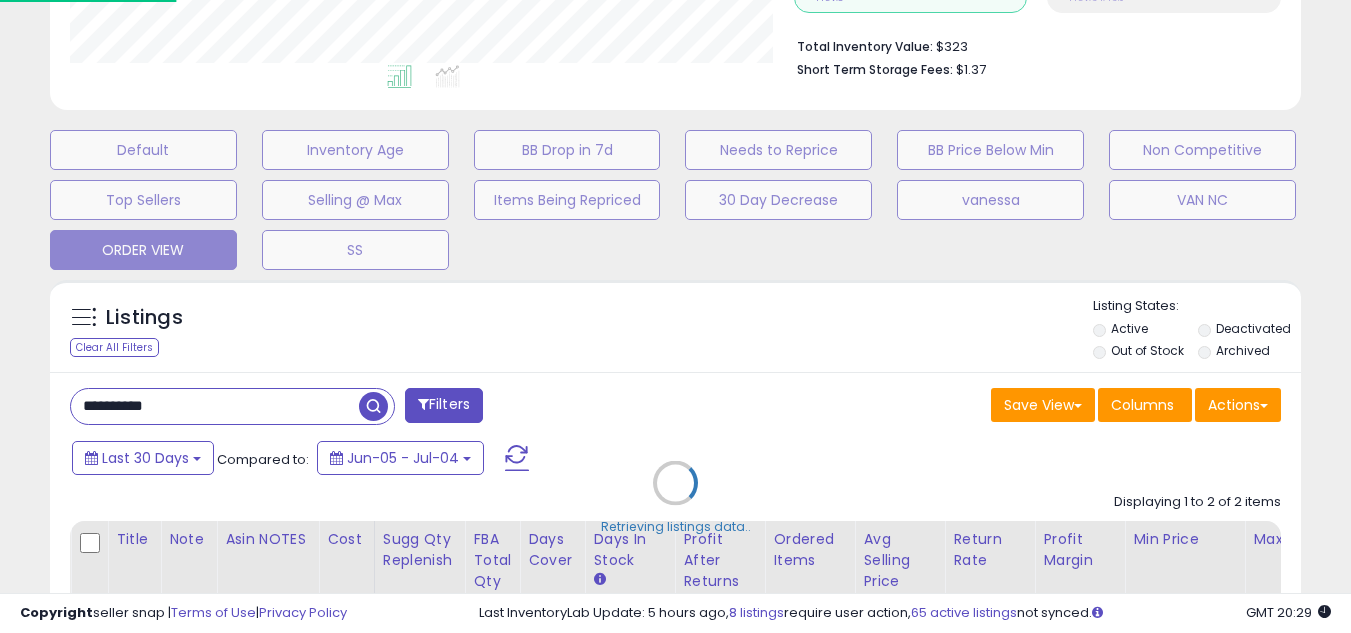 scroll, scrollTop: 999590, scrollLeft: 999267, axis: both 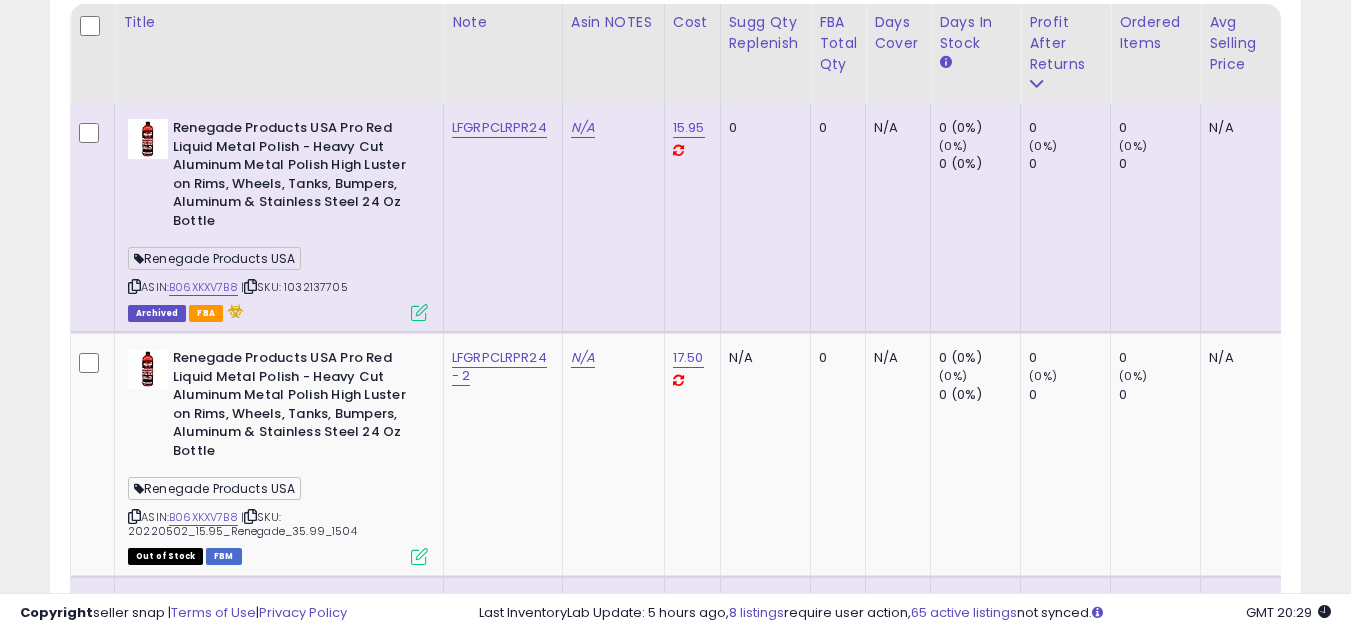 click at bounding box center [233, 311] 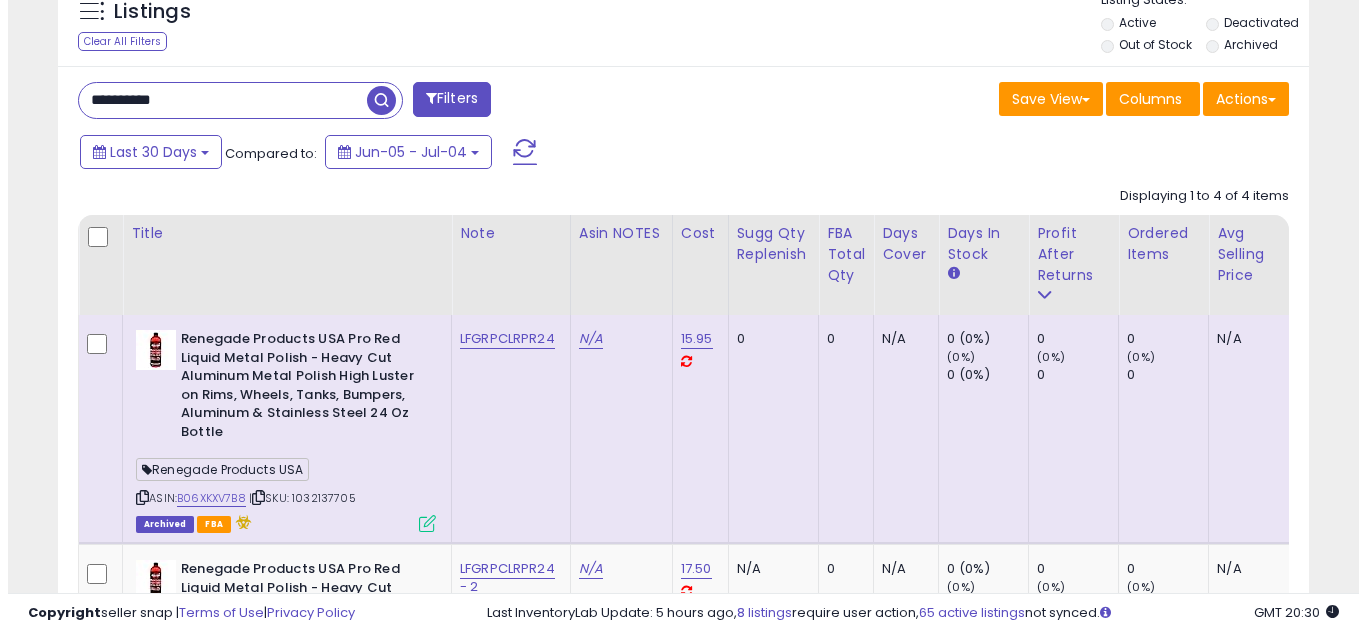 scroll, scrollTop: 617, scrollLeft: 0, axis: vertical 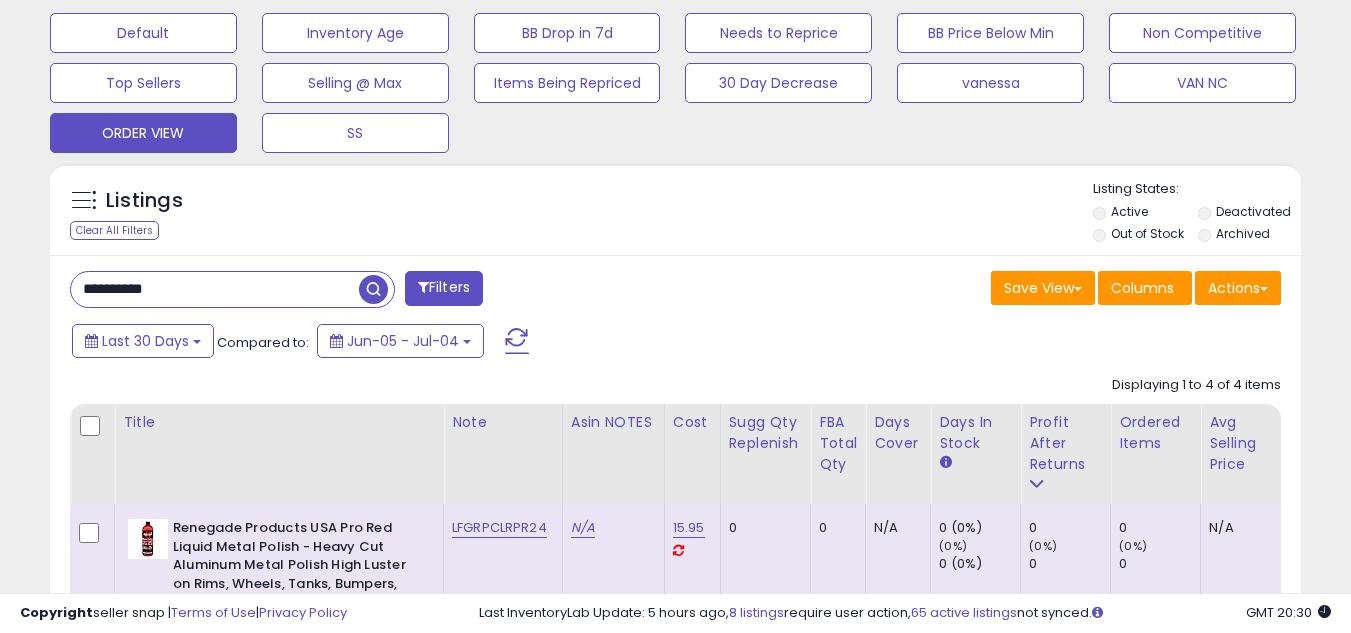 click on "**********" at bounding box center (215, 289) 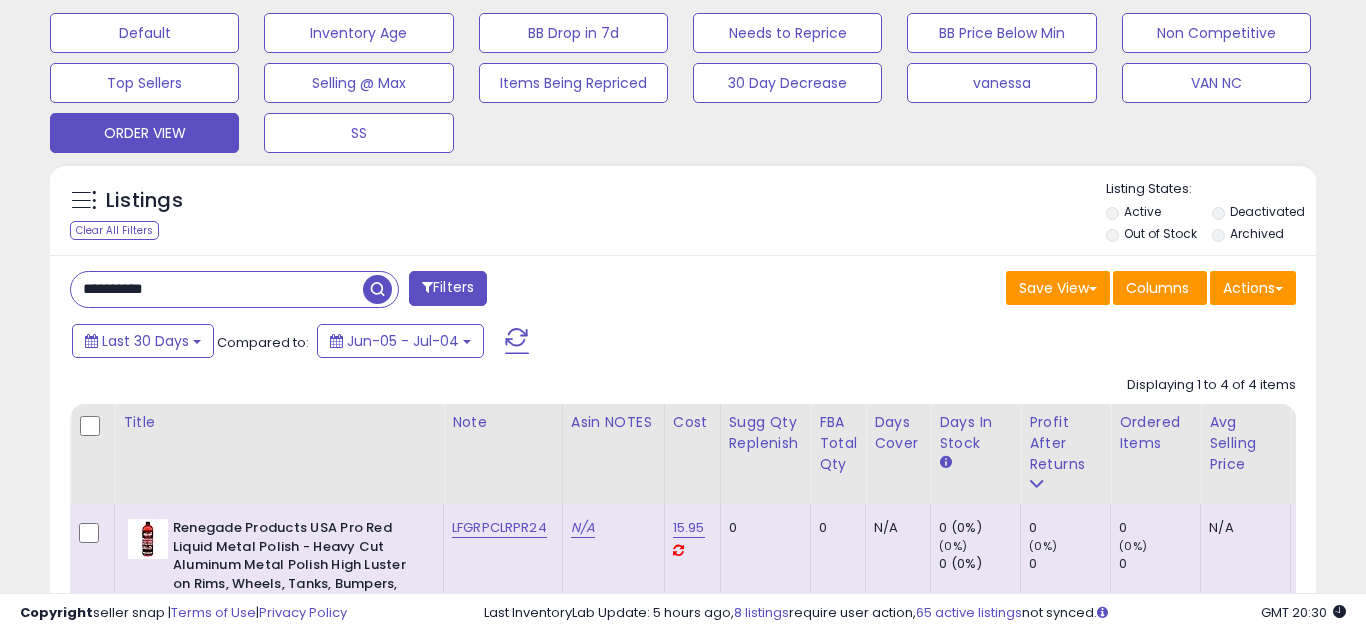 scroll, scrollTop: 999590, scrollLeft: 999267, axis: both 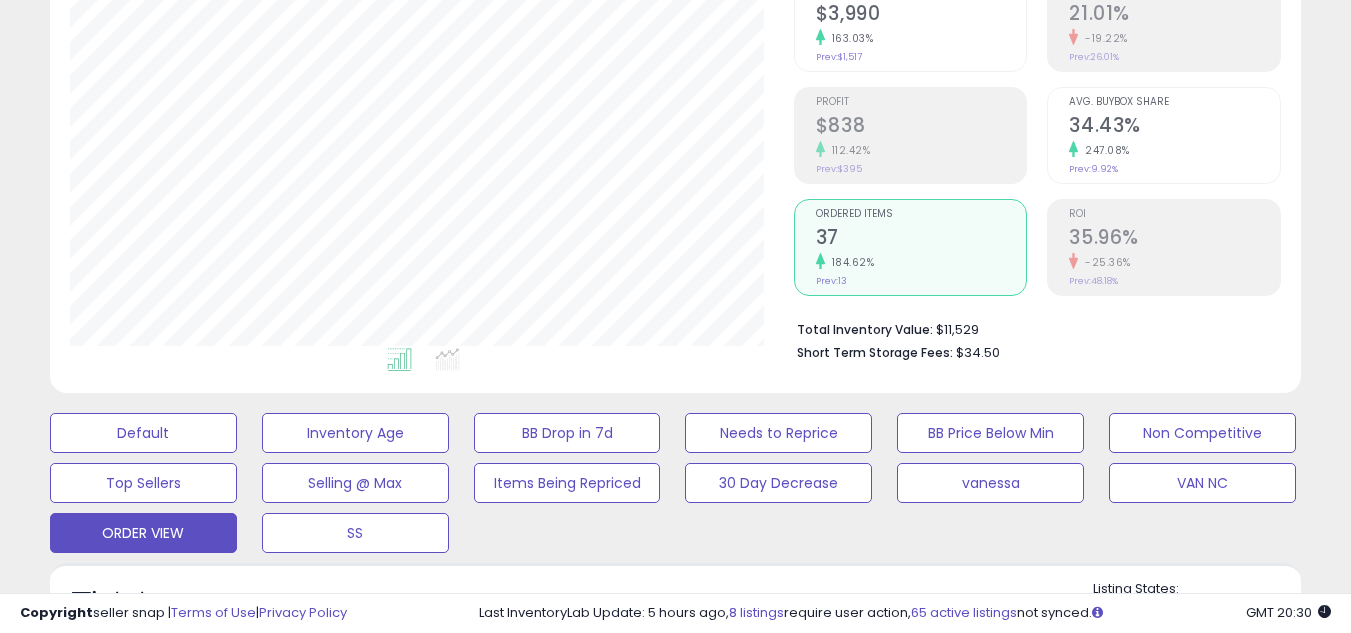 click on "37" at bounding box center [921, 239] 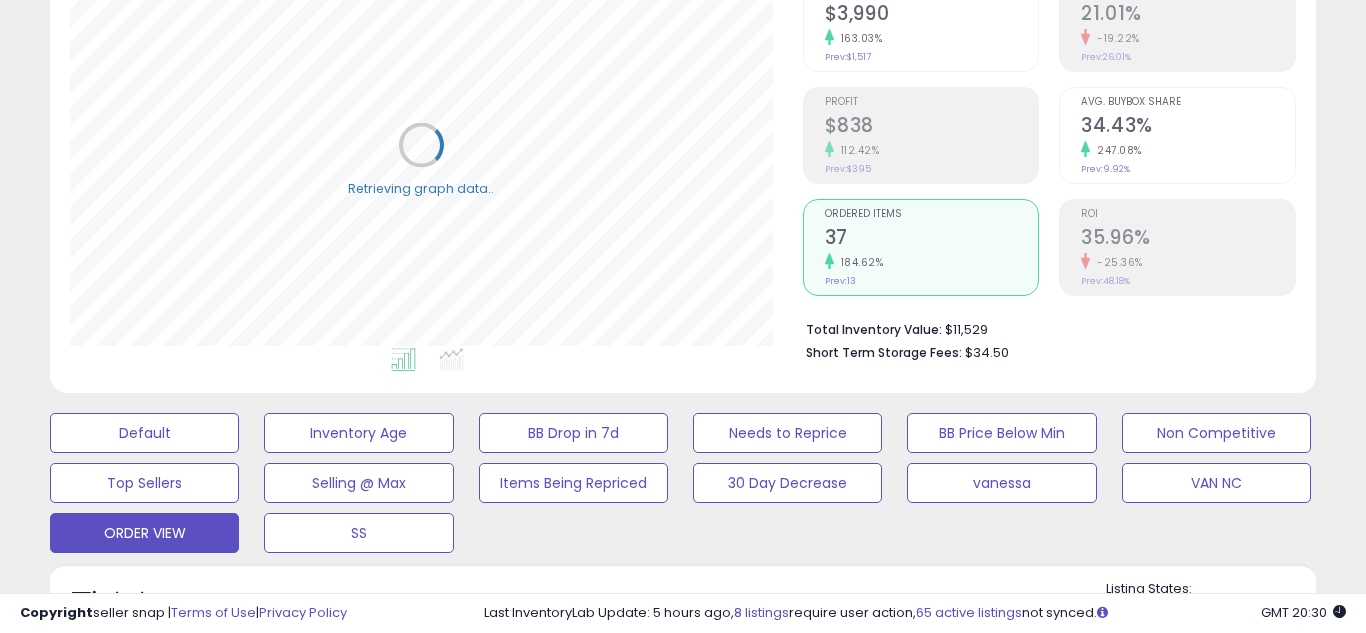 scroll, scrollTop: 999590, scrollLeft: 999267, axis: both 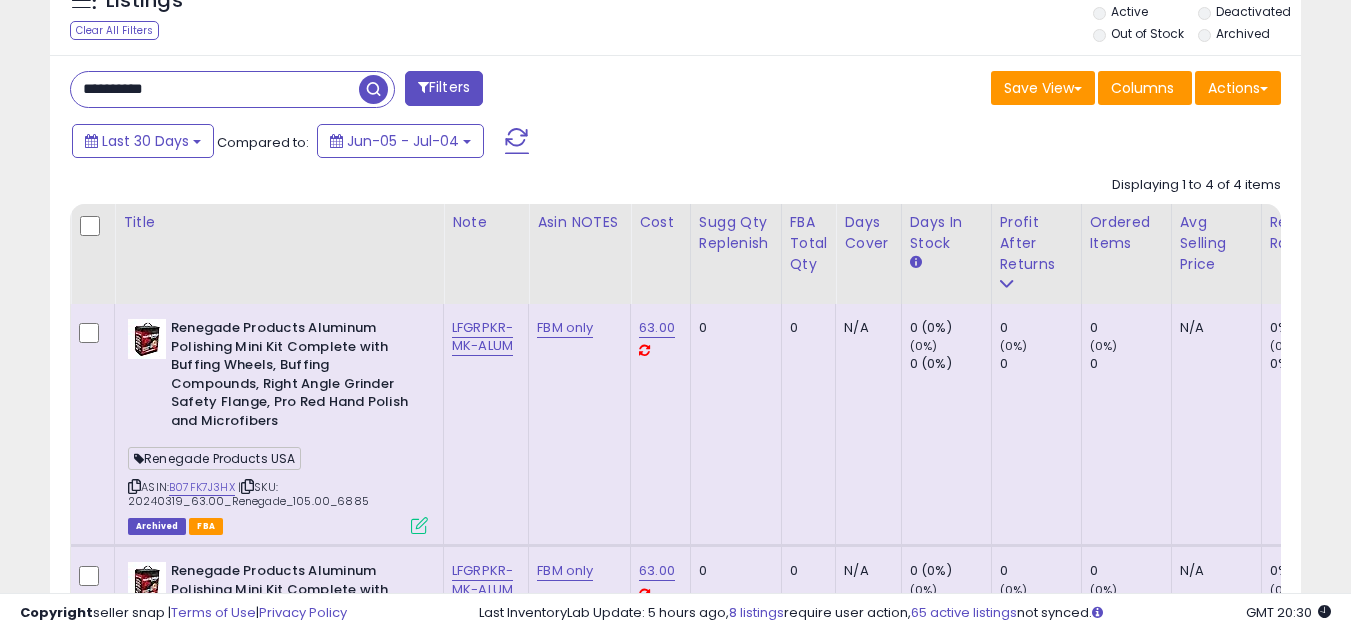 click on "**********" at bounding box center [215, 89] 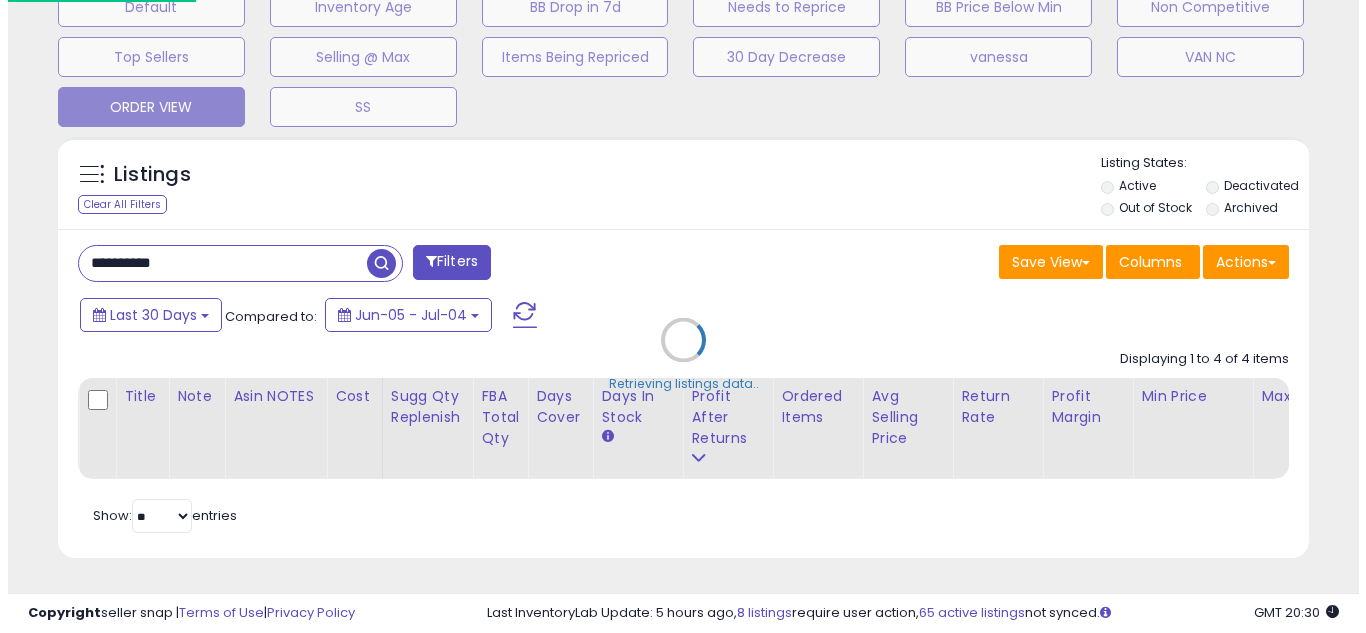 scroll, scrollTop: 658, scrollLeft: 0, axis: vertical 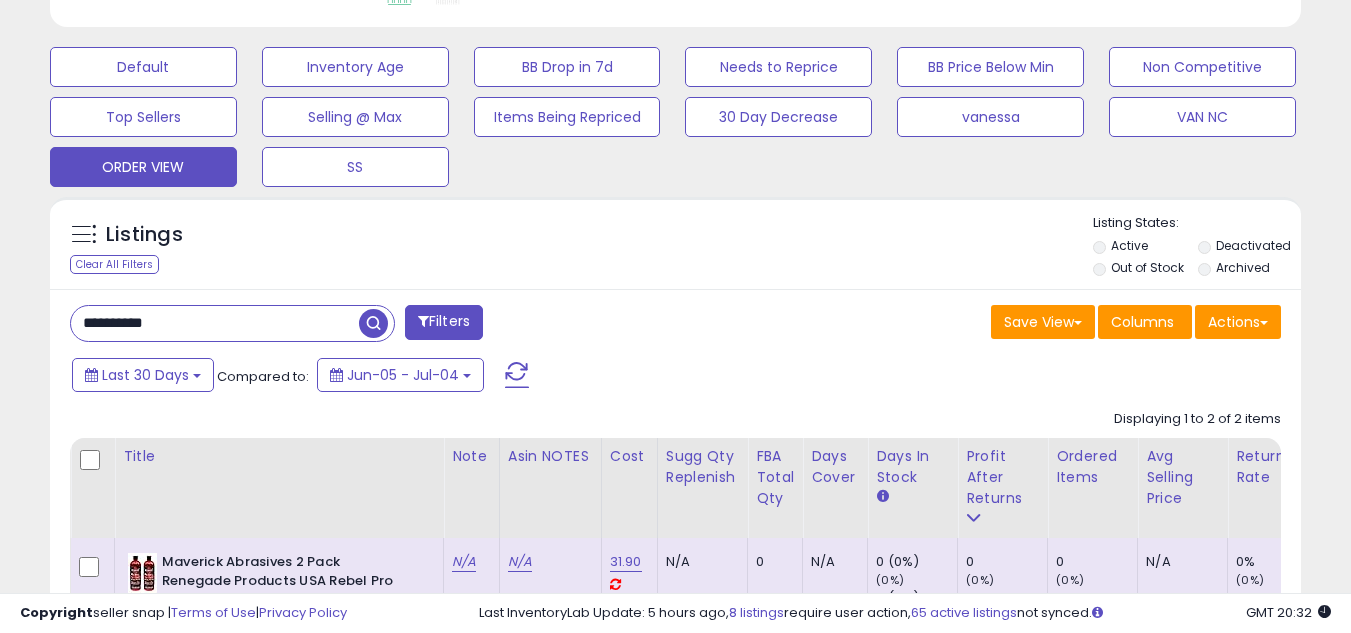 click on "**********" at bounding box center (215, 323) 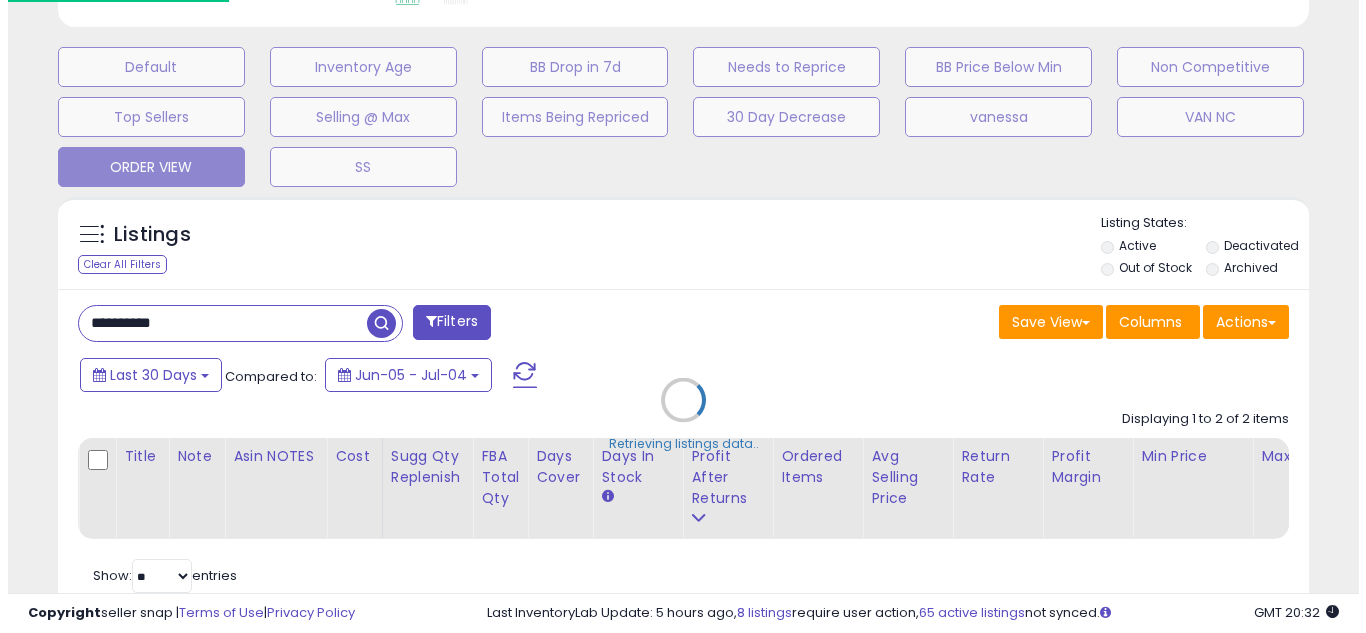 scroll, scrollTop: 999590, scrollLeft: 999267, axis: both 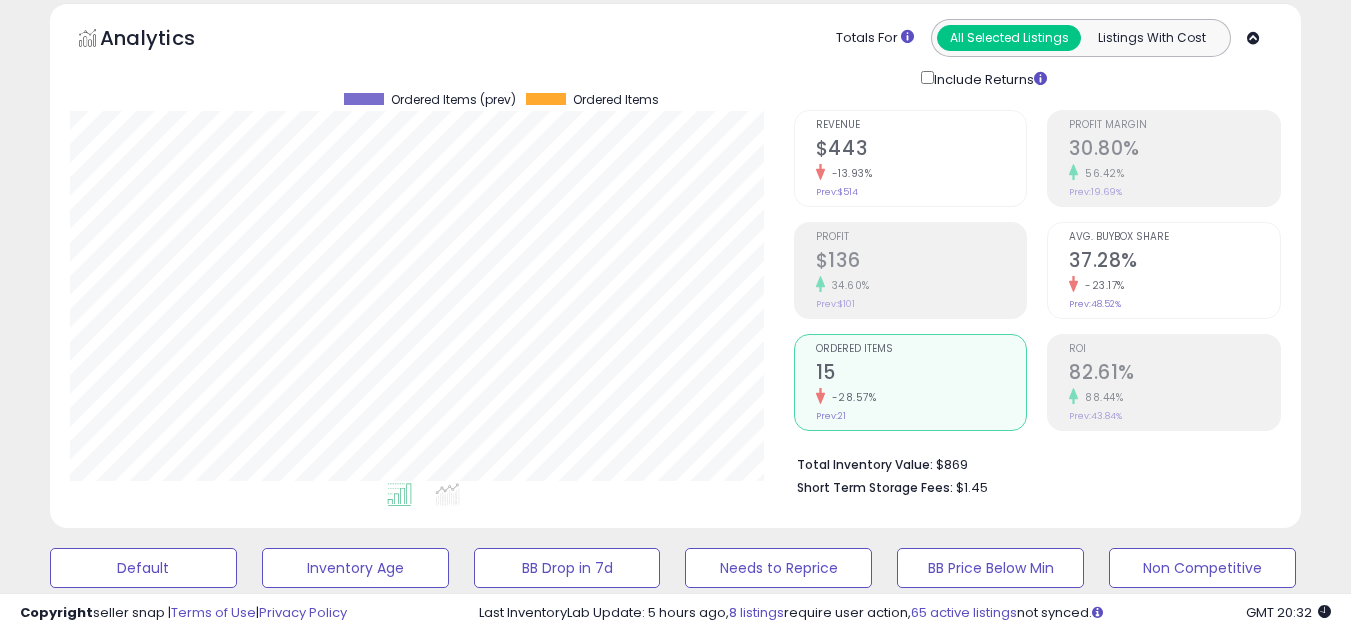 click on "15" at bounding box center [921, 374] 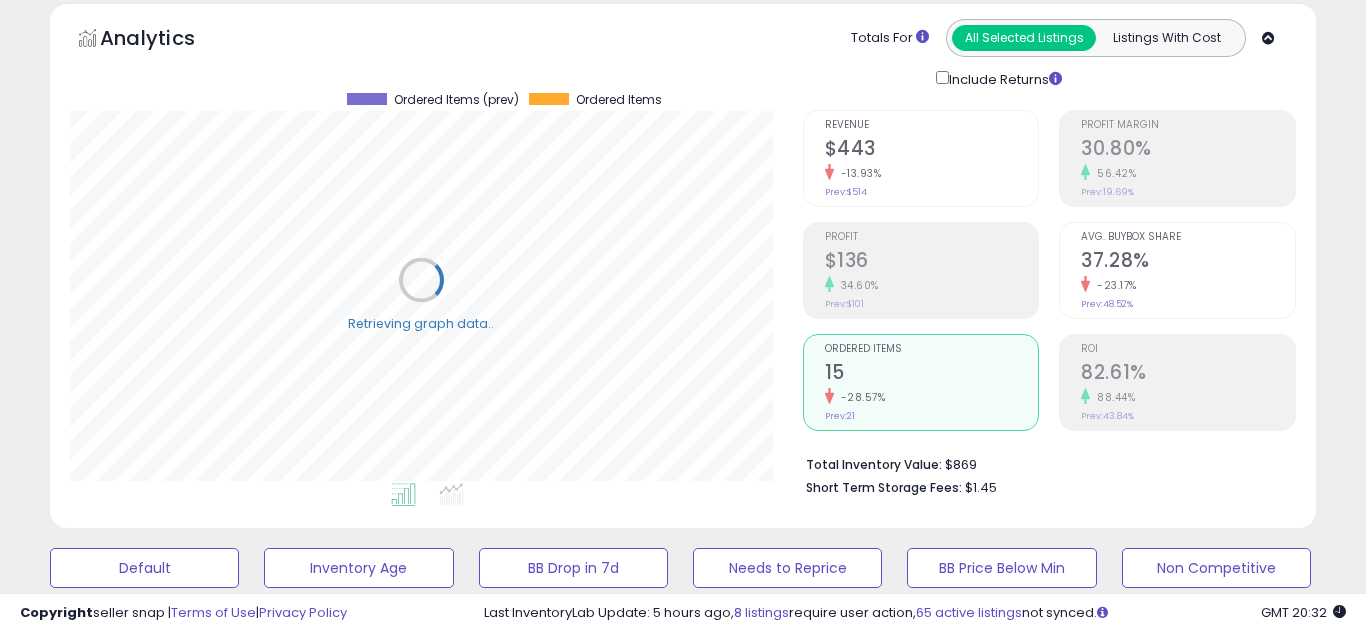 scroll, scrollTop: 999590, scrollLeft: 999267, axis: both 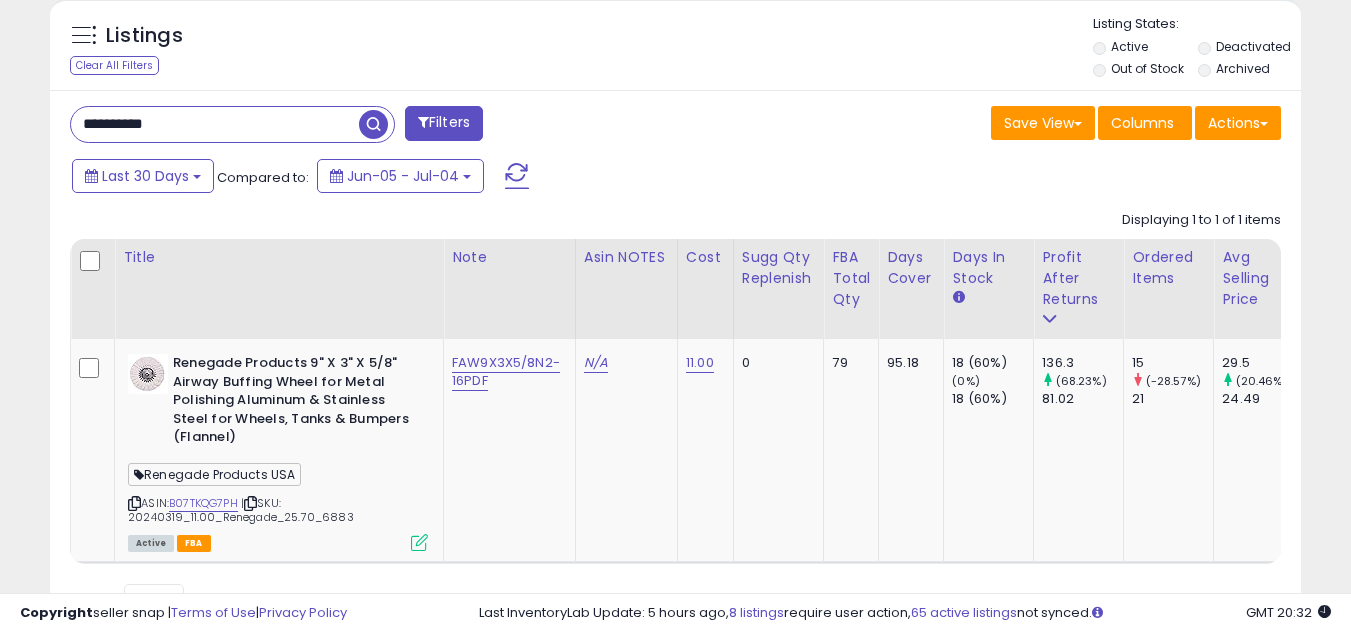 click on "**********" at bounding box center [215, 124] 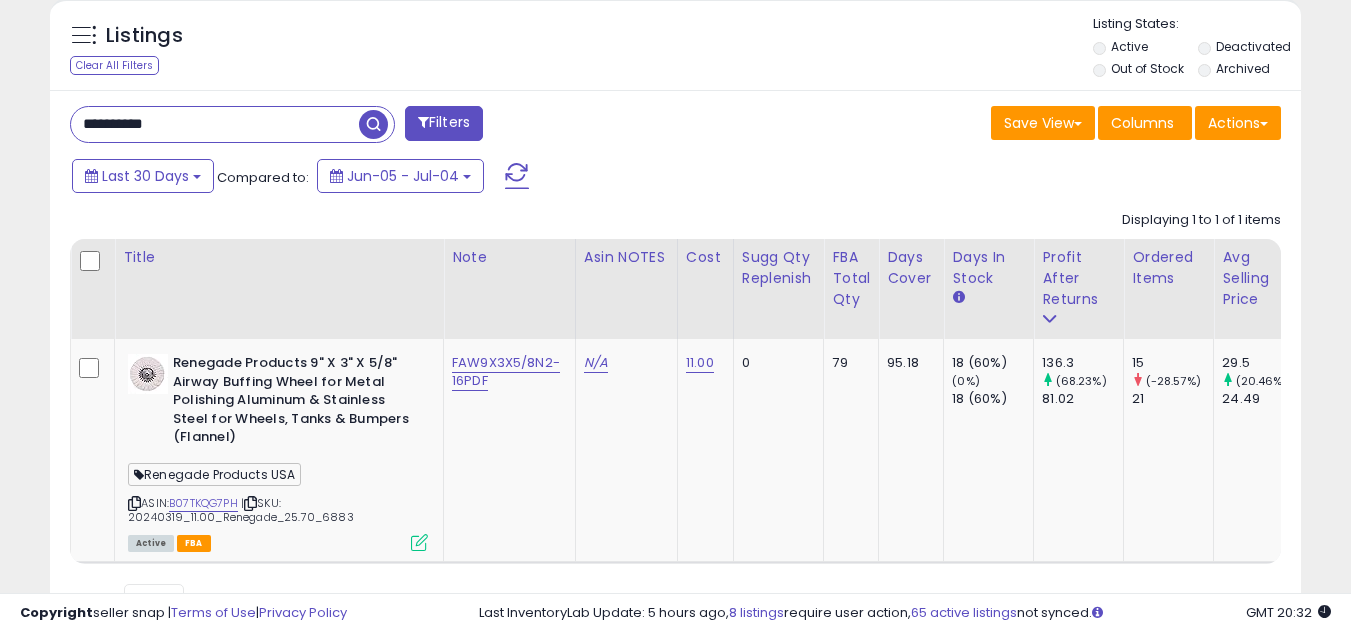 paste 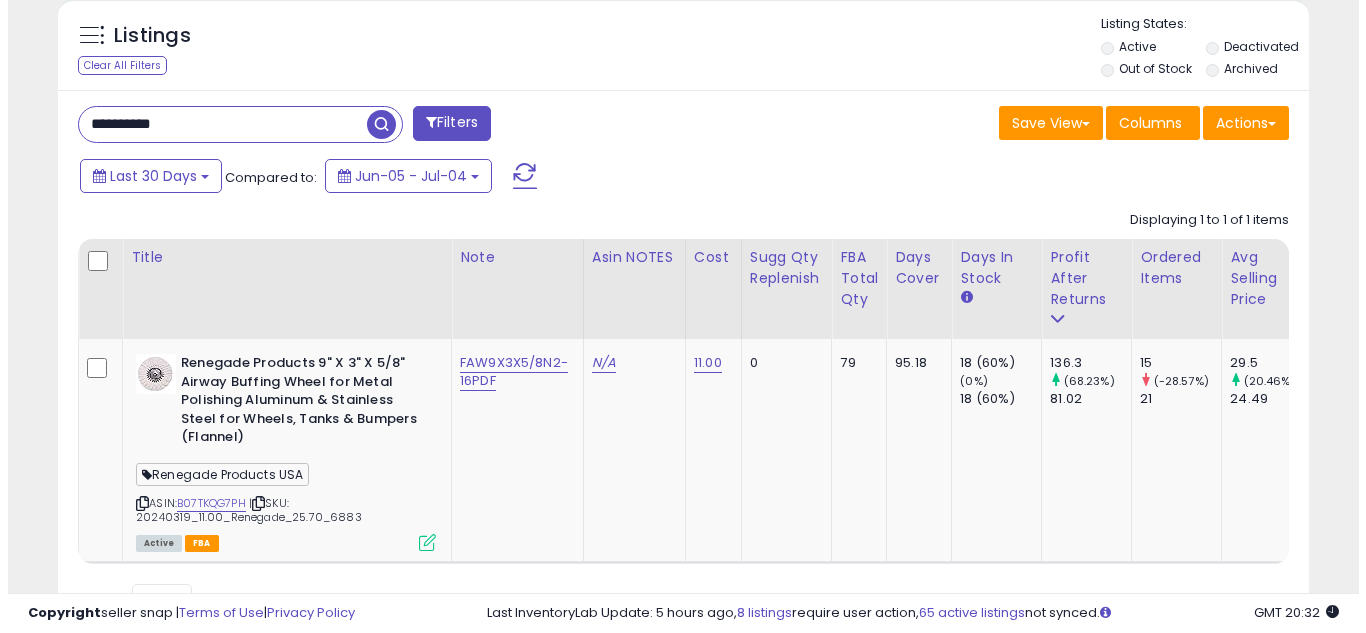 scroll, scrollTop: 658, scrollLeft: 0, axis: vertical 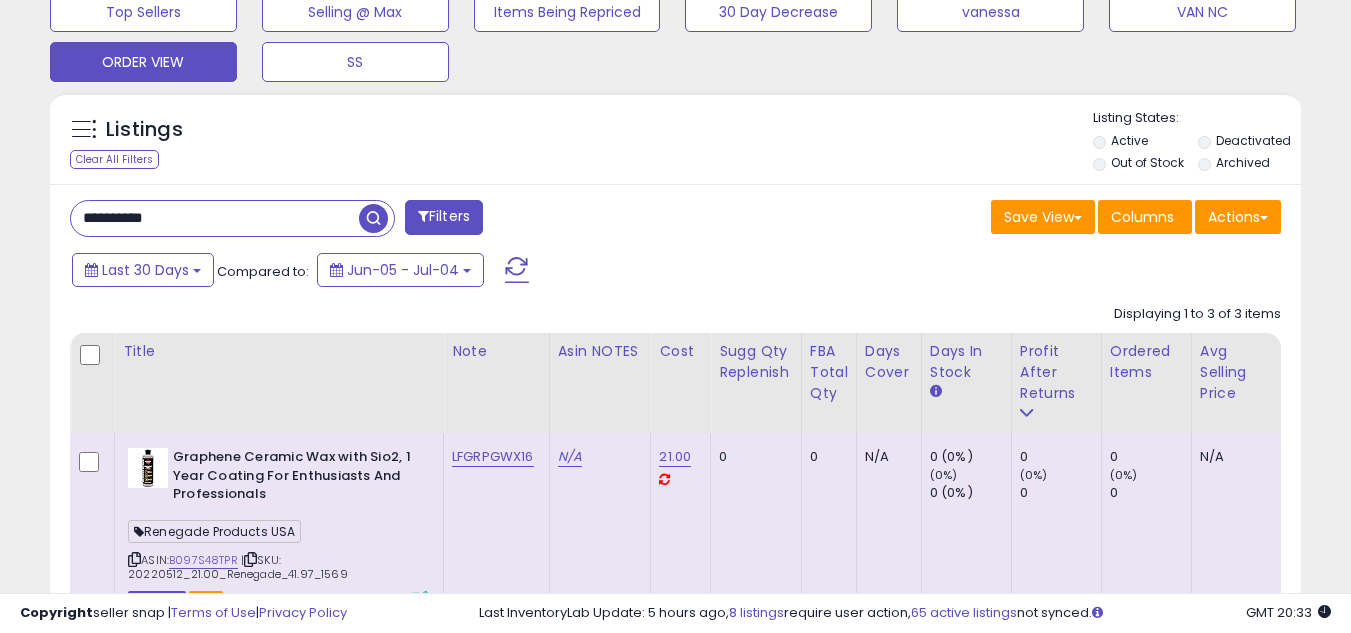 click on "**********" at bounding box center (215, 218) 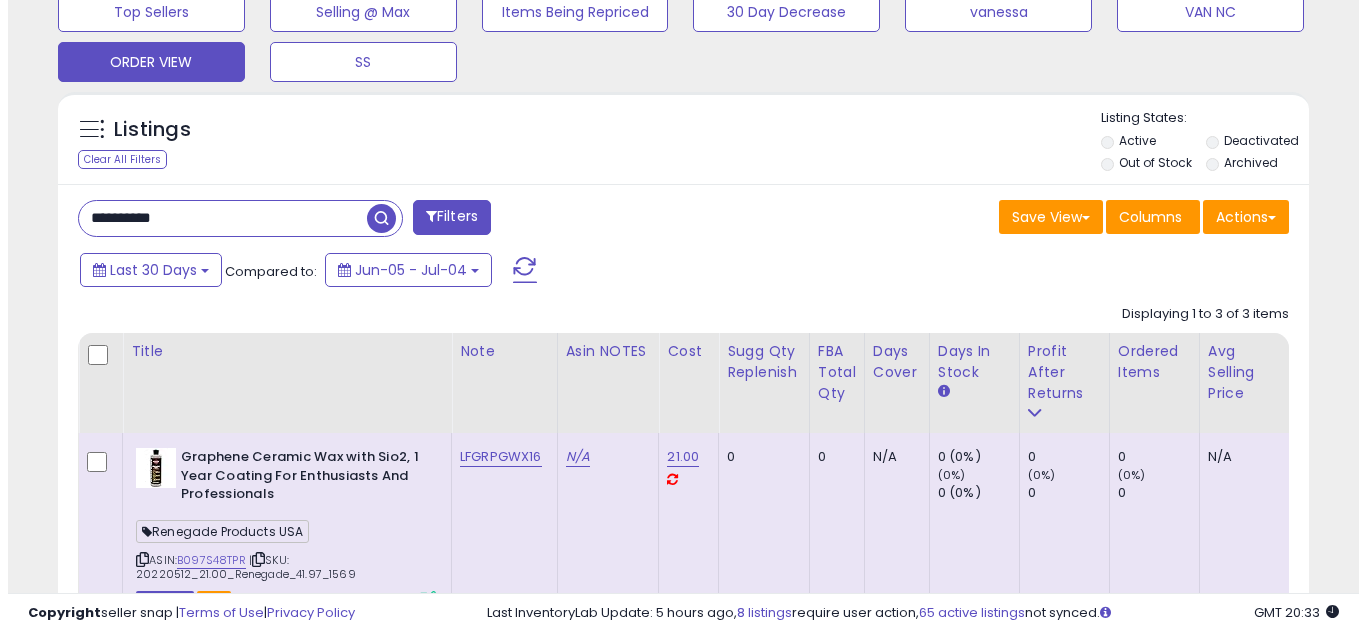 scroll, scrollTop: 658, scrollLeft: 0, axis: vertical 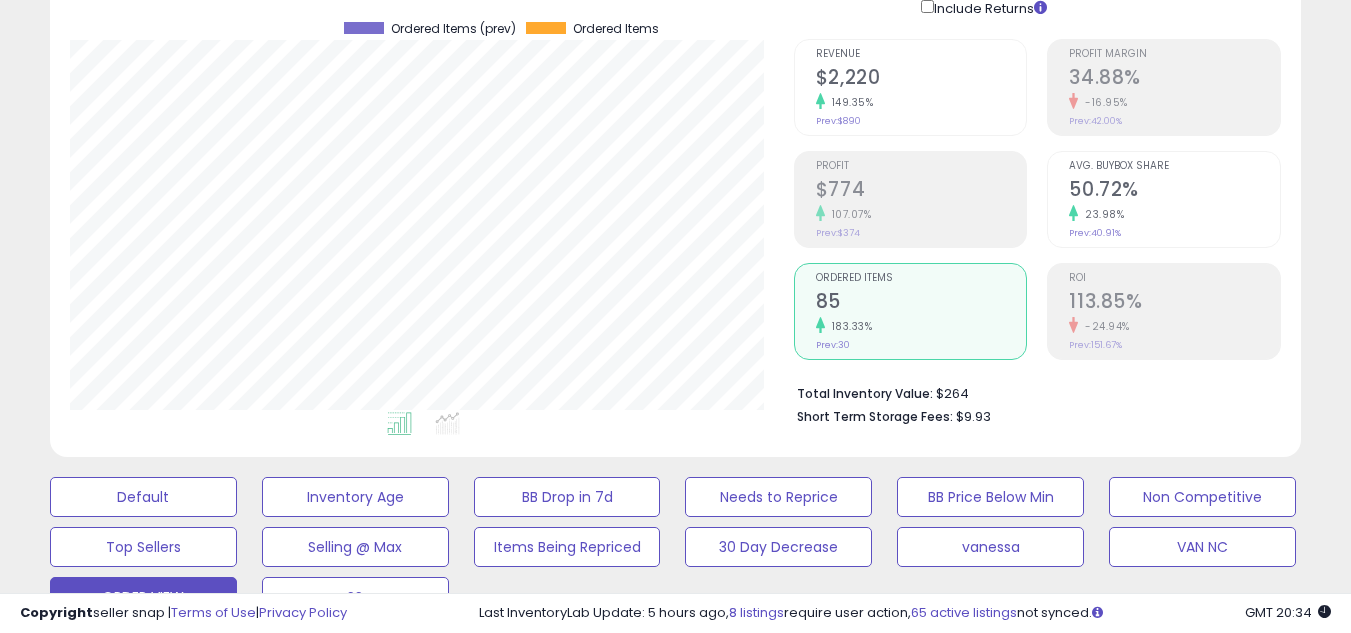 click on "85" at bounding box center [921, 303] 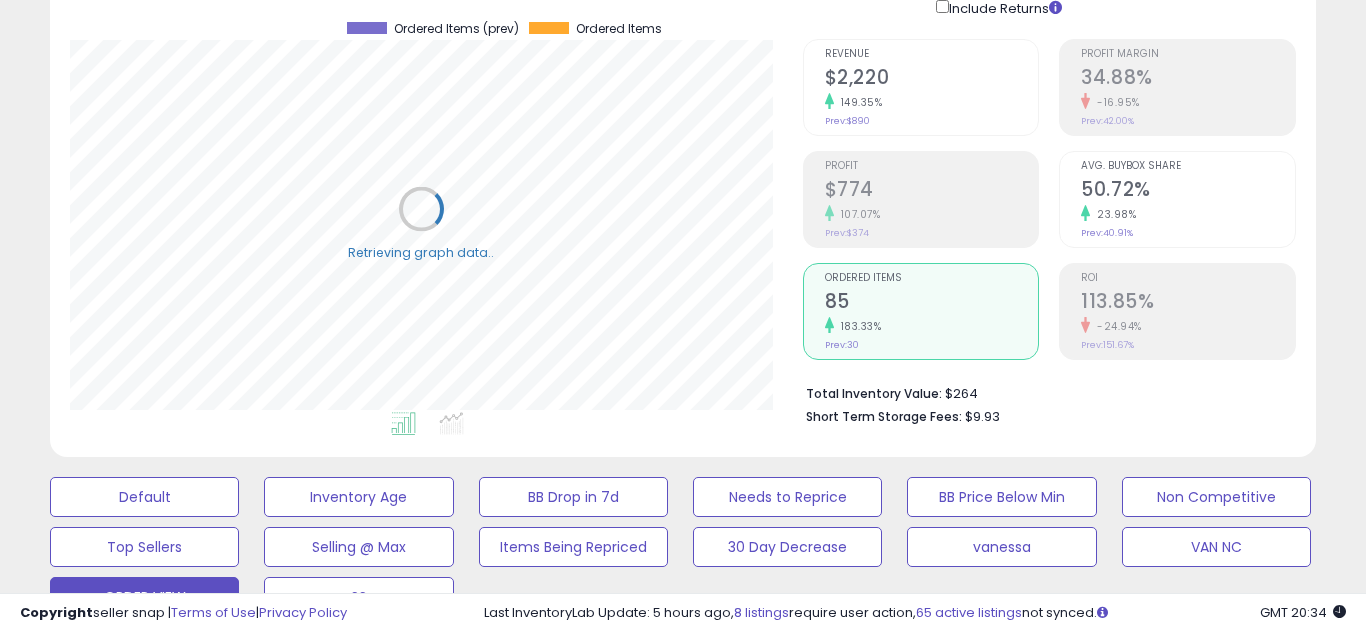 scroll, scrollTop: 999590, scrollLeft: 999267, axis: both 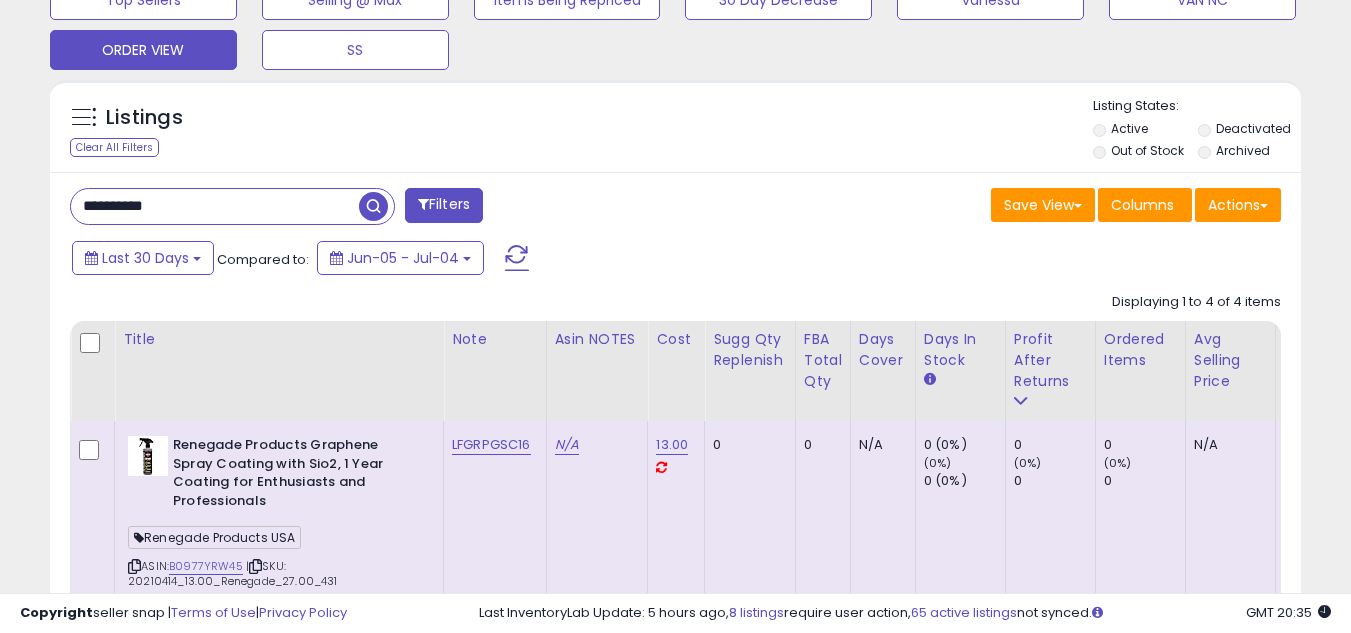 click on "**********" at bounding box center (215, 206) 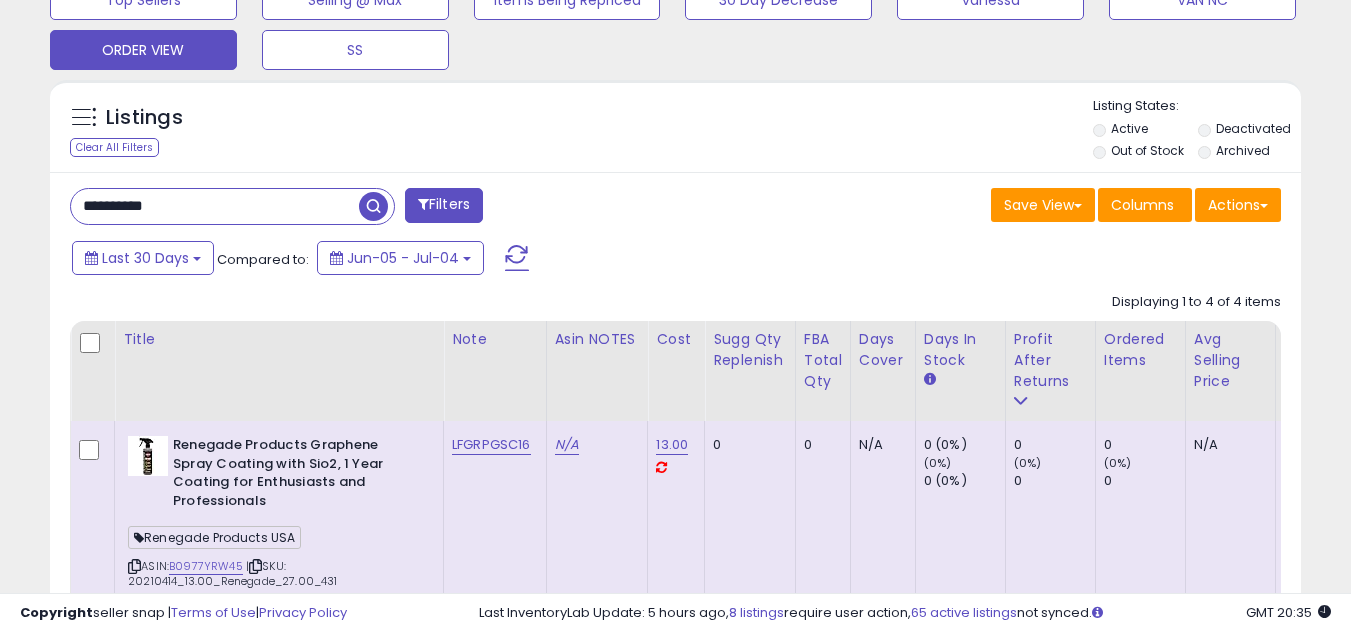 click on "**********" at bounding box center (215, 206) 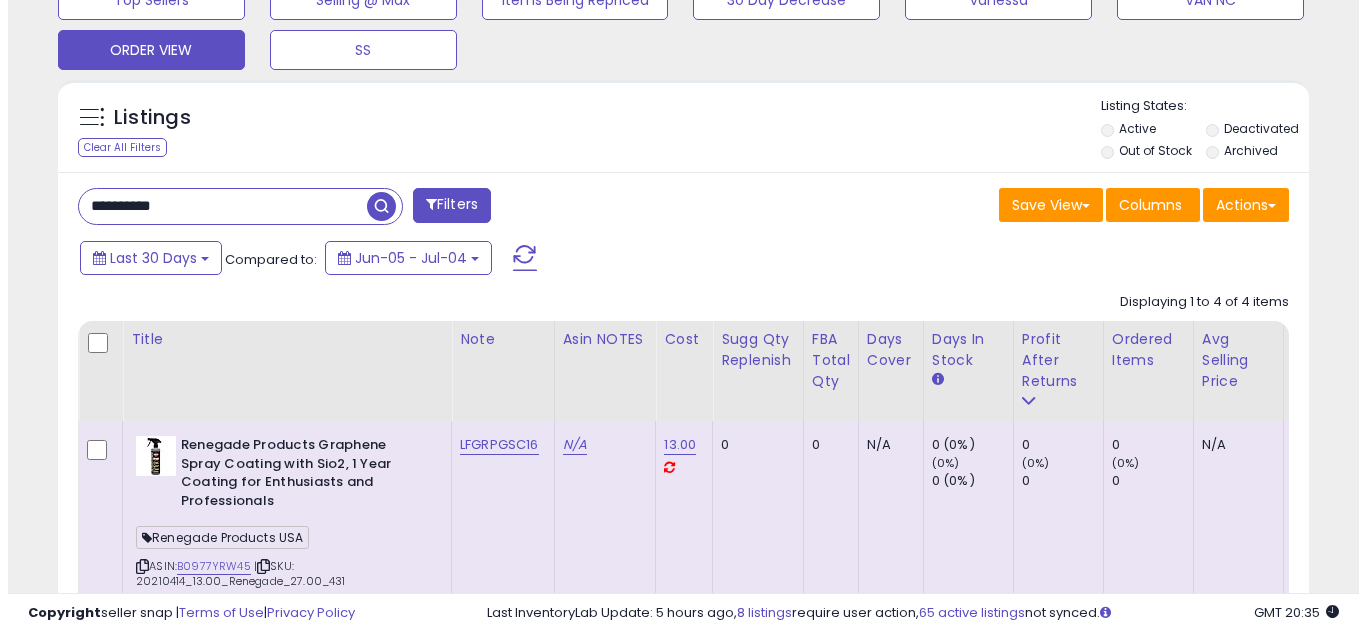 scroll, scrollTop: 658, scrollLeft: 0, axis: vertical 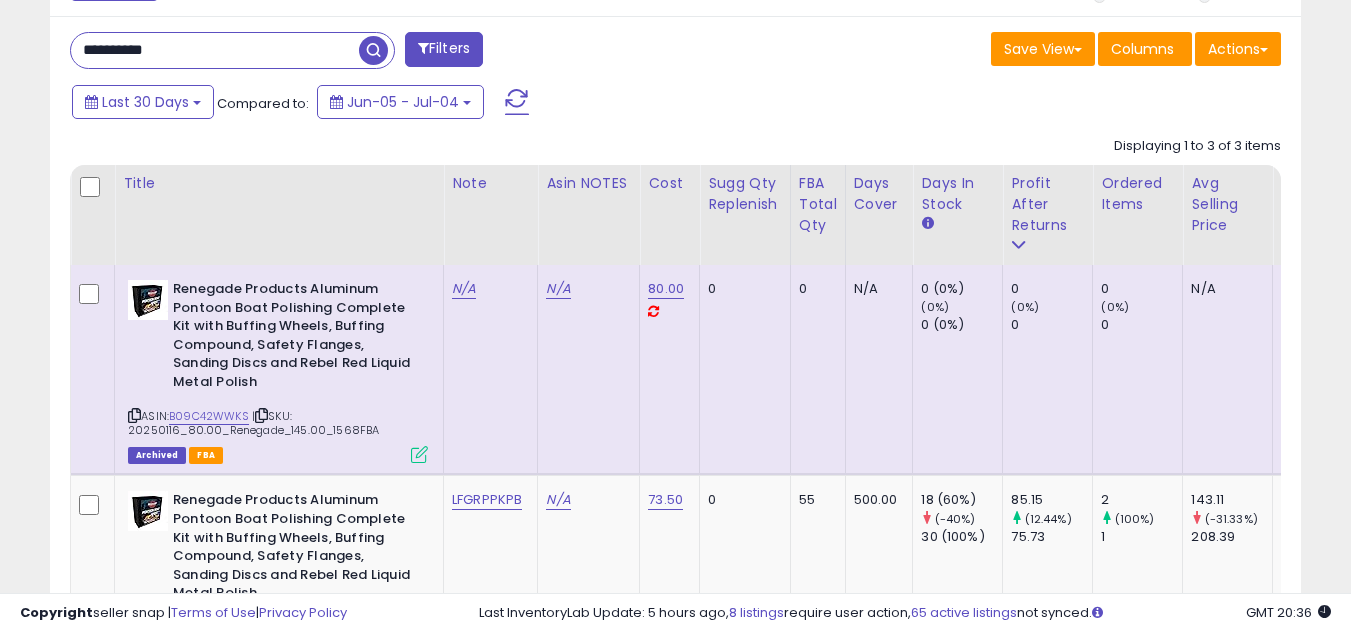 click on "**********" at bounding box center (215, 50) 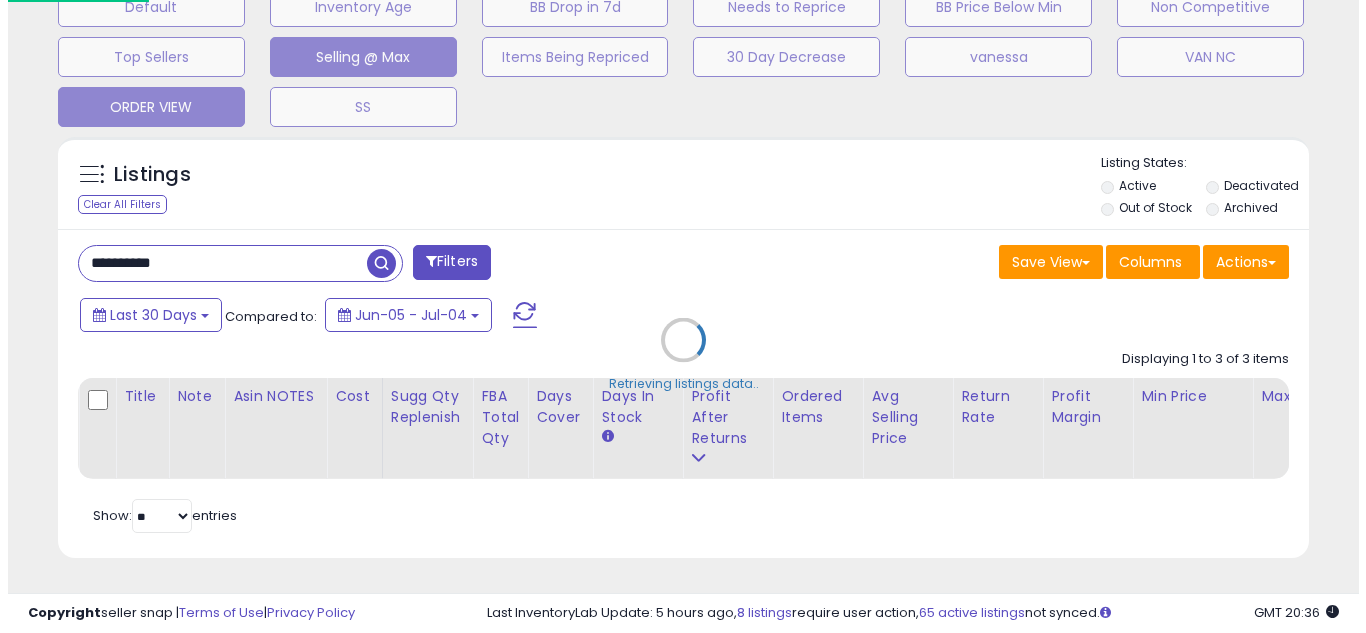 scroll, scrollTop: 658, scrollLeft: 0, axis: vertical 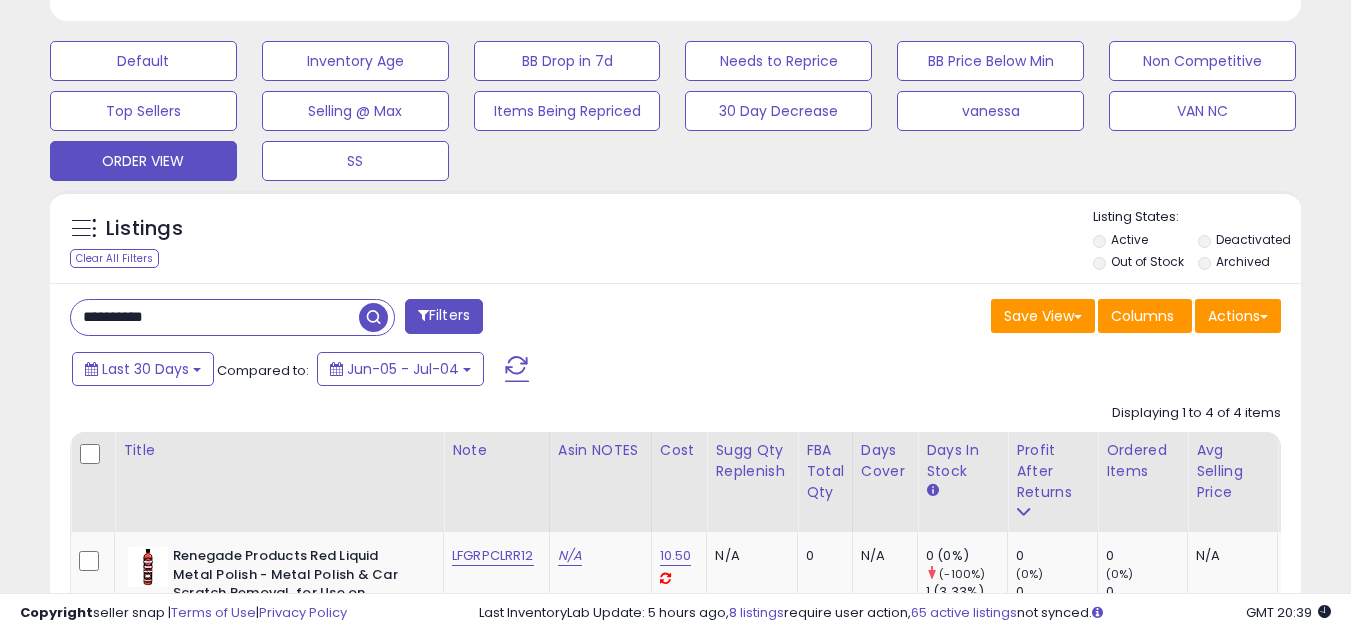 click on "**********" at bounding box center (215, 317) 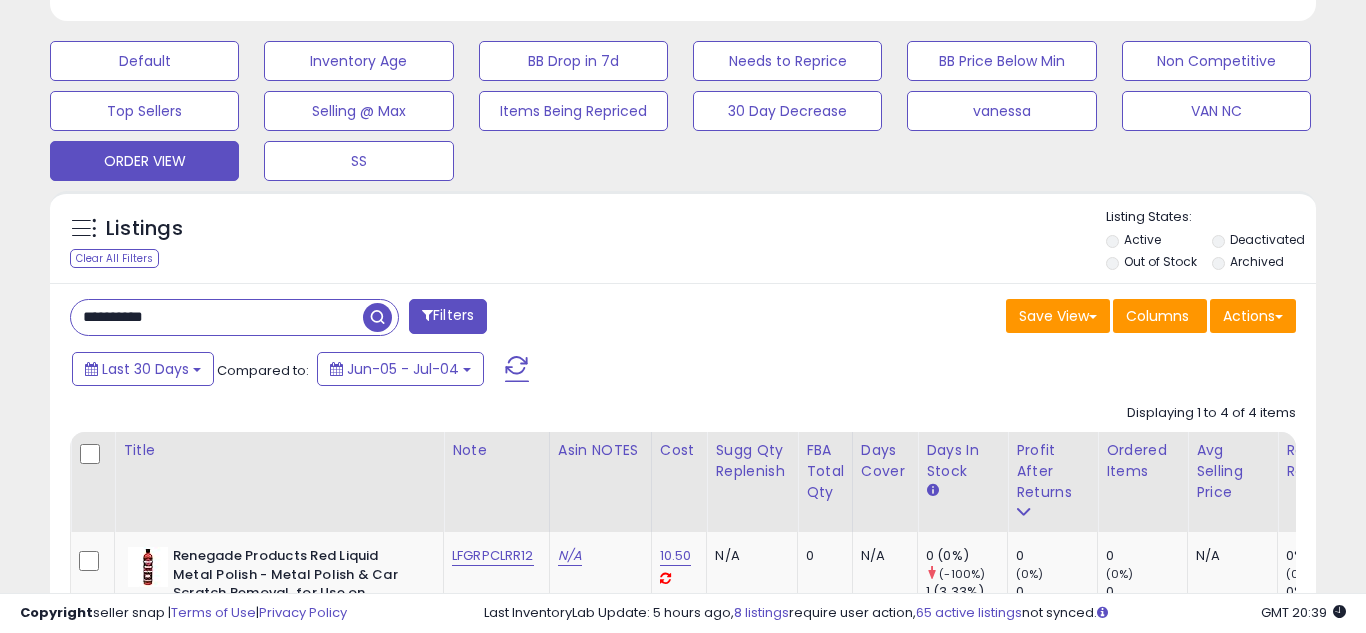 scroll, scrollTop: 999590, scrollLeft: 999267, axis: both 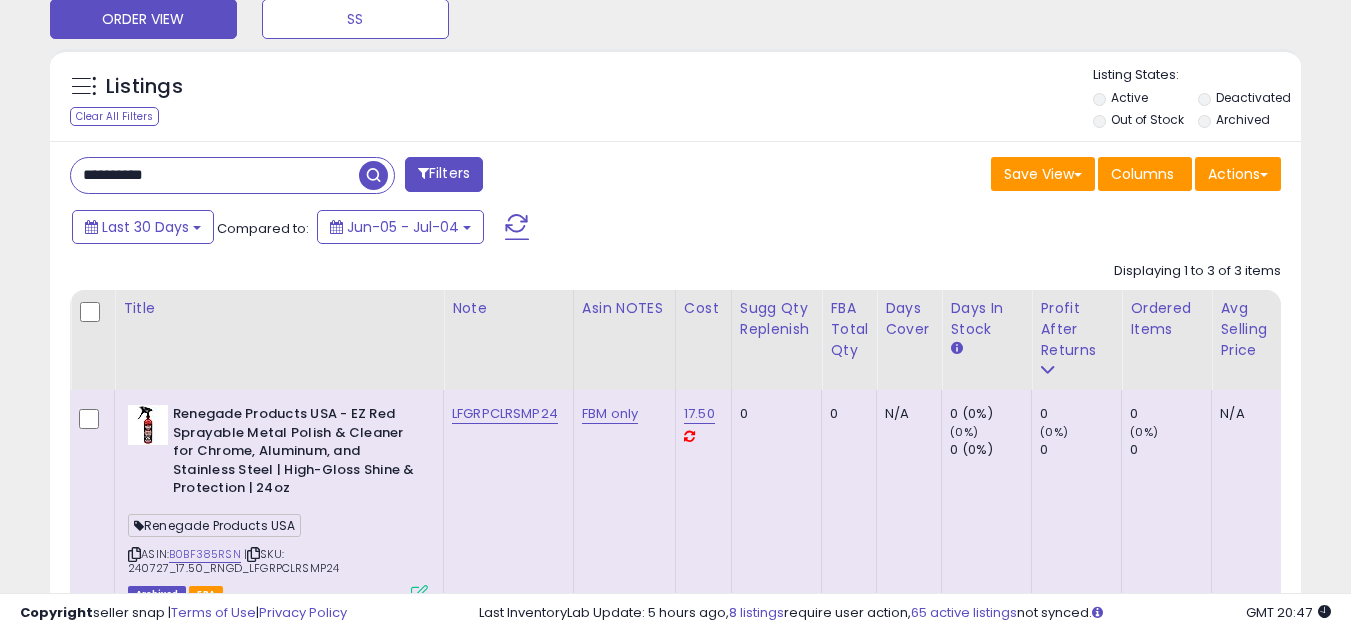 click on "**********" at bounding box center [675, 642] 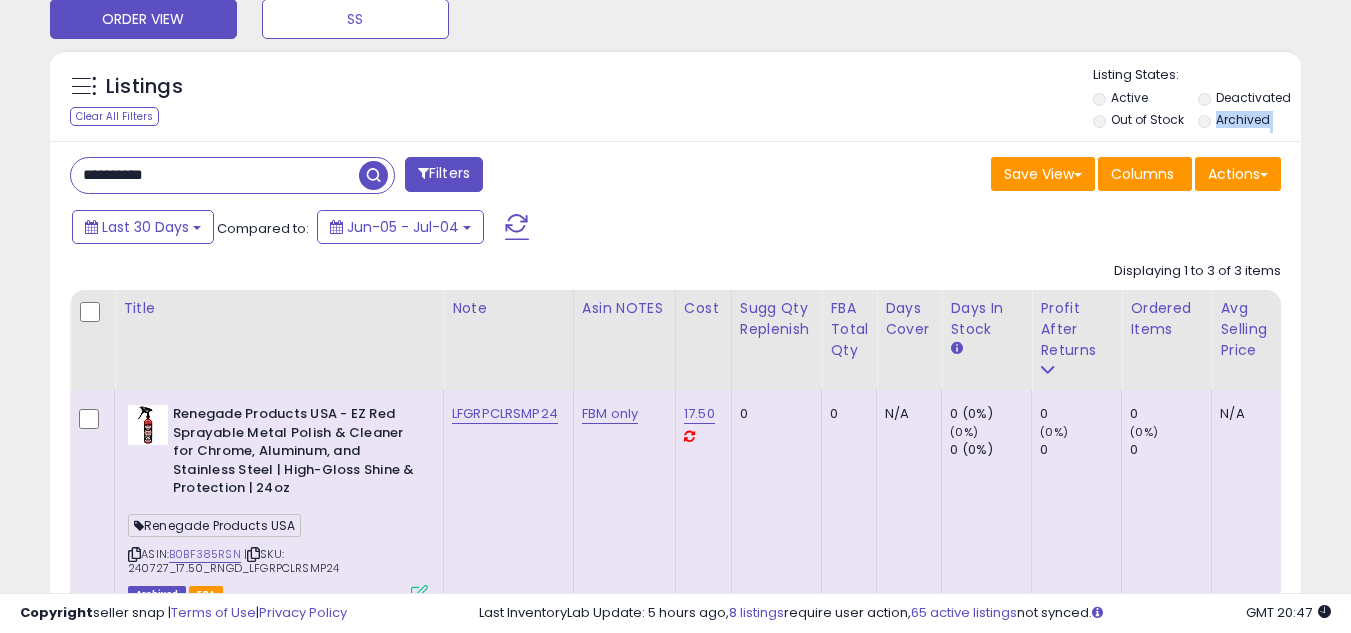 click on "**********" at bounding box center [675, 642] 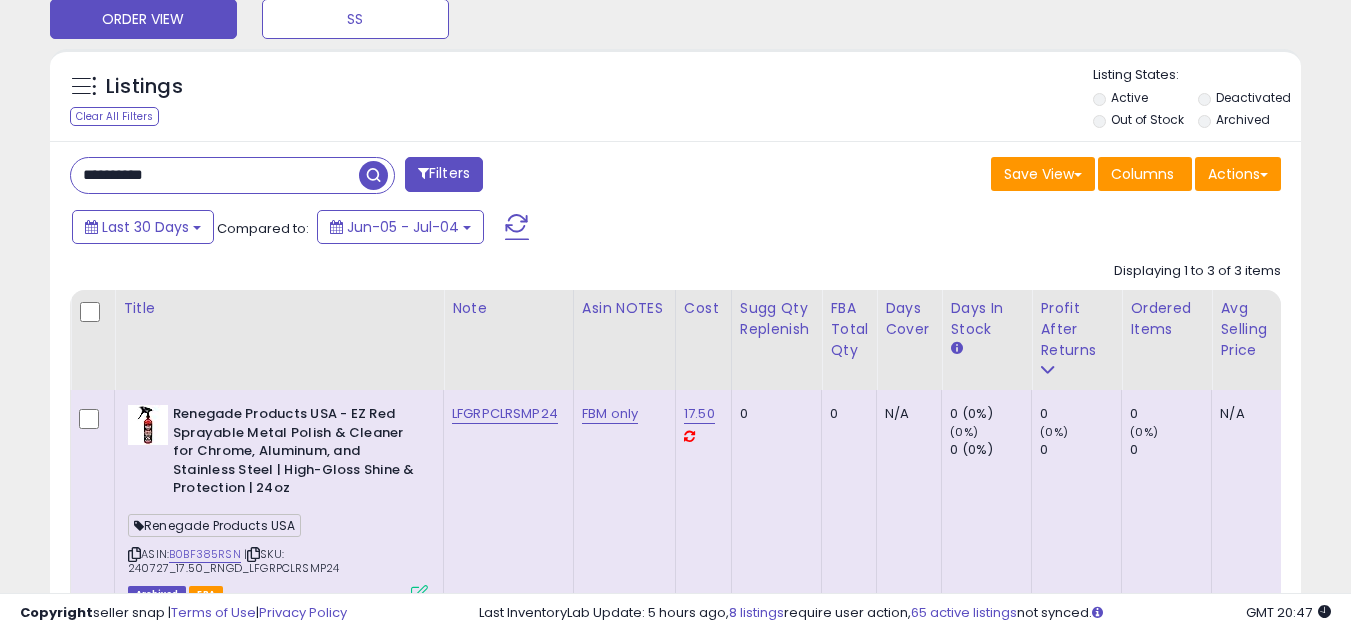 click on "**********" at bounding box center (215, 175) 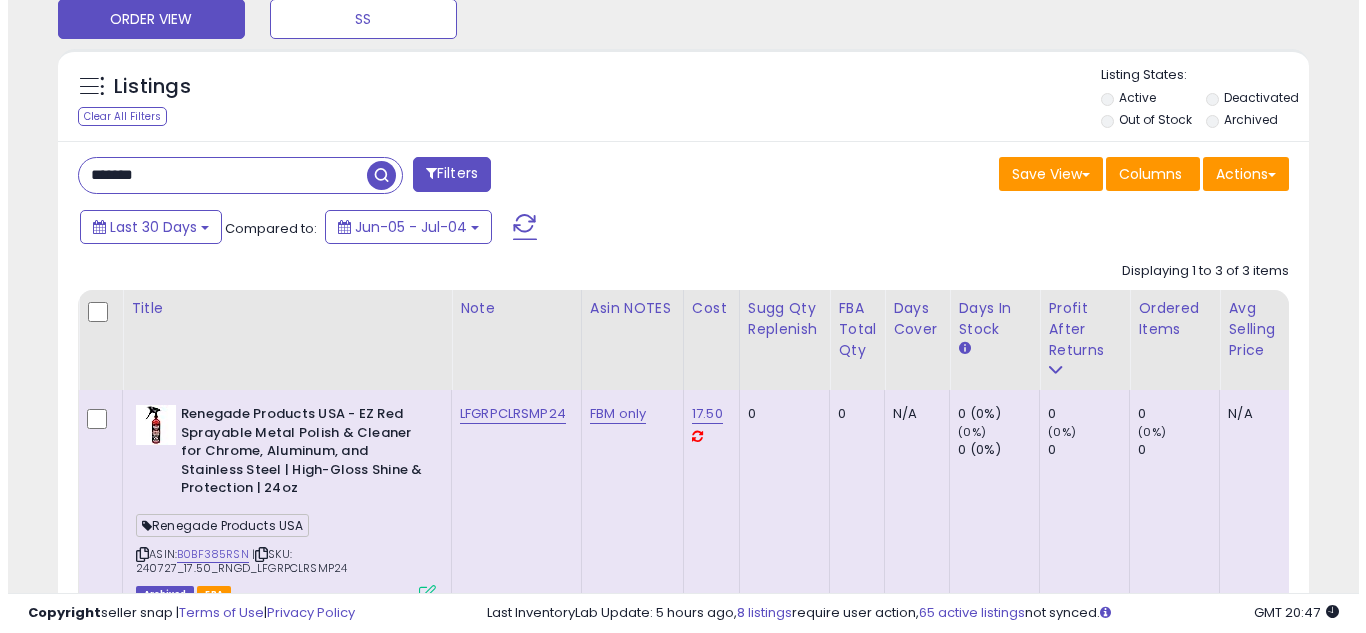 scroll, scrollTop: 658, scrollLeft: 0, axis: vertical 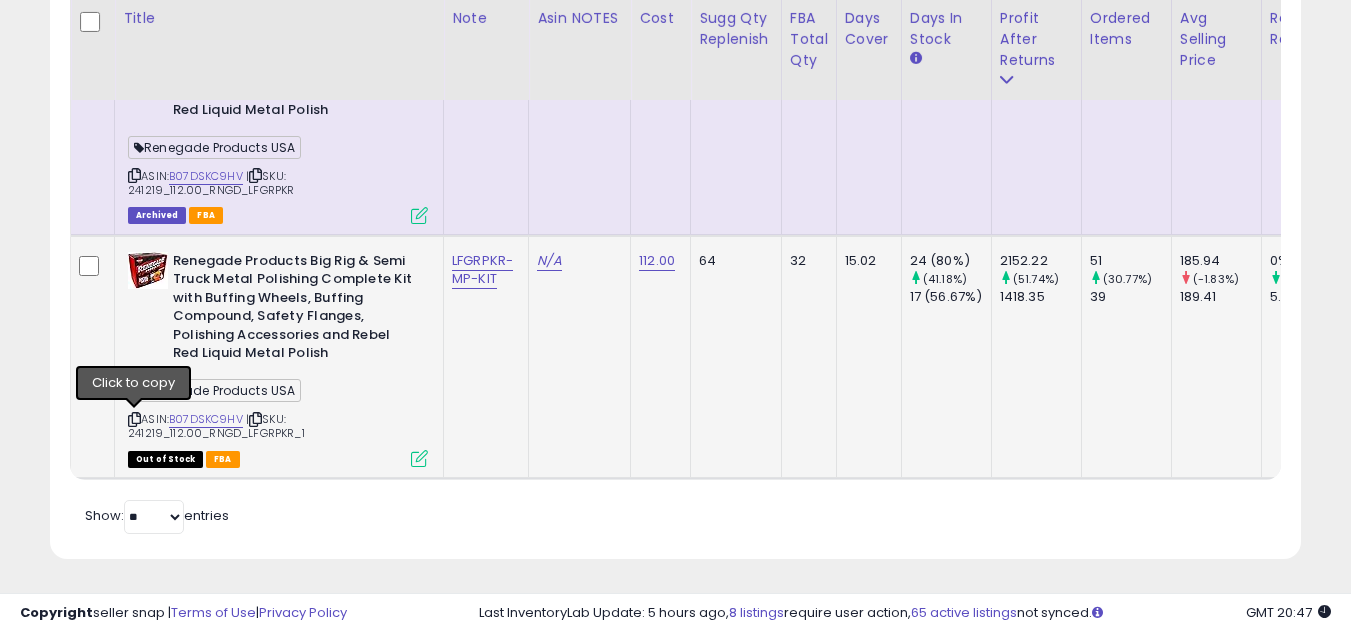 click at bounding box center [134, 419] 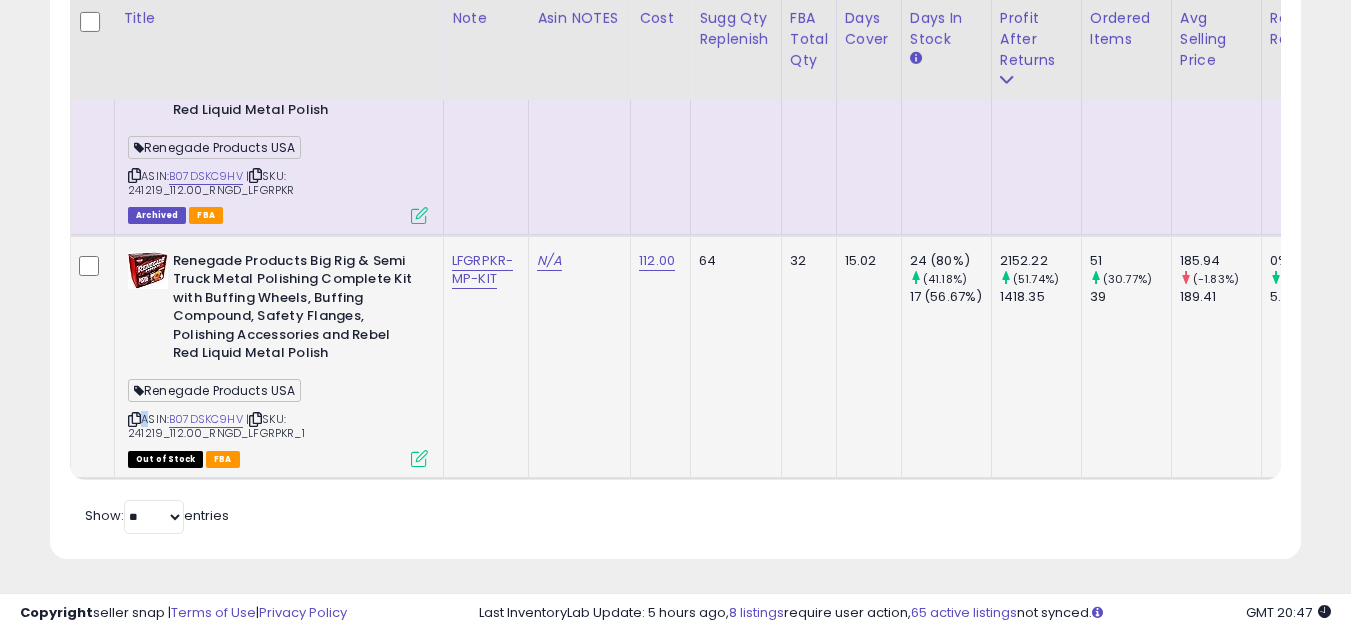 click at bounding box center (134, 419) 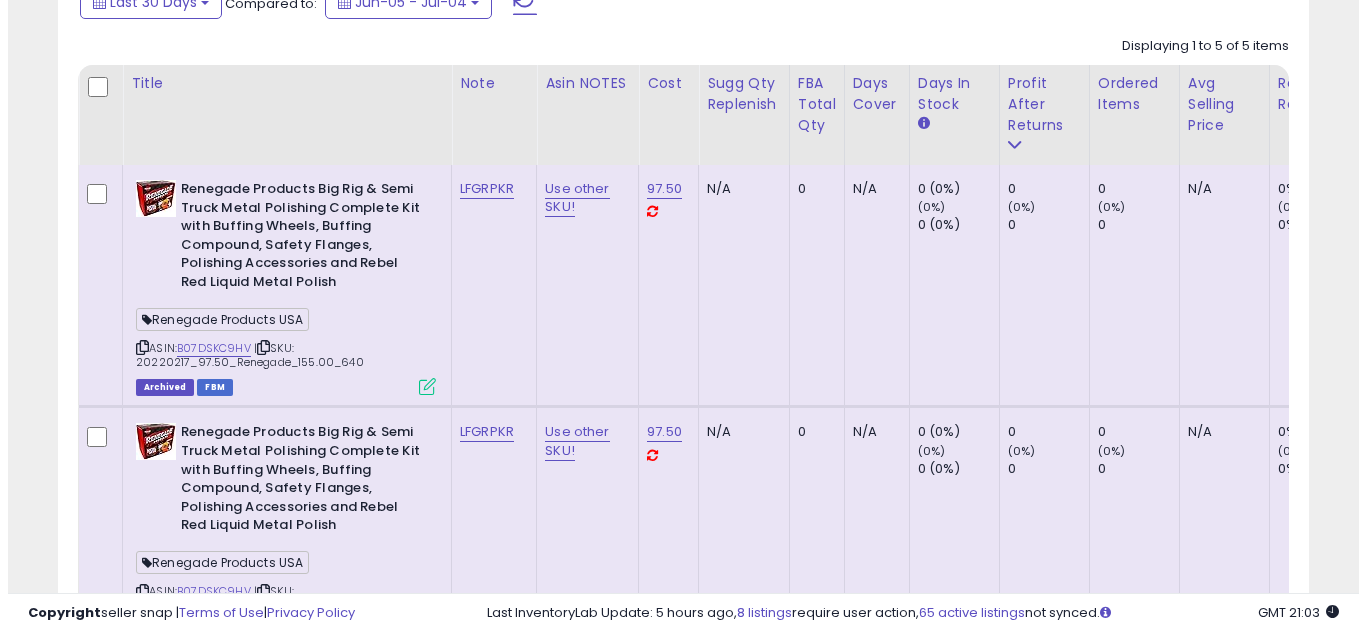 scroll, scrollTop: 558, scrollLeft: 0, axis: vertical 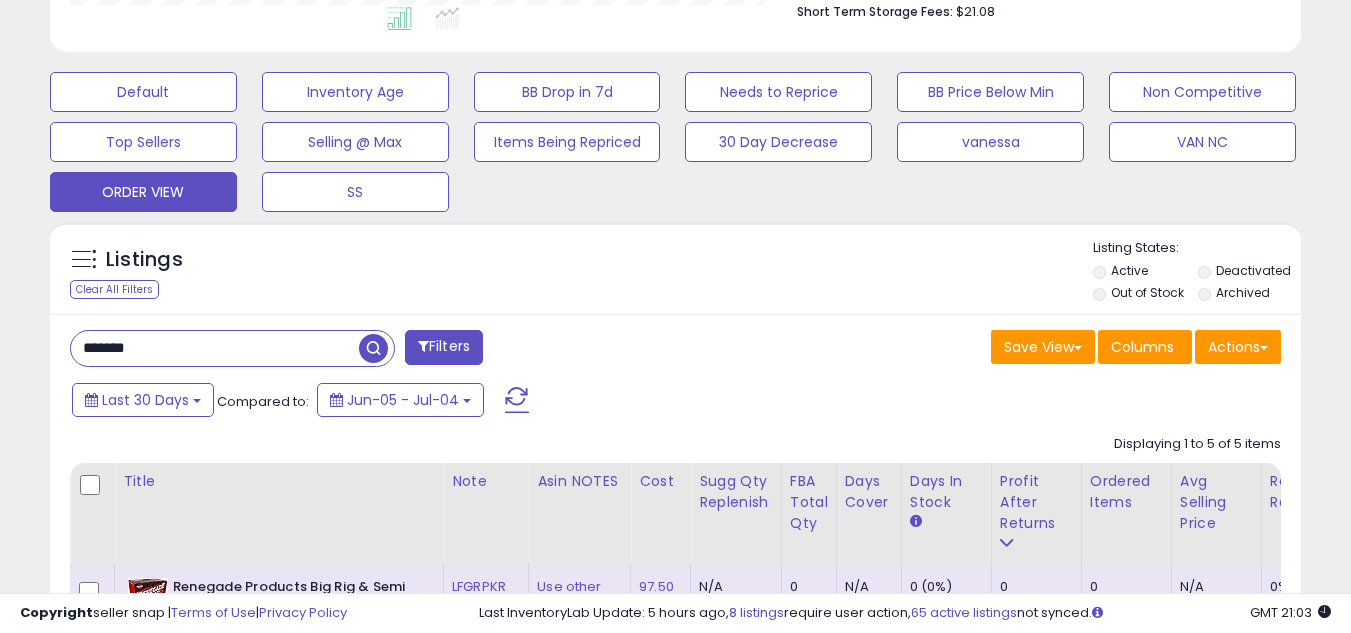 click on "*******" at bounding box center [215, 348] 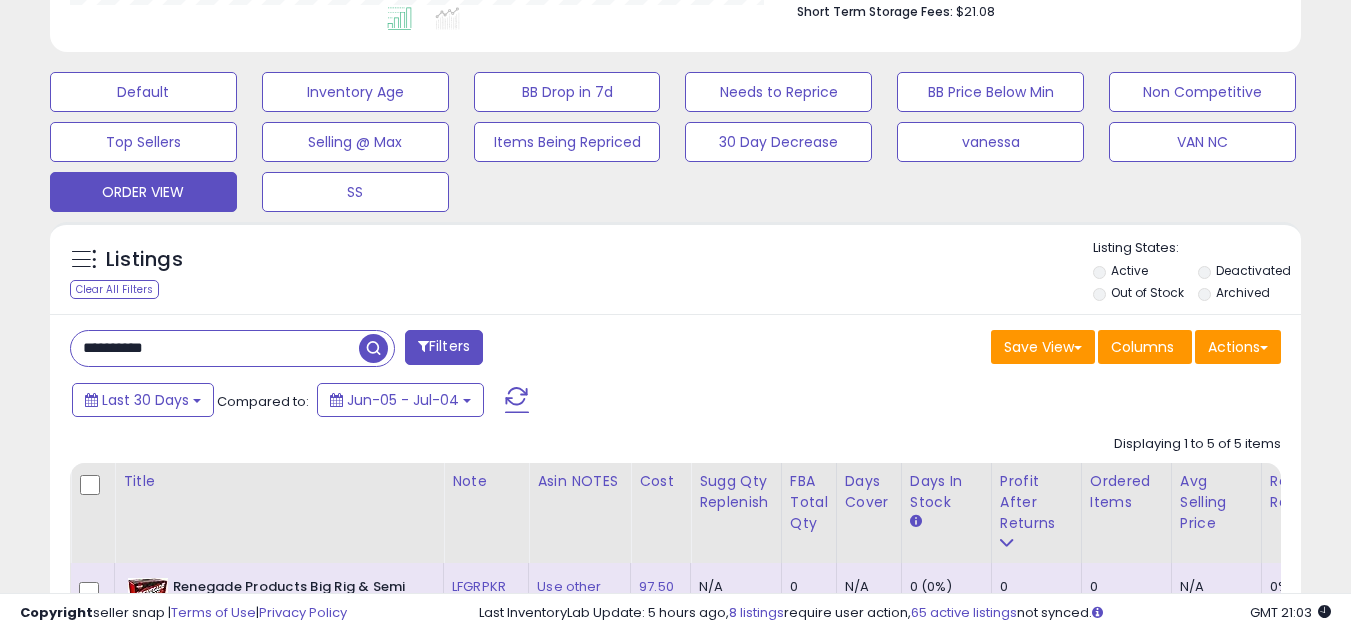 click at bounding box center [373, 348] 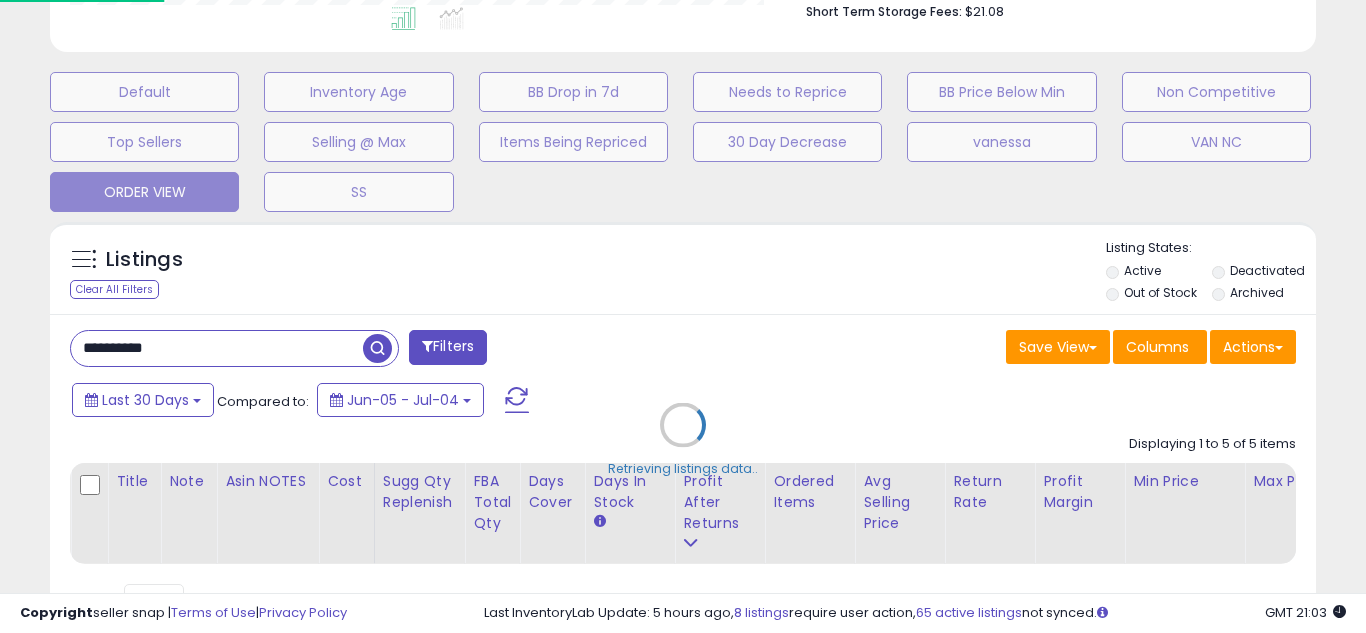 scroll, scrollTop: 999590, scrollLeft: 999267, axis: both 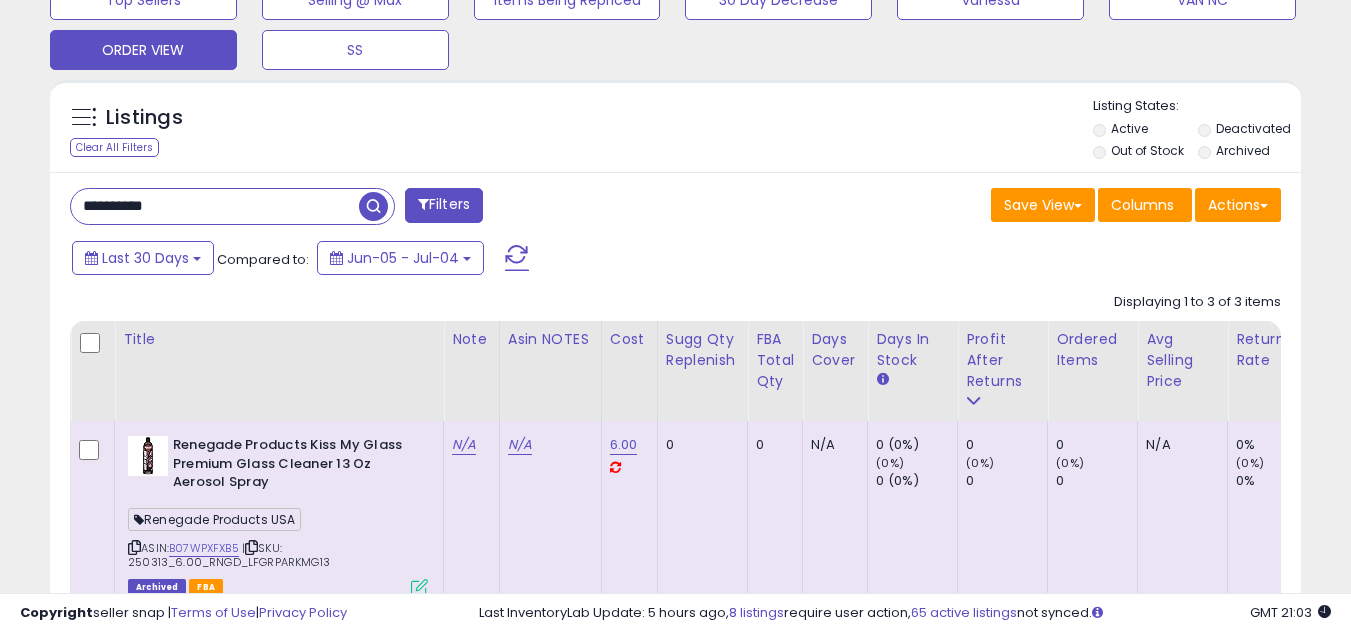 click on "**********" at bounding box center (215, 206) 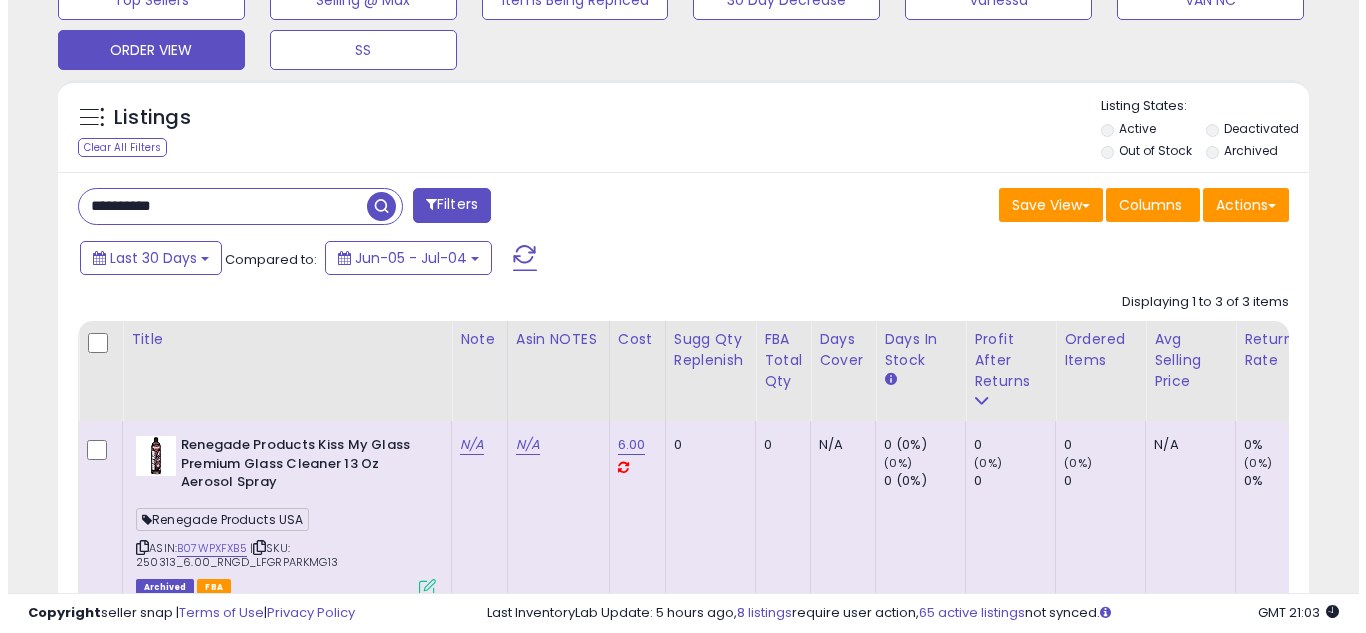 scroll, scrollTop: 658, scrollLeft: 0, axis: vertical 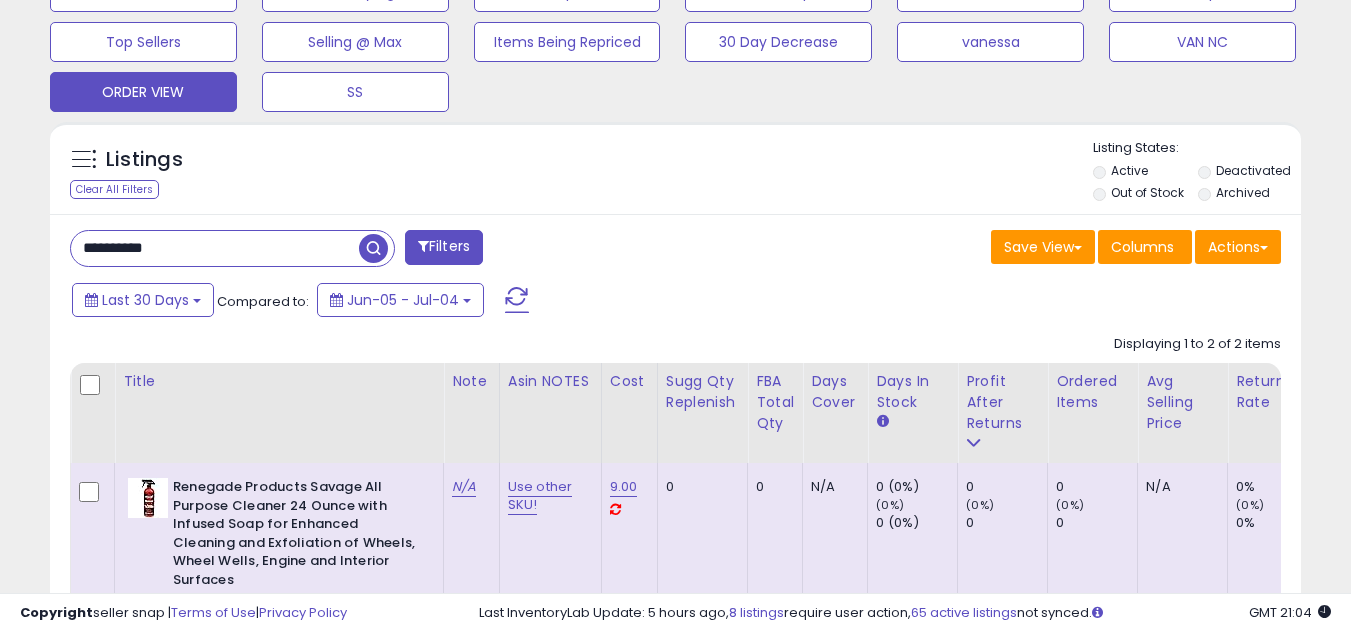 click on "**********" at bounding box center (232, 248) 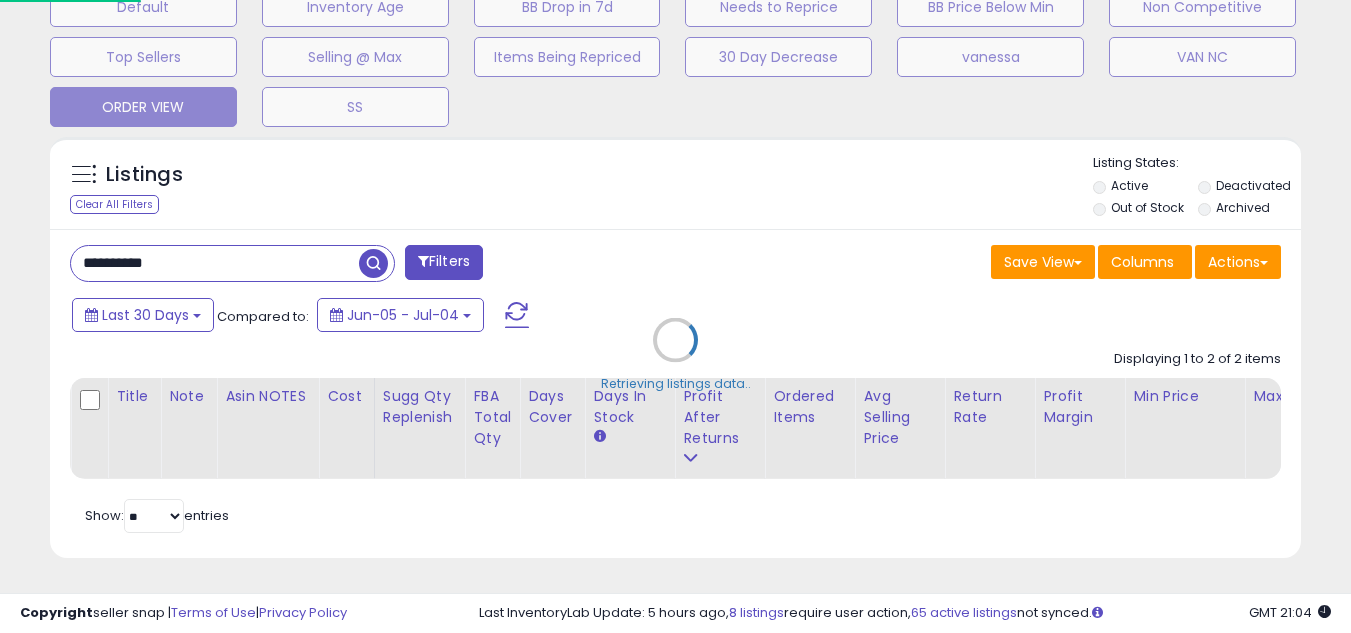 scroll, scrollTop: 999590, scrollLeft: 999267, axis: both 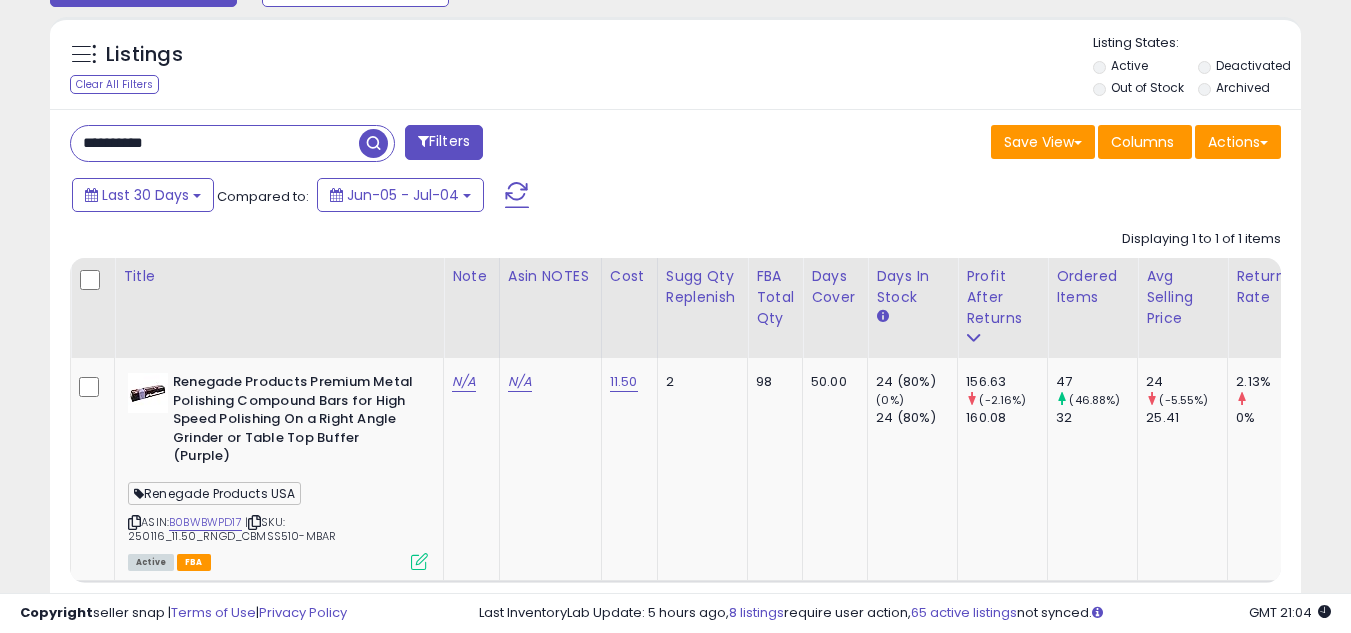 click on "**********" at bounding box center (232, 143) 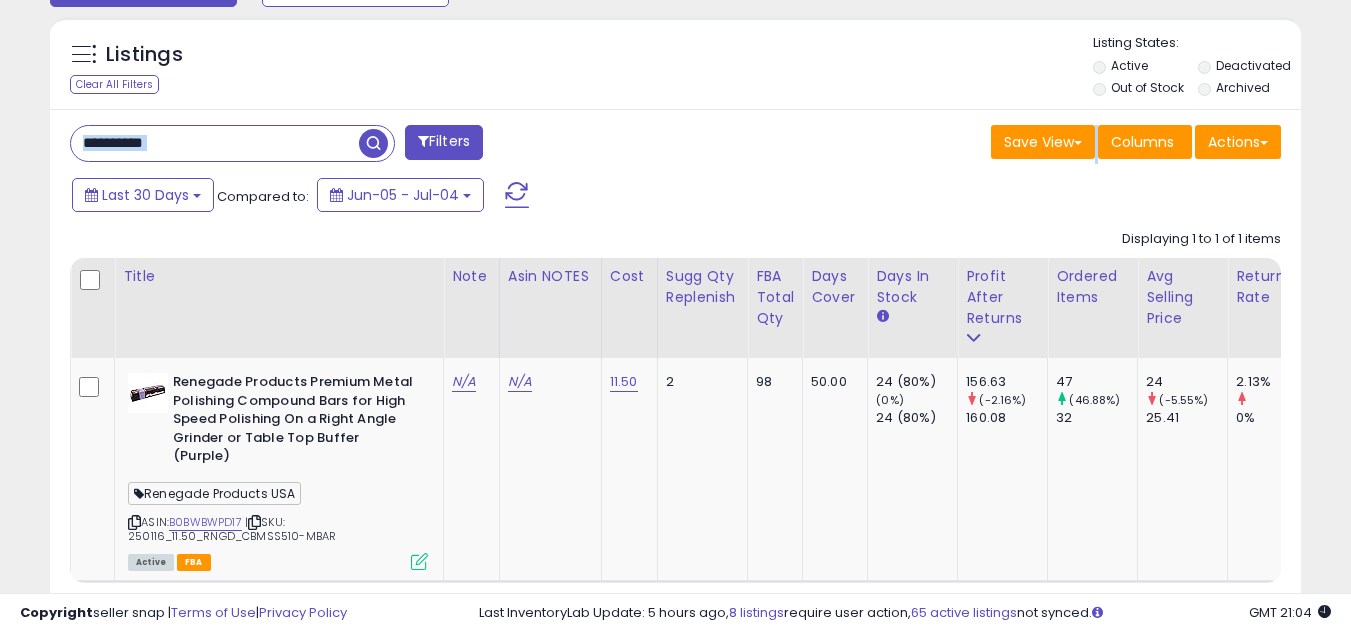 click on "**********" at bounding box center (232, 143) 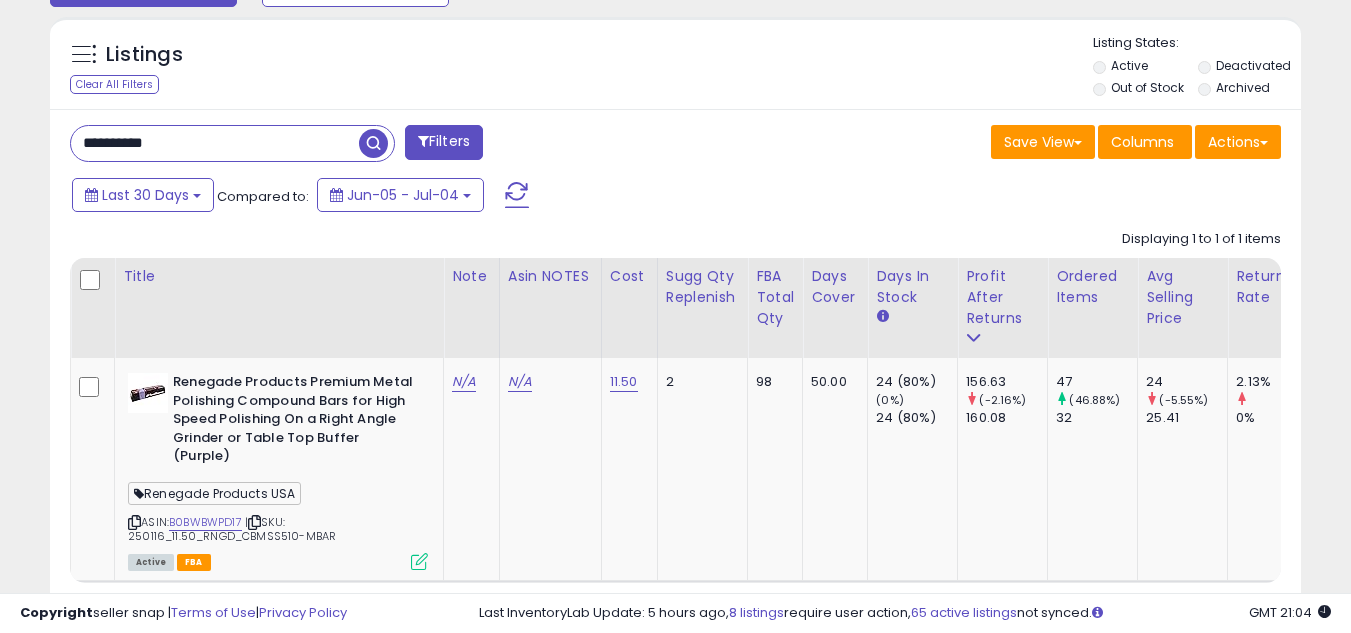 click on "**********" at bounding box center [215, 143] 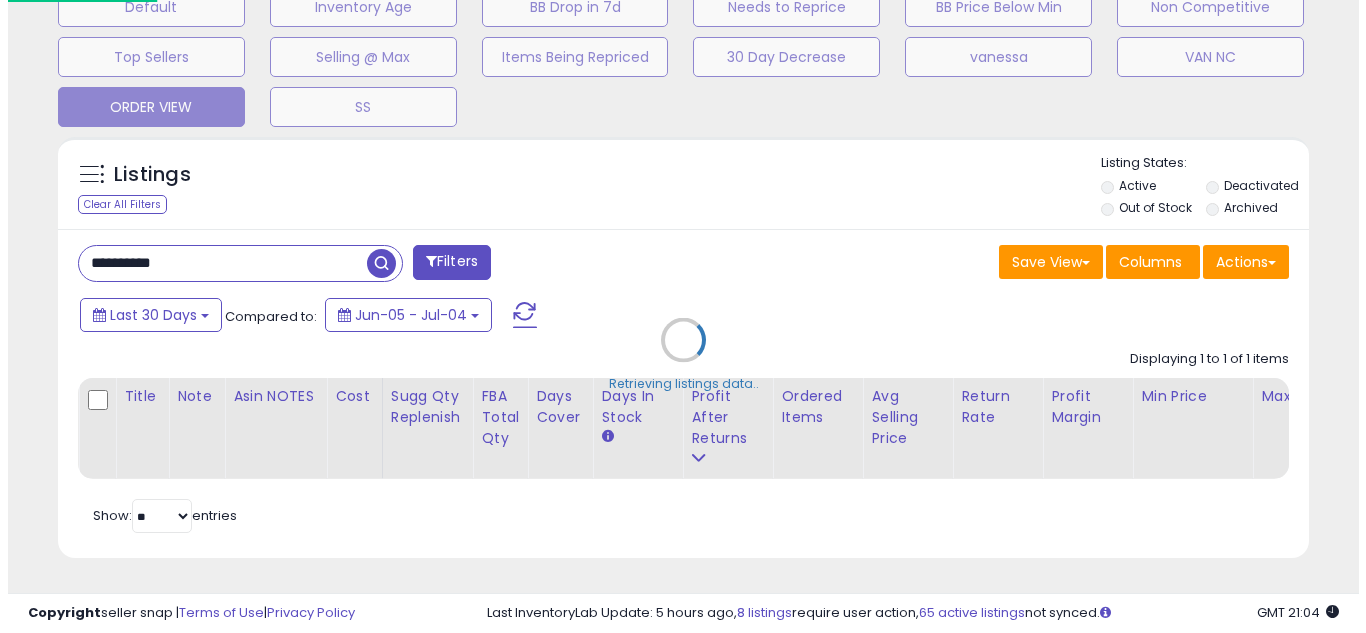 scroll, scrollTop: 658, scrollLeft: 0, axis: vertical 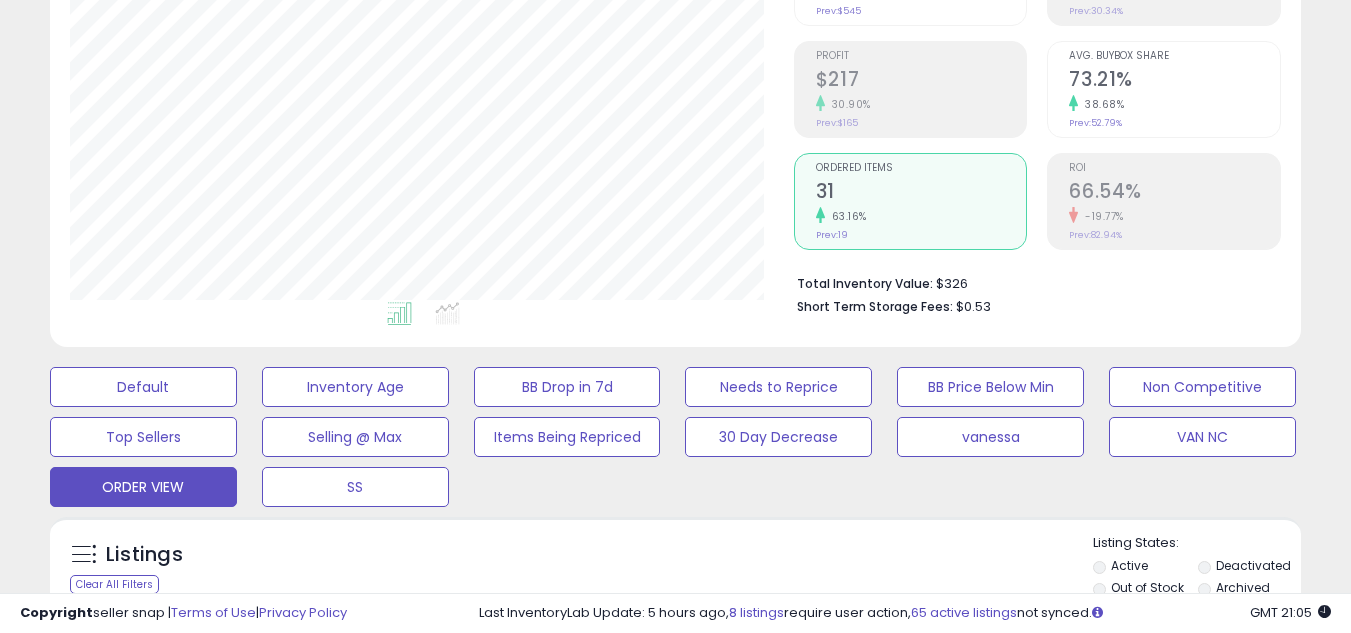 click on "Default
Inventory Age
BB Drop in 7d
Needs to Reprice
BB Price Below Min
Non Competitive
Top Sellers
Selling @ Max
Items Being Repriced
30 Day Decrease
vanessa
VAN NC
ORDER VIEW" at bounding box center [675, 432] 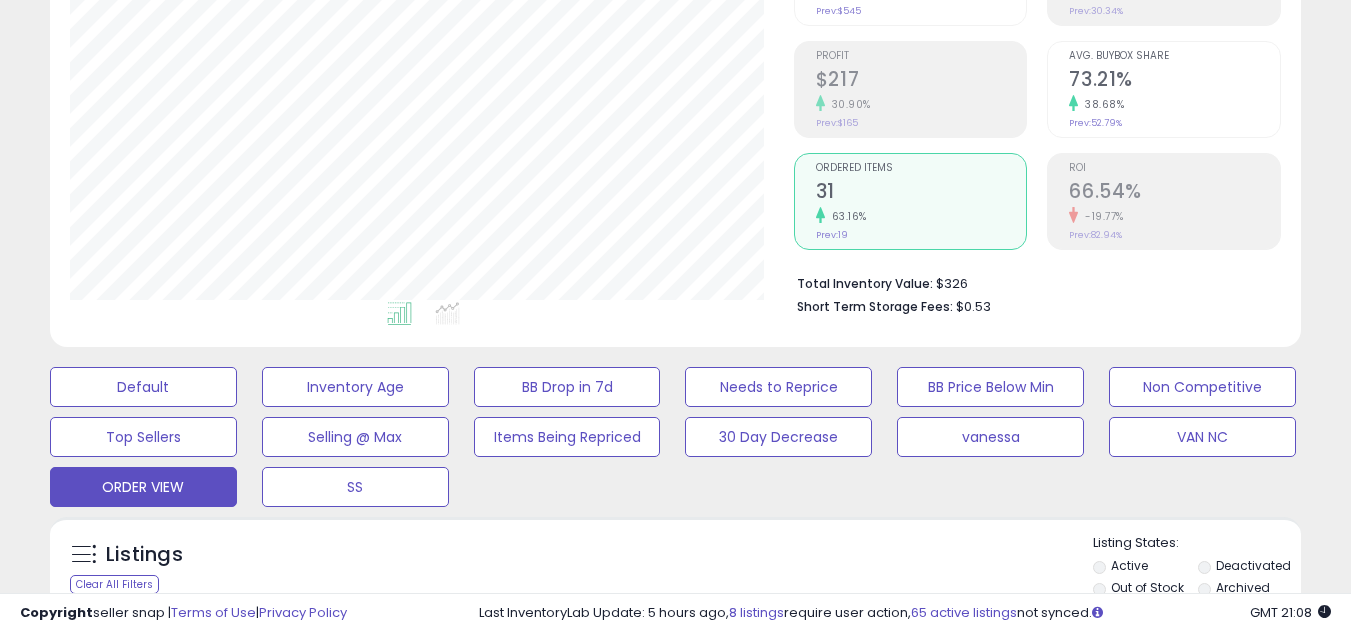 scroll, scrollTop: 763, scrollLeft: 0, axis: vertical 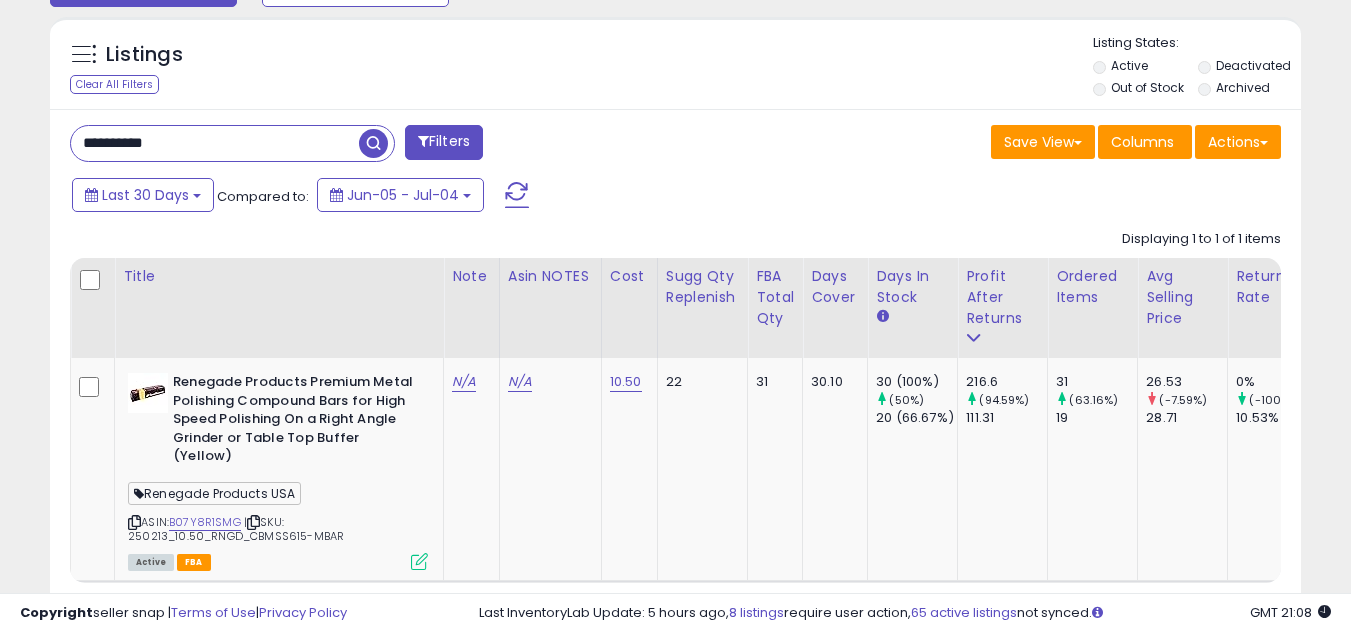 click on "**********" at bounding box center (215, 143) 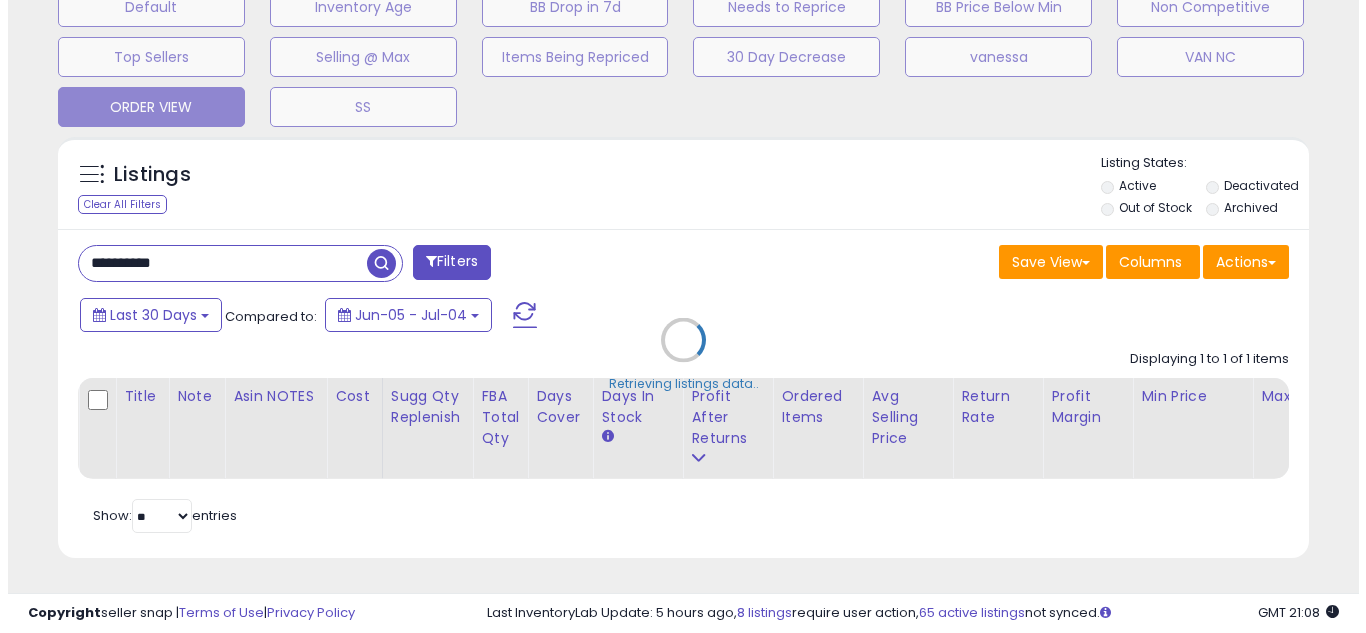 scroll, scrollTop: 658, scrollLeft: 0, axis: vertical 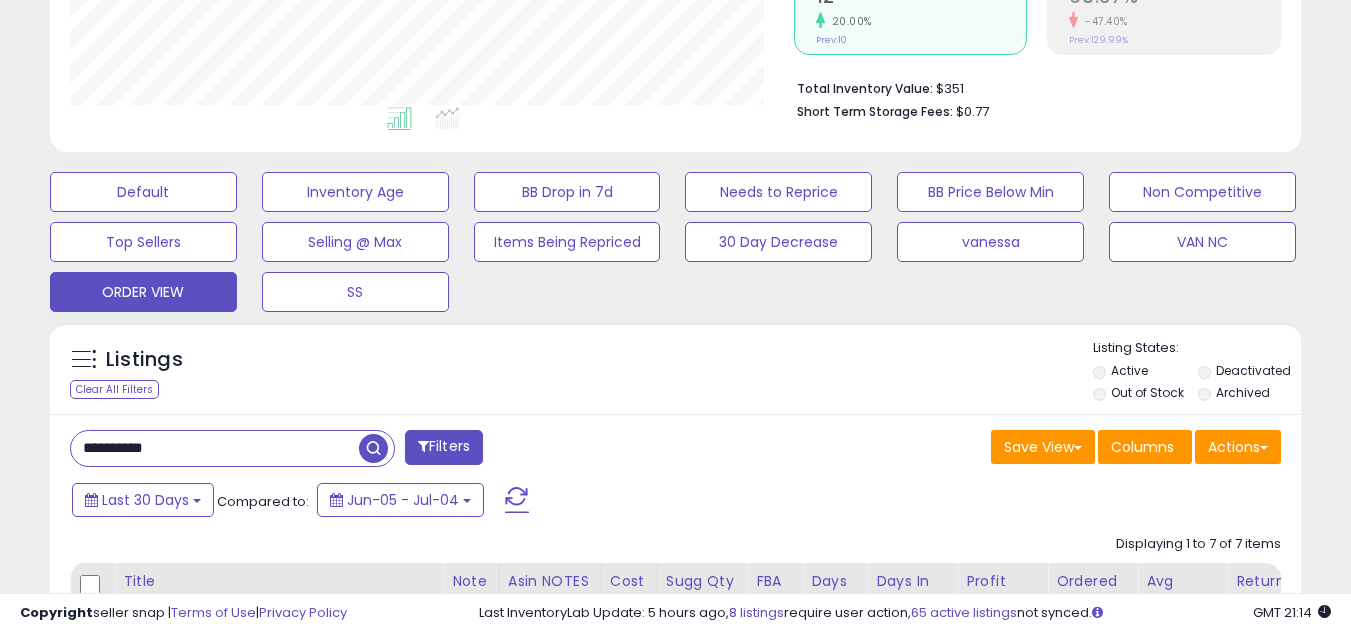 click on "**********" at bounding box center [215, 448] 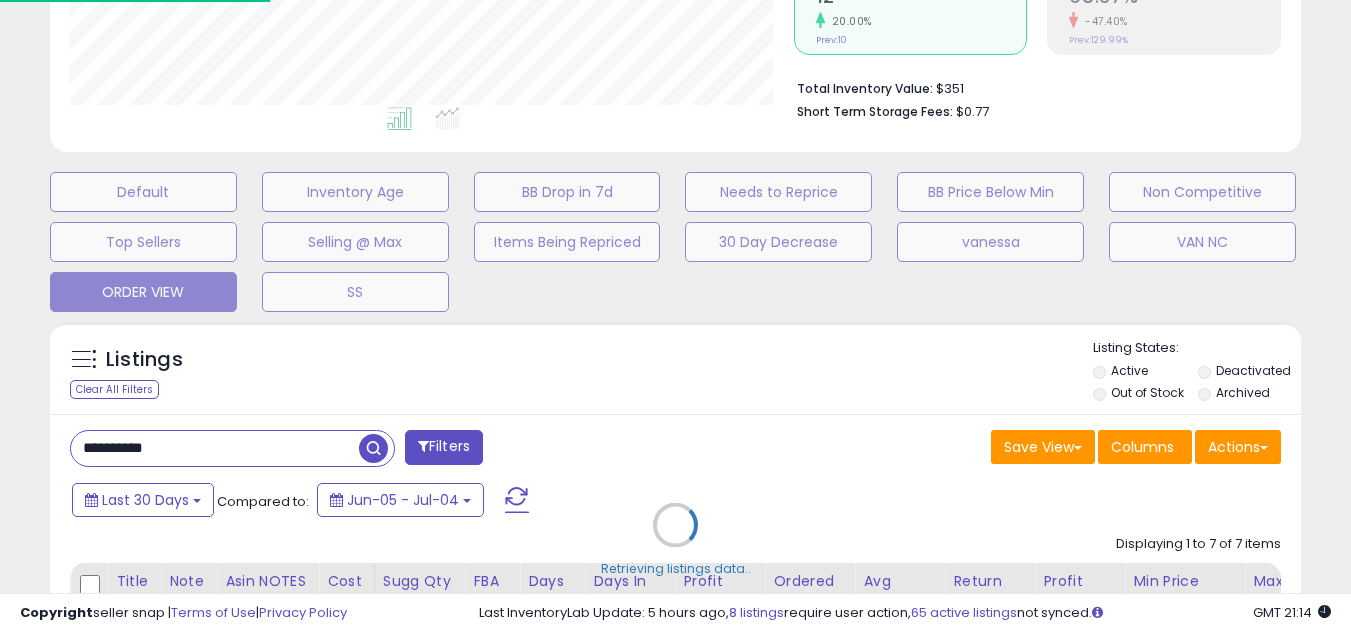 scroll, scrollTop: 999590, scrollLeft: 999267, axis: both 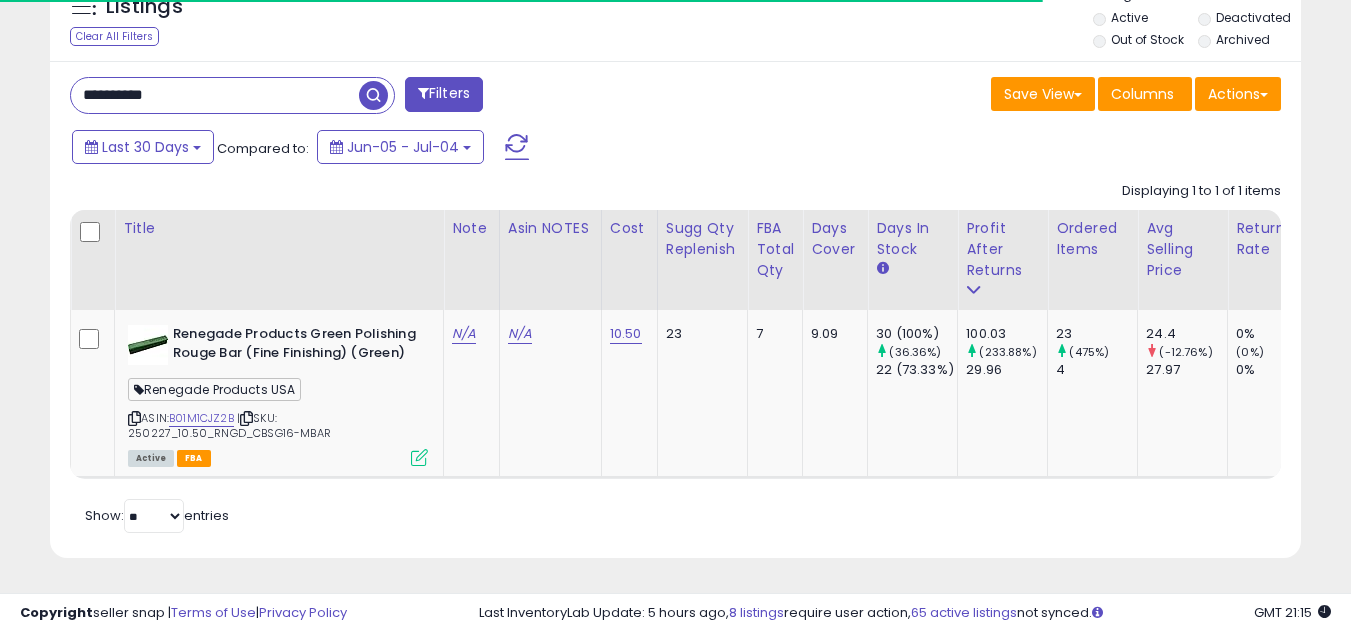 click on "**********" at bounding box center (215, 95) 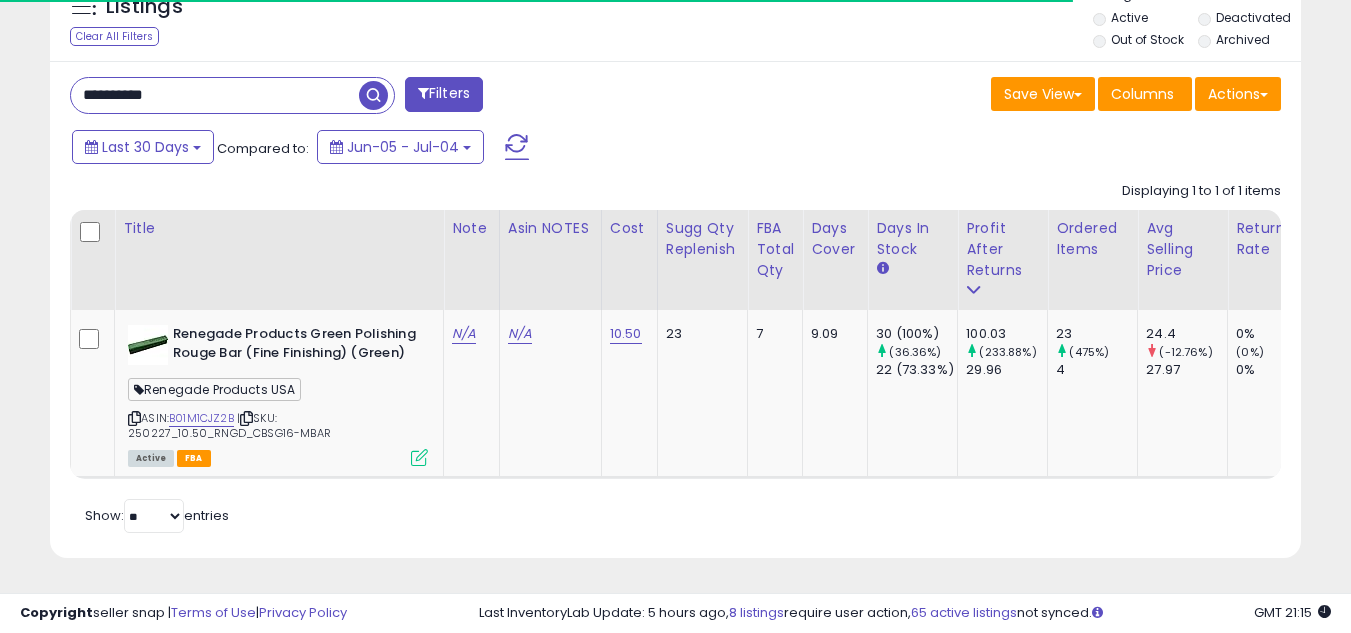 click on "**********" at bounding box center [215, 95] 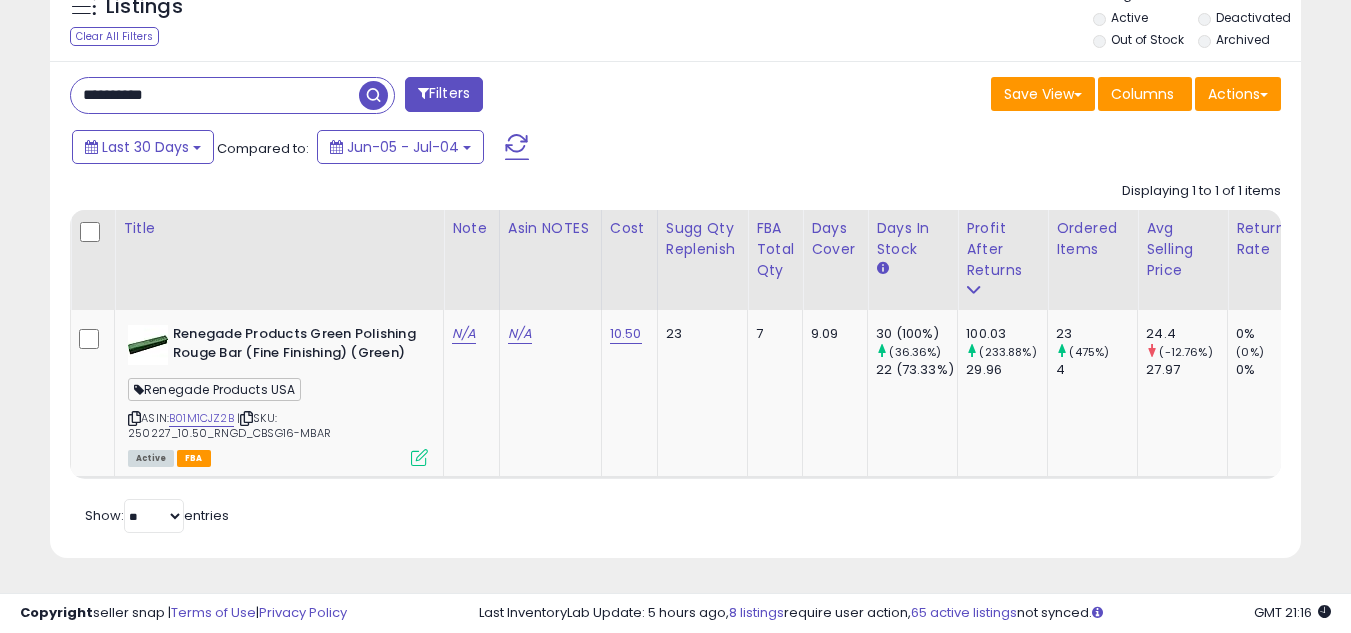 paste 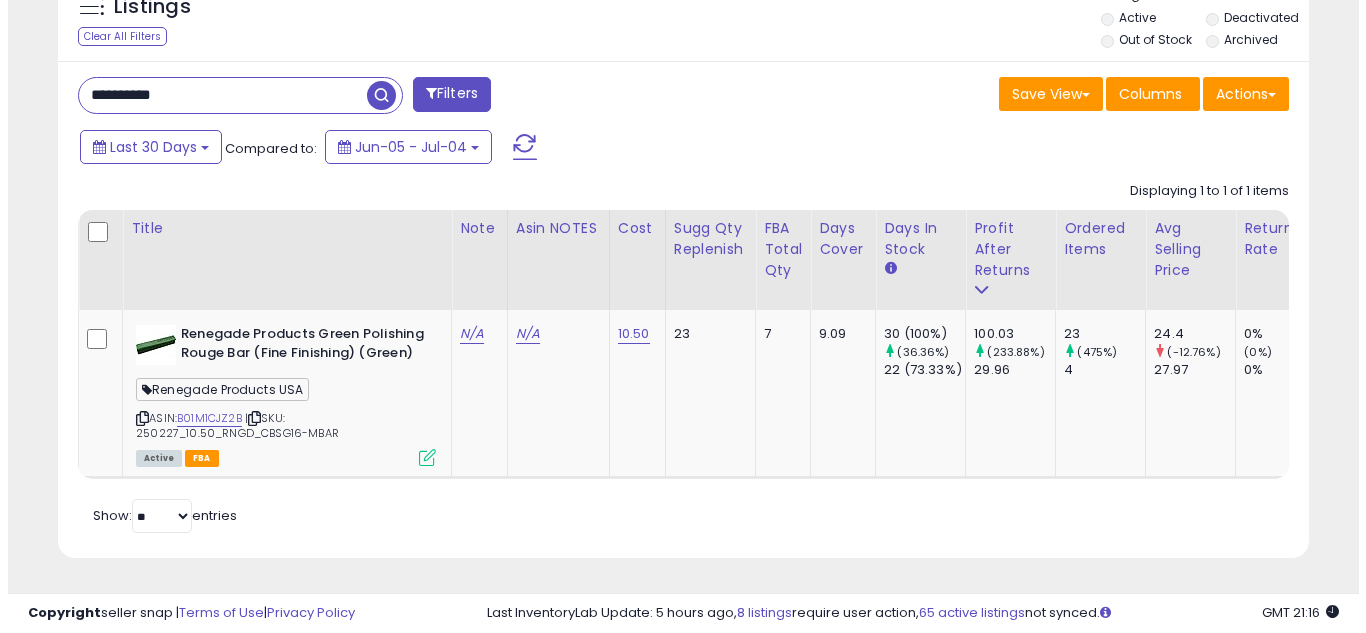 scroll, scrollTop: 658, scrollLeft: 0, axis: vertical 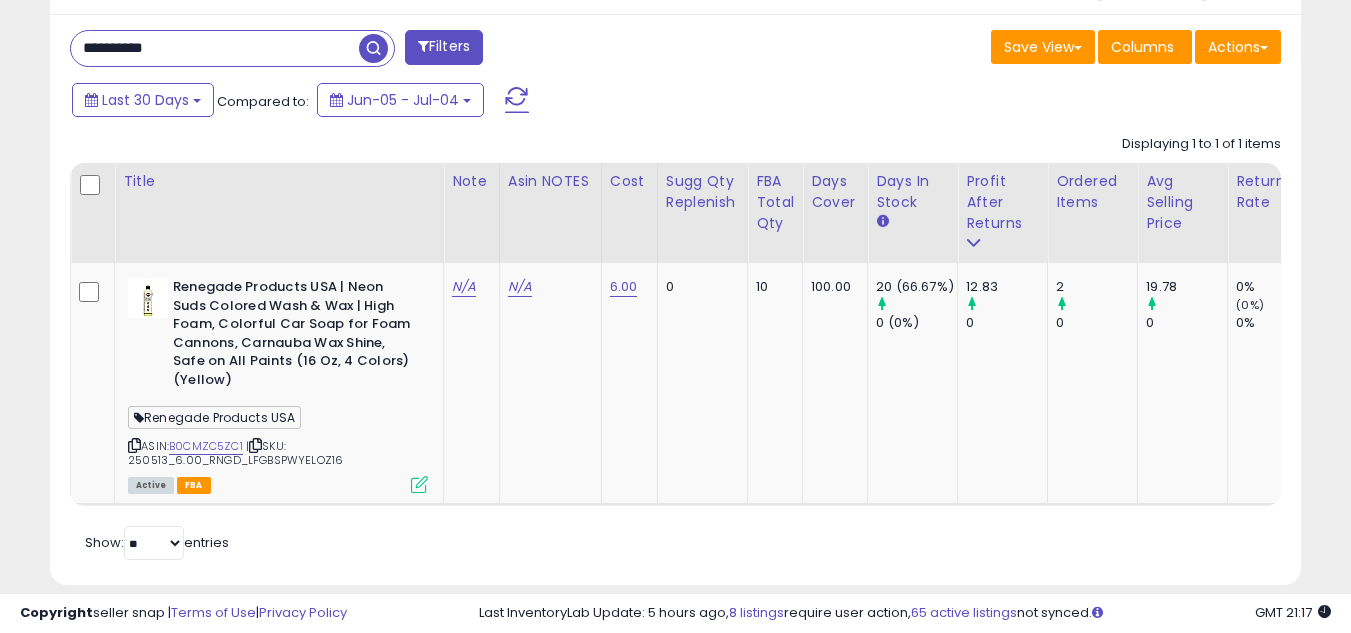 click on "**********" at bounding box center [215, 48] 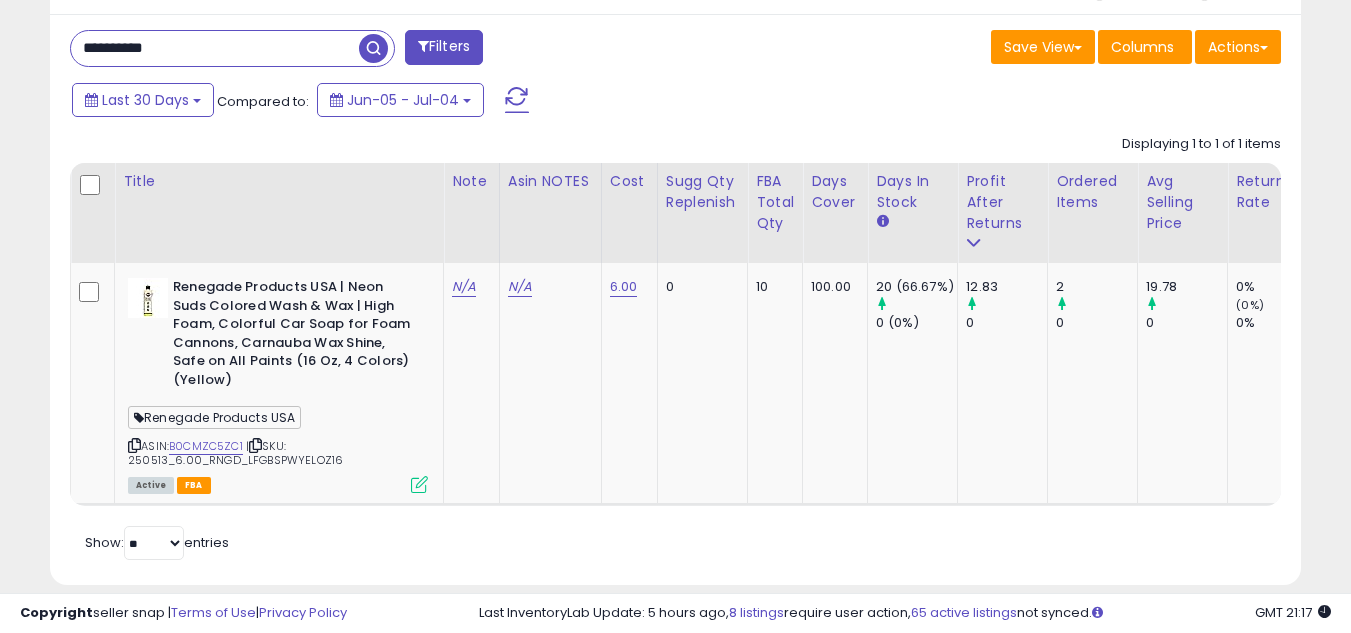 paste 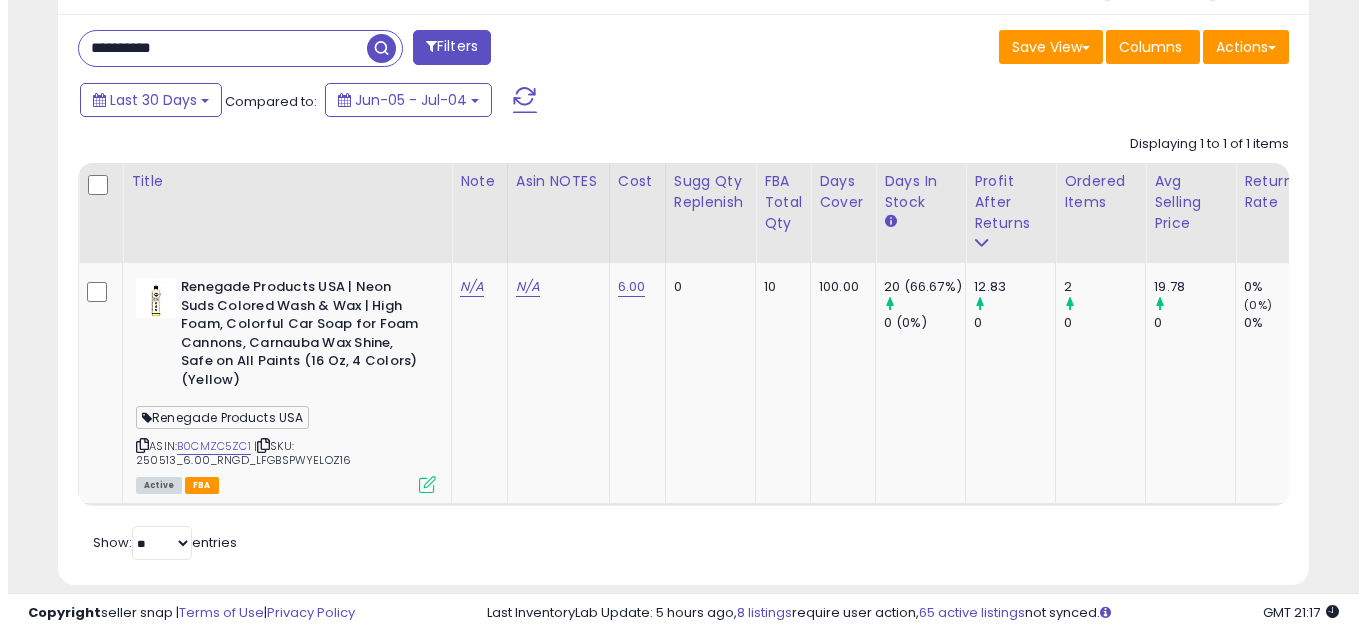 scroll, scrollTop: 658, scrollLeft: 0, axis: vertical 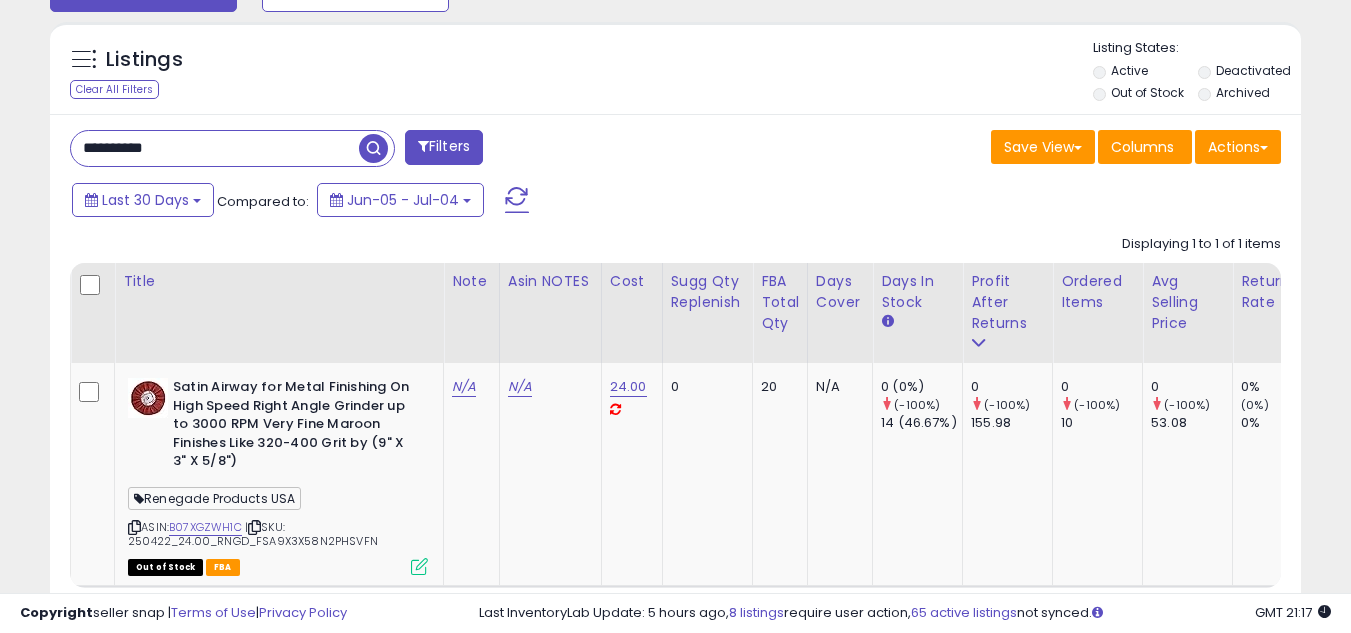 click on "**********" at bounding box center [215, 148] 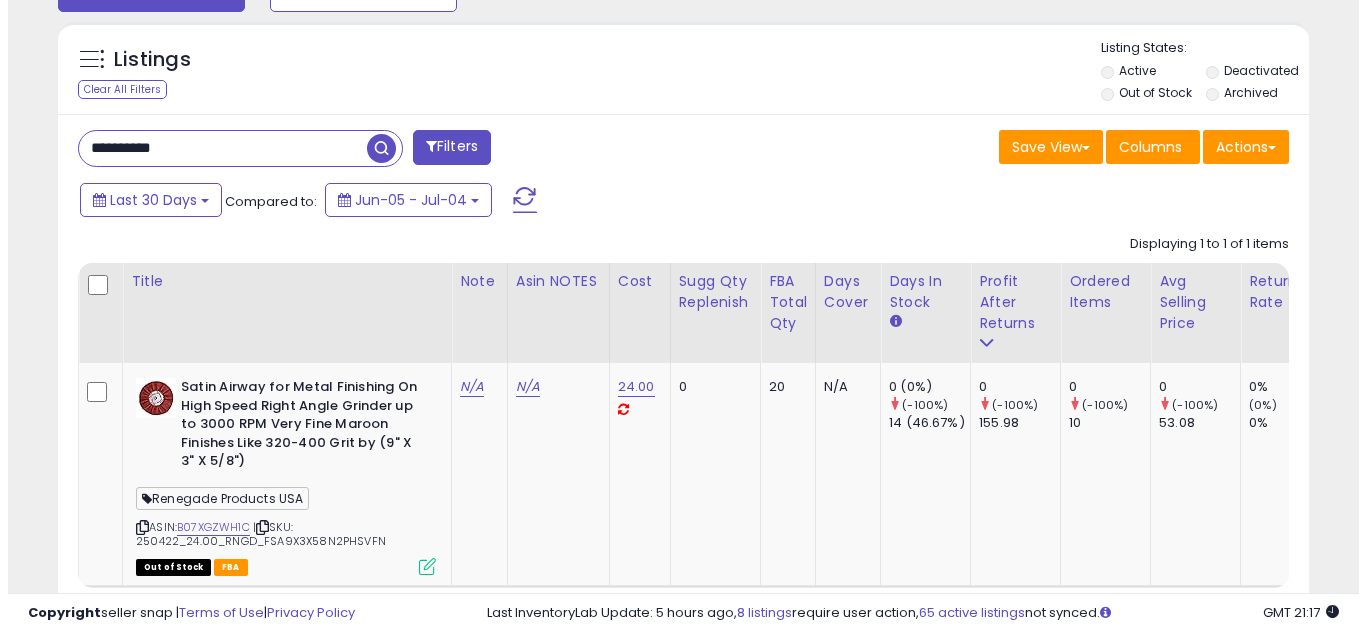 scroll, scrollTop: 658, scrollLeft: 0, axis: vertical 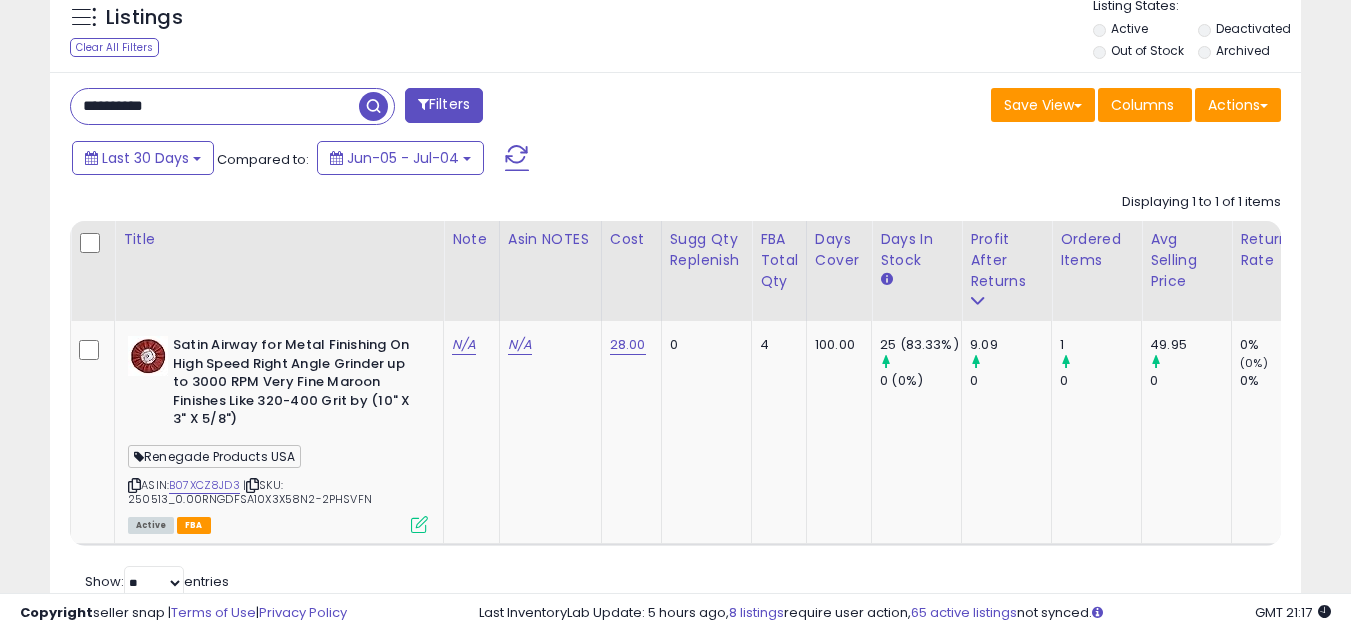 click on "**********" at bounding box center (215, 106) 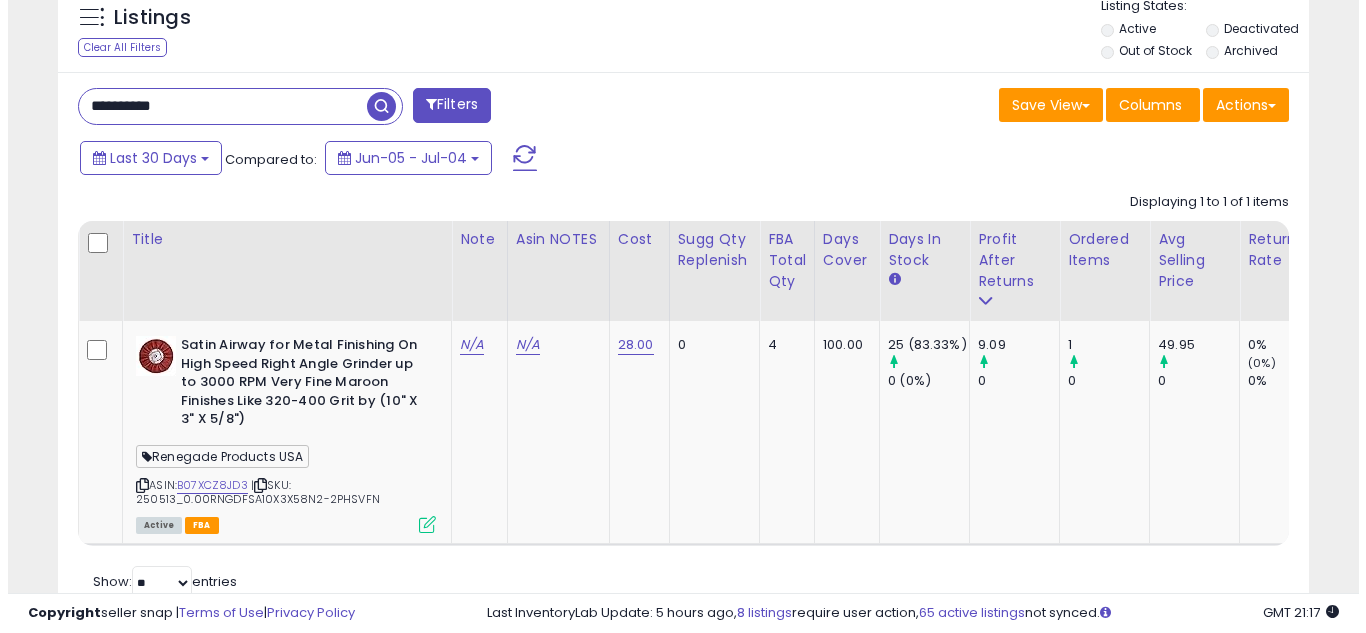 scroll, scrollTop: 658, scrollLeft: 0, axis: vertical 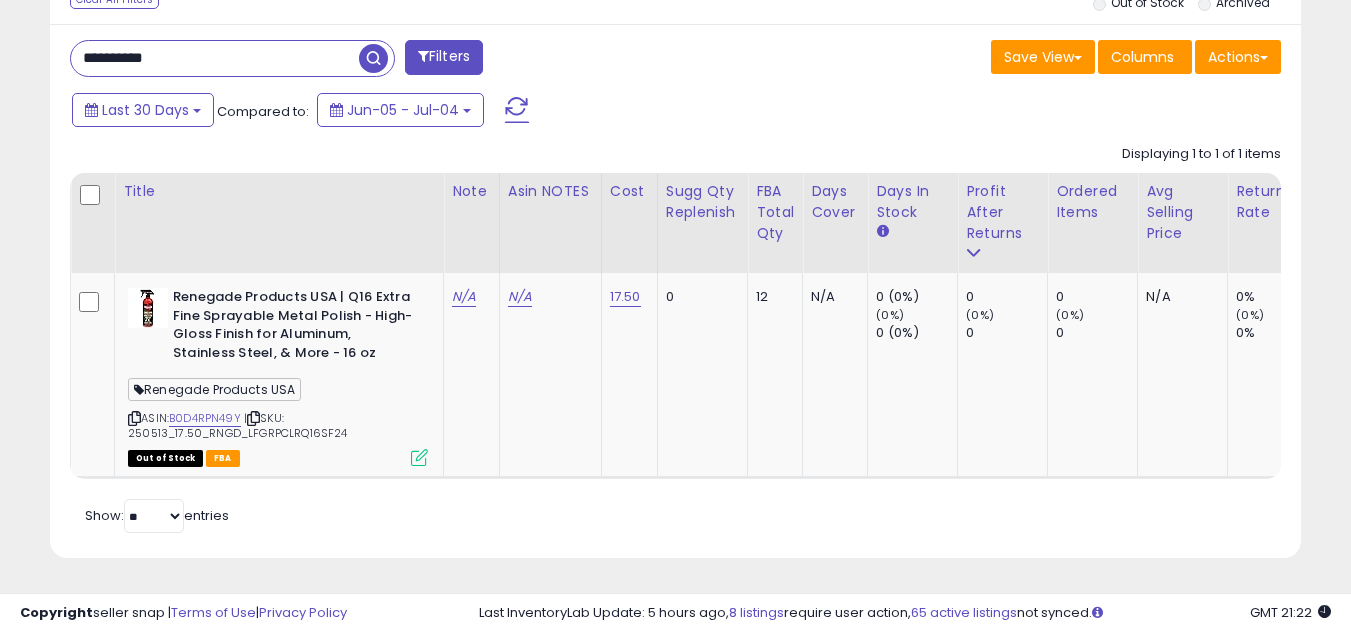 click on "**********" at bounding box center [215, 58] 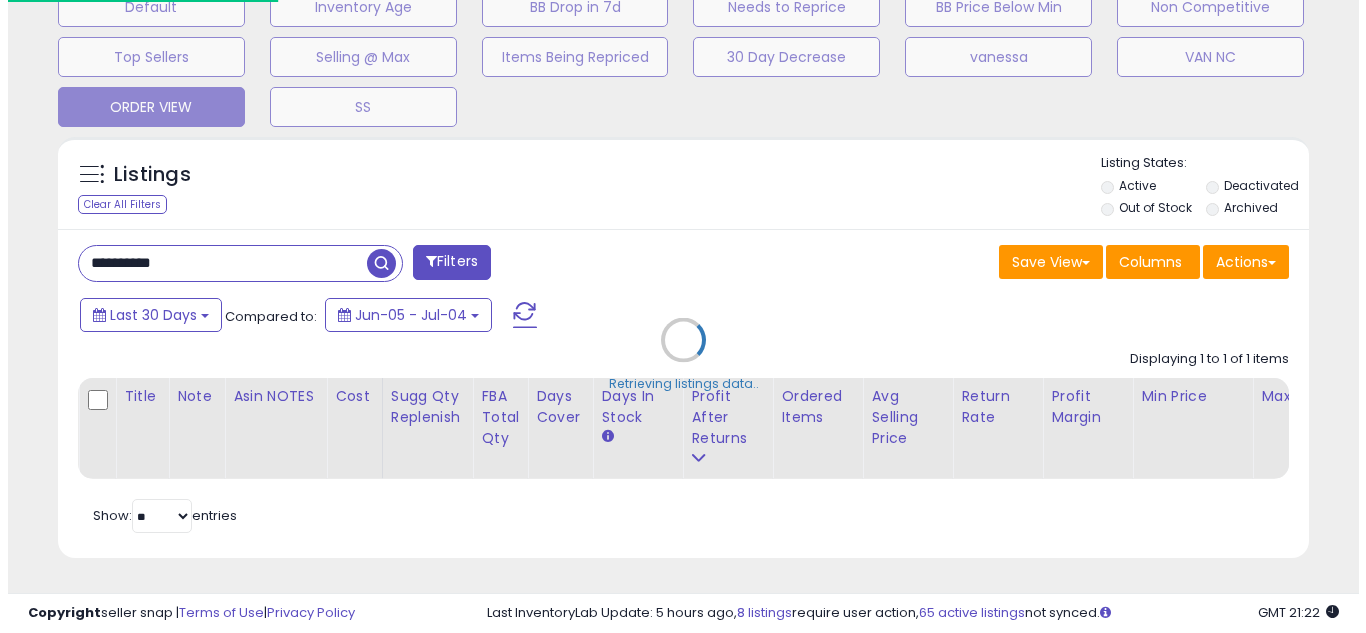 scroll, scrollTop: 658, scrollLeft: 0, axis: vertical 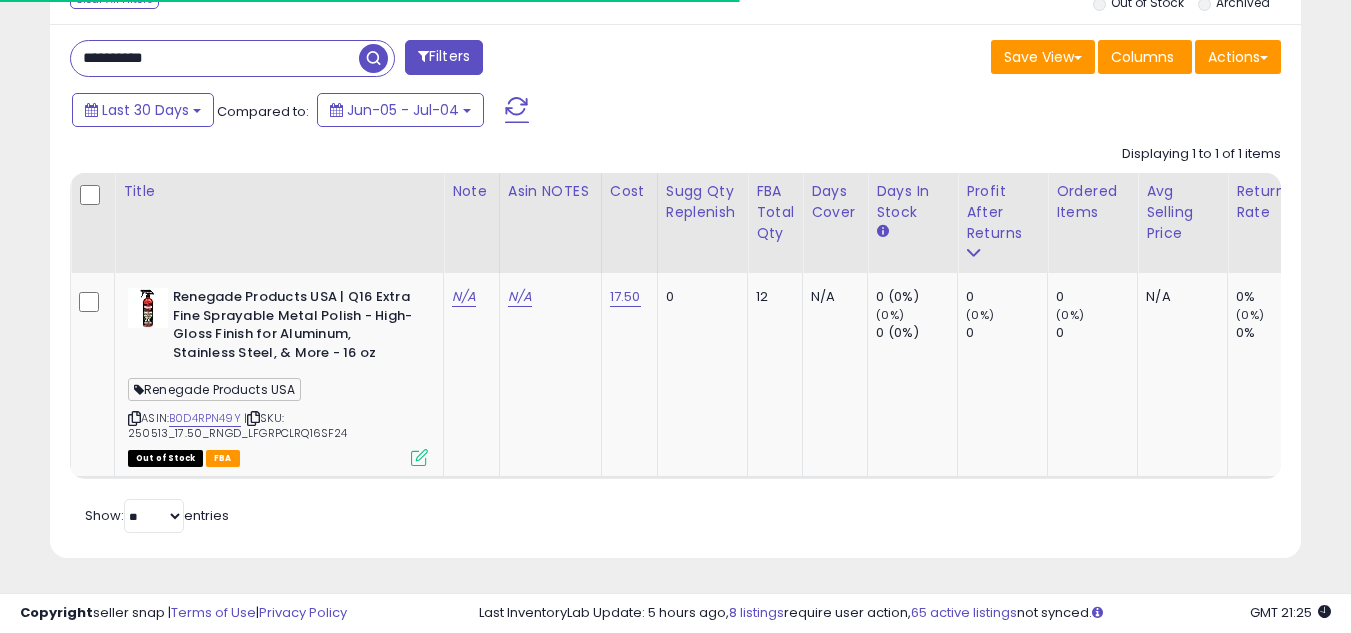 click on "**********" at bounding box center (215, 58) 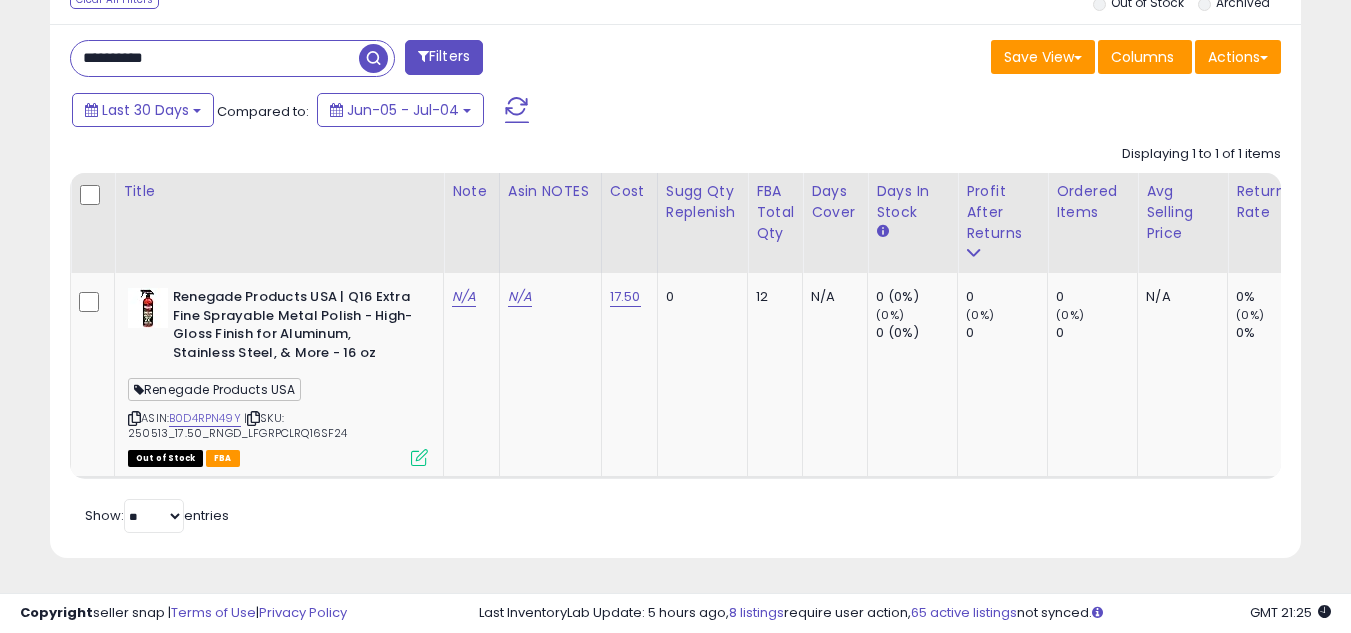 paste 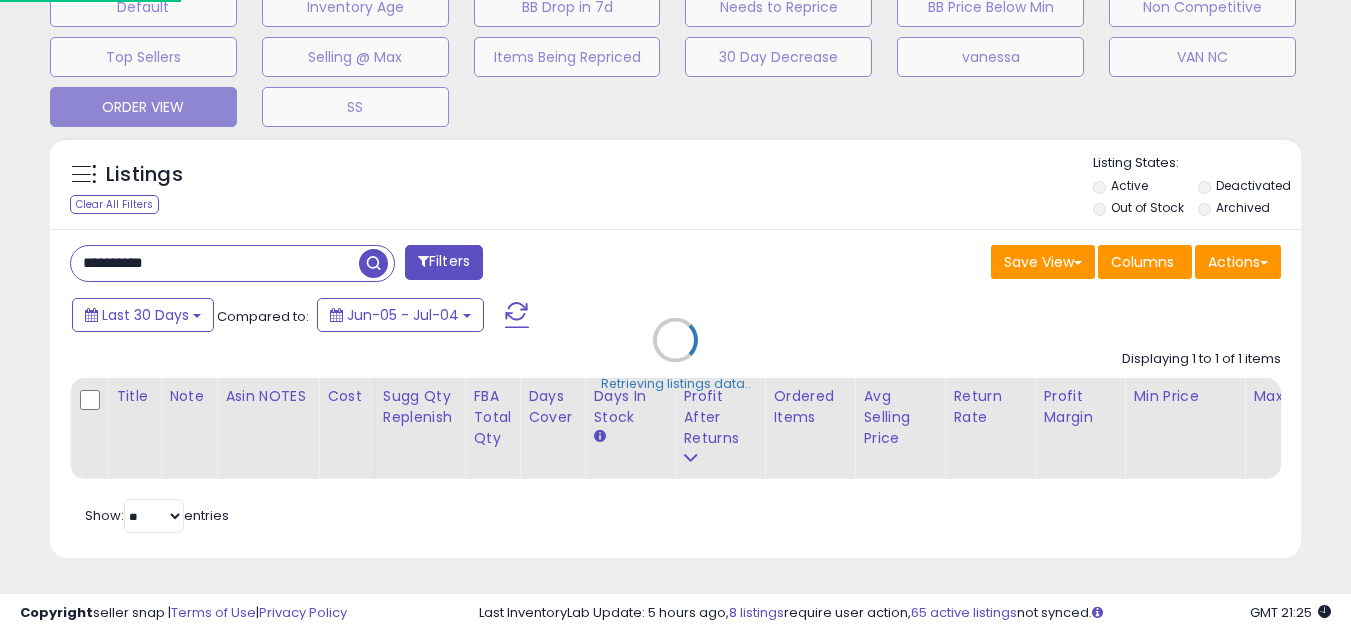 scroll, scrollTop: 999590, scrollLeft: 999267, axis: both 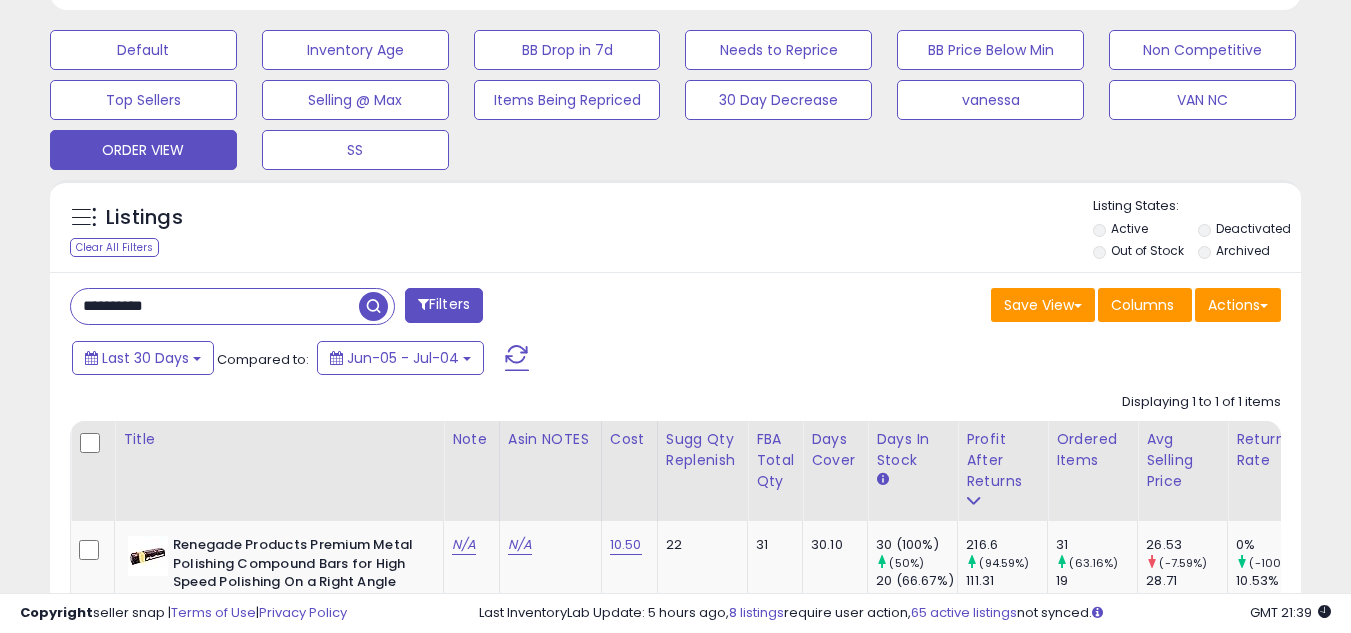 click on "**********" at bounding box center (215, 306) 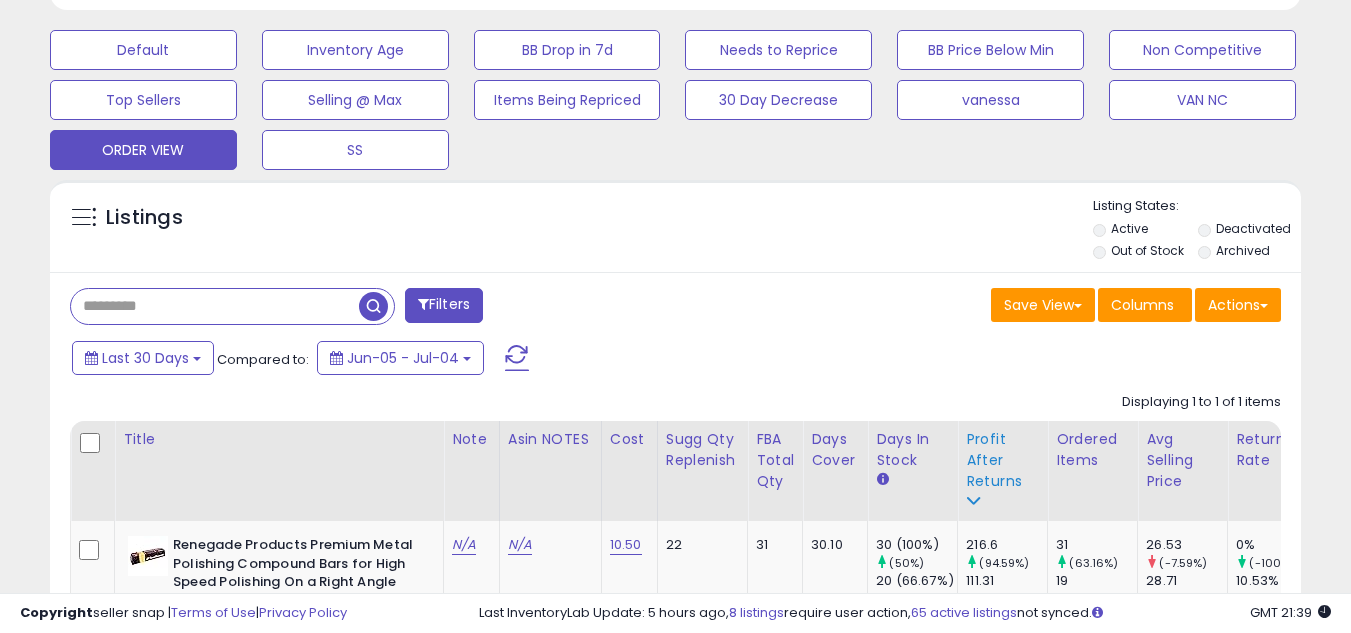 click at bounding box center [232, 306] 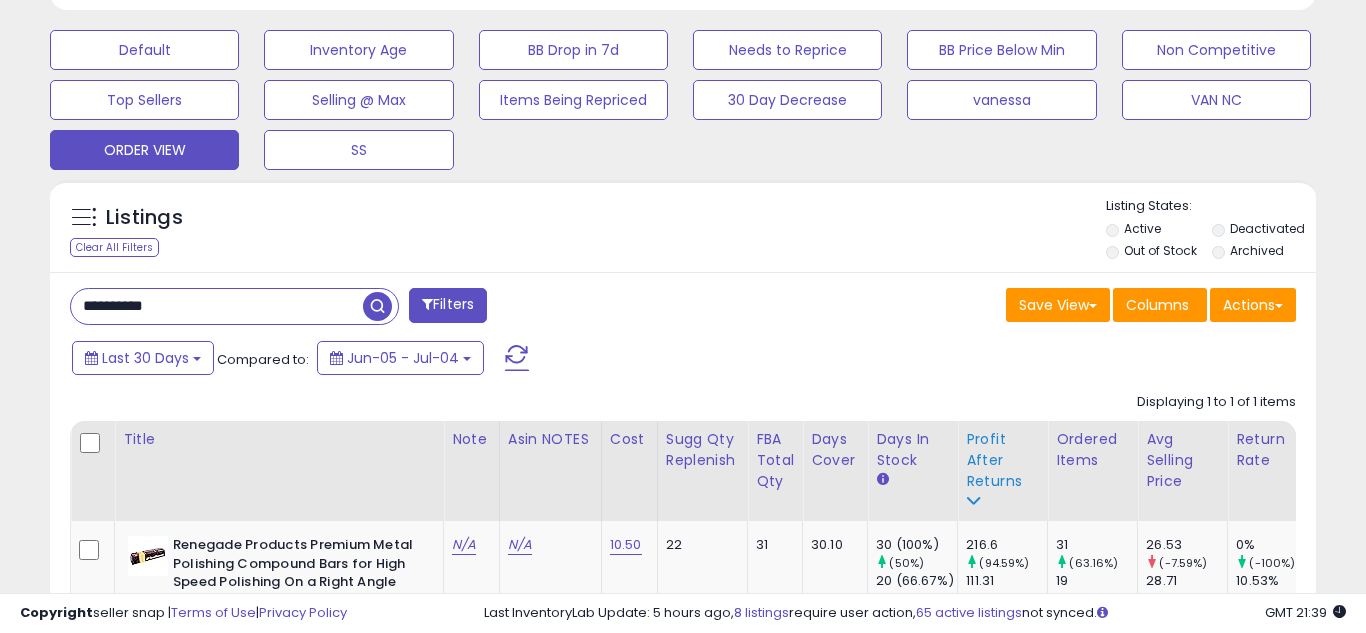 scroll, scrollTop: 999590, scrollLeft: 999267, axis: both 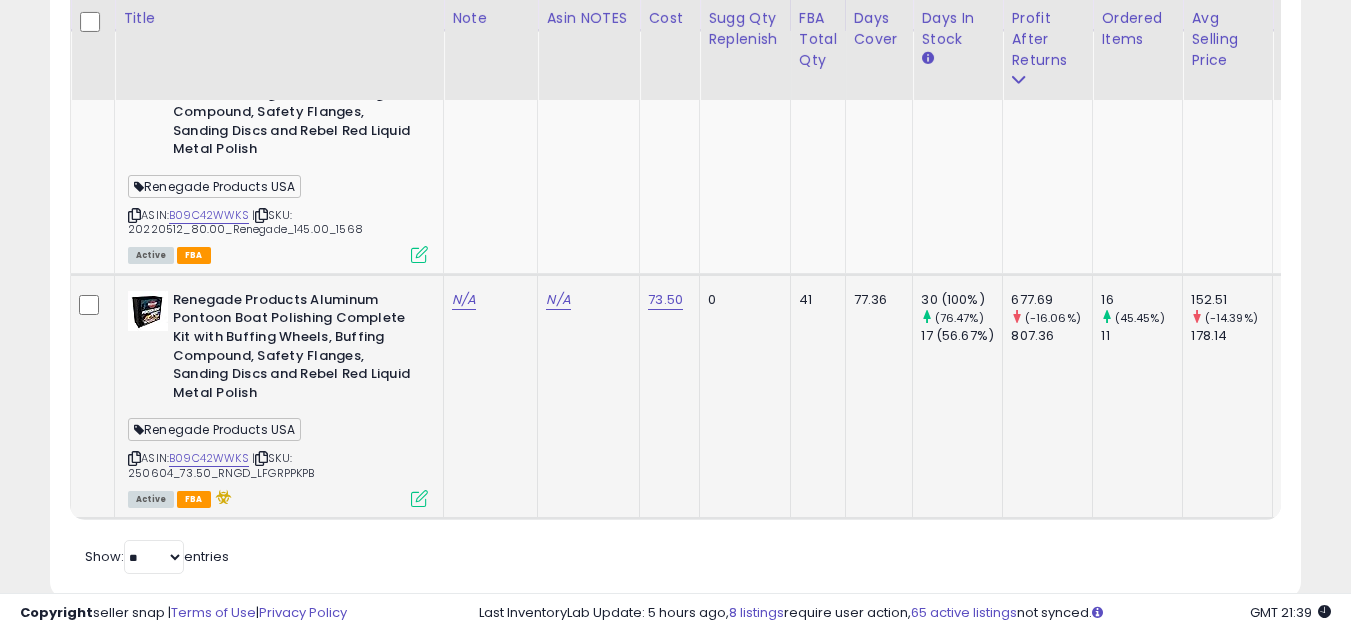 click at bounding box center (134, 458) 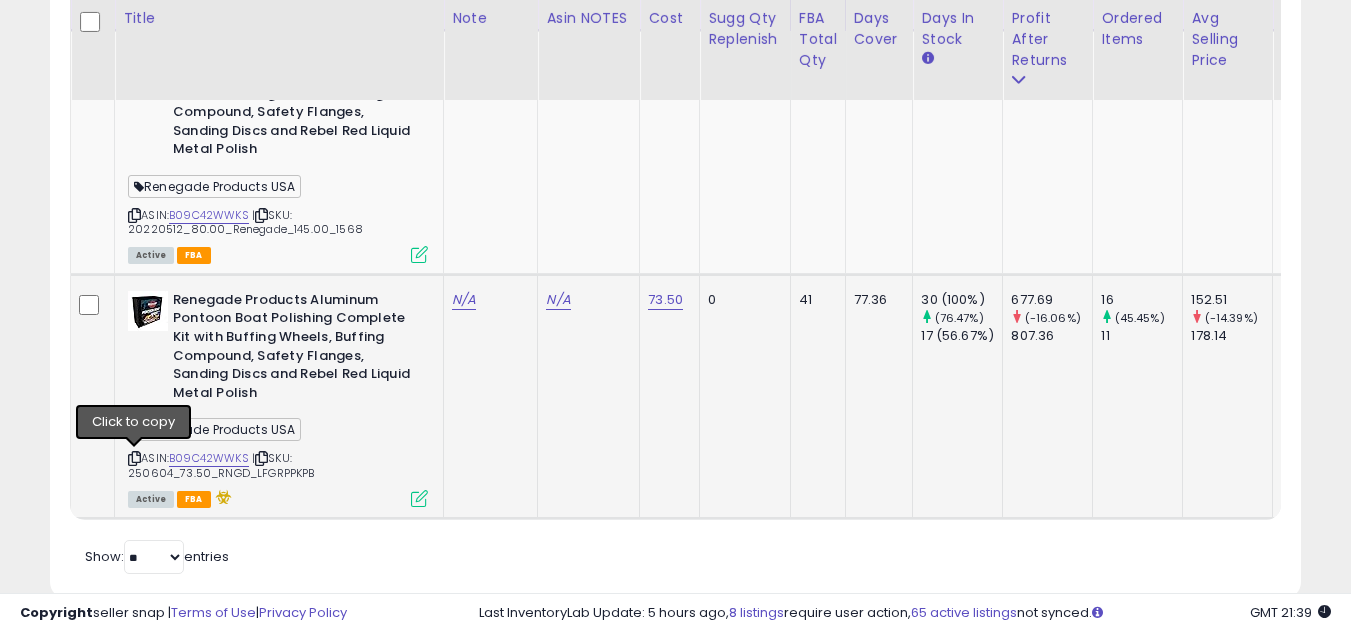 click at bounding box center [134, 458] 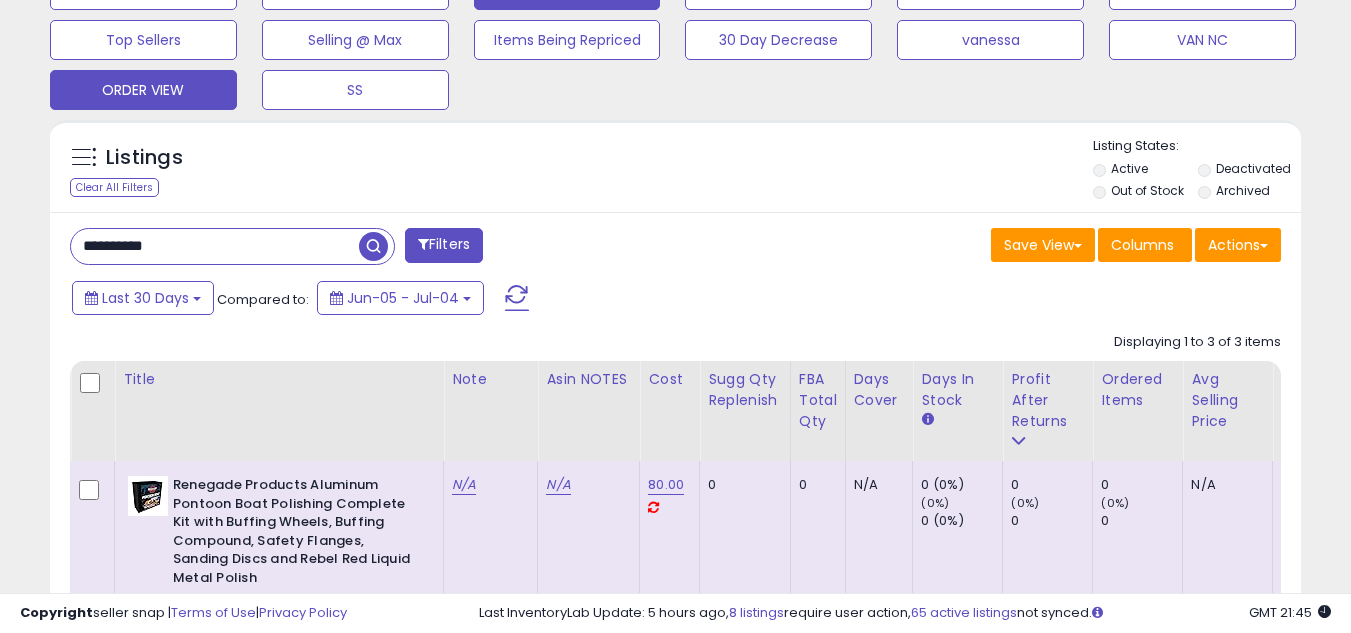 scroll, scrollTop: 756, scrollLeft: 0, axis: vertical 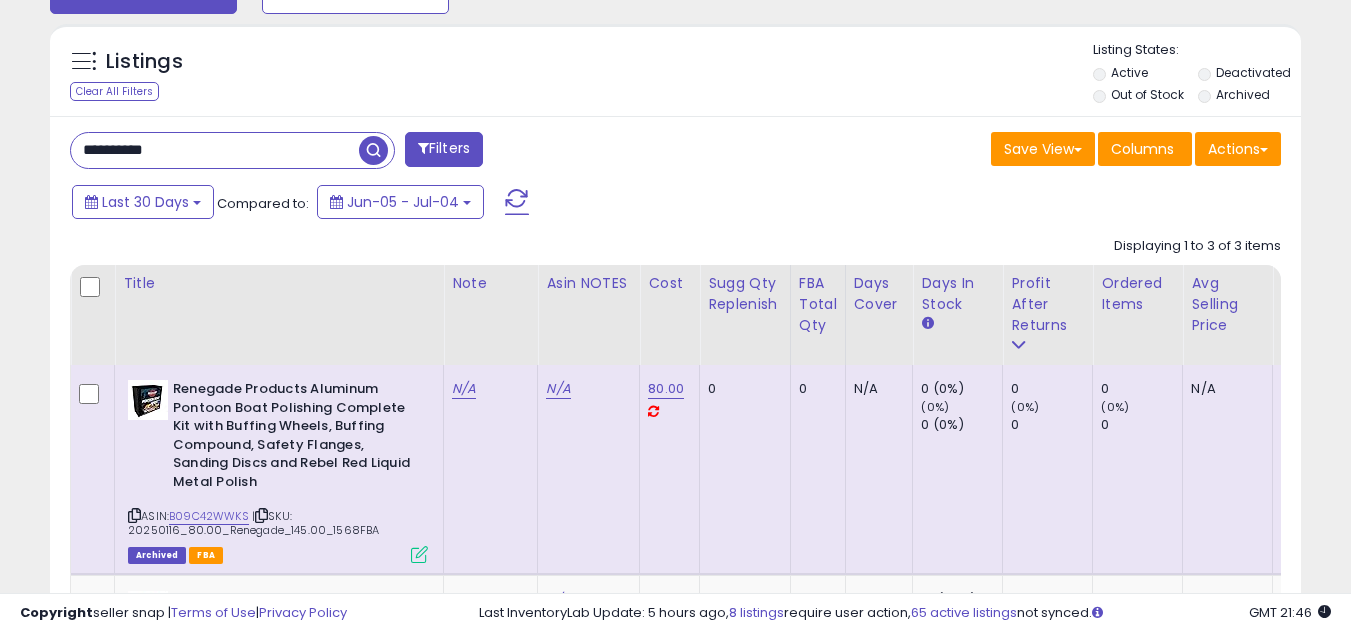 click on "**********" at bounding box center [215, 150] 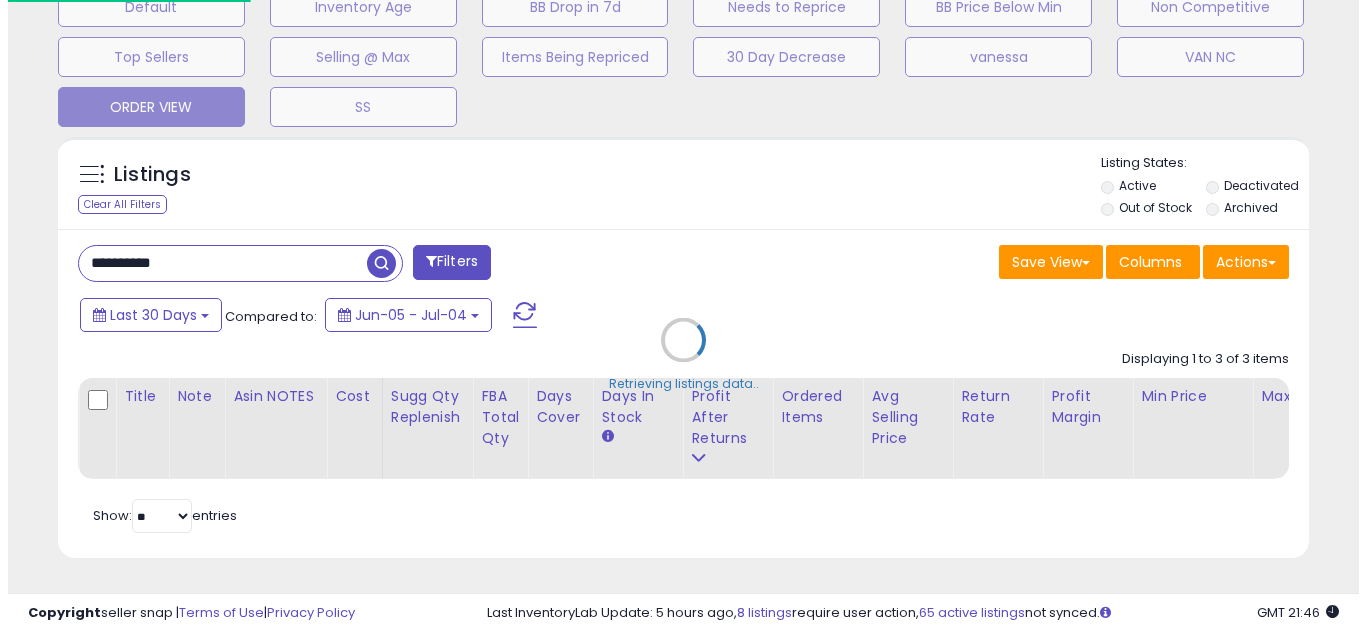 scroll, scrollTop: 658, scrollLeft: 0, axis: vertical 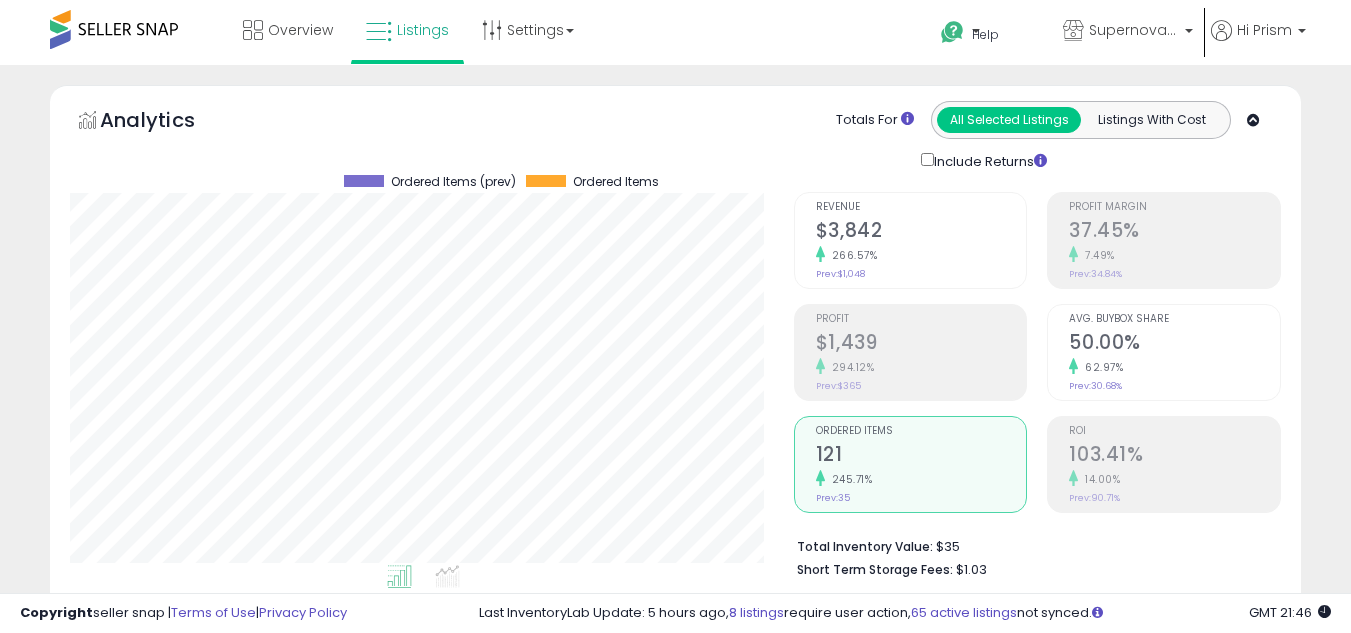 click on "245.71%" at bounding box center [921, 479] 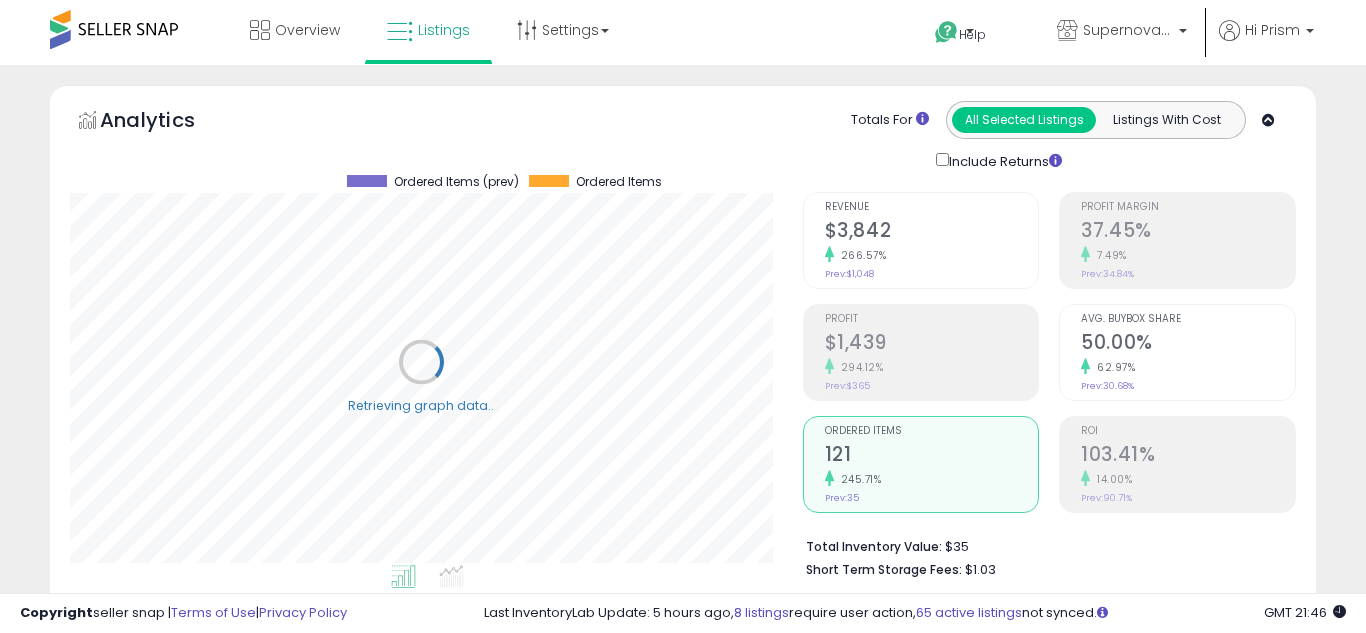 scroll, scrollTop: 999590, scrollLeft: 999267, axis: both 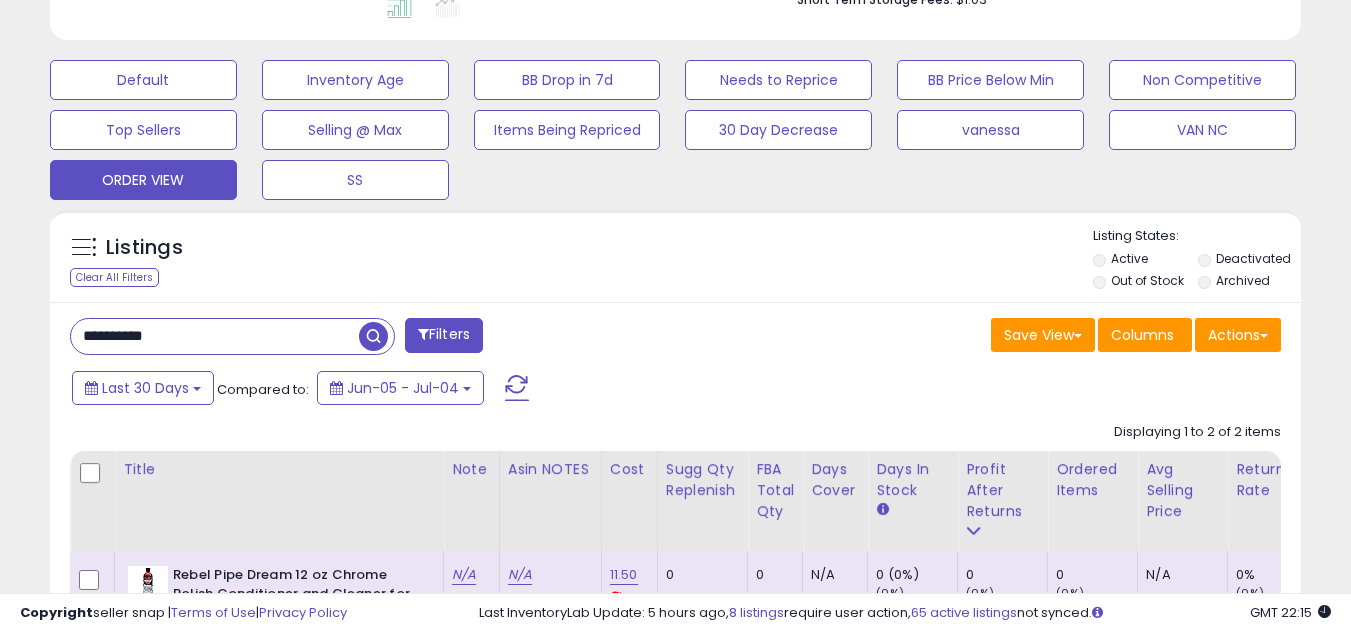 click on "**********" at bounding box center [215, 336] 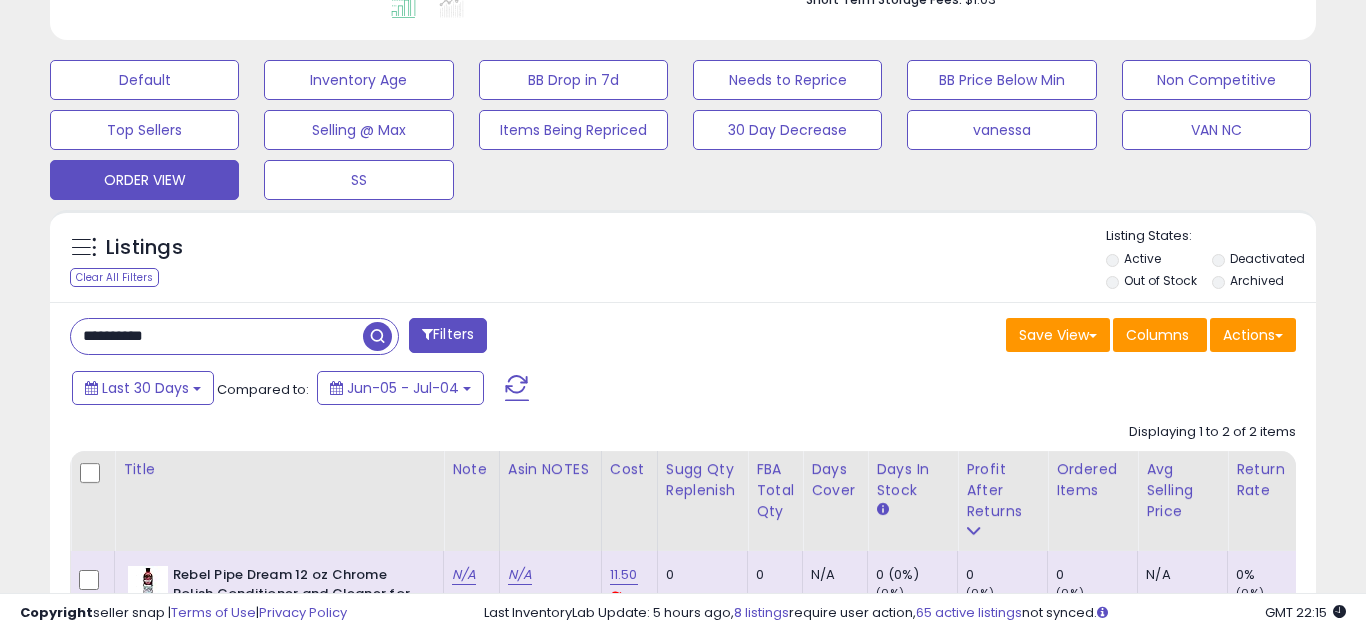 scroll, scrollTop: 999590, scrollLeft: 999267, axis: both 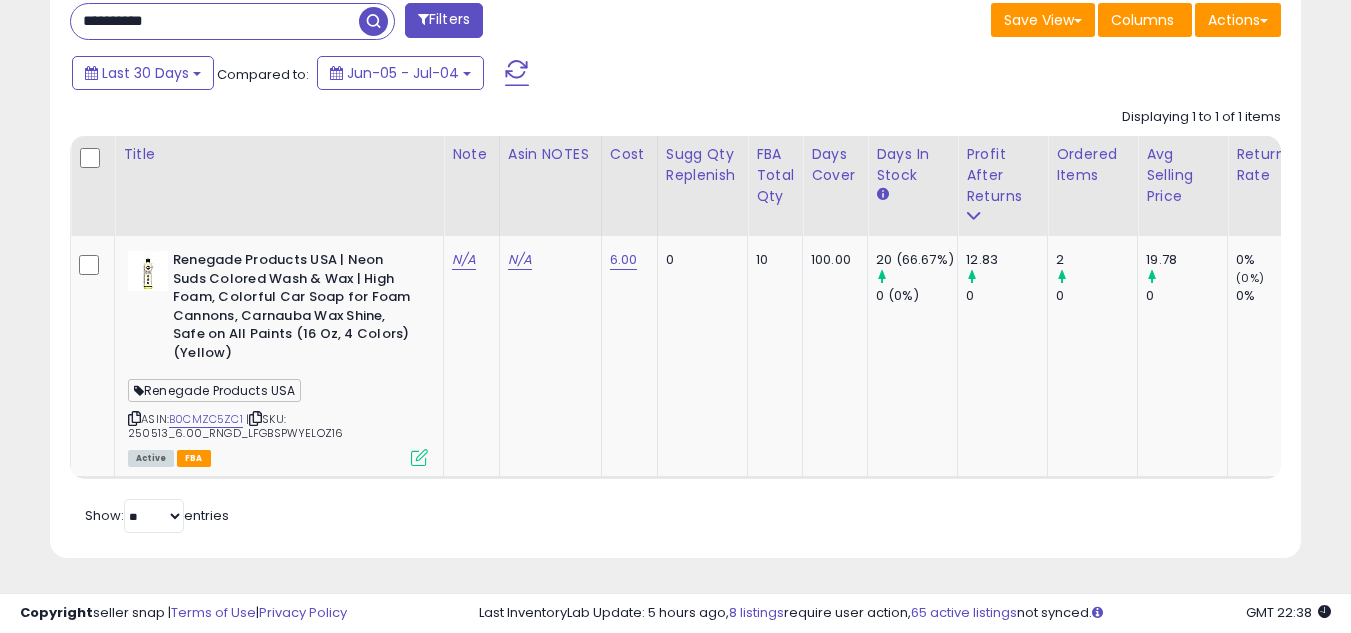 click on "**********" at bounding box center (215, 21) 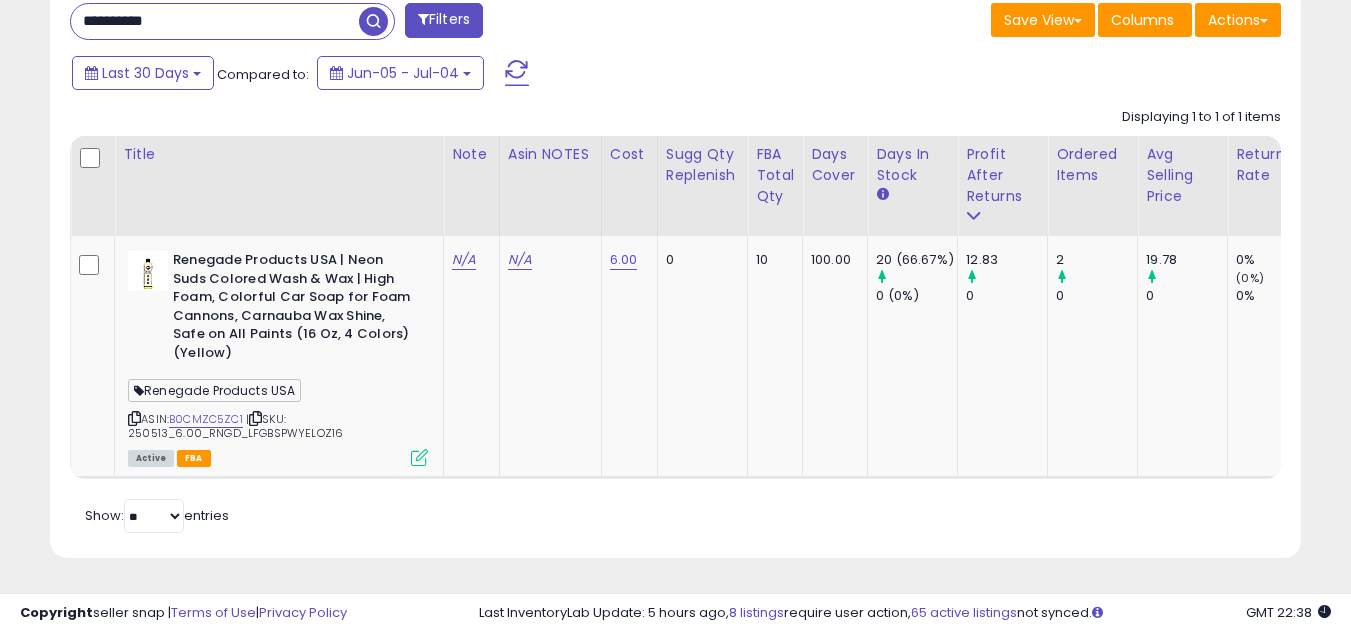 click on "**********" at bounding box center (215, 21) 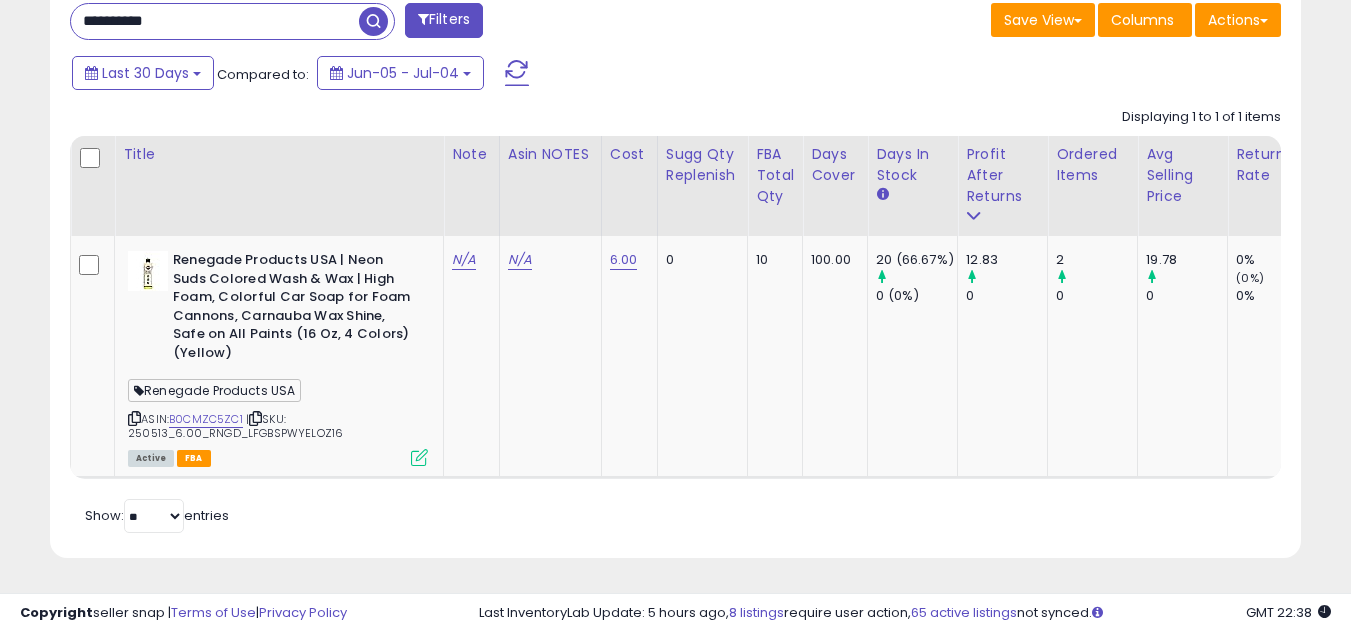 paste 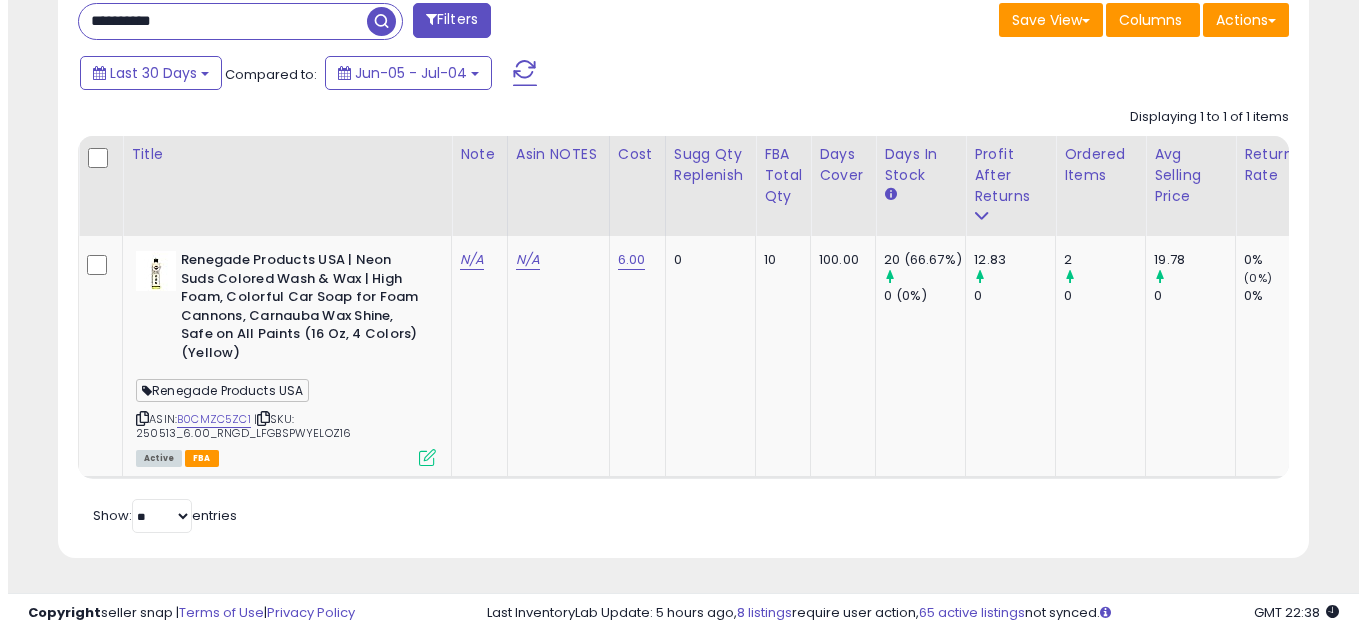 scroll, scrollTop: 658, scrollLeft: 0, axis: vertical 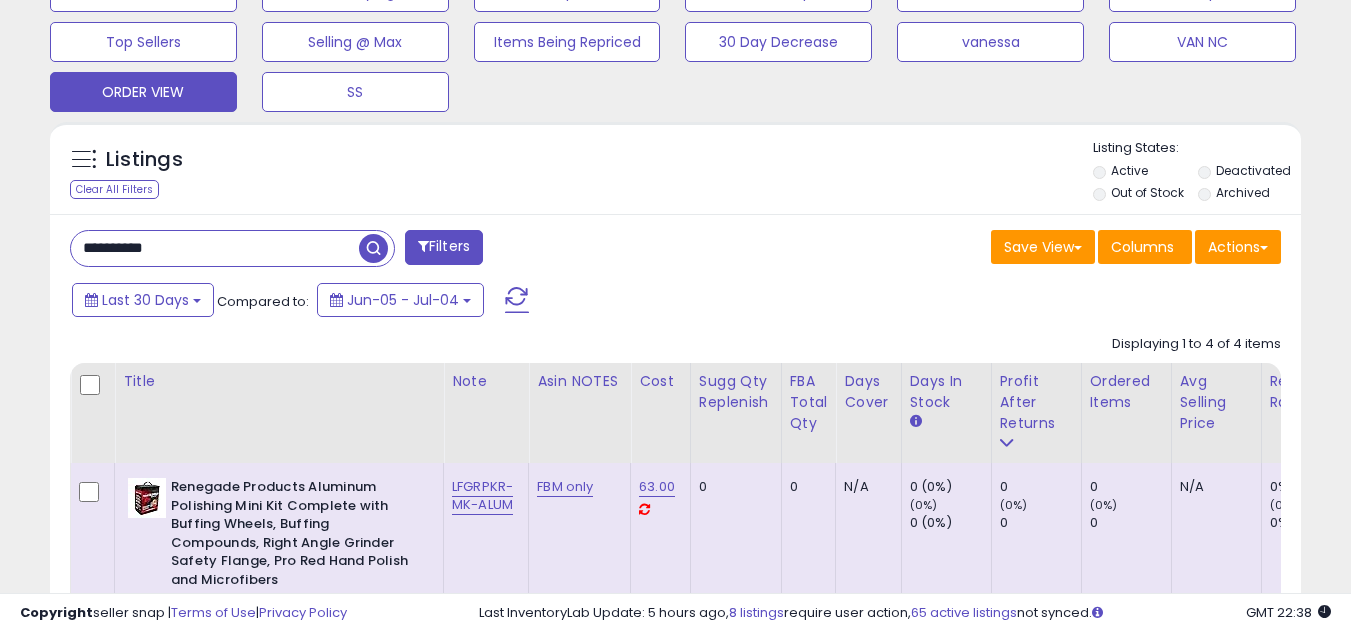 click on "**********" at bounding box center [215, 248] 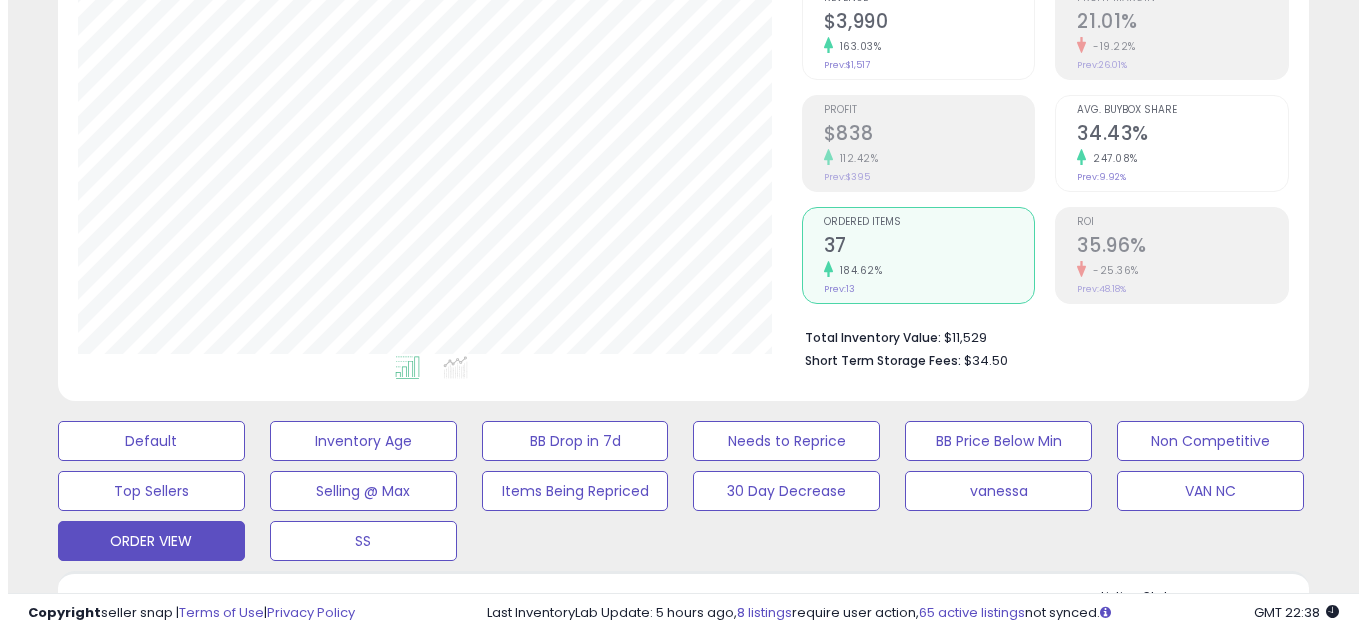 scroll, scrollTop: 84, scrollLeft: 0, axis: vertical 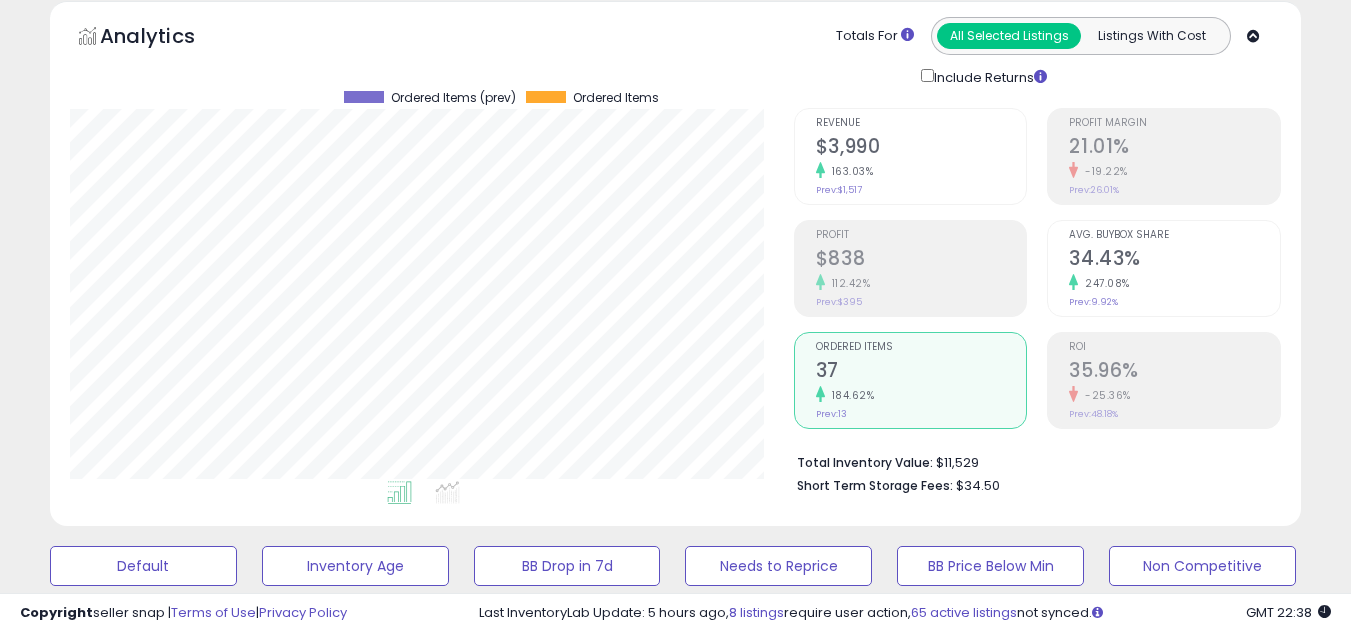 click on "37" at bounding box center (921, 372) 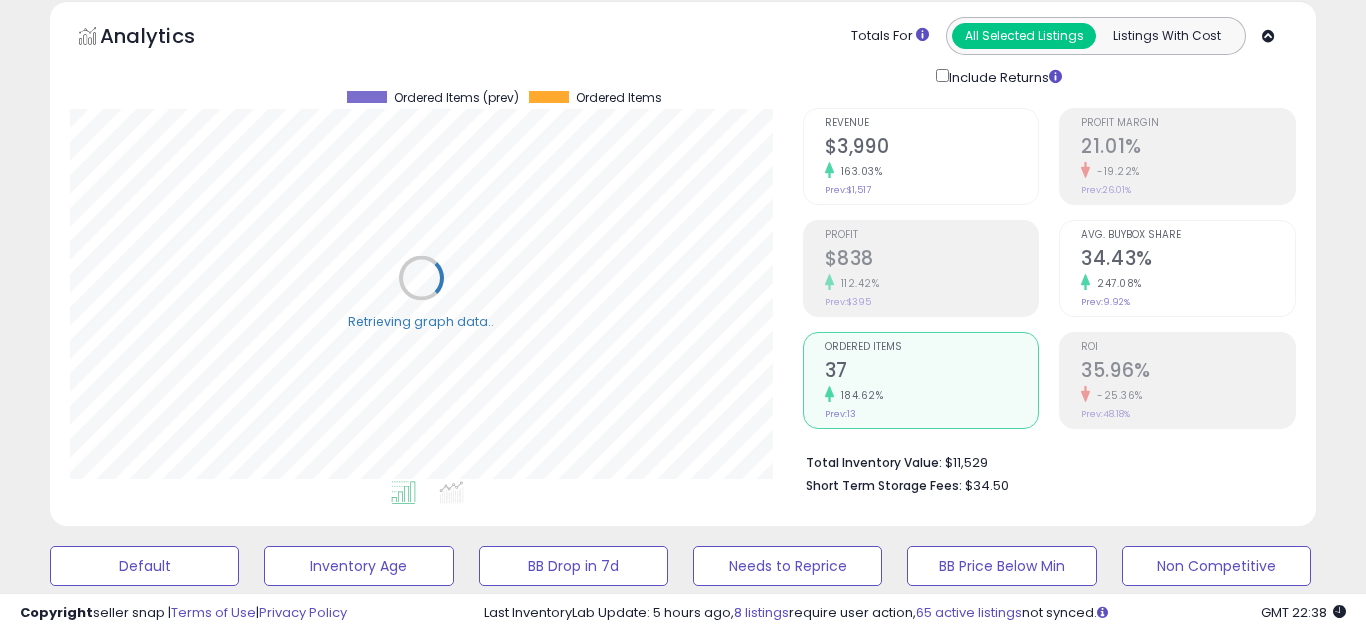 scroll, scrollTop: 999590, scrollLeft: 999267, axis: both 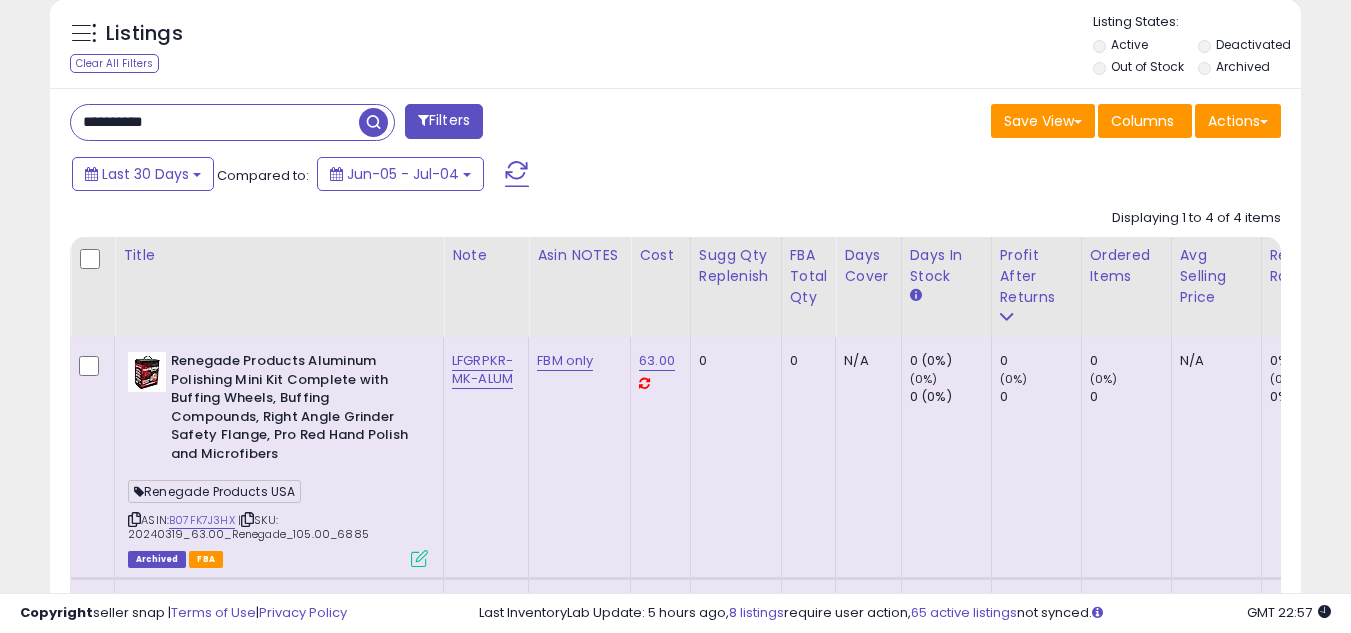 click on "**********" at bounding box center (215, 122) 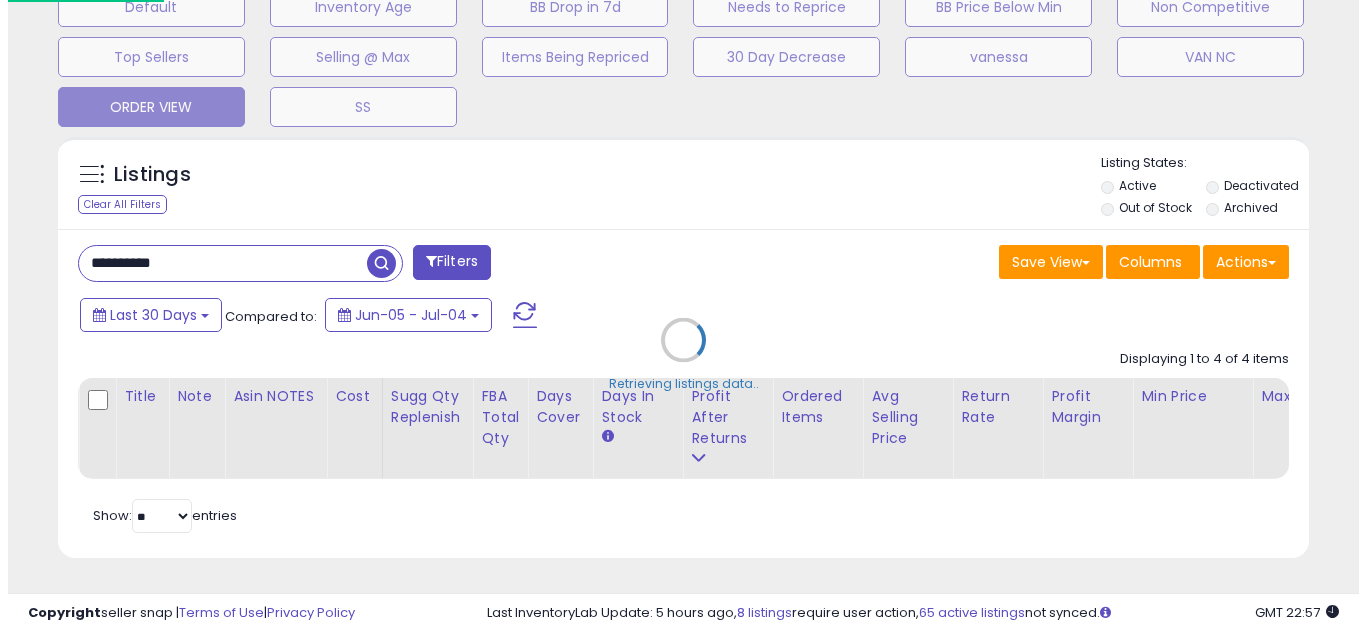 scroll, scrollTop: 658, scrollLeft: 0, axis: vertical 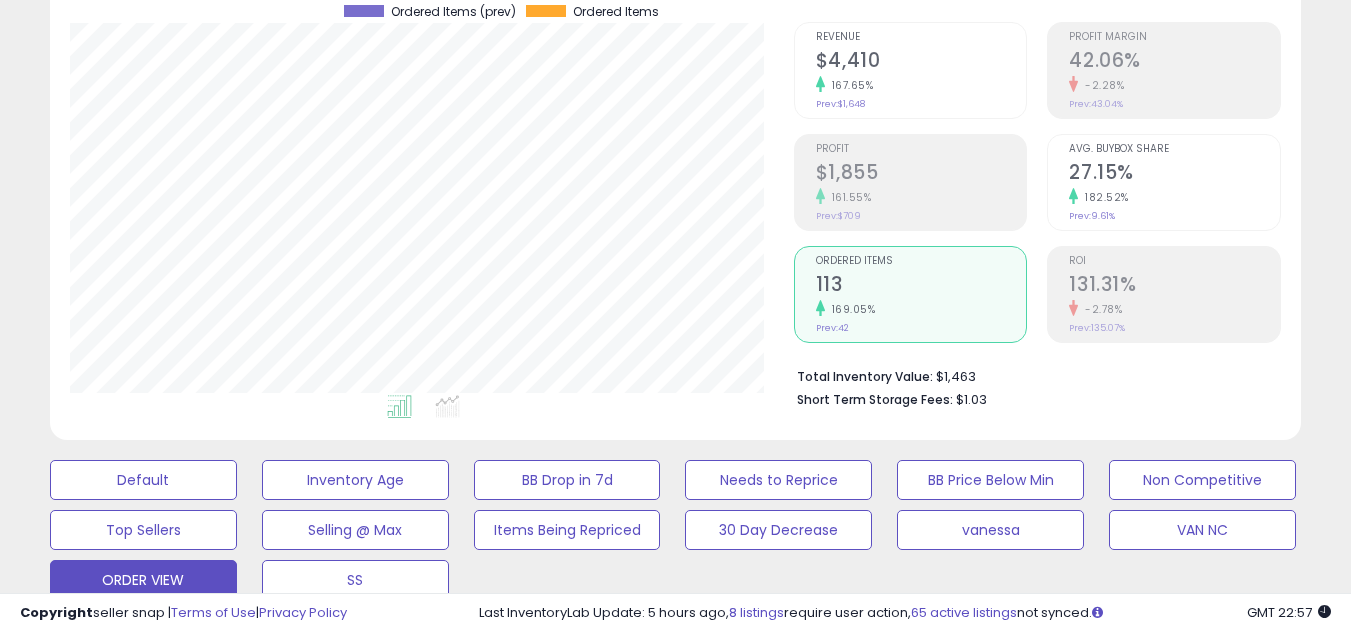 click on "113" at bounding box center (921, 286) 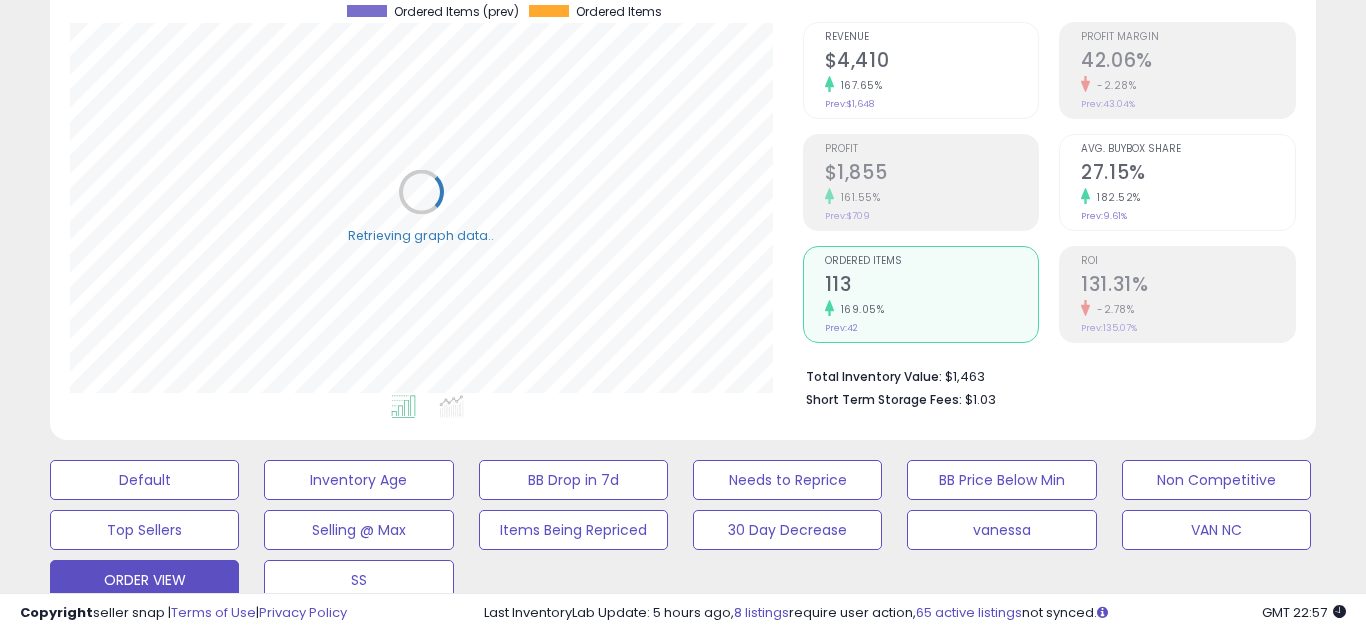 scroll, scrollTop: 999590, scrollLeft: 999267, axis: both 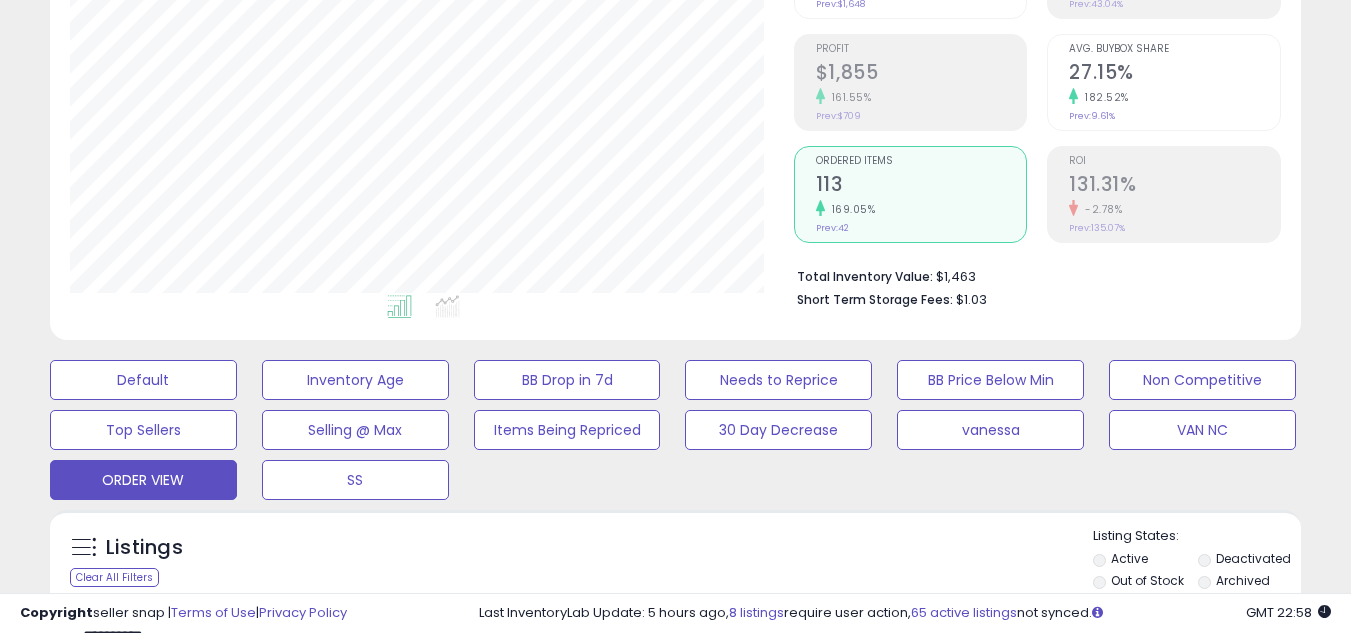 click on "169.05%" 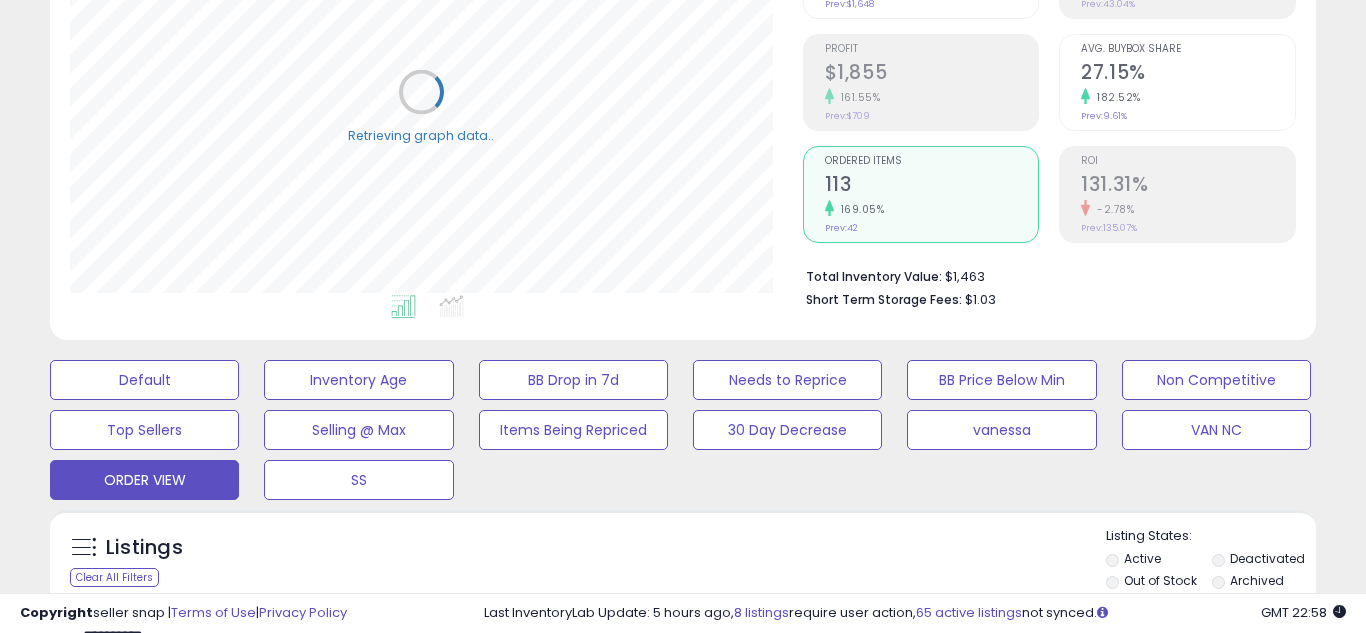 scroll, scrollTop: 999590, scrollLeft: 999267, axis: both 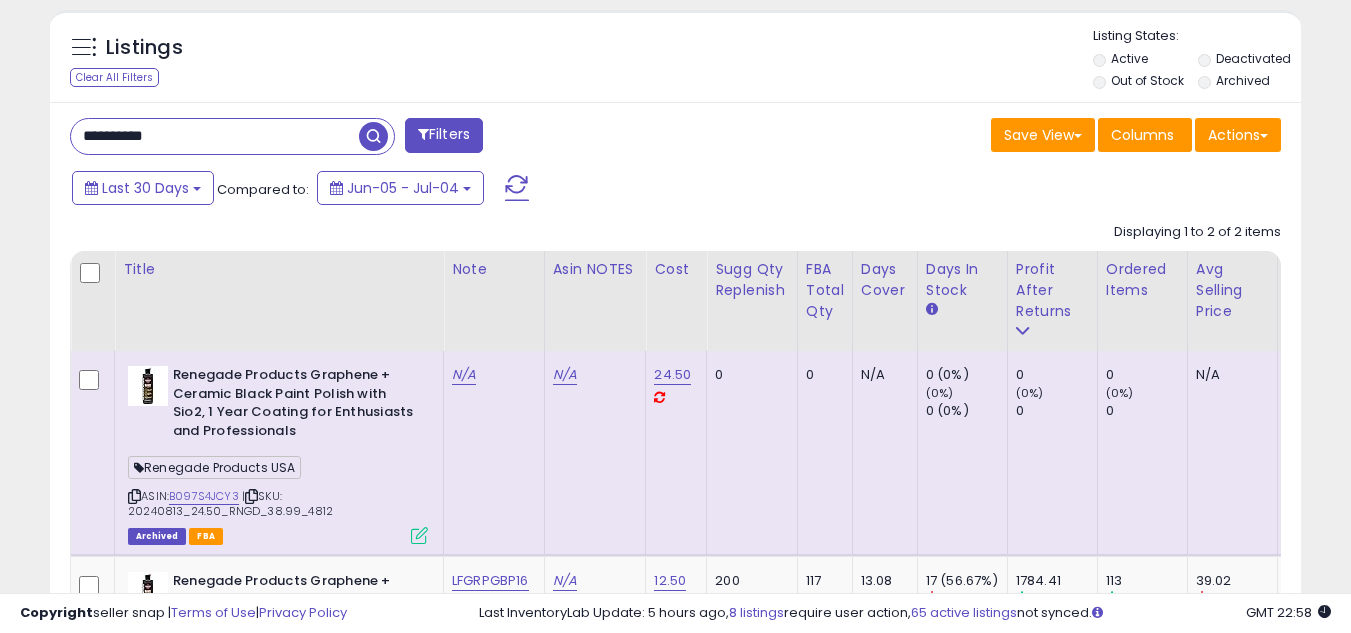 click on "**********" at bounding box center (215, 136) 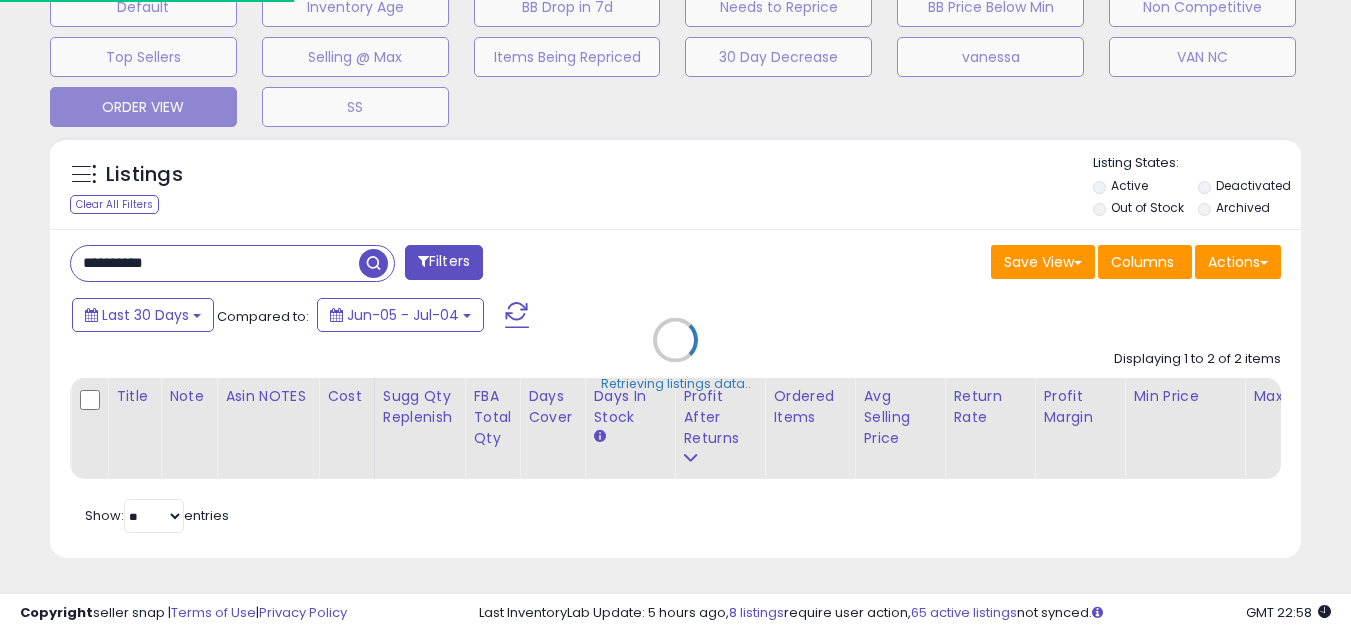 scroll, scrollTop: 999590, scrollLeft: 999267, axis: both 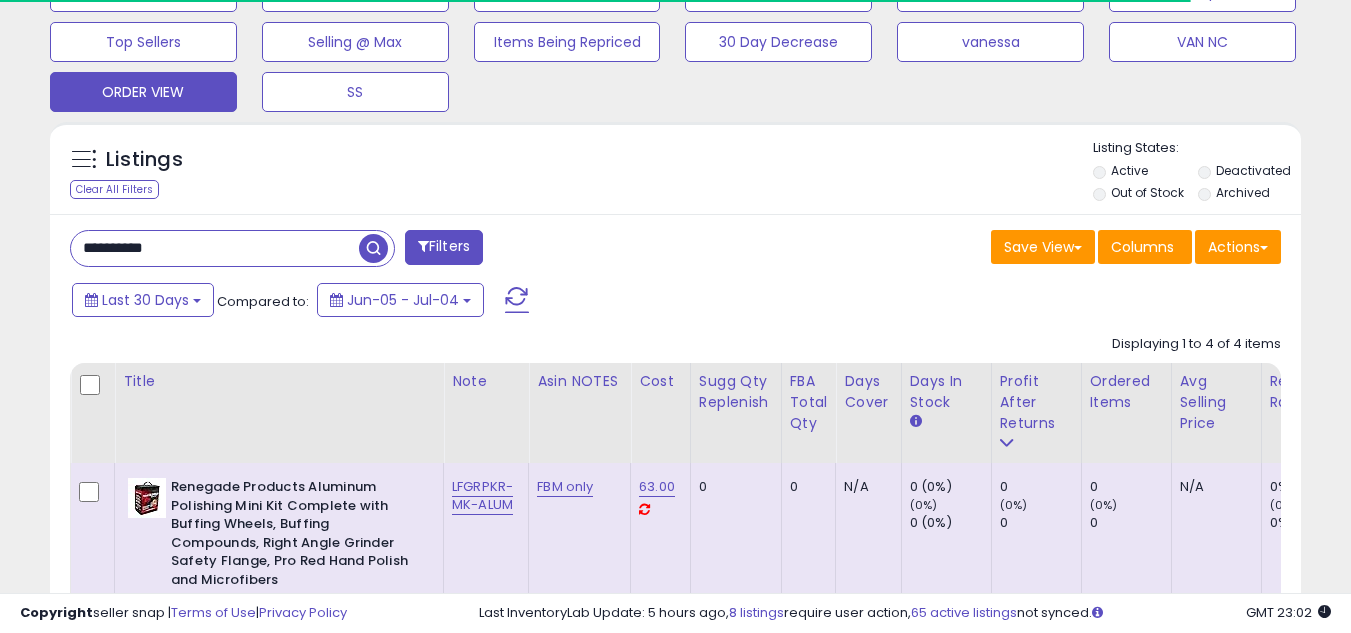 click on "**********" at bounding box center (675, 842) 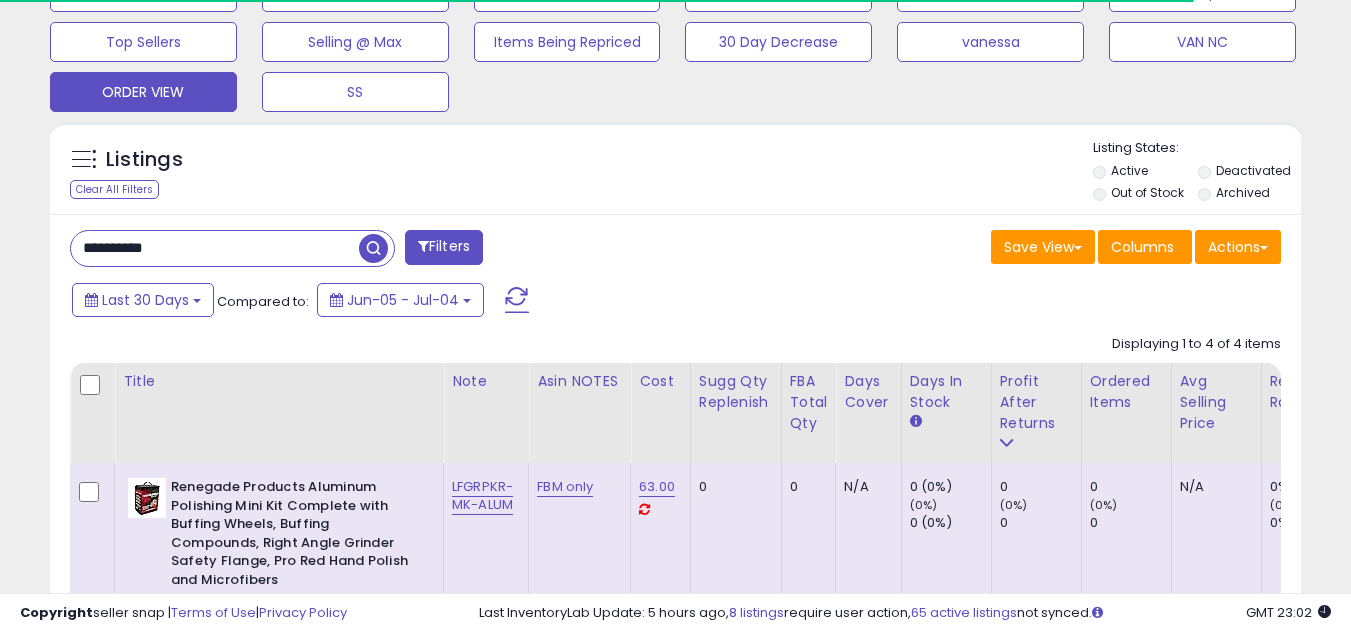click on "**********" at bounding box center (215, 248) 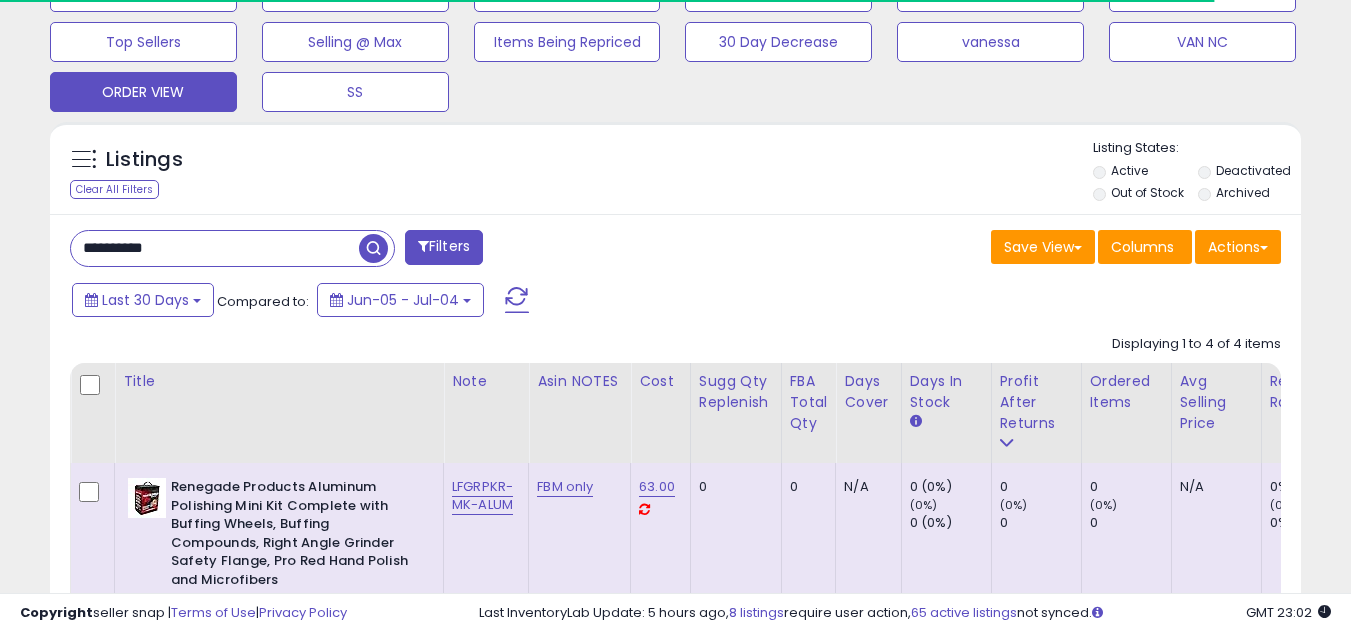click on "**********" at bounding box center (215, 248) 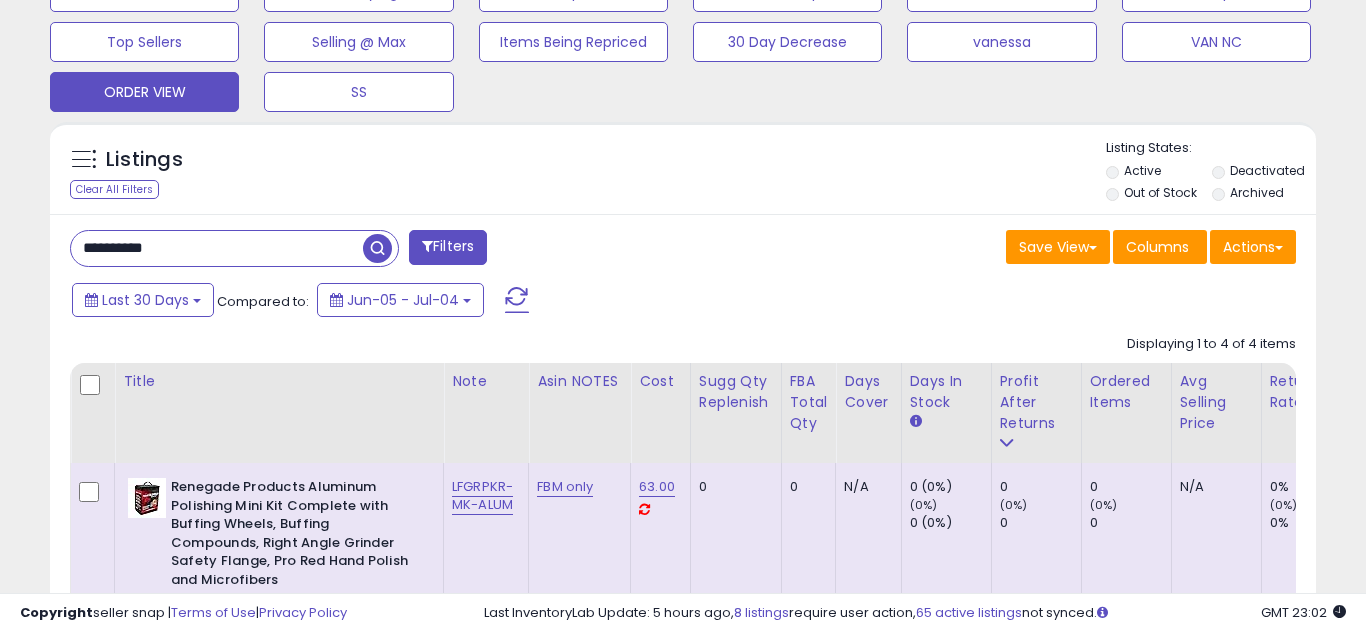 scroll, scrollTop: 999590, scrollLeft: 999267, axis: both 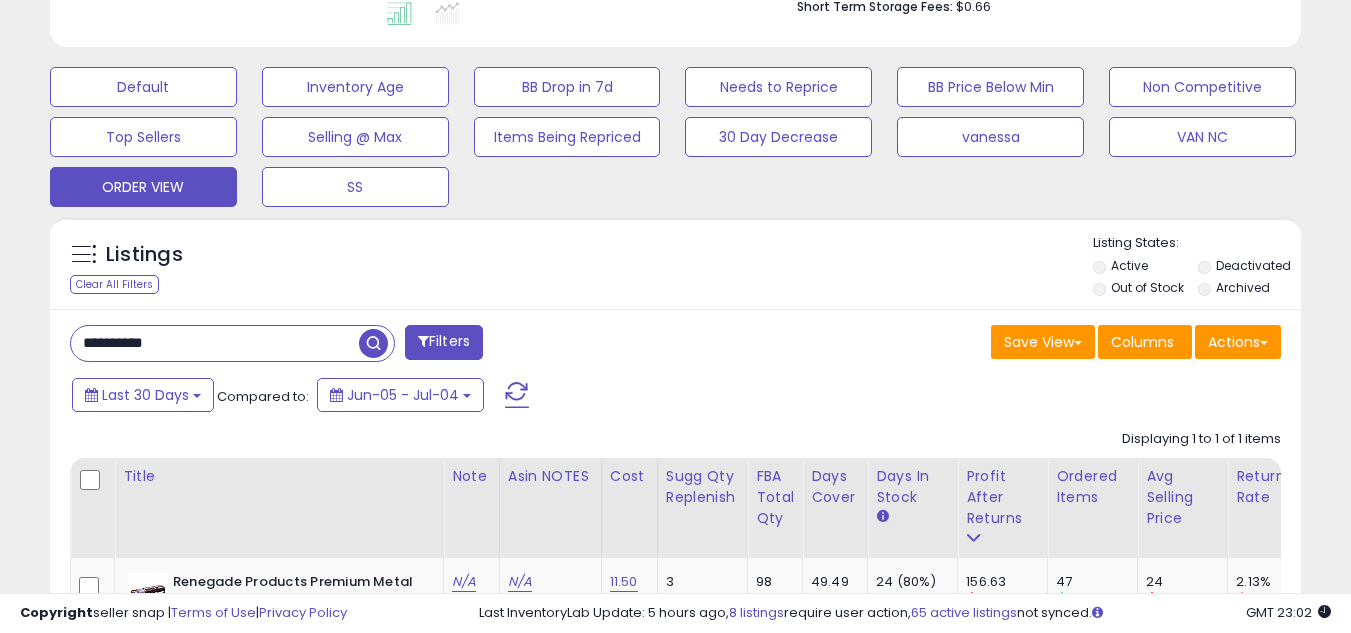 click on "**********" at bounding box center [215, 343] 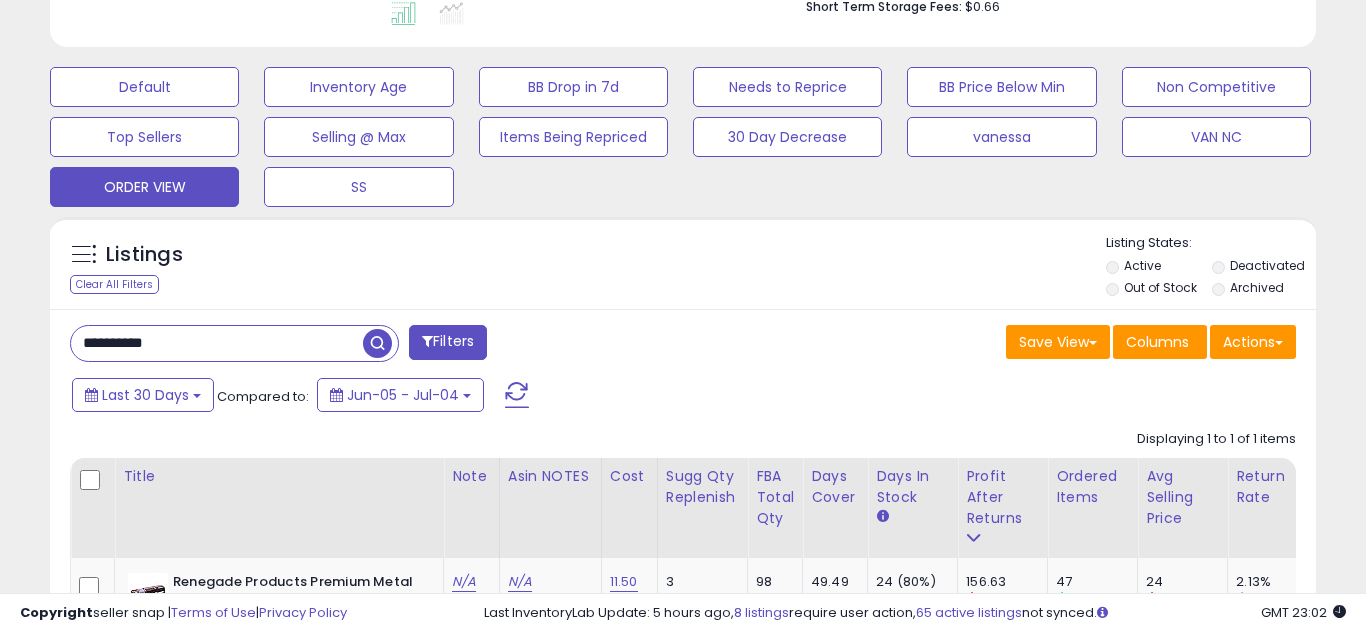 scroll, scrollTop: 999590, scrollLeft: 999267, axis: both 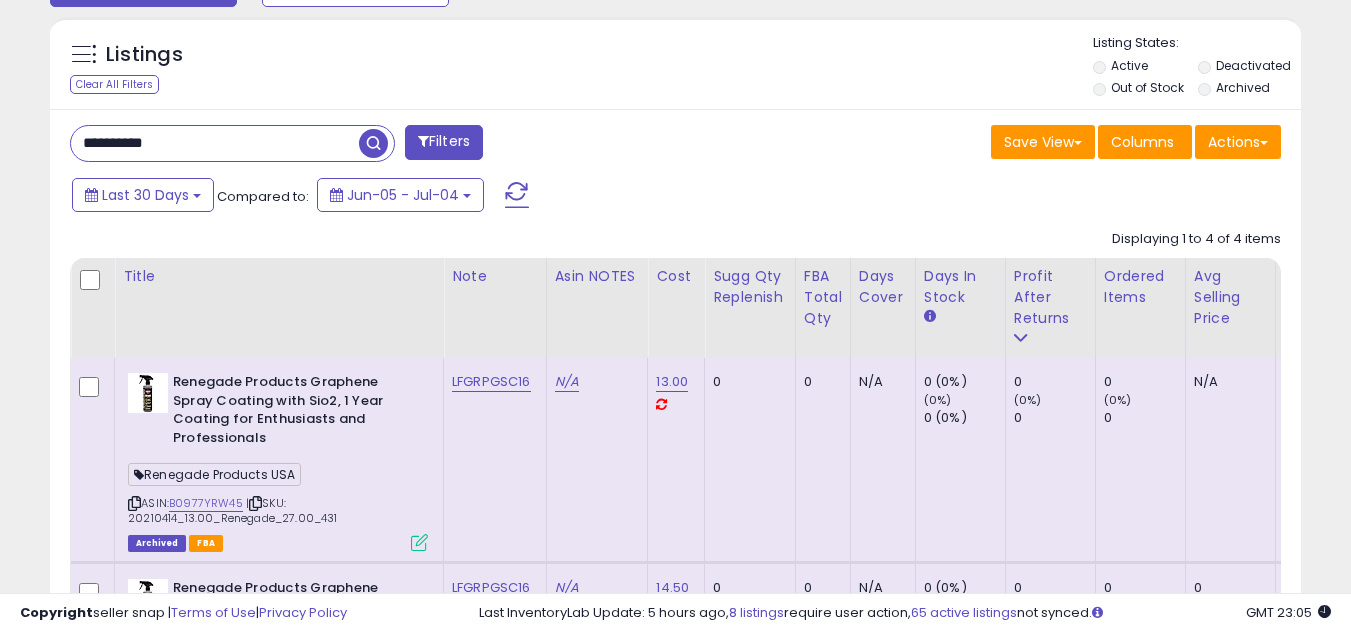 click on "**********" at bounding box center (215, 143) 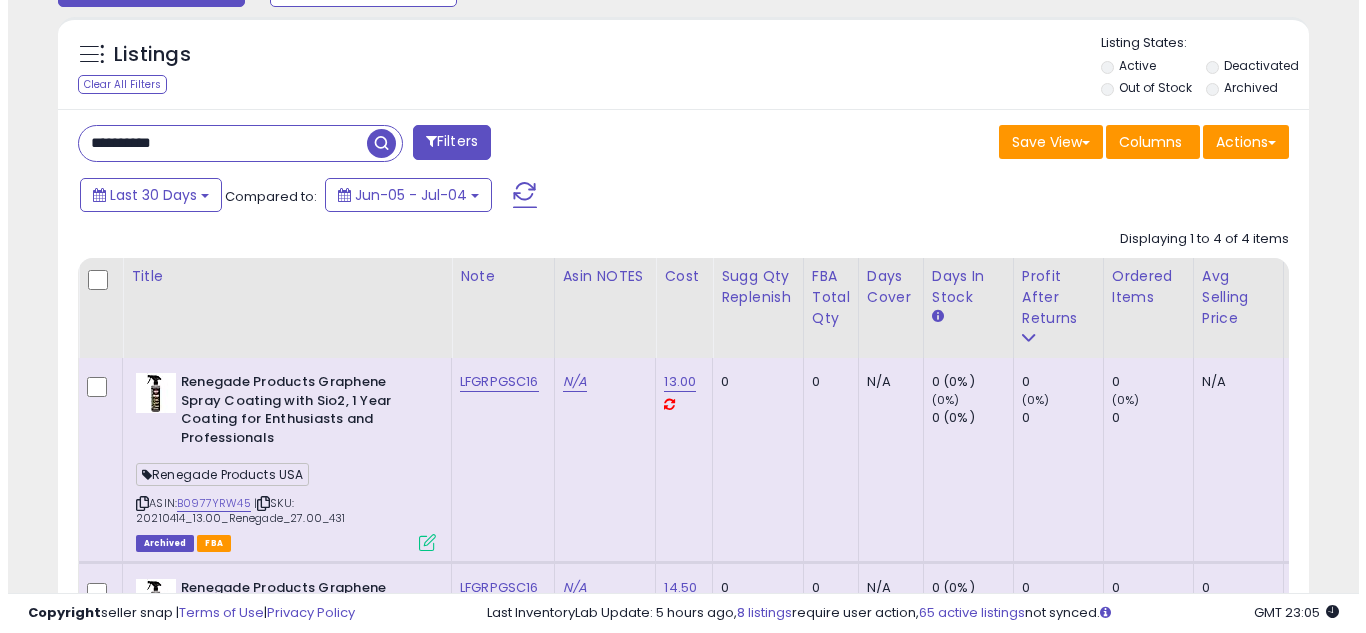 scroll, scrollTop: 658, scrollLeft: 0, axis: vertical 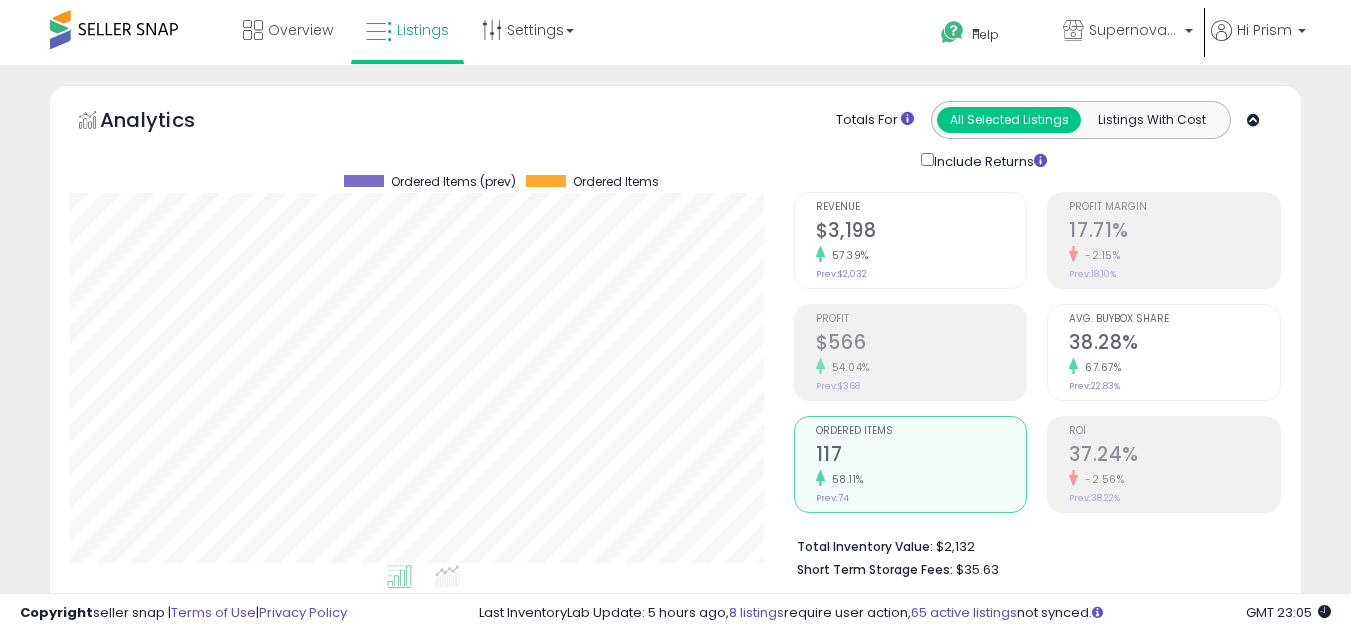 click on "117" at bounding box center (921, 456) 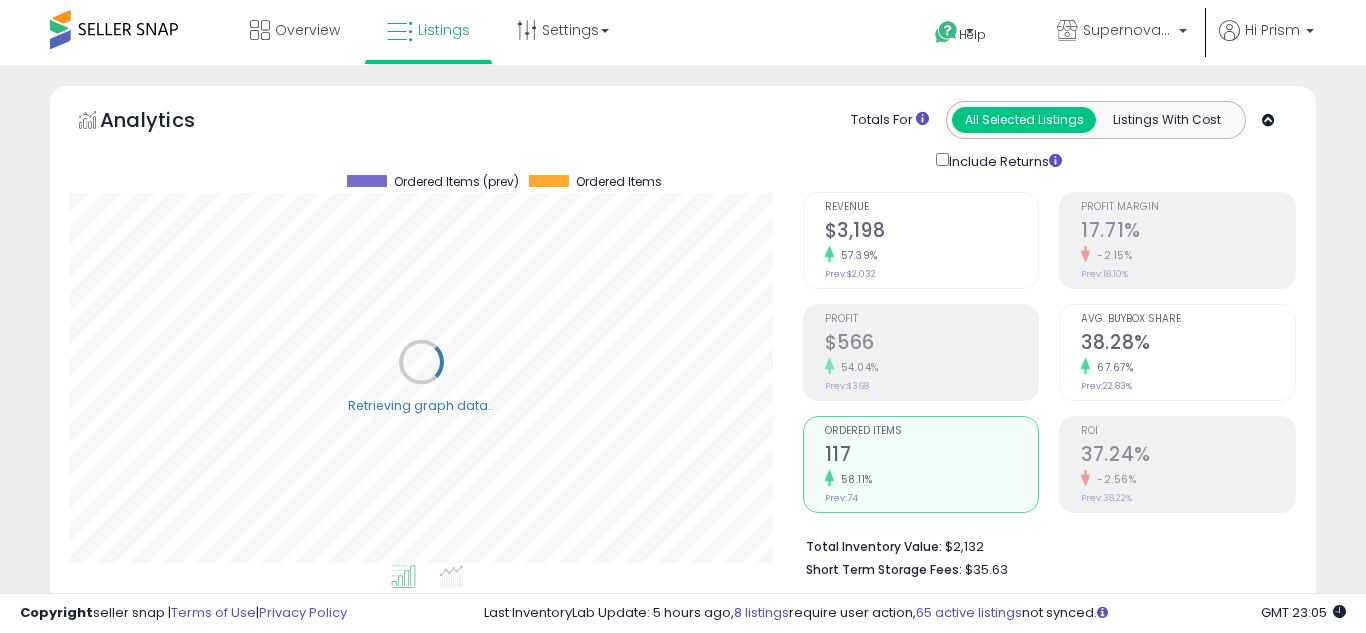 scroll, scrollTop: 999590, scrollLeft: 999267, axis: both 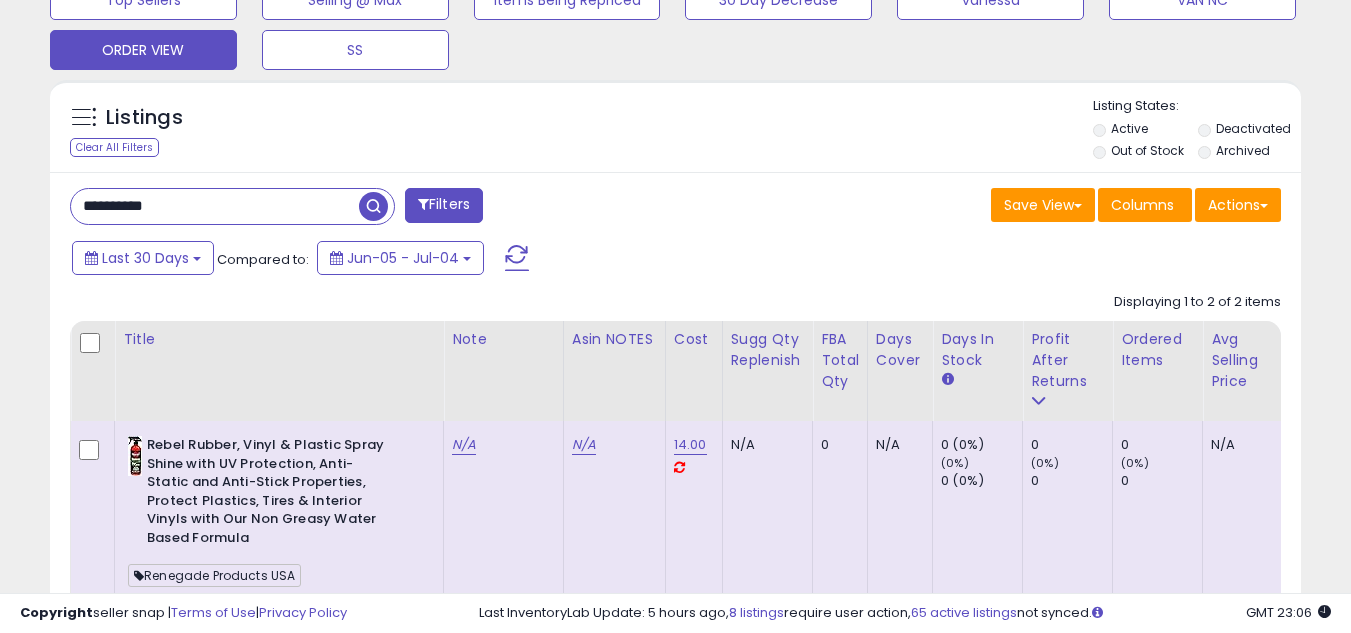 click on "**********" at bounding box center (215, 206) 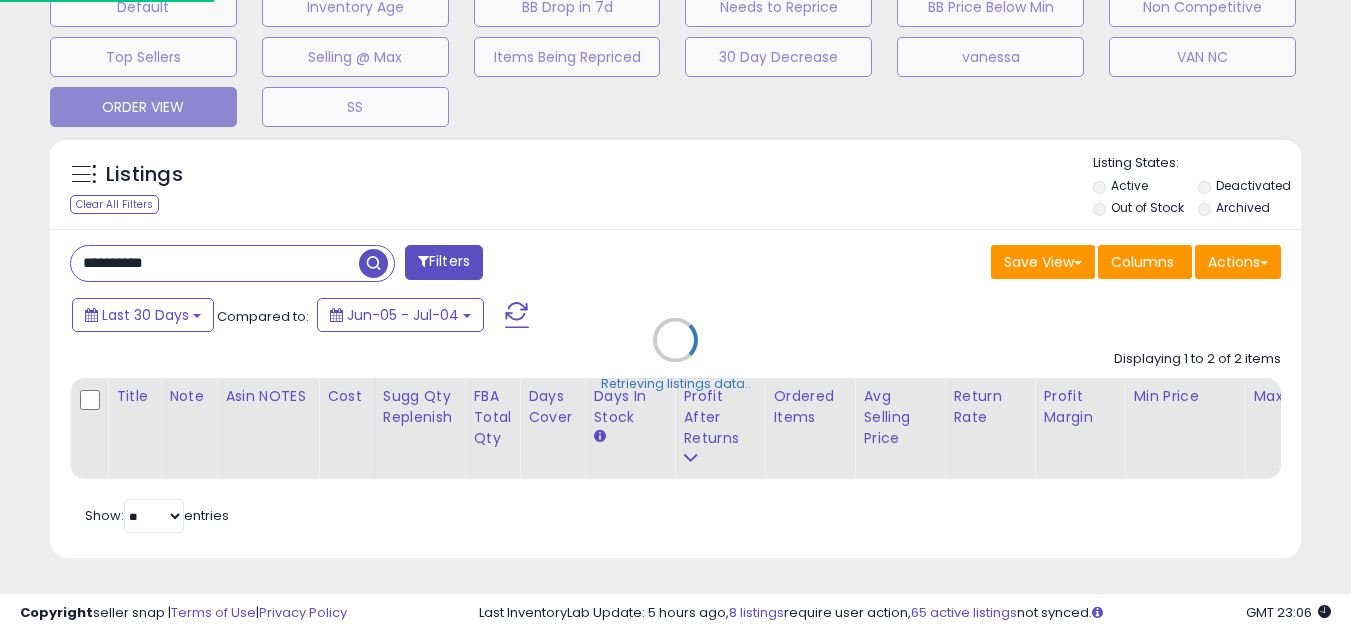 scroll, scrollTop: 999590, scrollLeft: 999267, axis: both 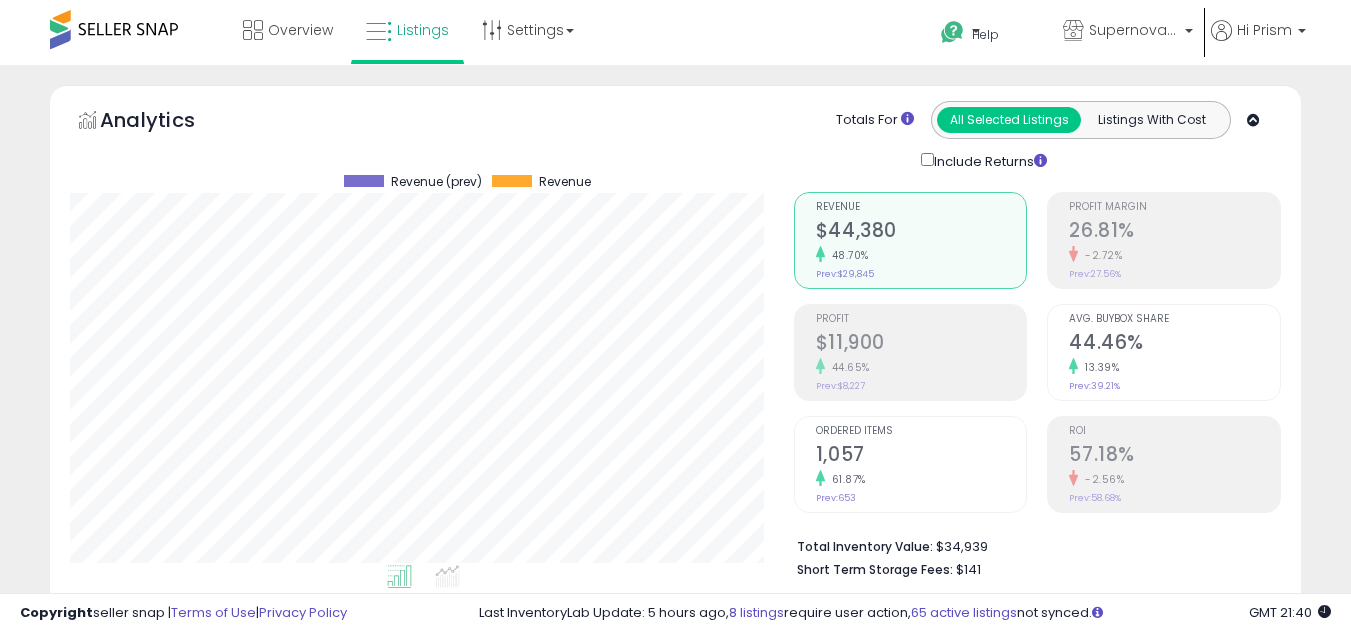 select on "**" 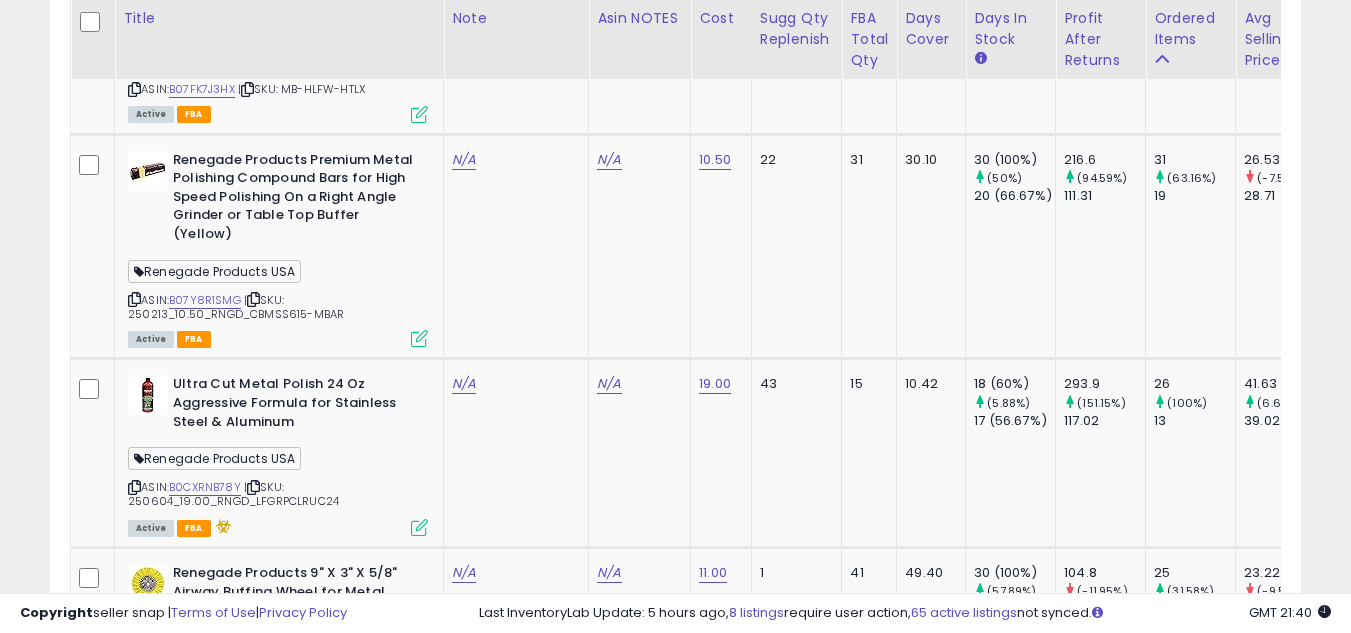 scroll, scrollTop: 3358, scrollLeft: 0, axis: vertical 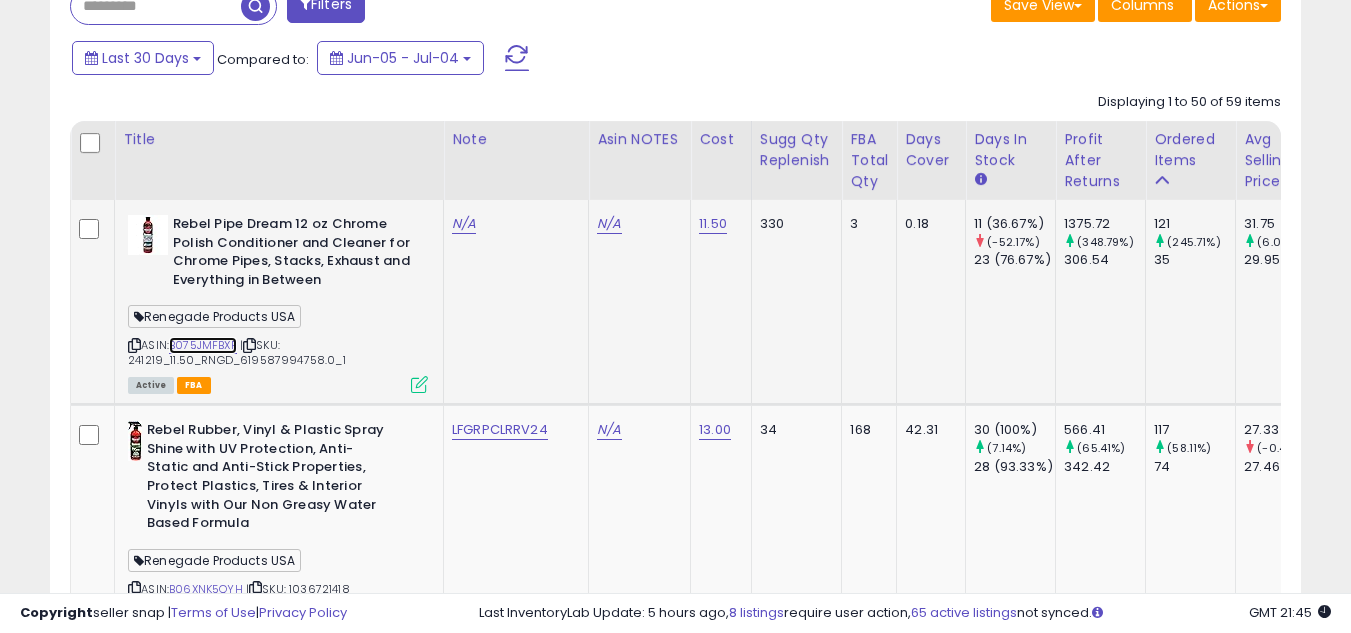click on "B075JMFBXP" at bounding box center (203, 345) 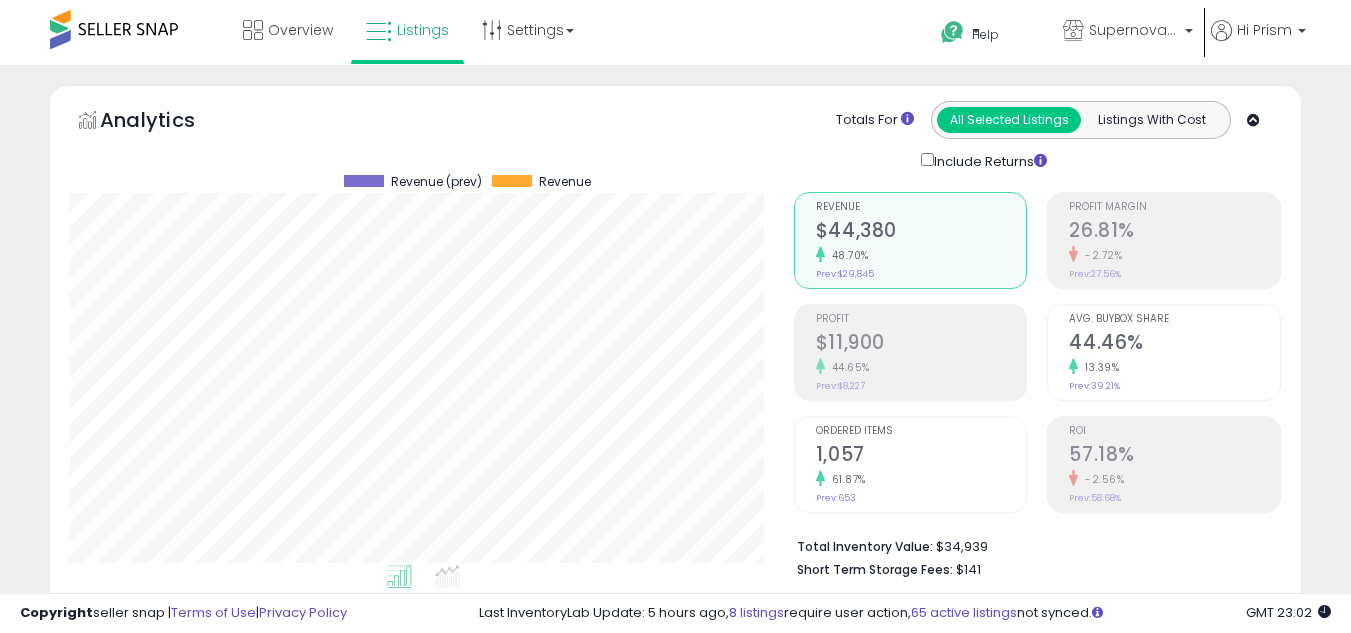 select on "**" 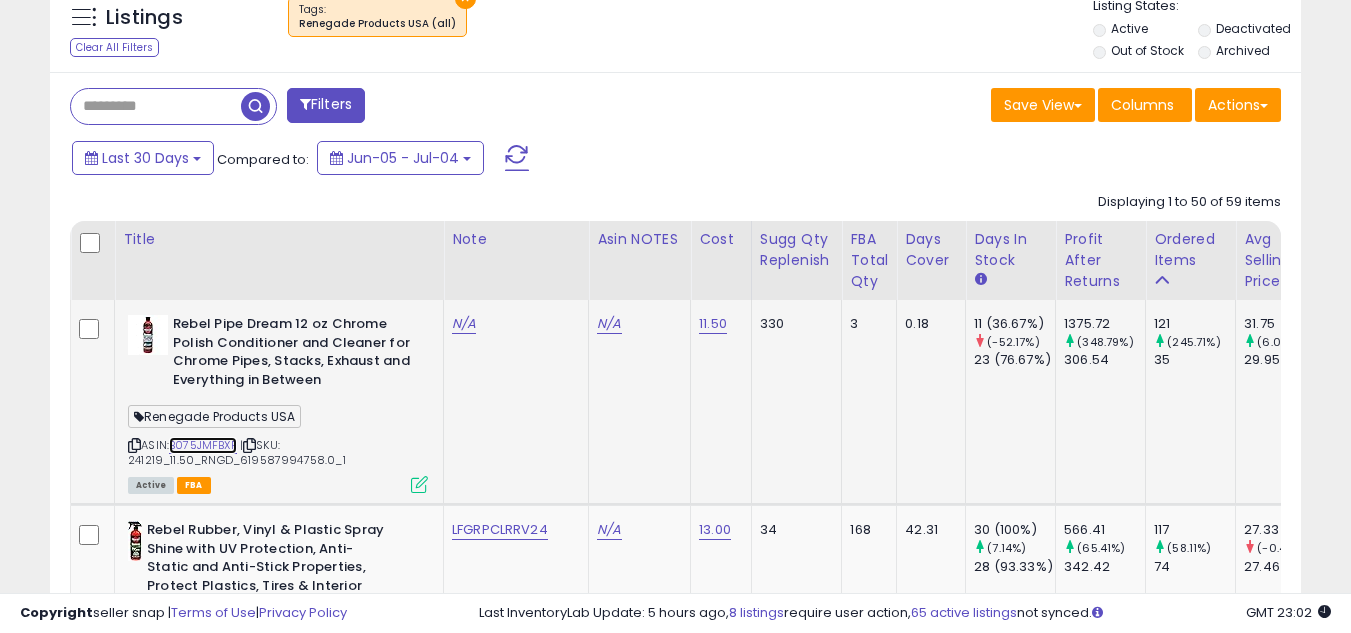 scroll, scrollTop: 1000, scrollLeft: 0, axis: vertical 